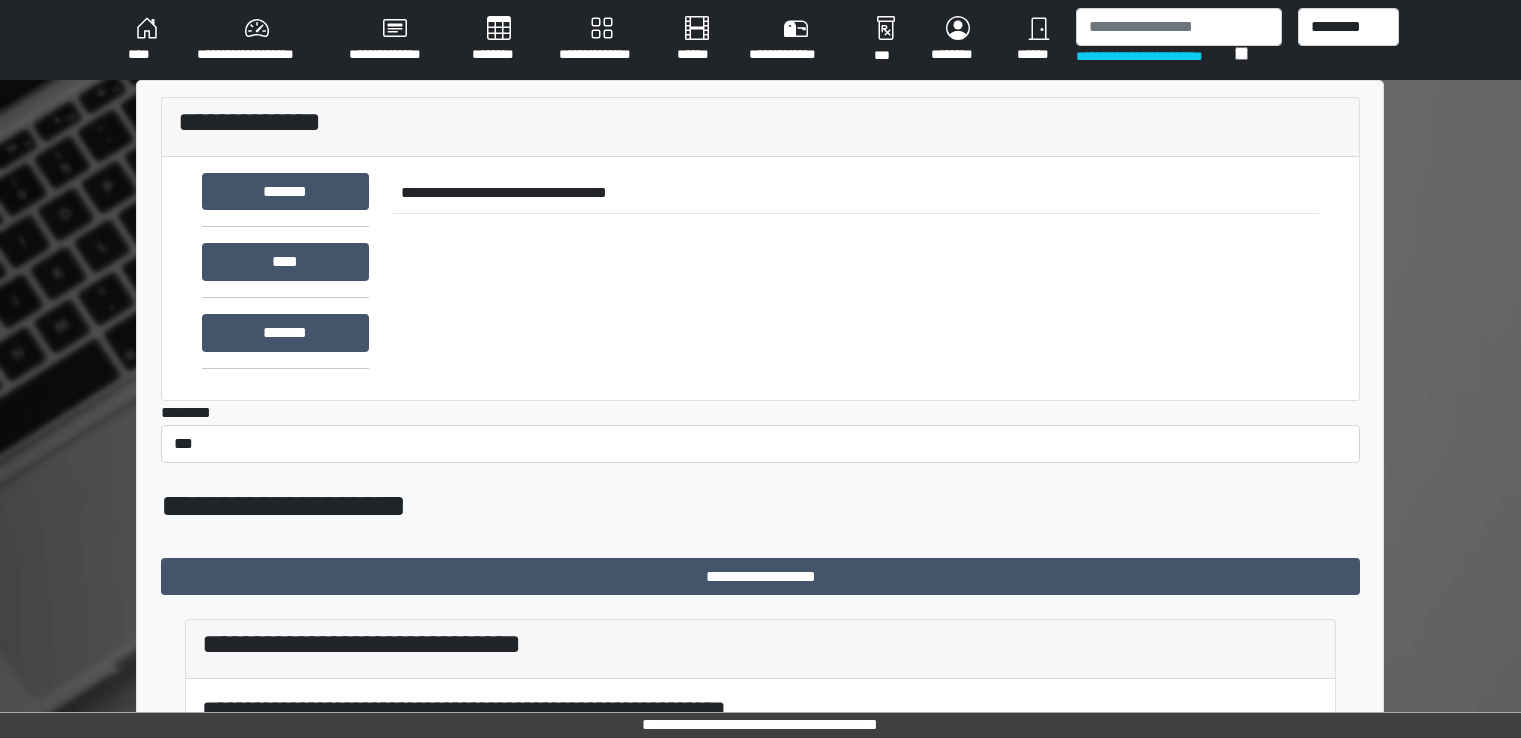 scroll, scrollTop: 0, scrollLeft: 0, axis: both 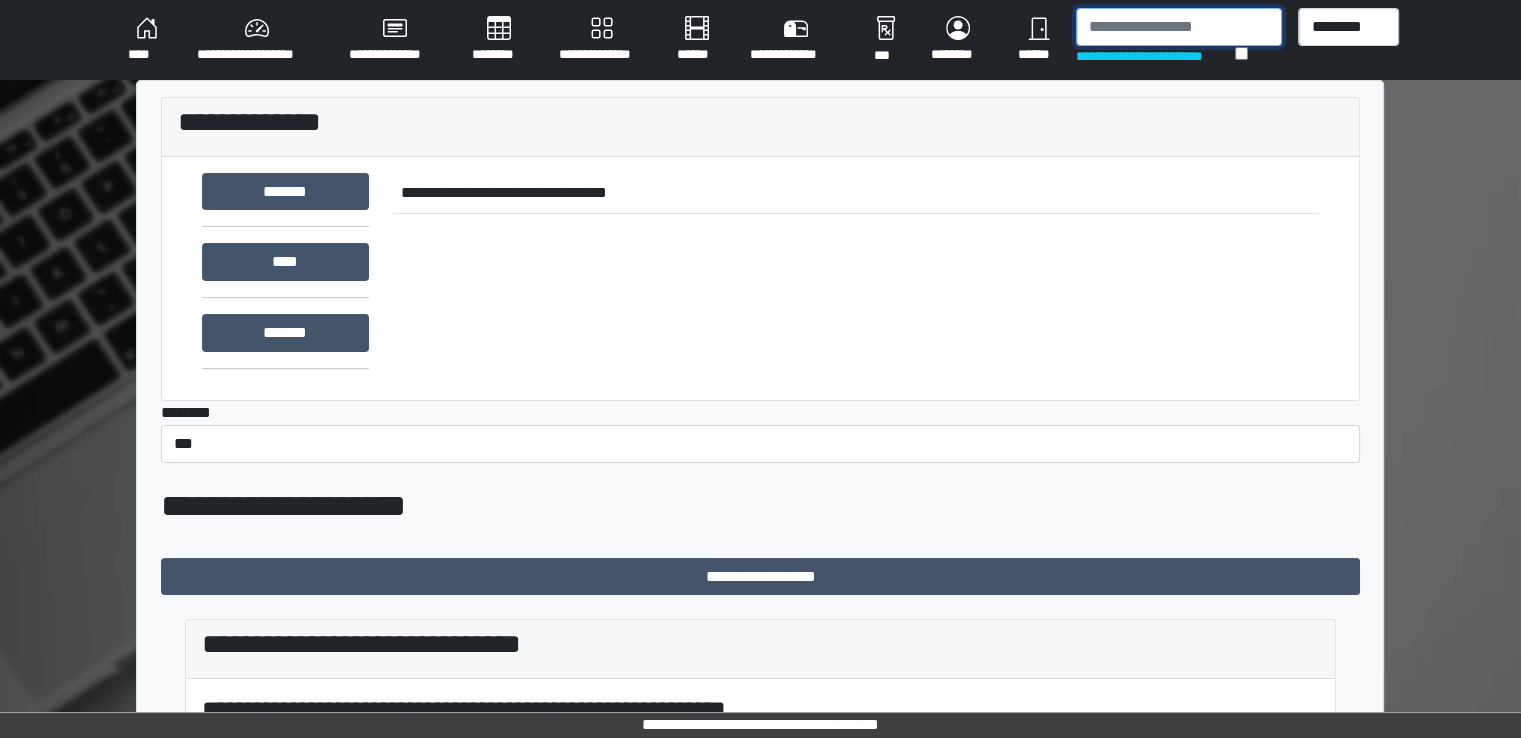 click at bounding box center (1179, 27) 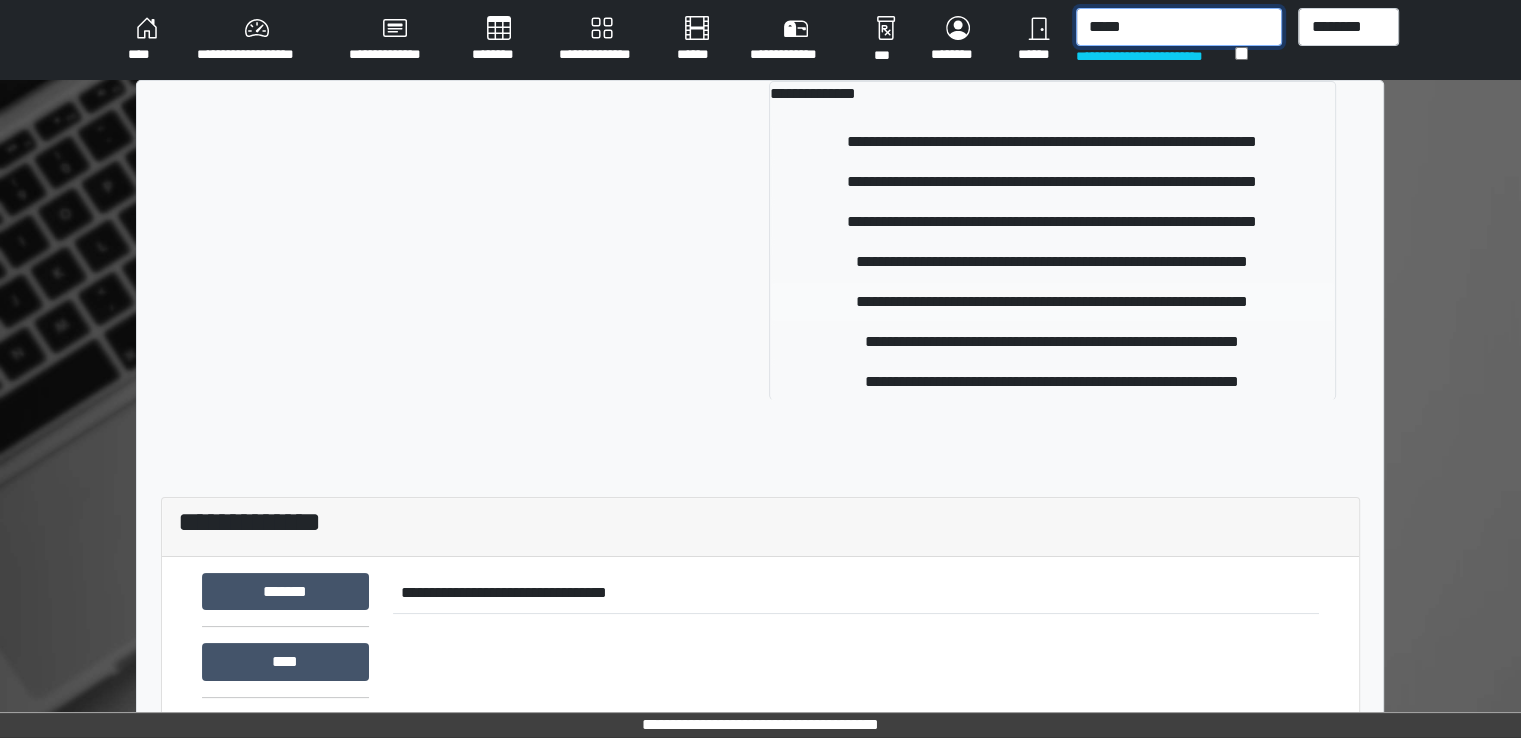 type on "*****" 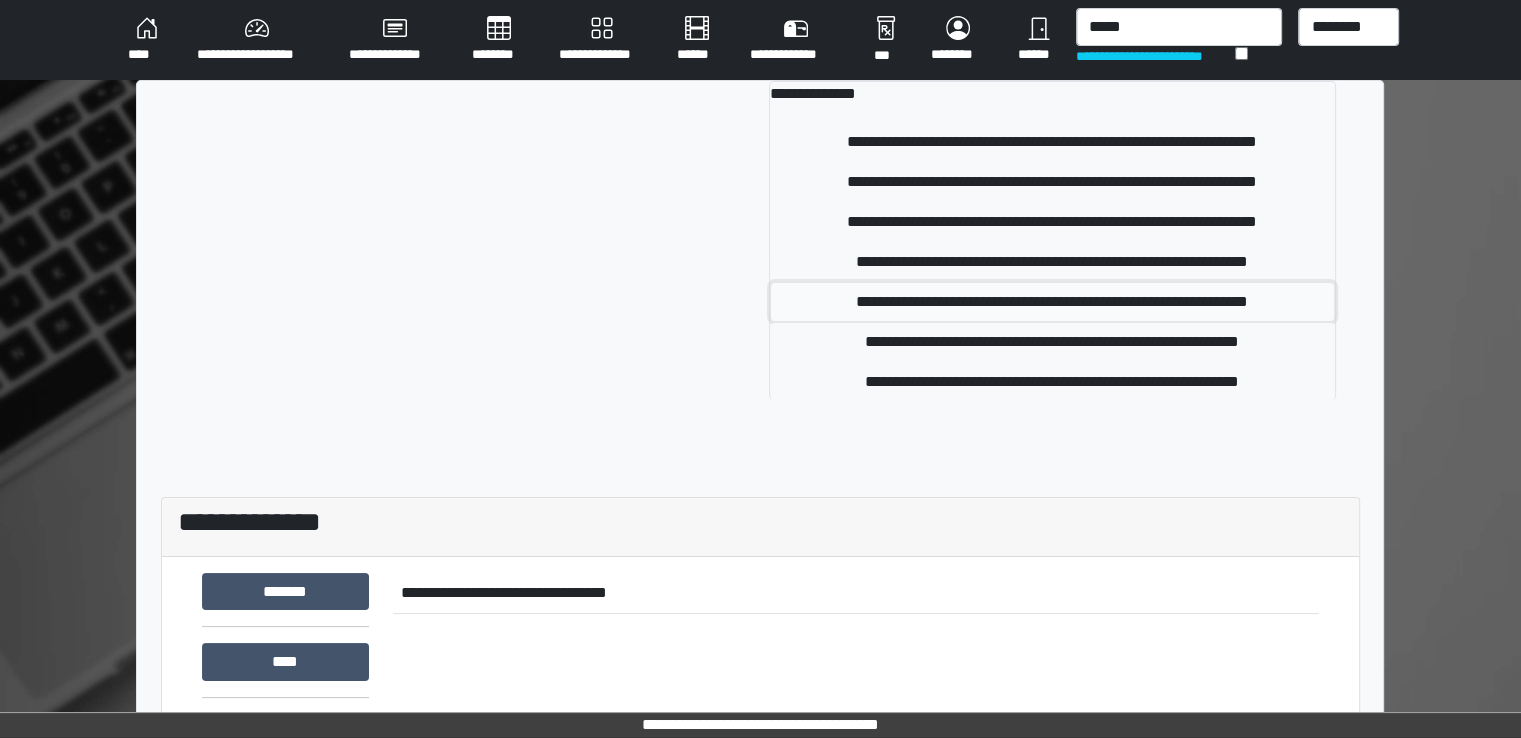 click on "**********" at bounding box center (1052, 302) 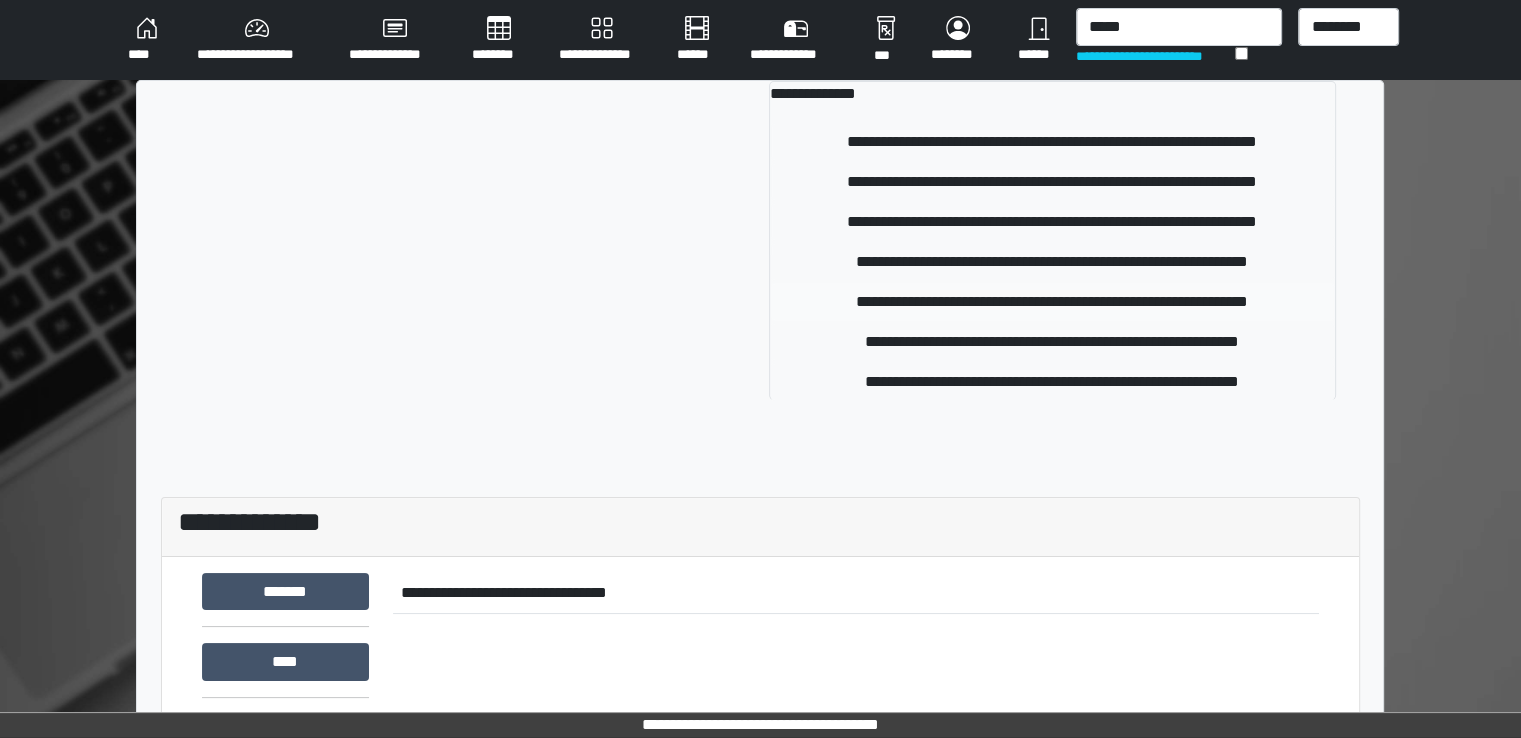 type 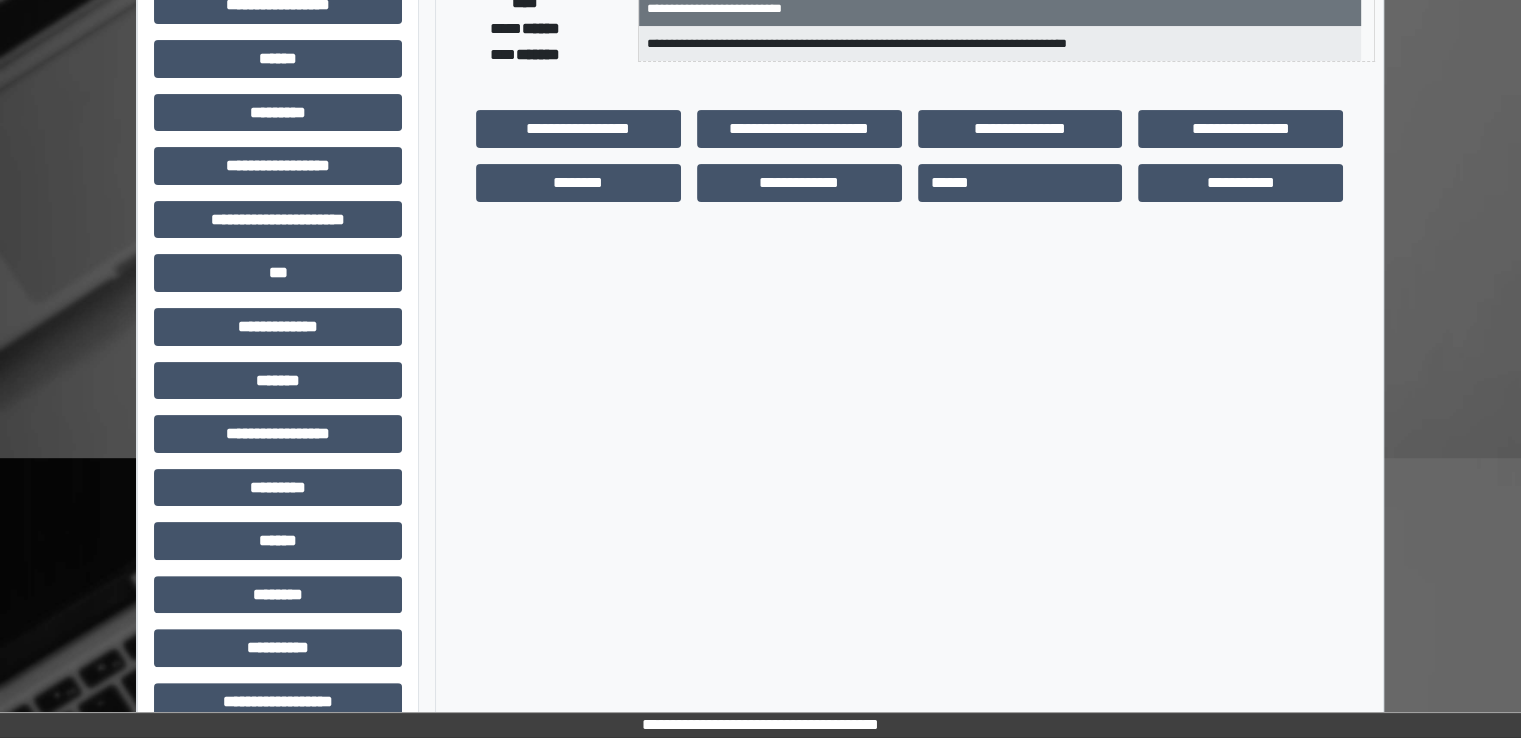 scroll, scrollTop: 428, scrollLeft: 0, axis: vertical 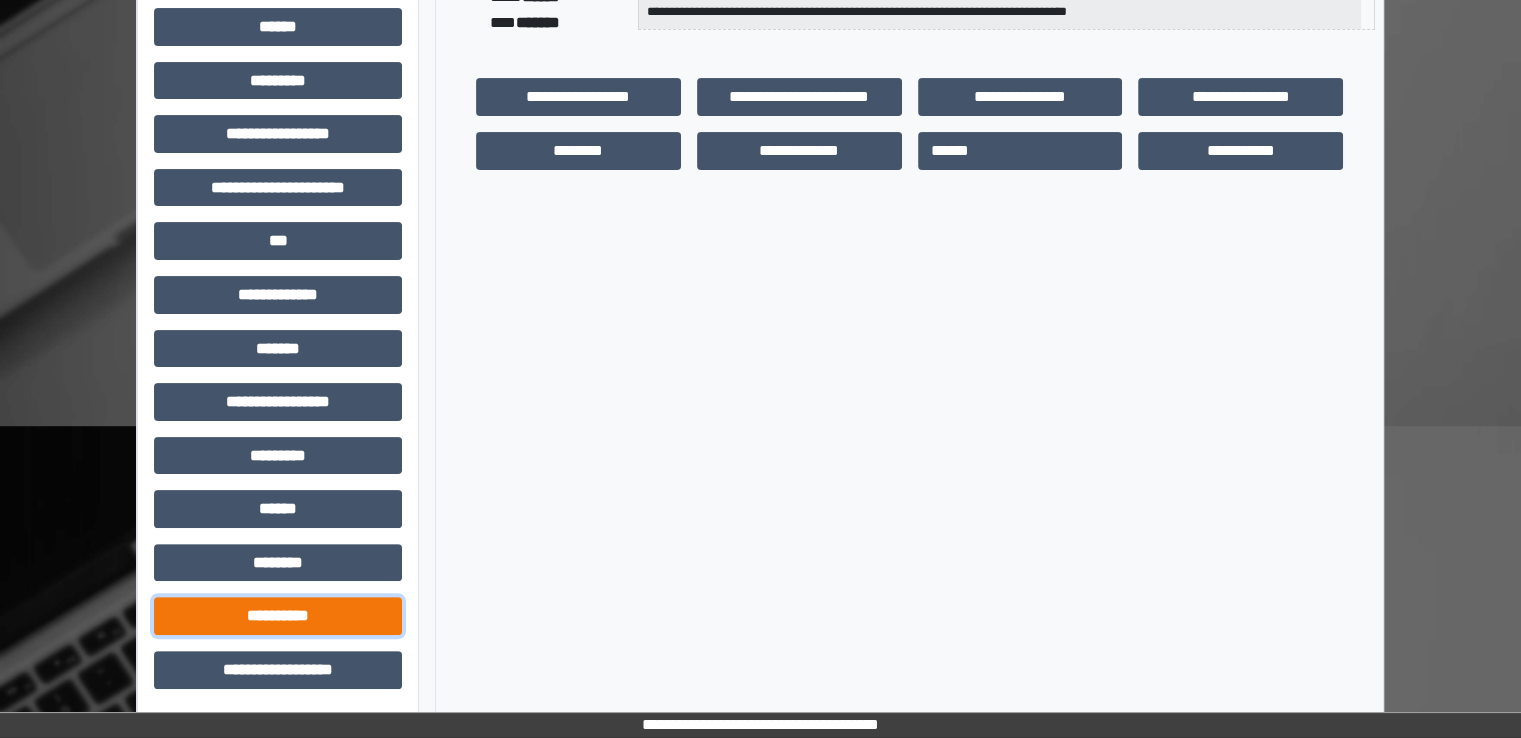 click on "**********" at bounding box center [278, 616] 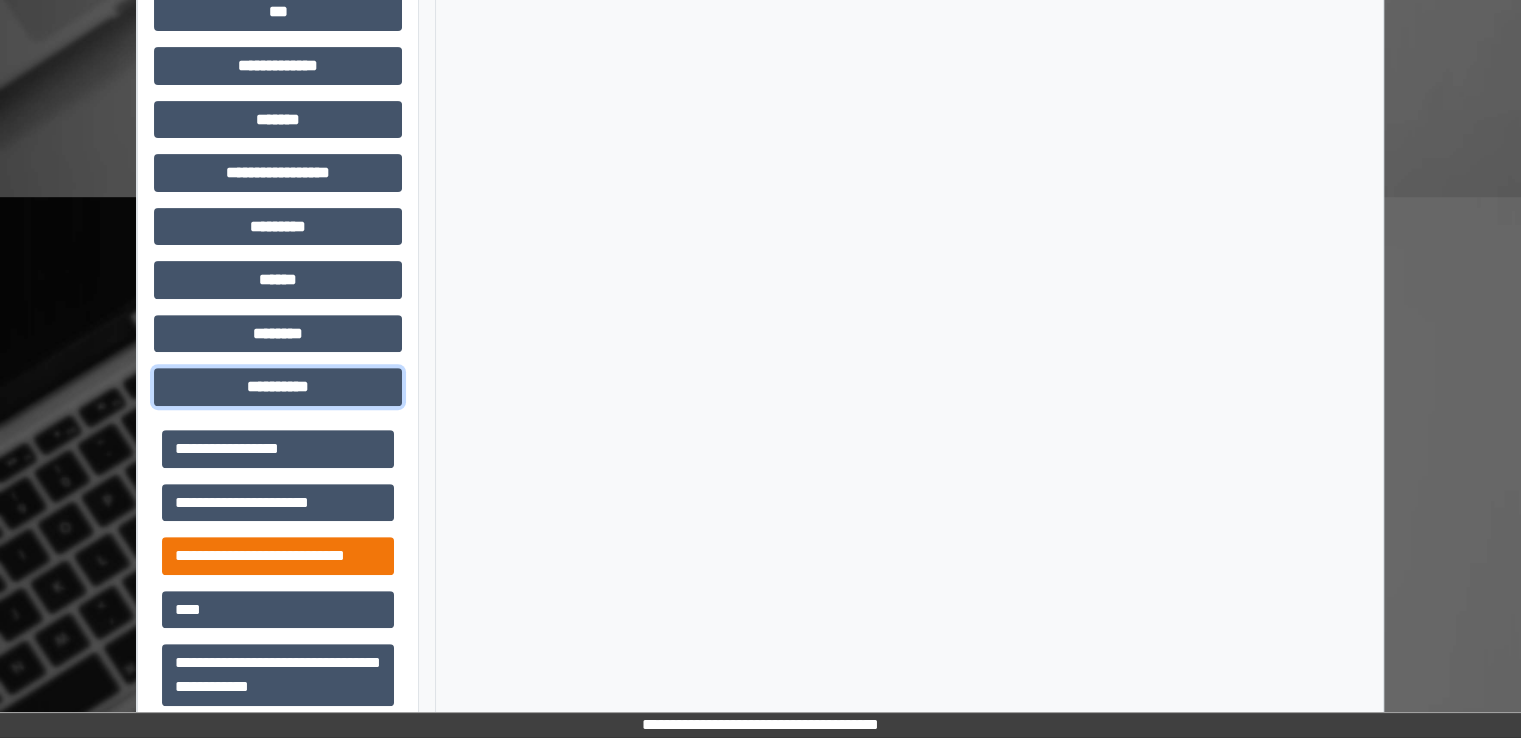 scroll, scrollTop: 663, scrollLeft: 0, axis: vertical 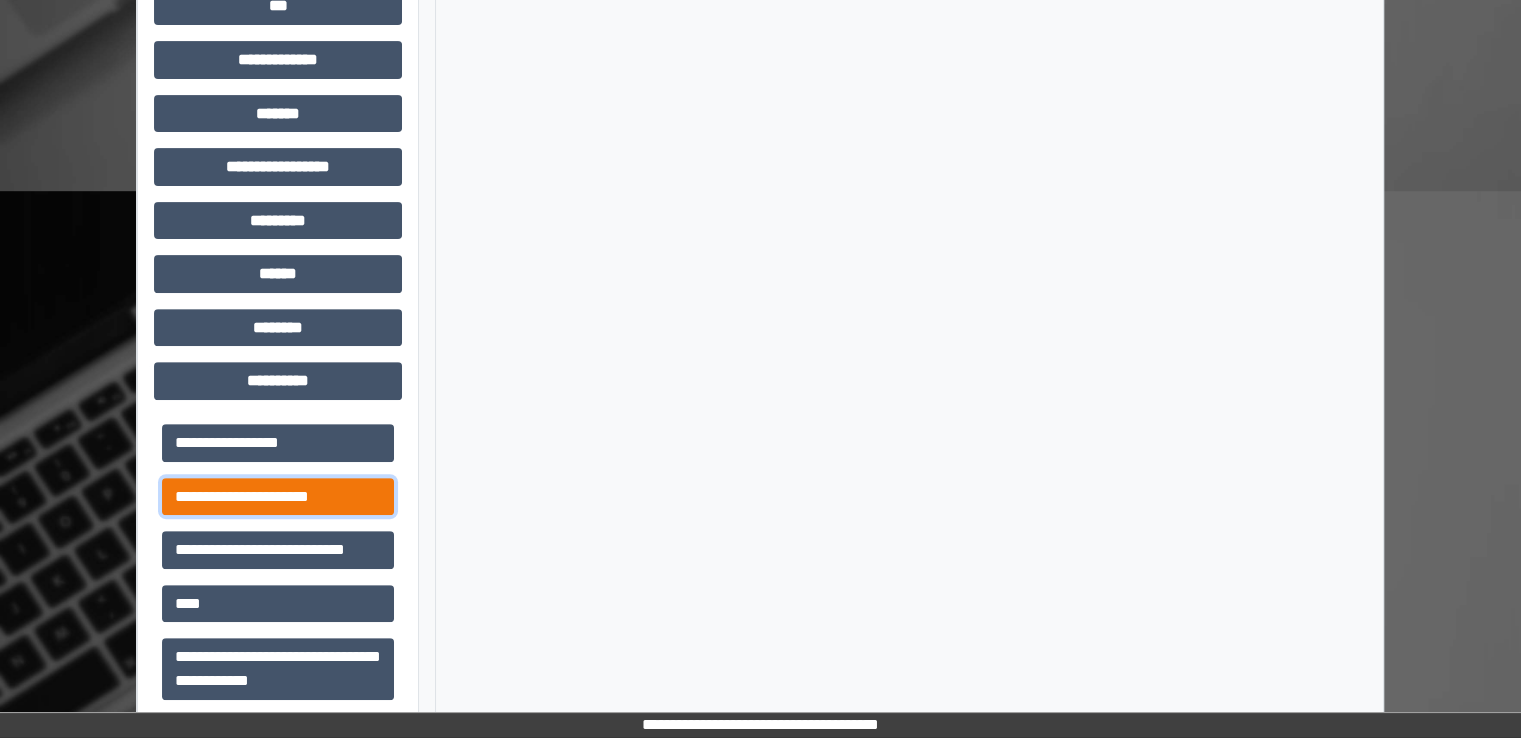 click on "**********" at bounding box center (278, 497) 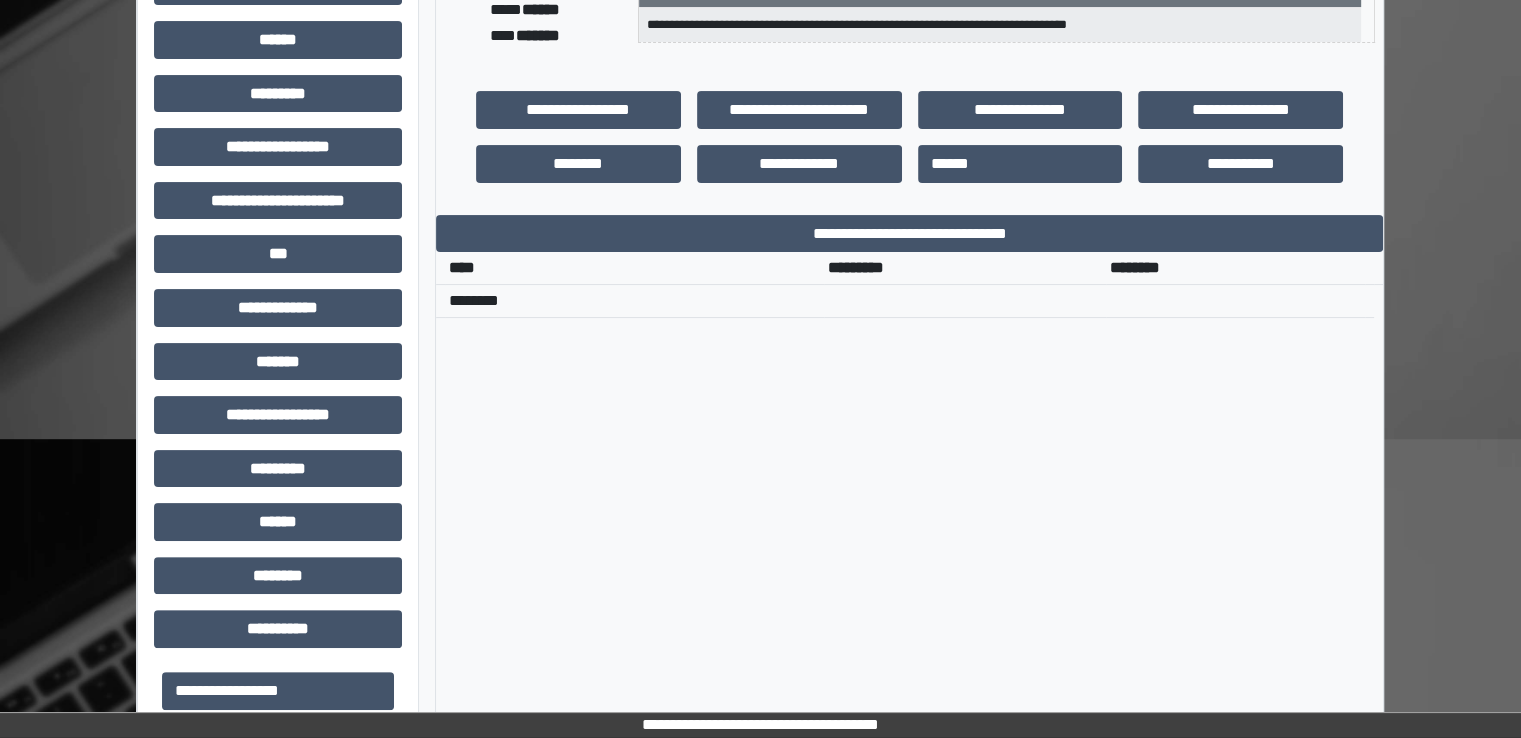 scroll, scrollTop: 412, scrollLeft: 0, axis: vertical 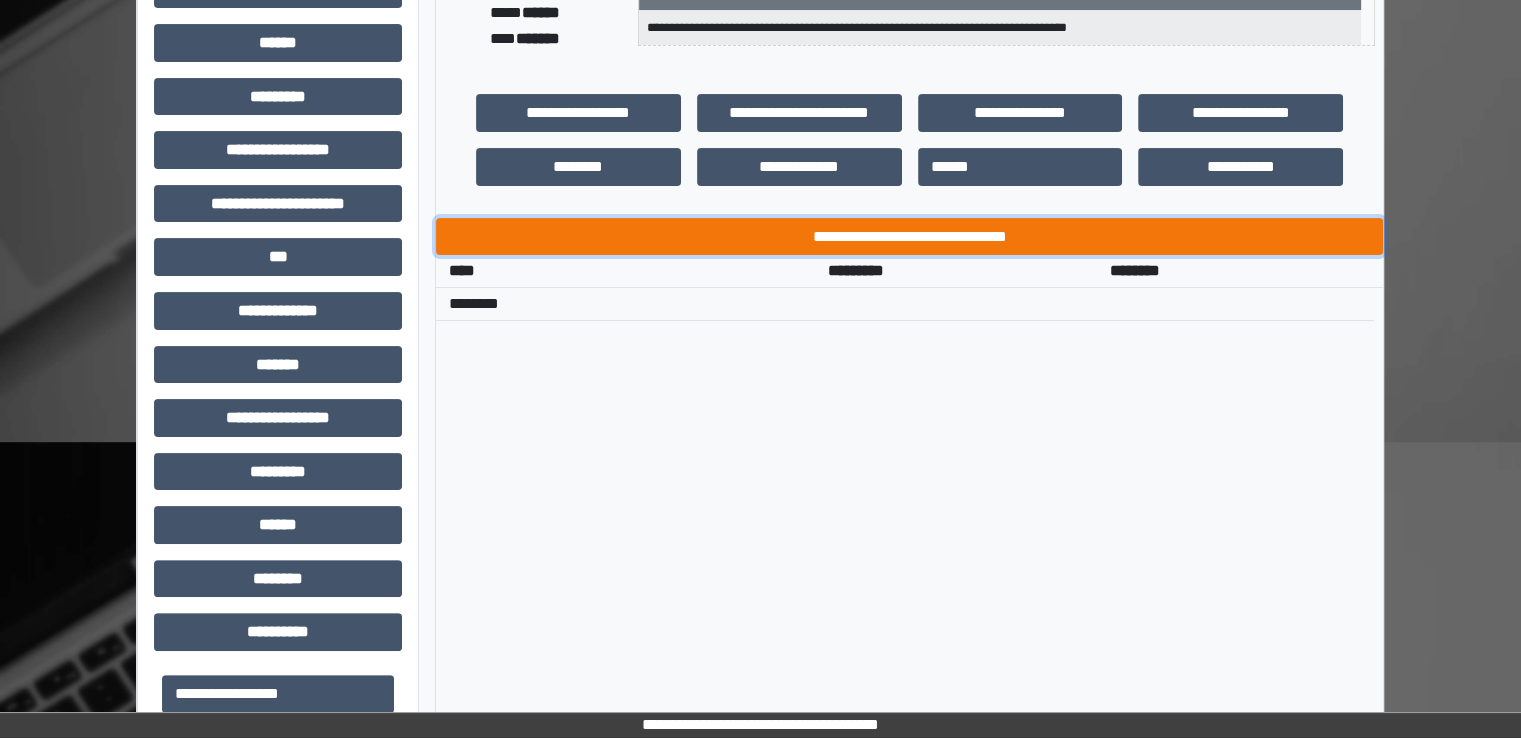 click on "**********" at bounding box center (909, 237) 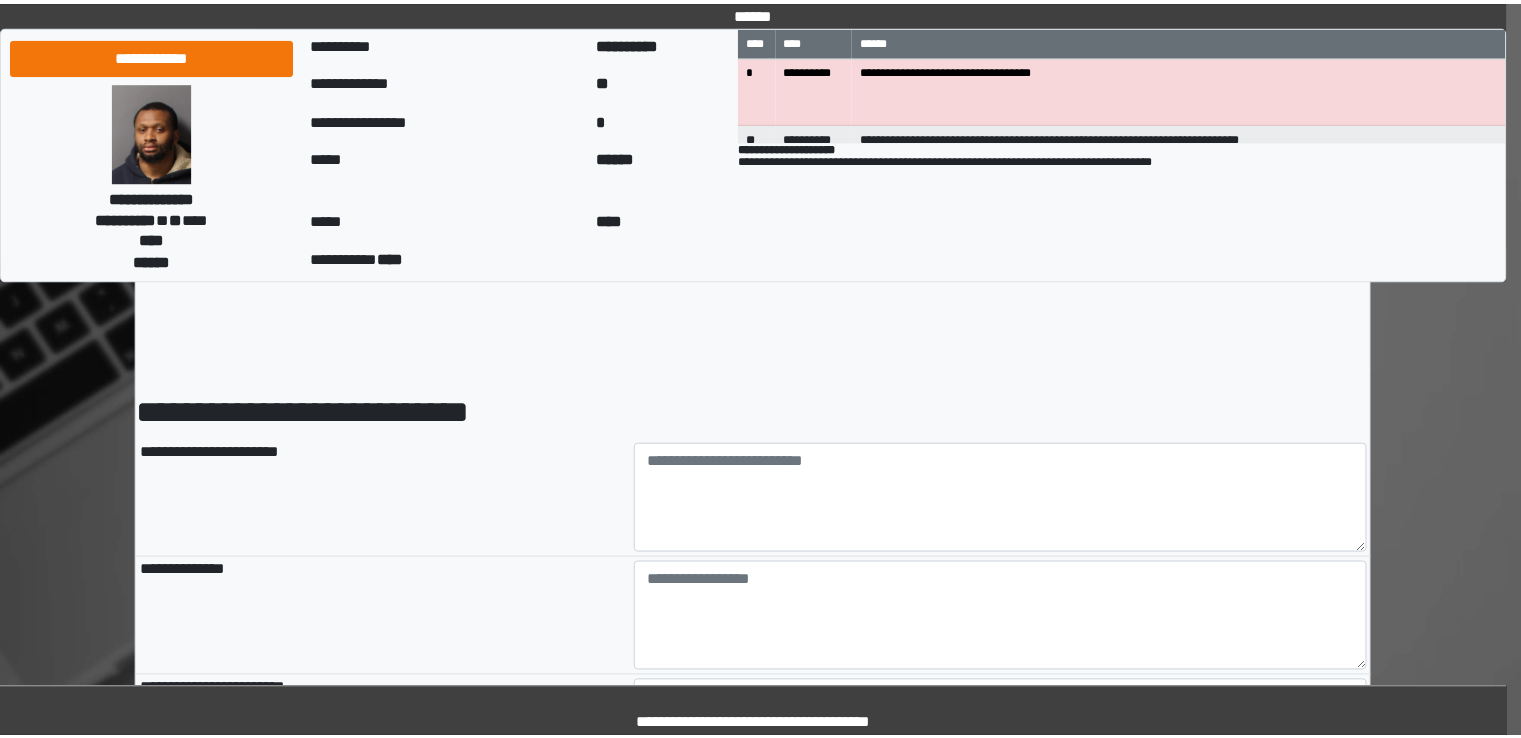 scroll, scrollTop: 0, scrollLeft: 0, axis: both 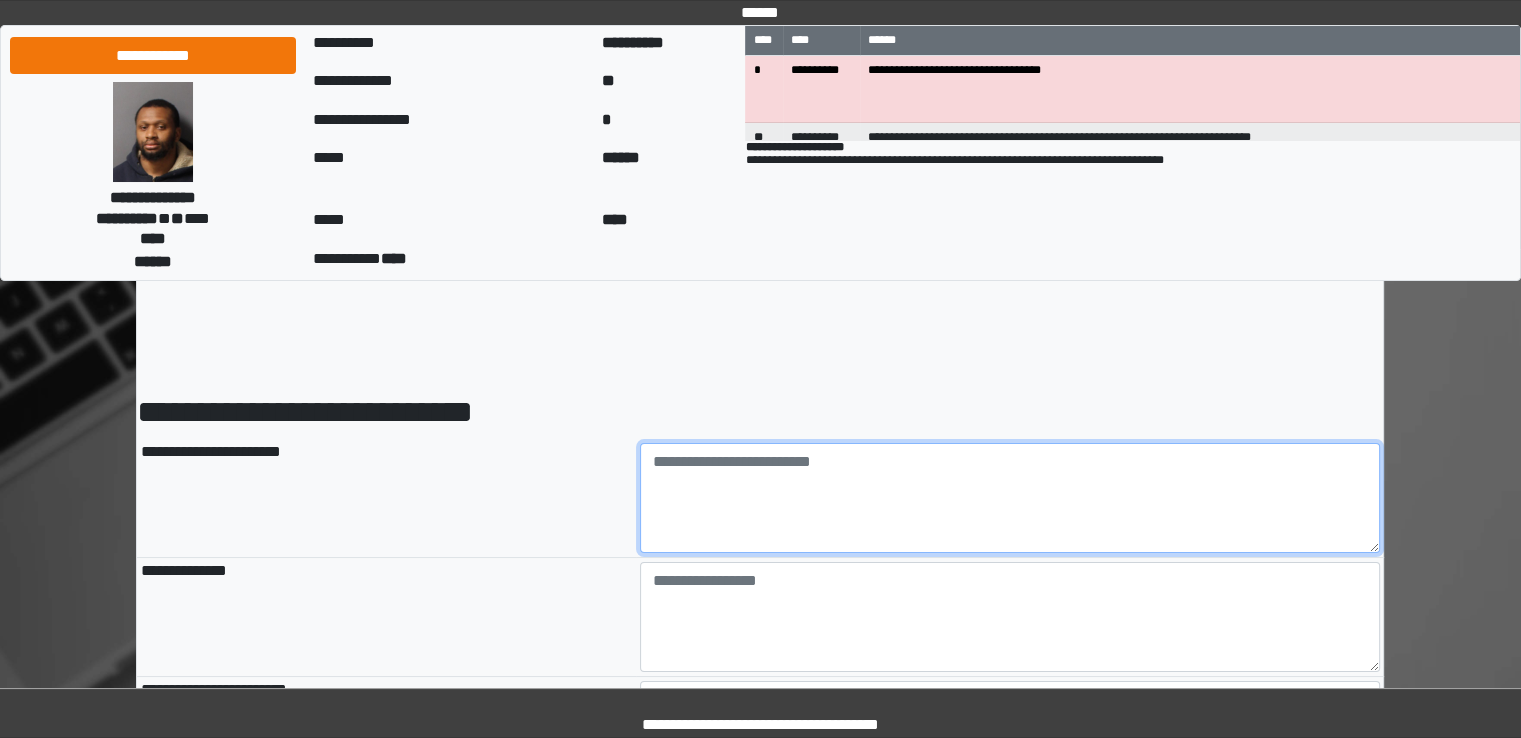 click at bounding box center [1010, 498] 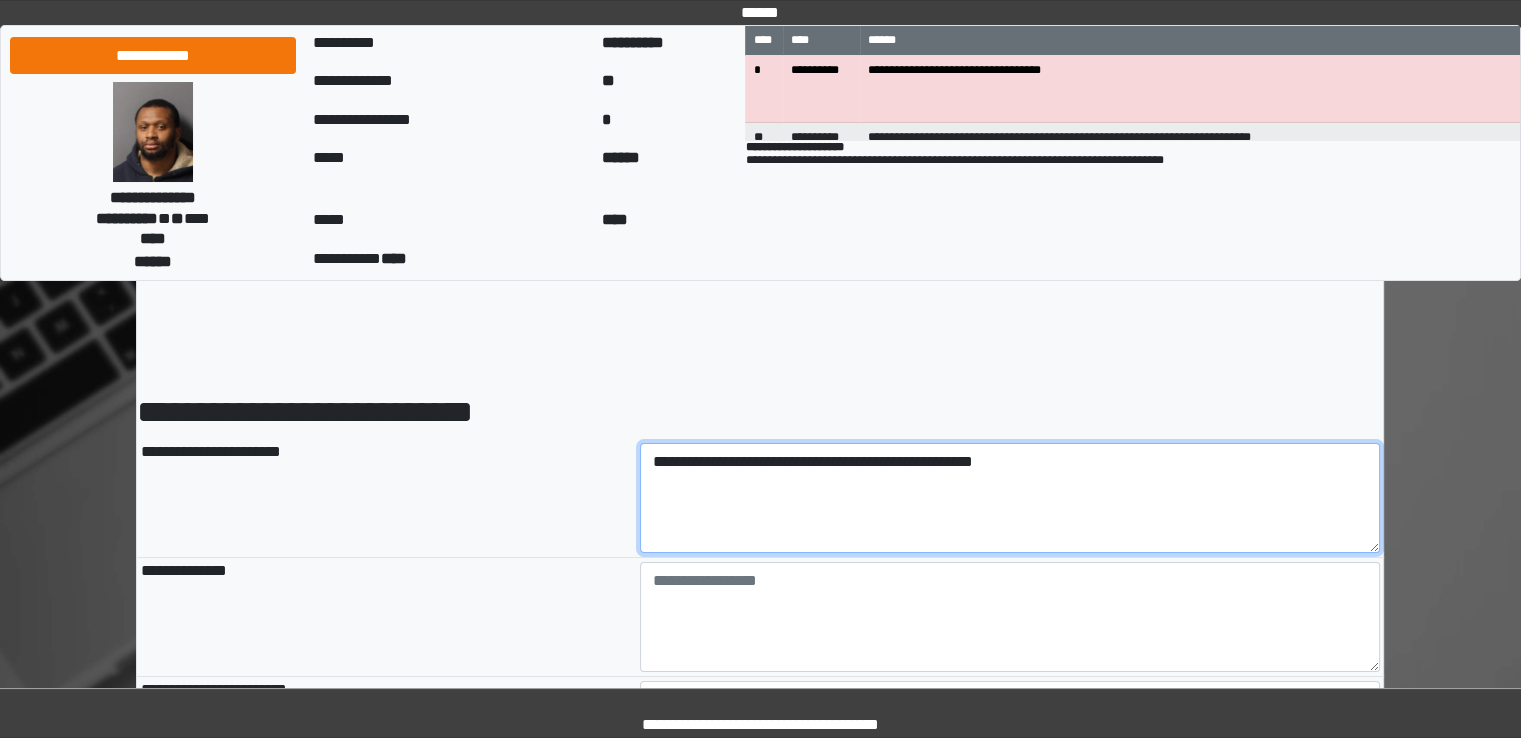 click on "**********" at bounding box center [1010, 498] 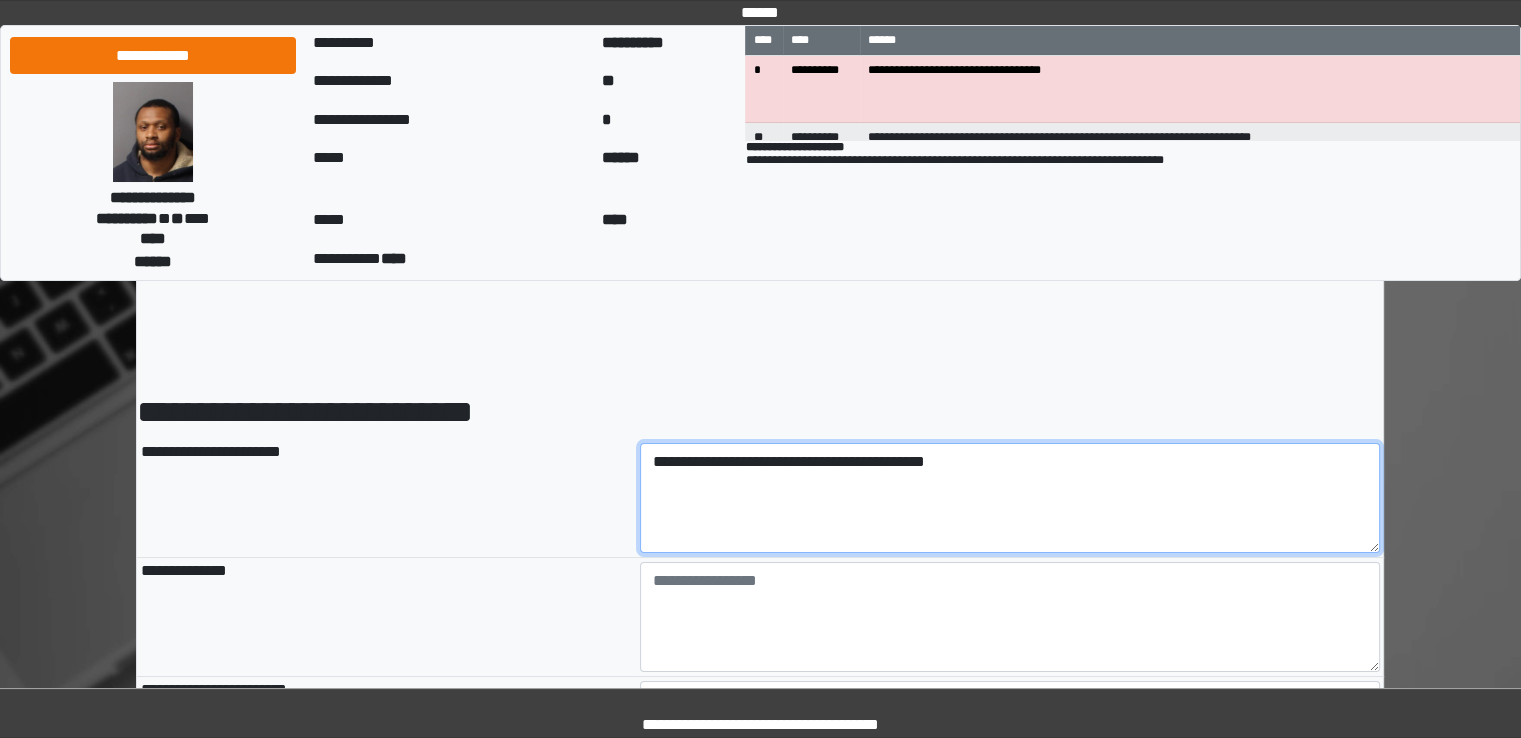 click on "**********" at bounding box center [1010, 498] 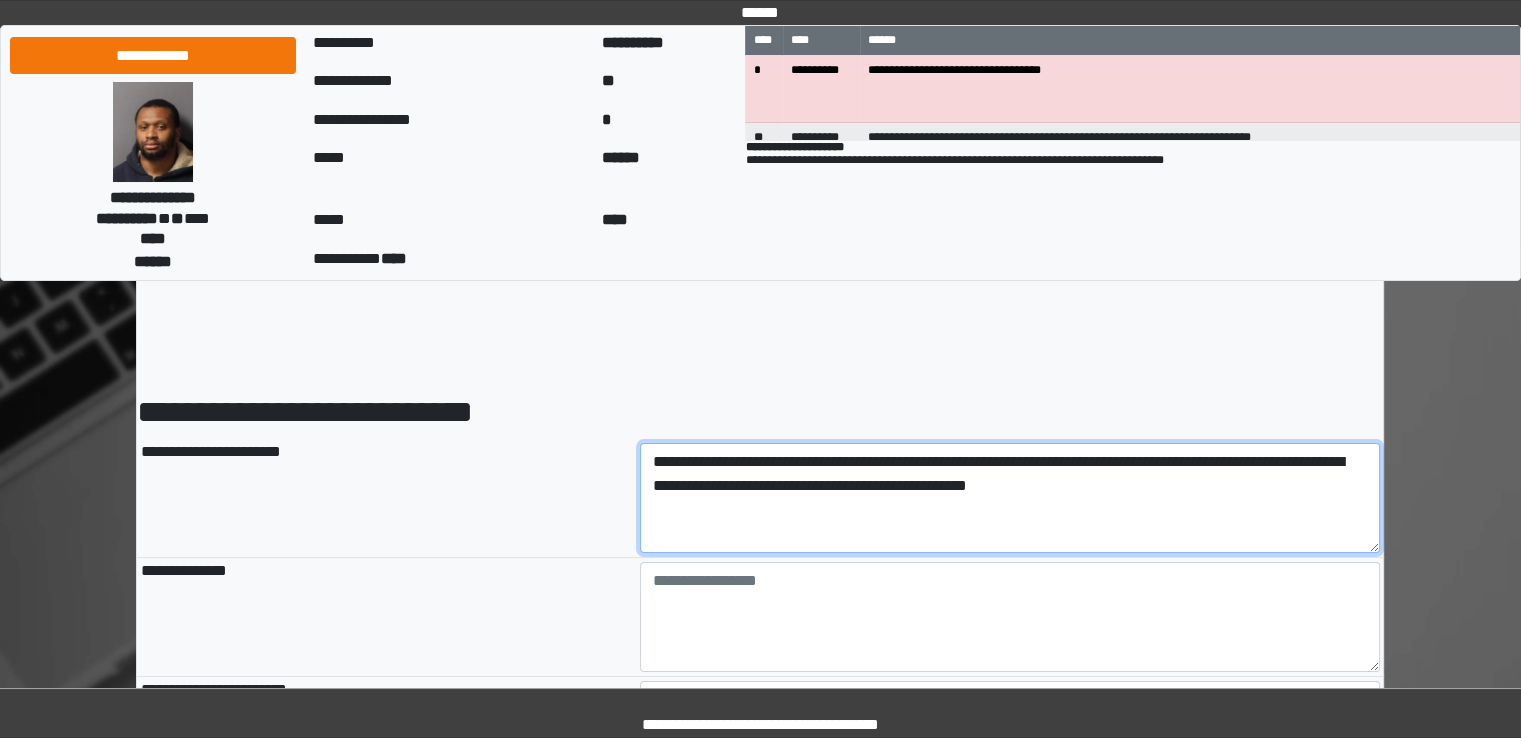 click on "**********" at bounding box center [1010, 498] 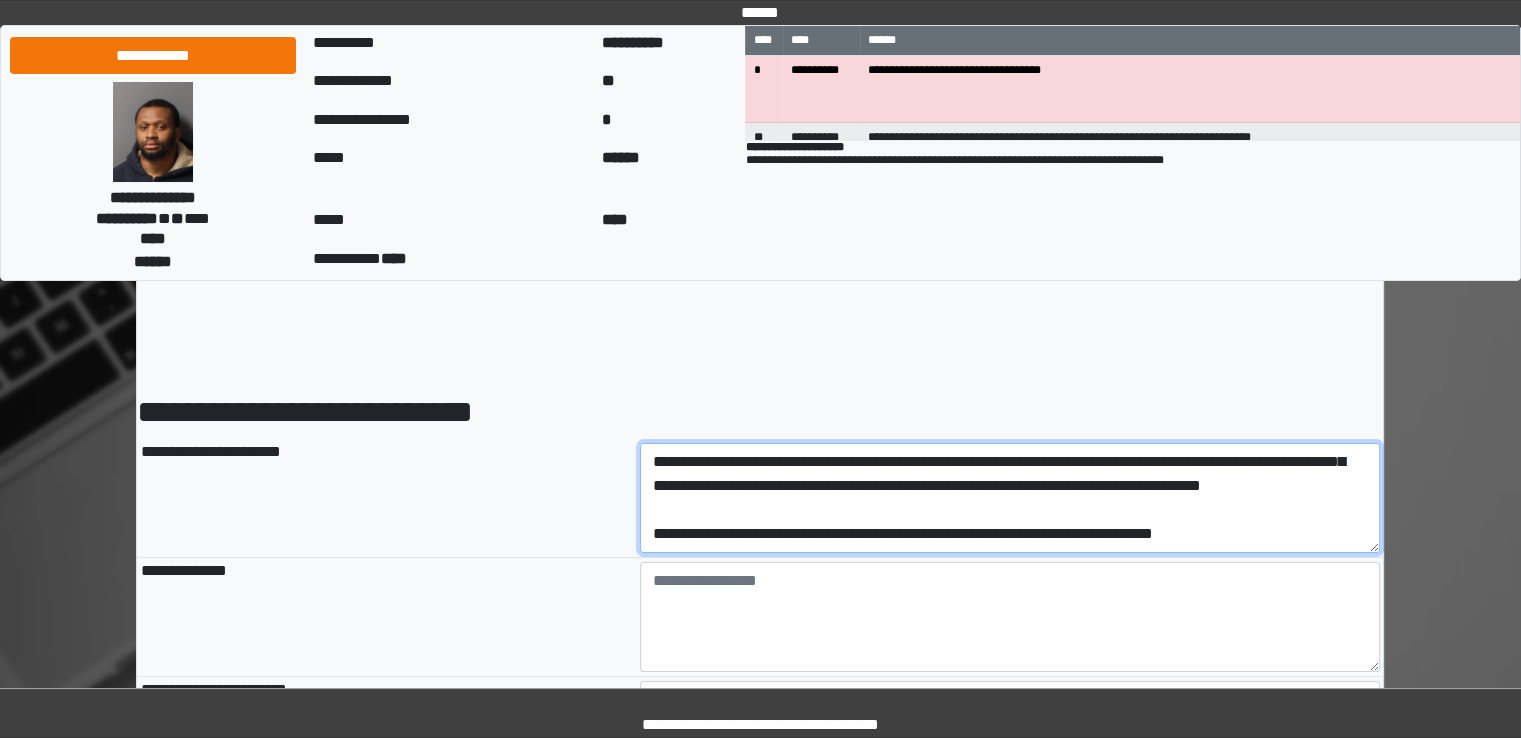 scroll, scrollTop: 41, scrollLeft: 0, axis: vertical 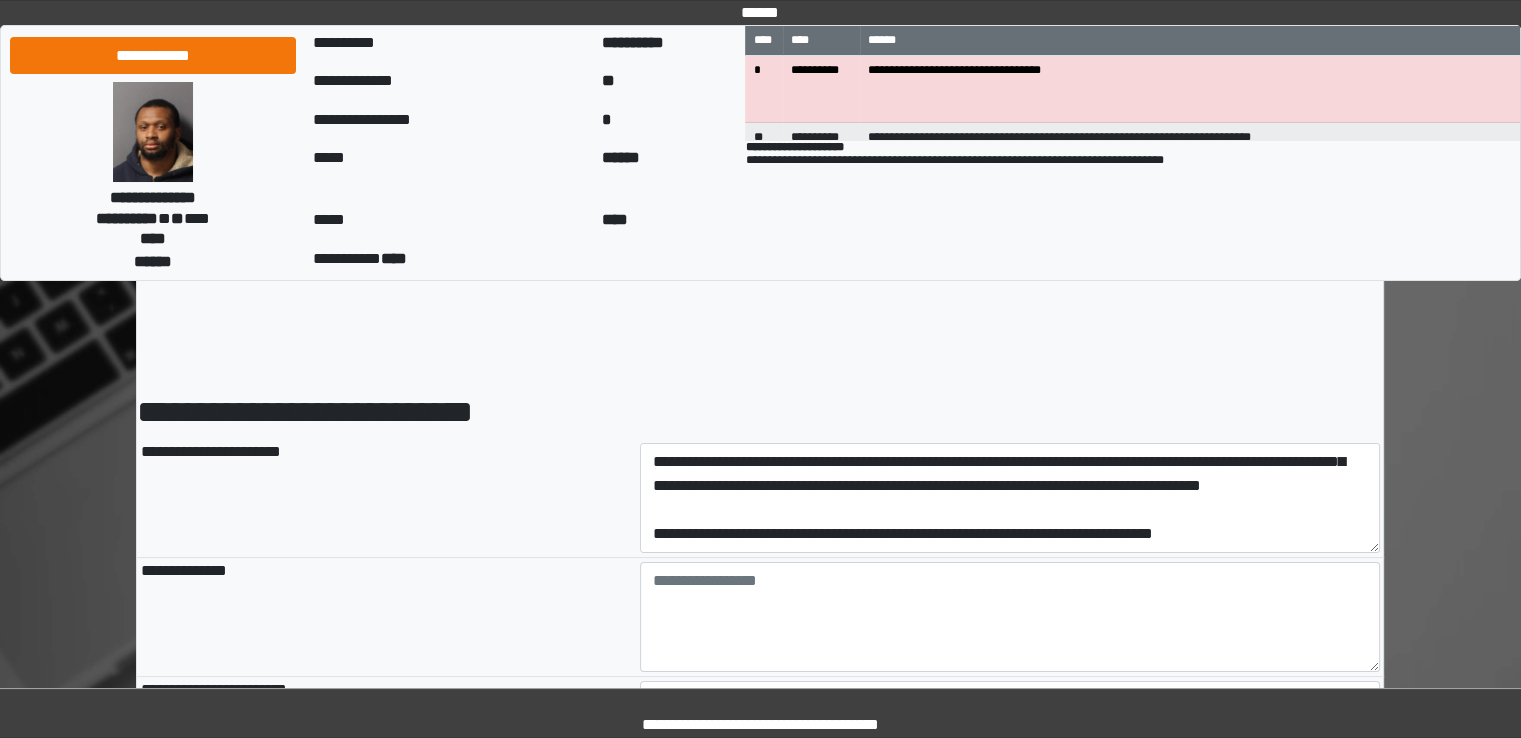 type on "**********" 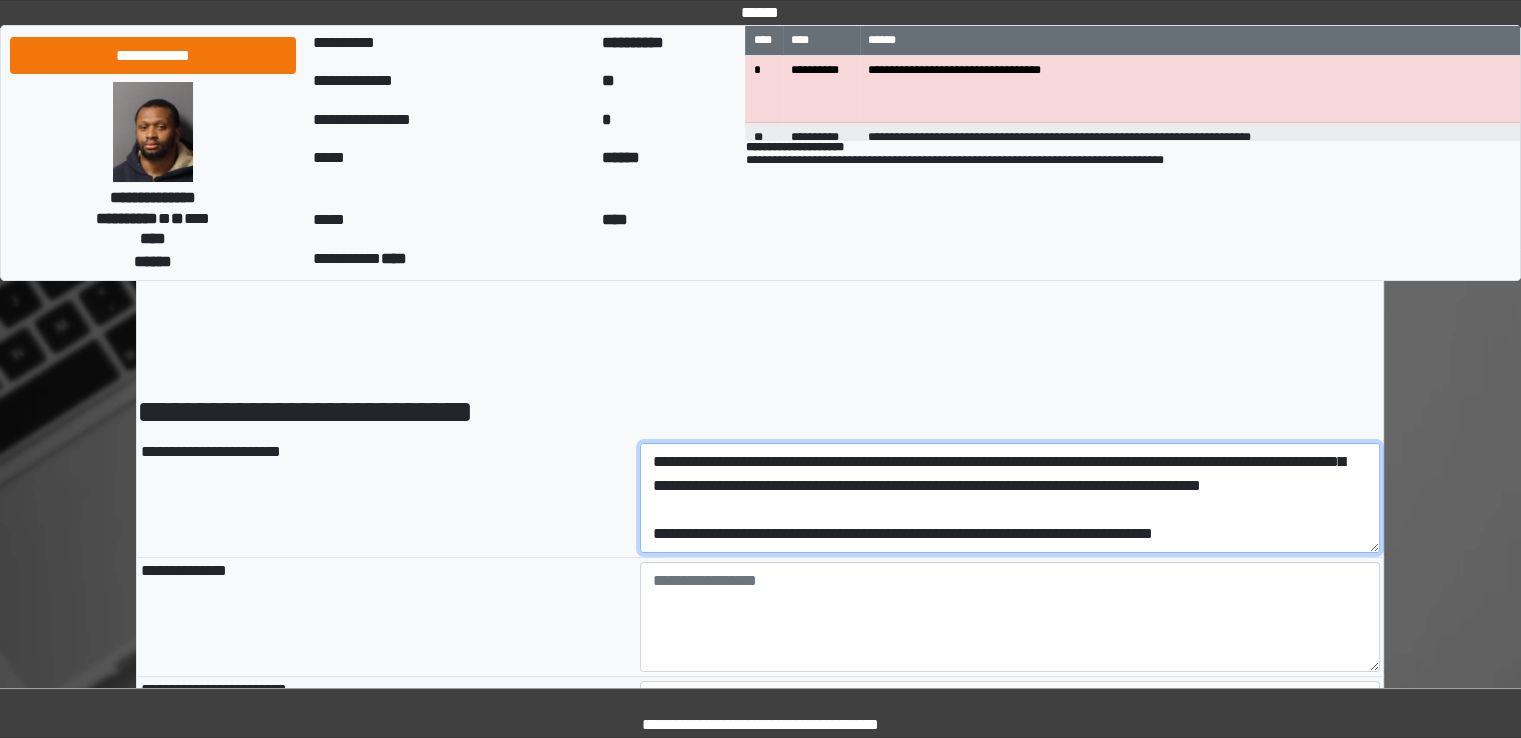 click on "**********" at bounding box center (1010, 498) 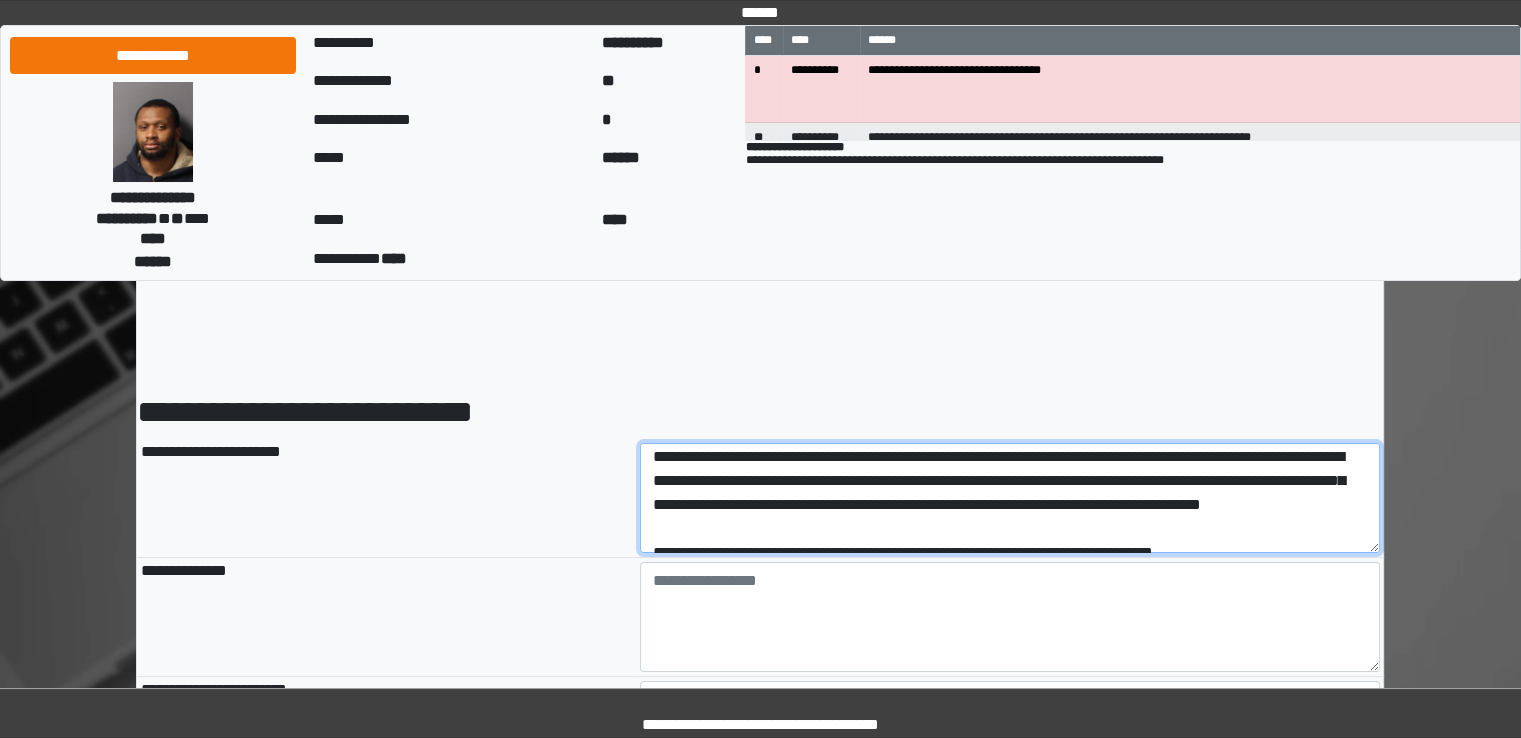 scroll, scrollTop: 48, scrollLeft: 0, axis: vertical 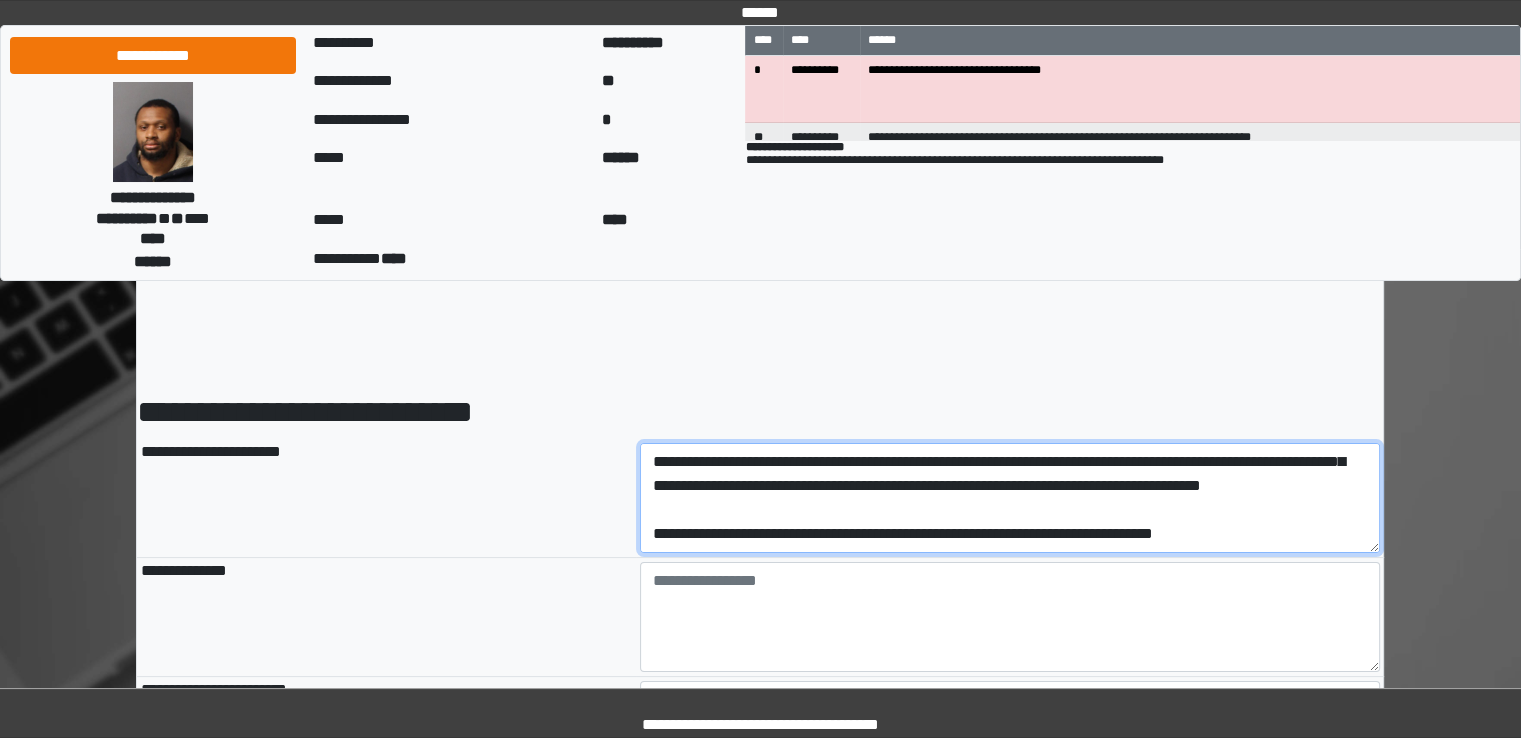 click on "**********" at bounding box center (1010, 498) 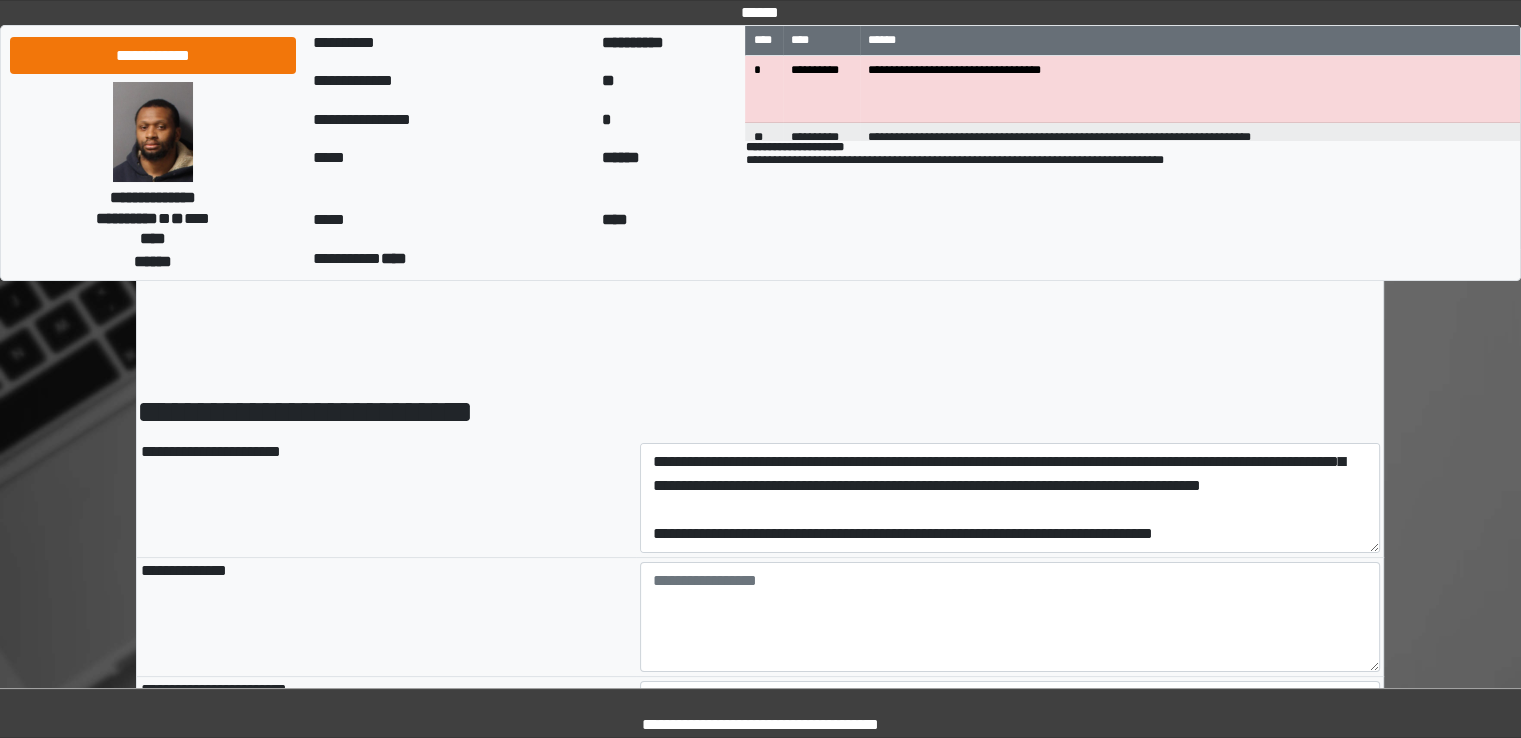 type on "**********" 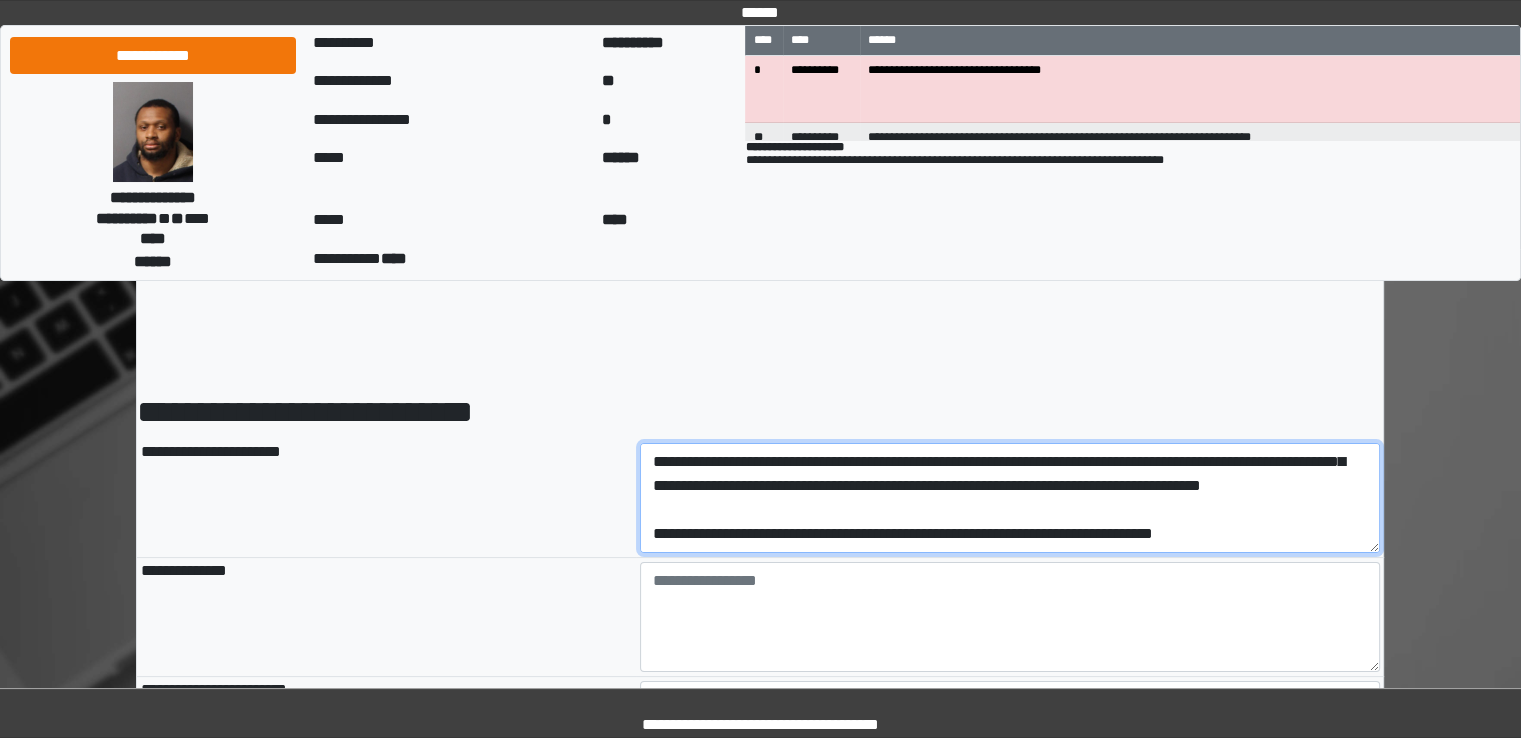 click on "**********" at bounding box center [1010, 498] 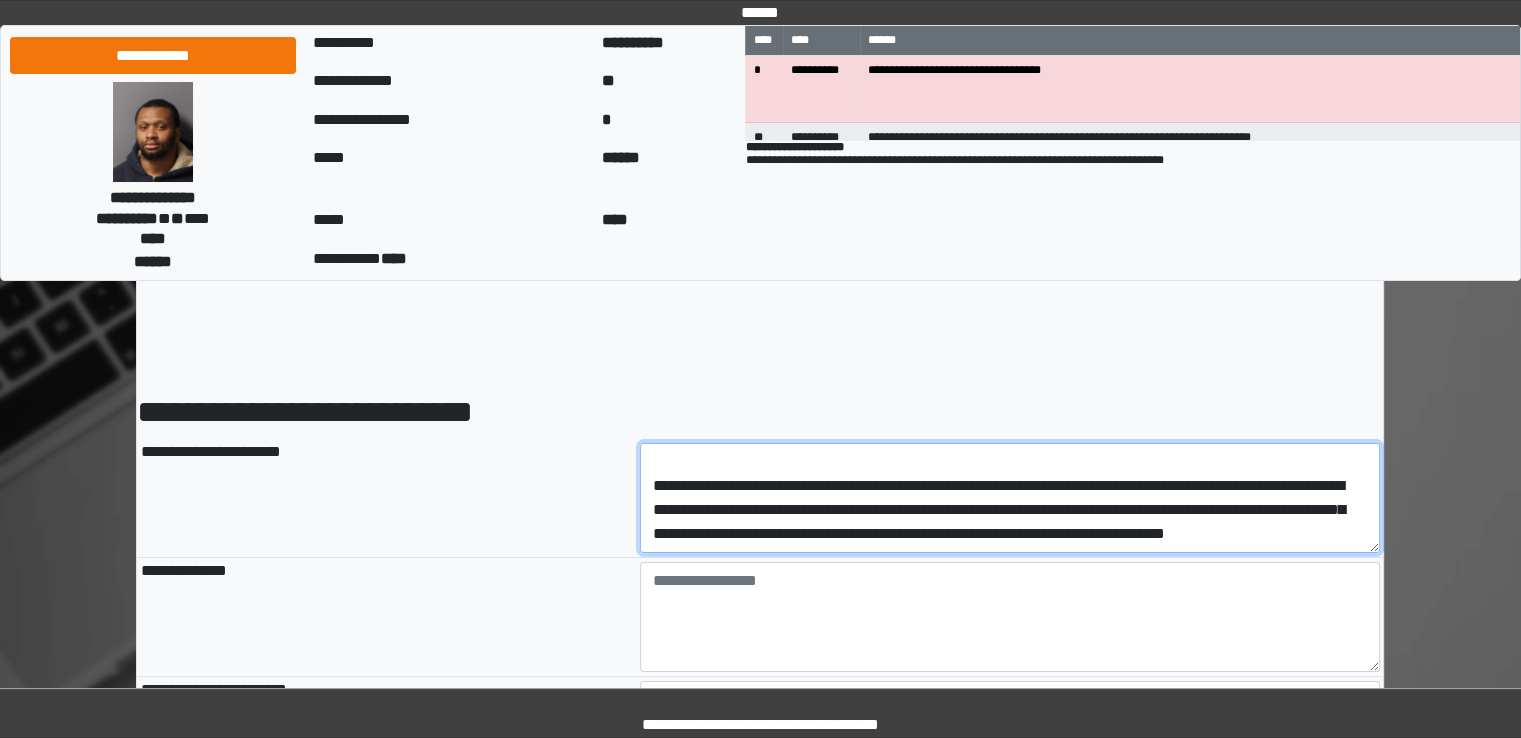 scroll, scrollTop: 120, scrollLeft: 0, axis: vertical 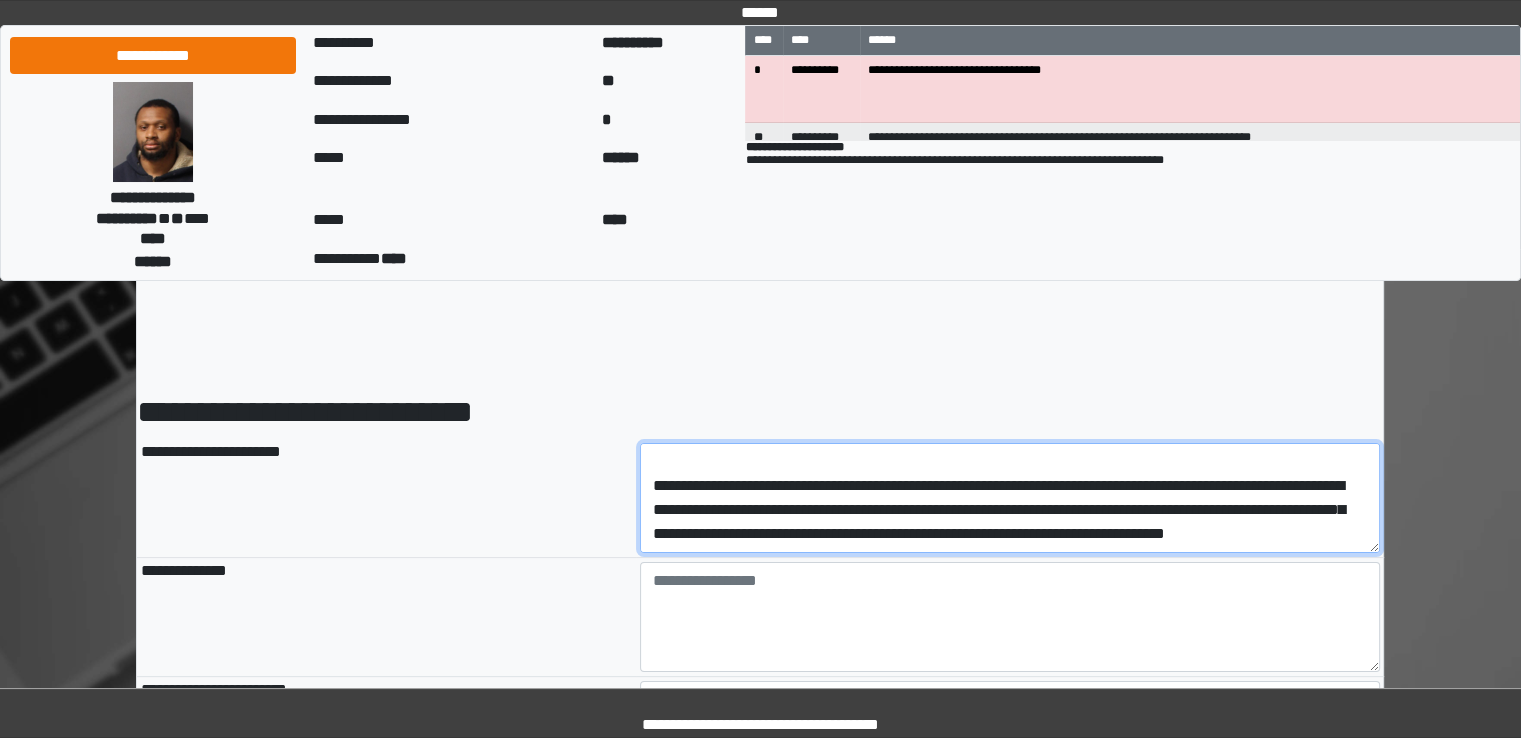 drag, startPoint x: 1087, startPoint y: 526, endPoint x: 1038, endPoint y: 529, distance: 49.09175 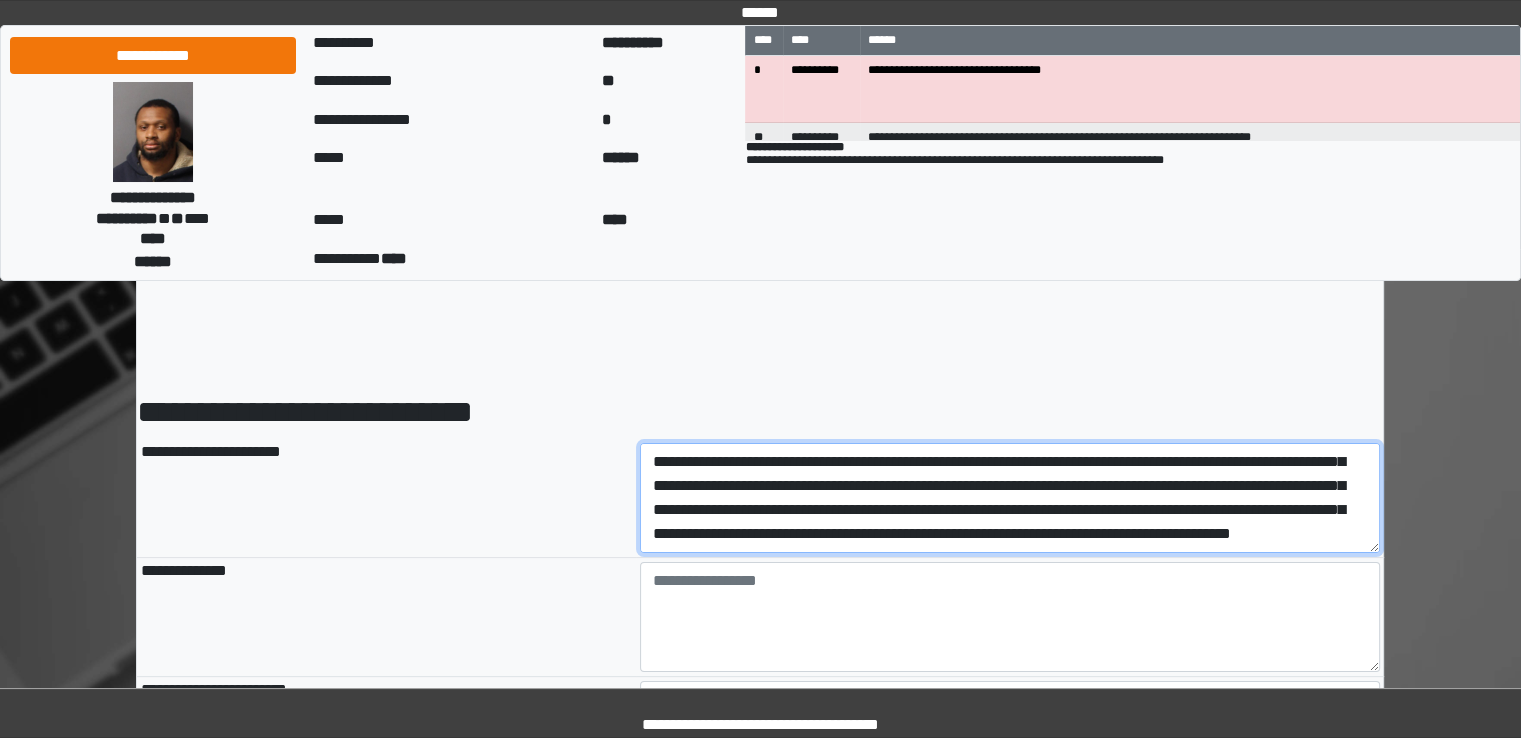 scroll, scrollTop: 208, scrollLeft: 0, axis: vertical 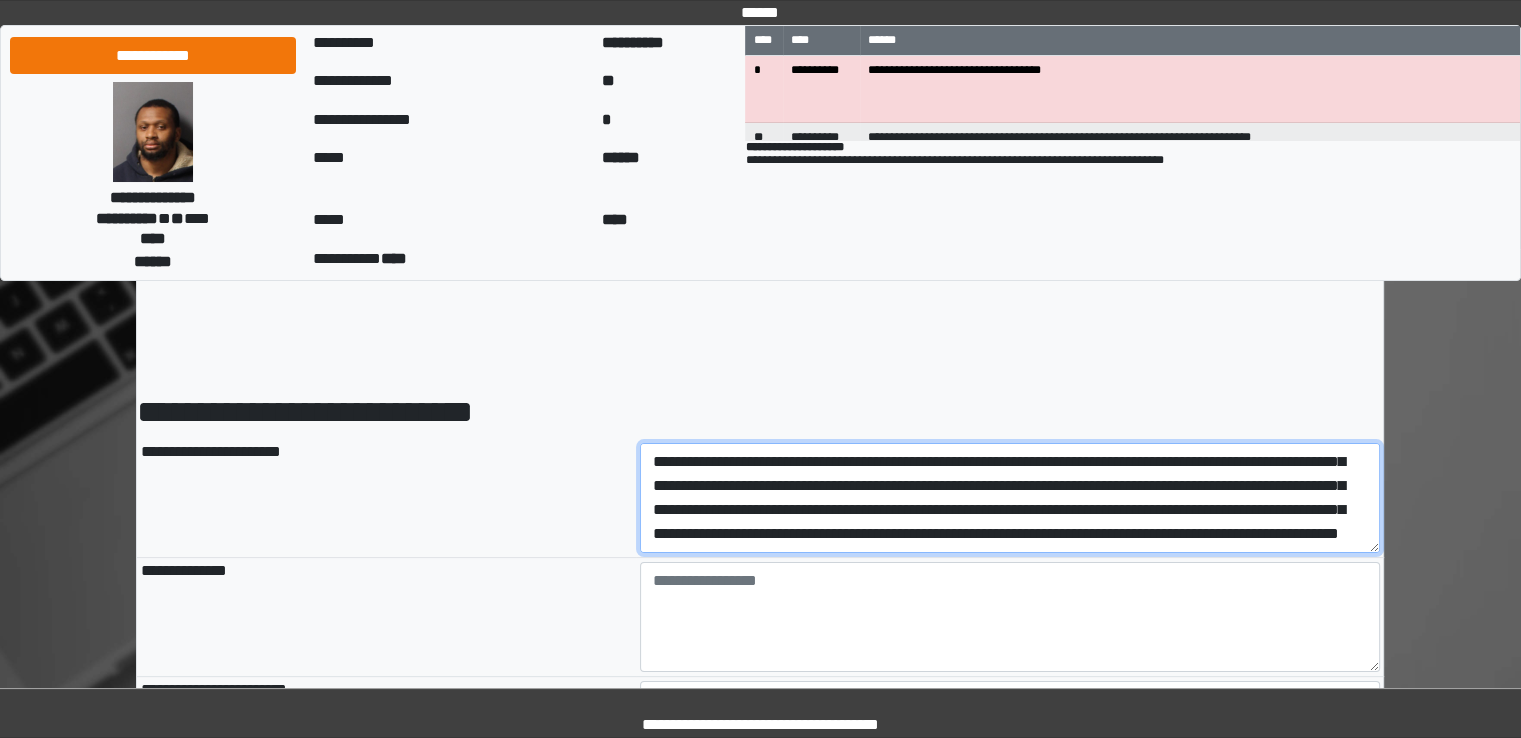 click on "**********" at bounding box center [1010, 498] 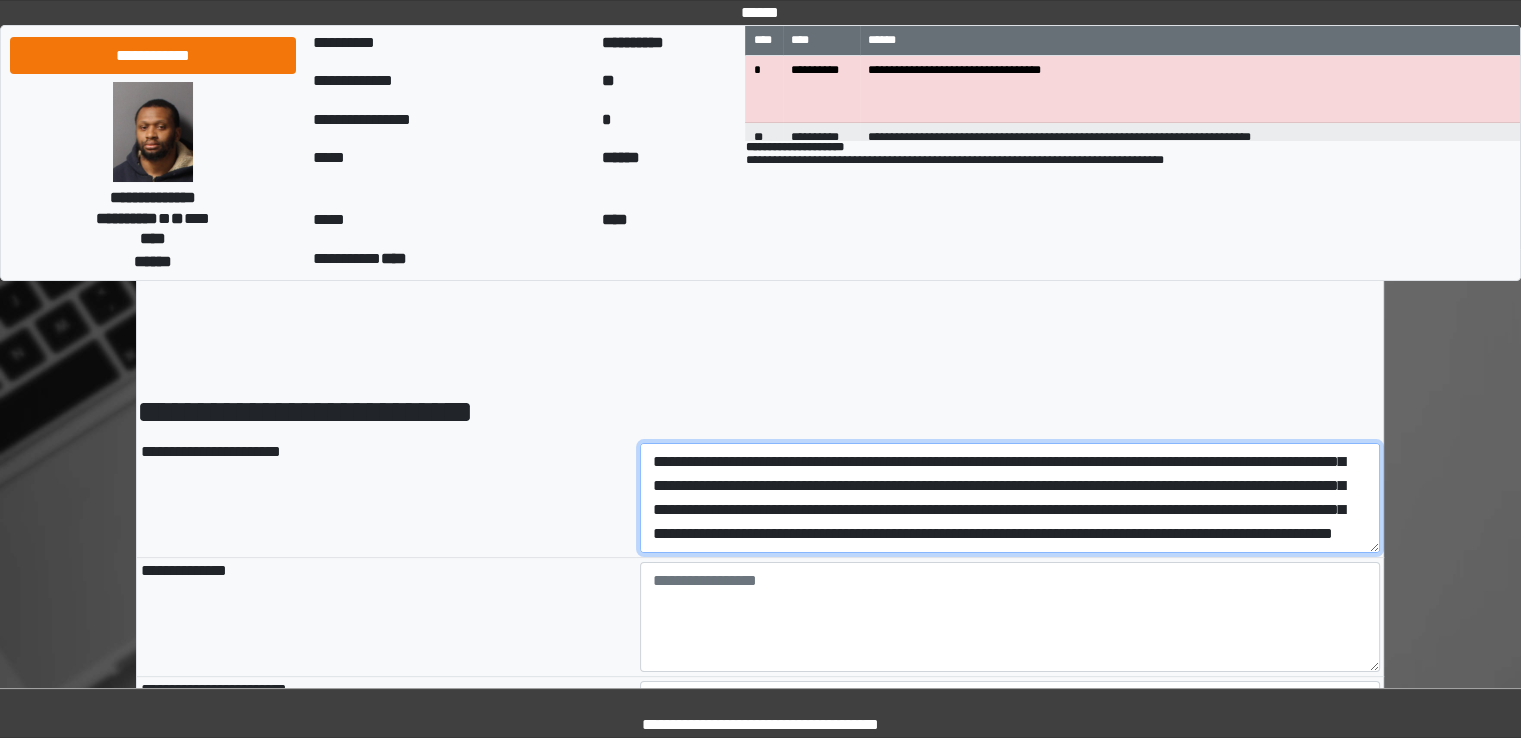 click on "**********" at bounding box center [1010, 498] 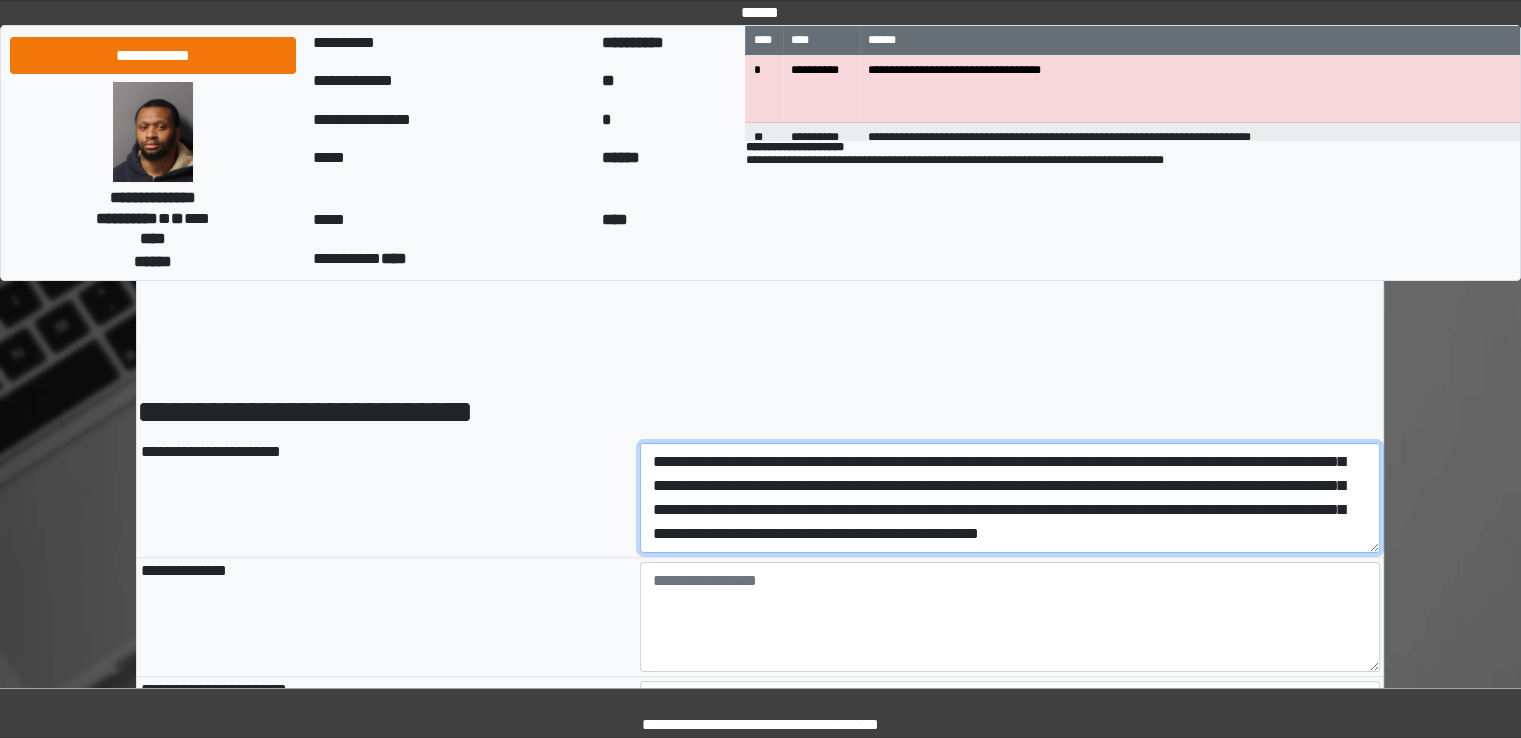 scroll, scrollTop: 256, scrollLeft: 0, axis: vertical 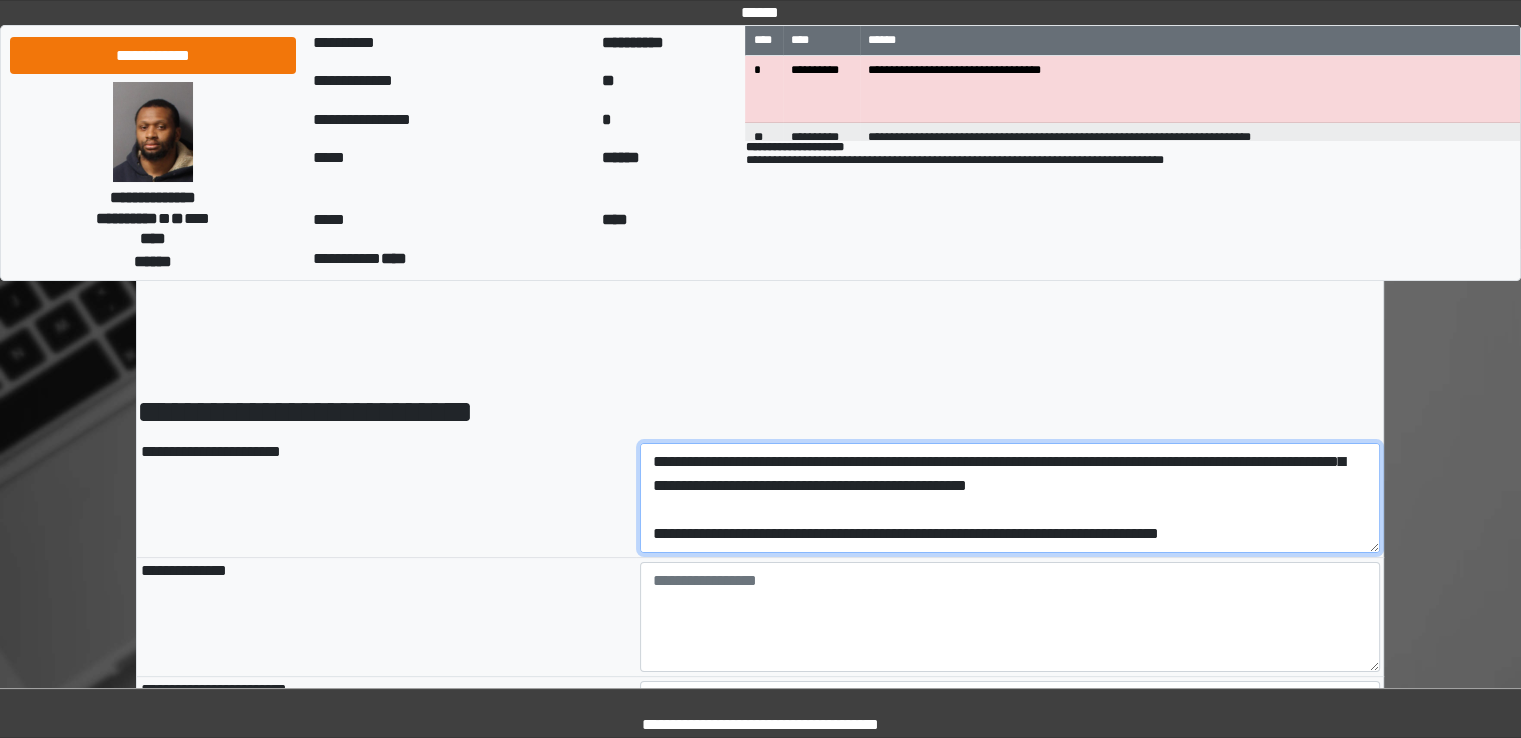 click at bounding box center [1010, 498] 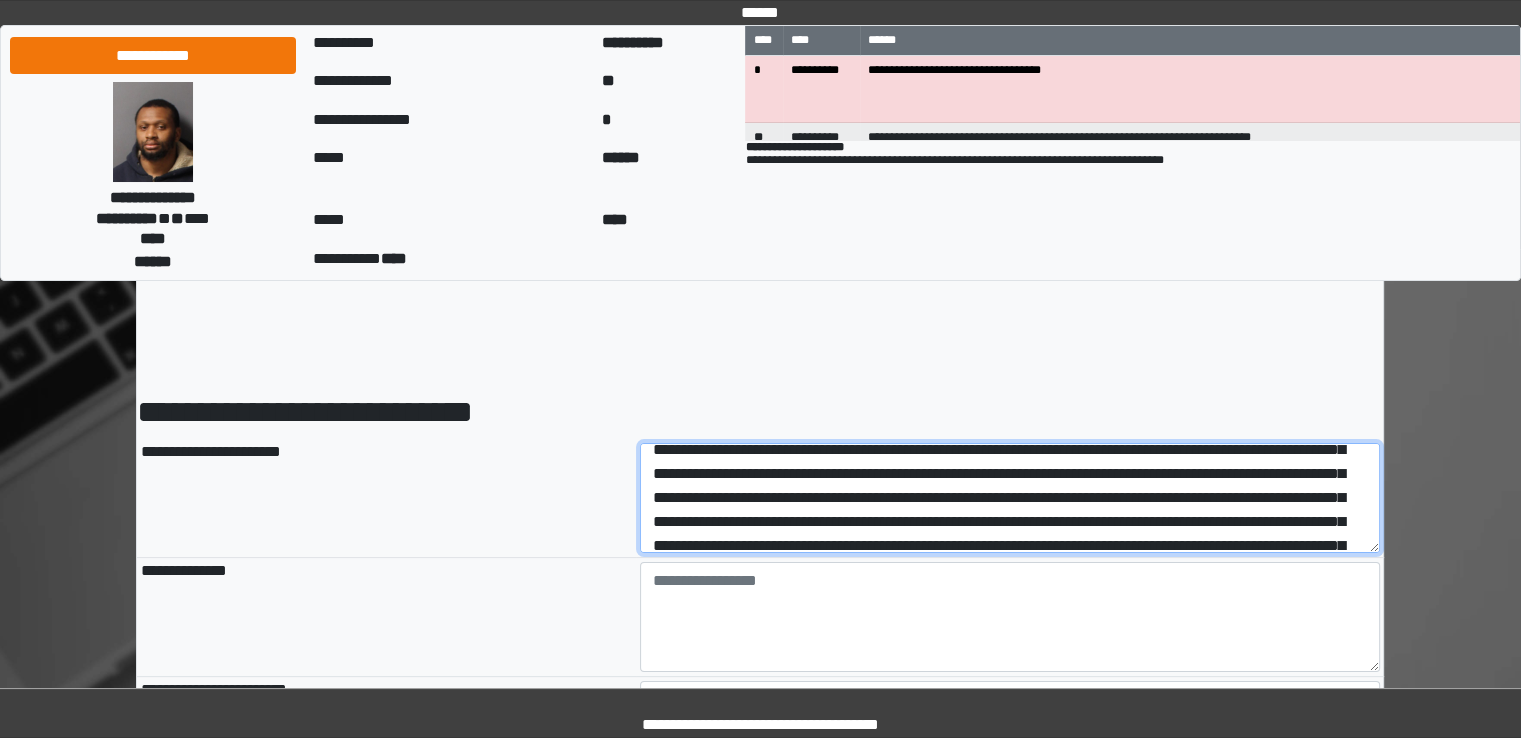 scroll, scrollTop: 312, scrollLeft: 0, axis: vertical 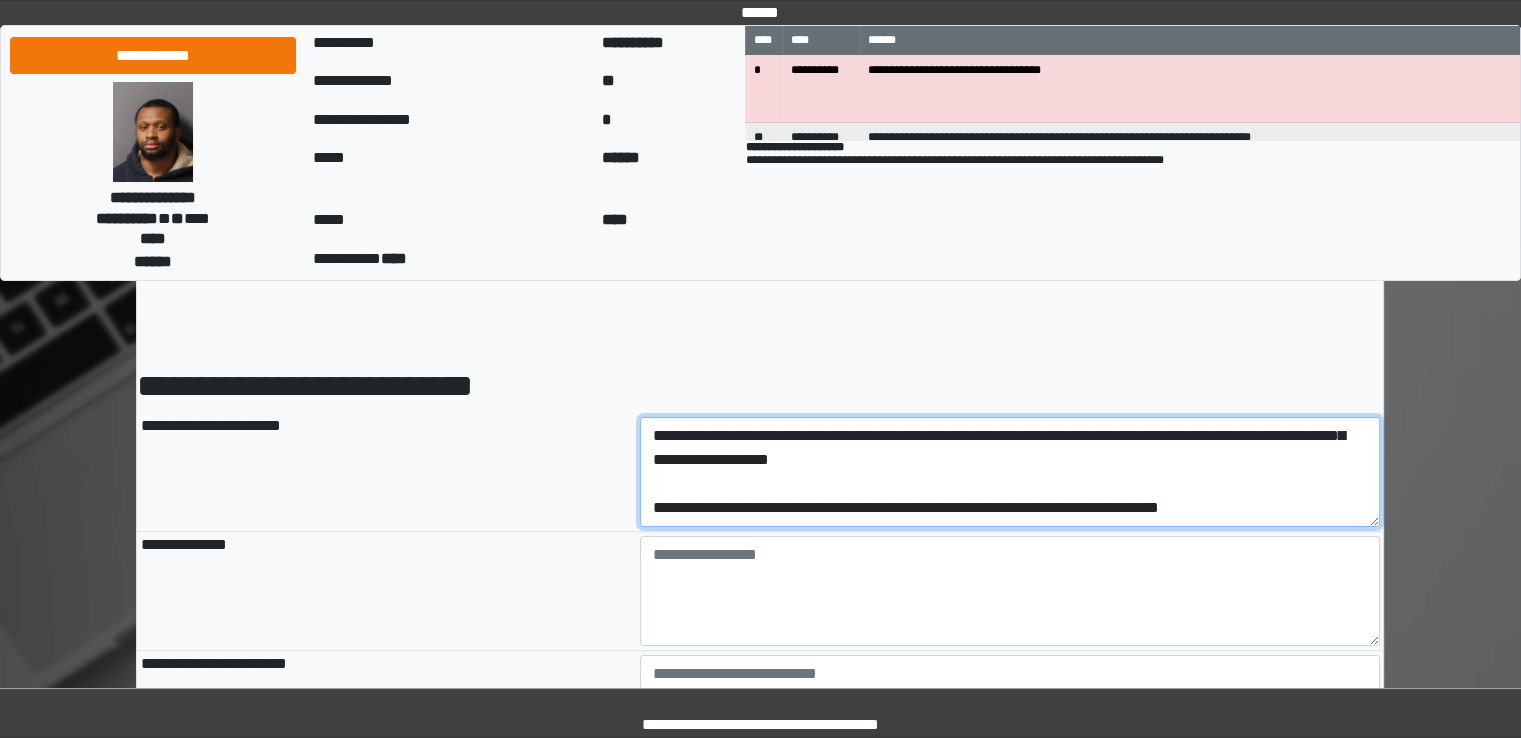click at bounding box center (1010, 472) 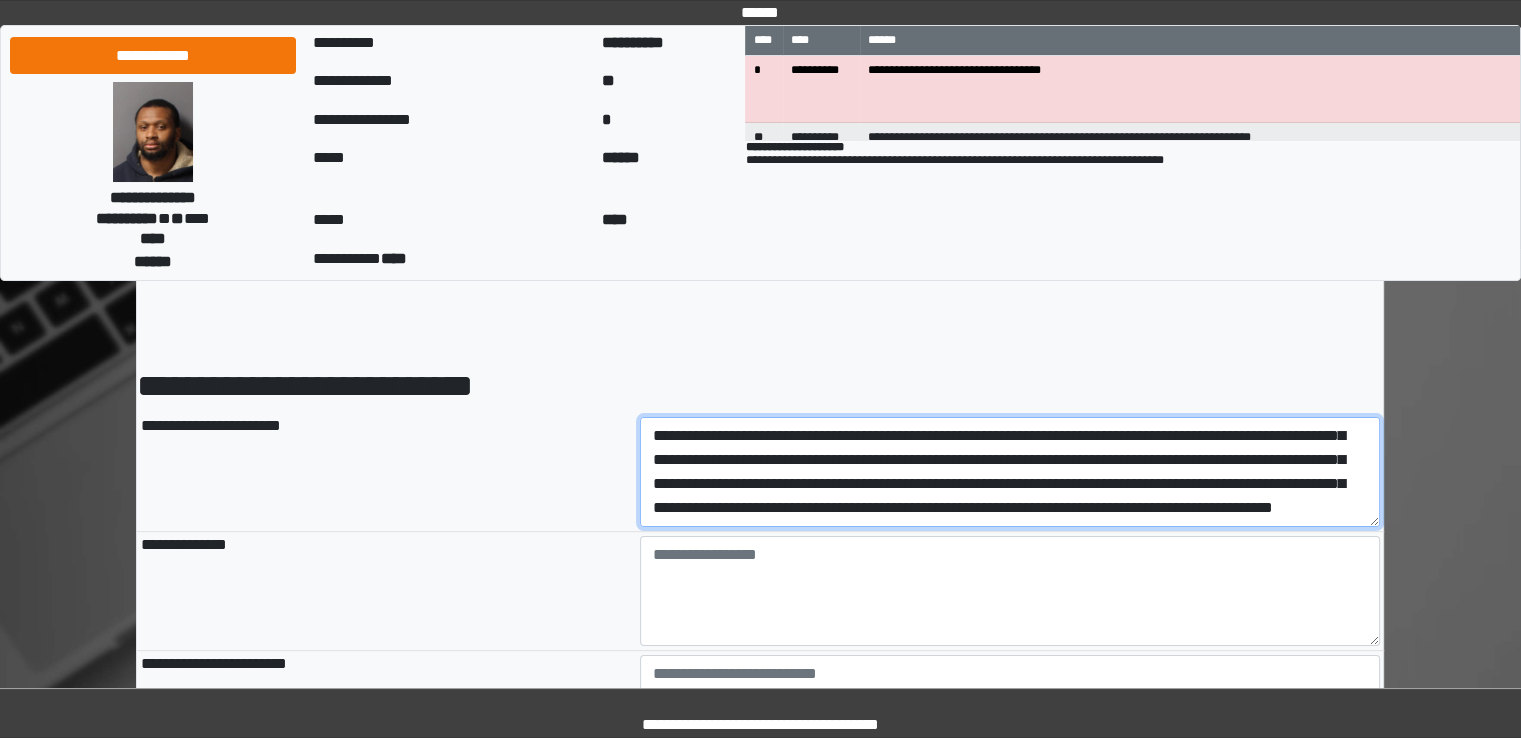 scroll, scrollTop: 288, scrollLeft: 0, axis: vertical 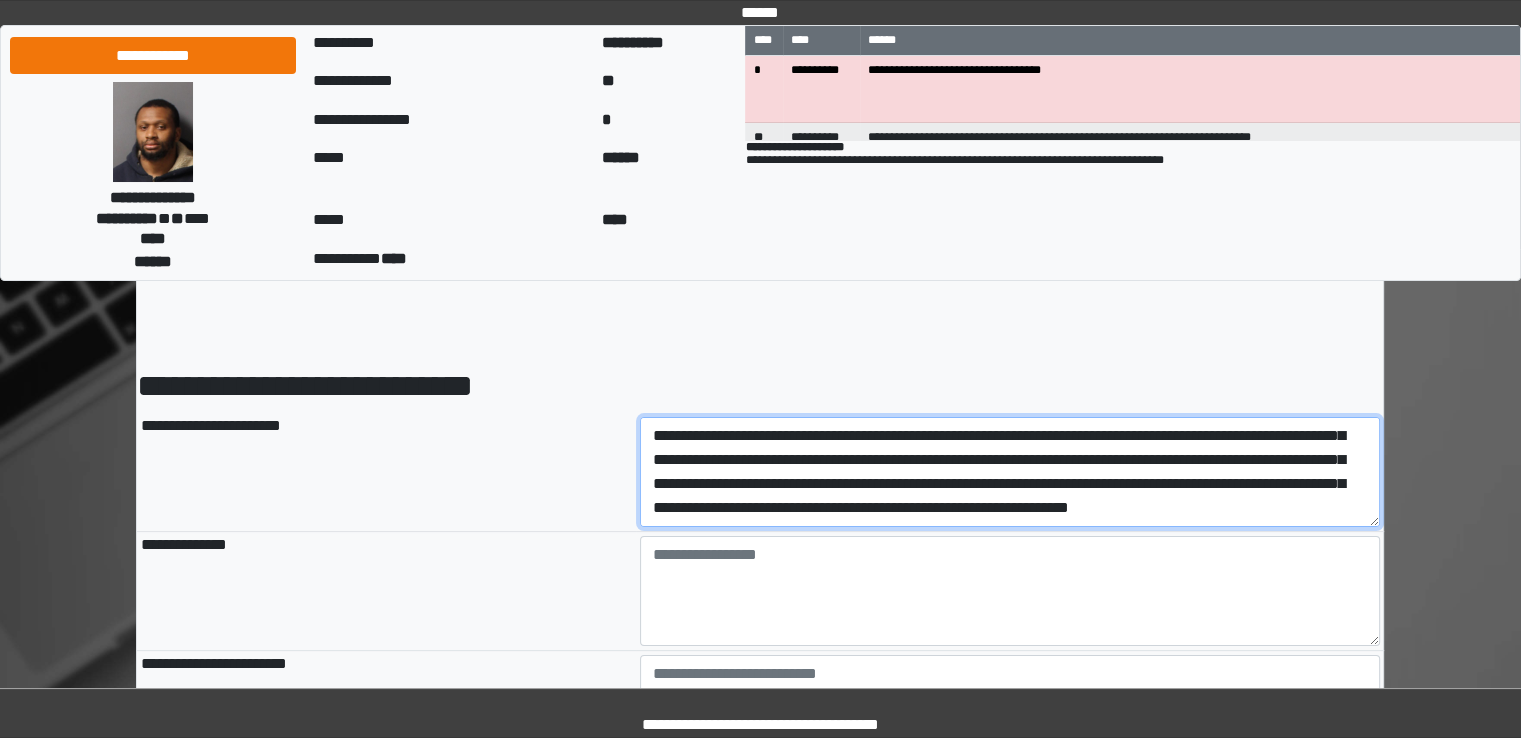 click at bounding box center (1010, 472) 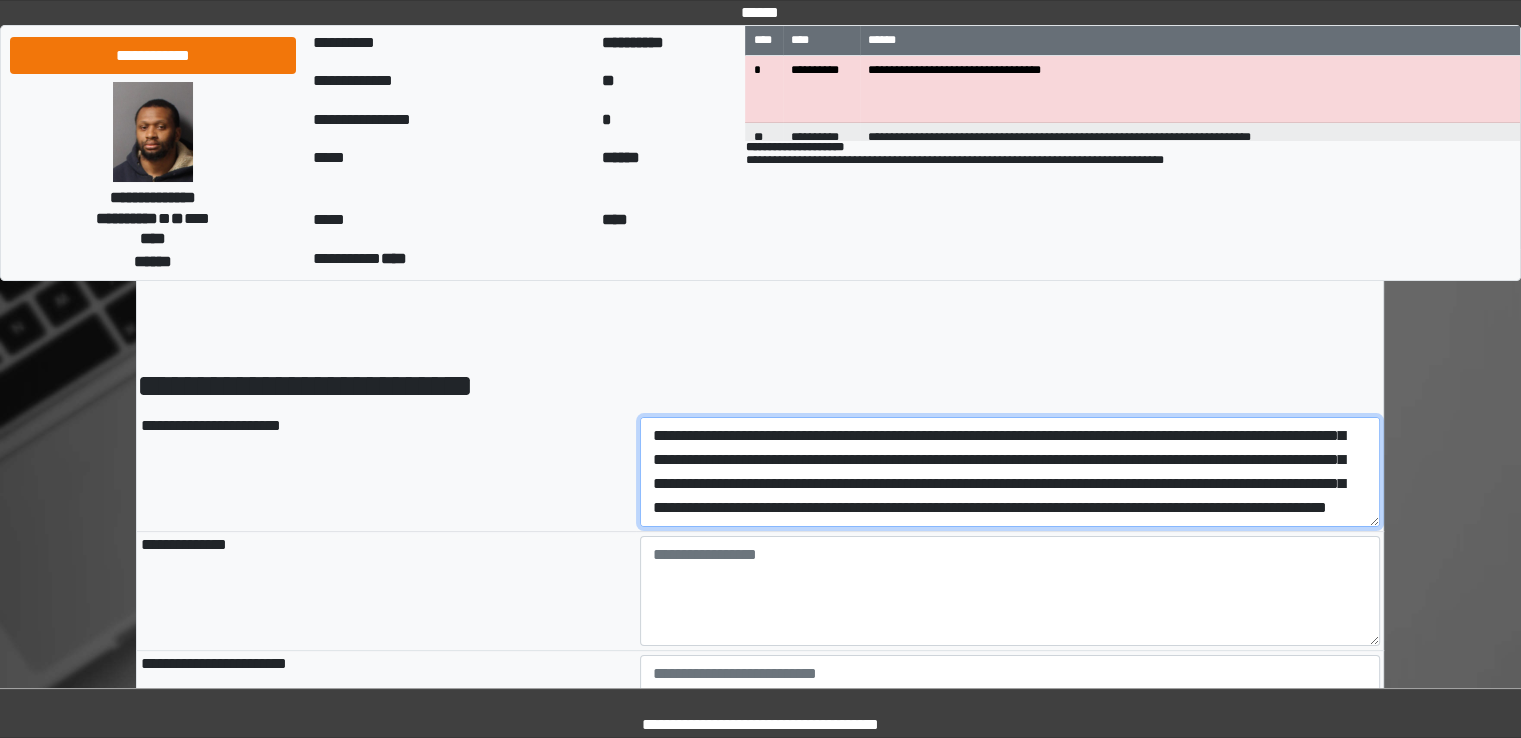 scroll, scrollTop: 328, scrollLeft: 0, axis: vertical 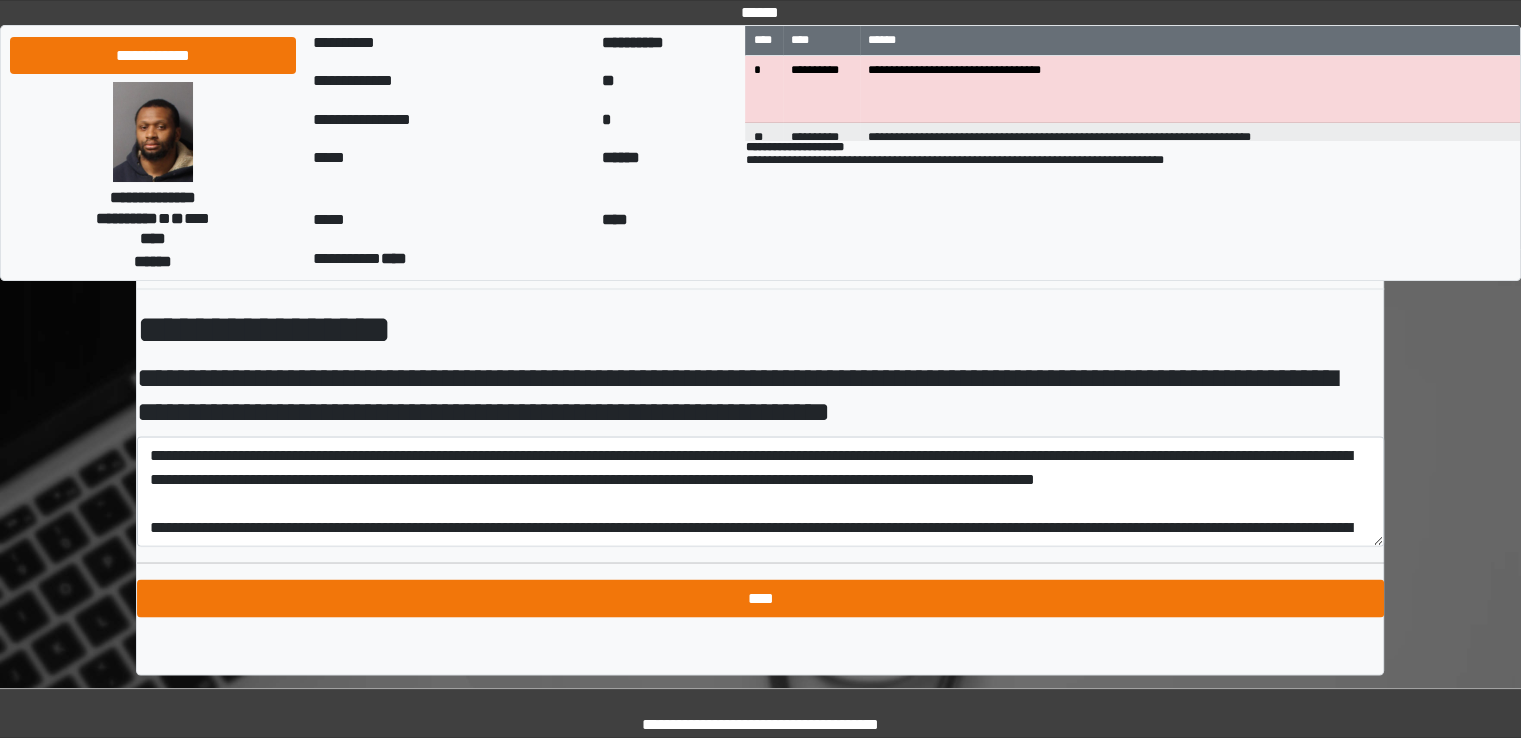 type on "**********" 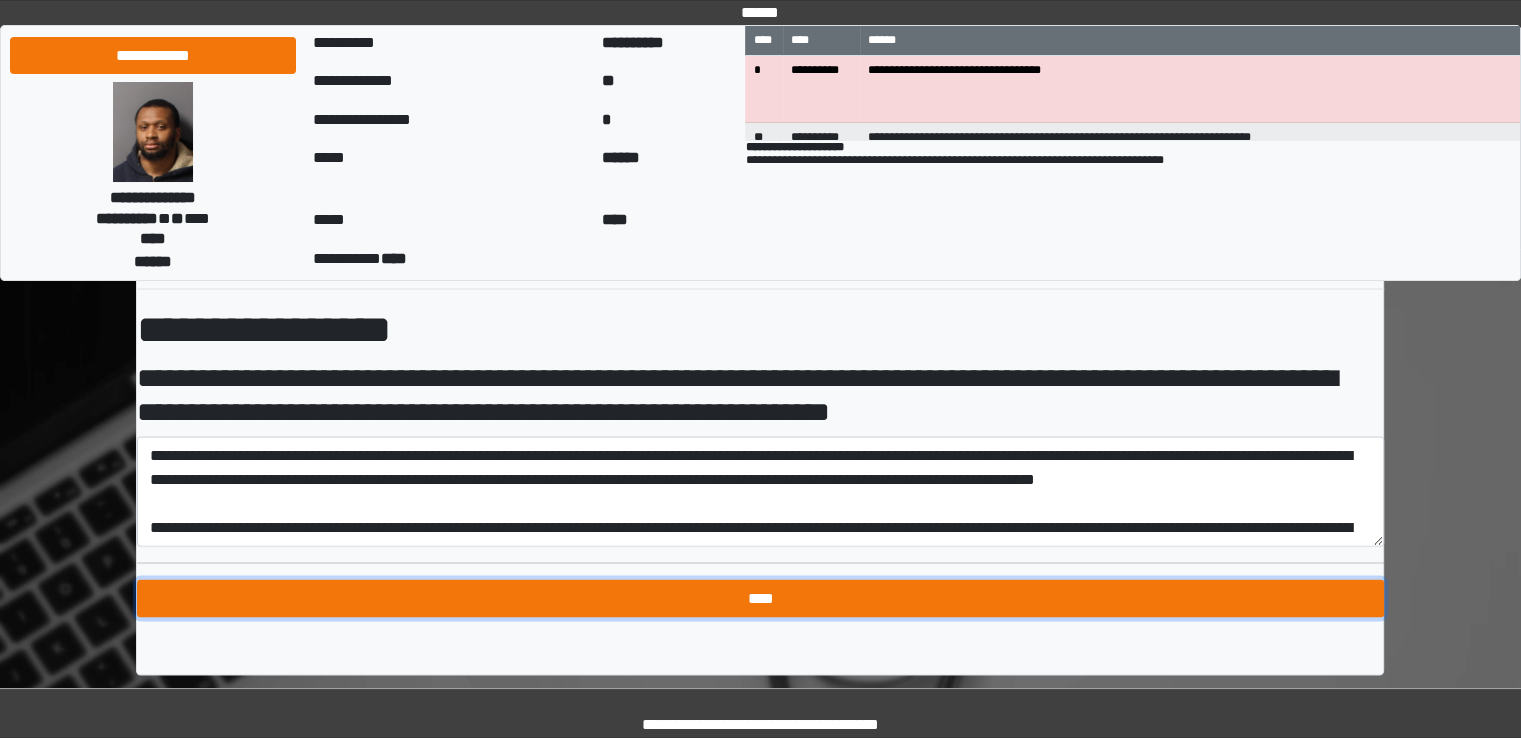type on "**********" 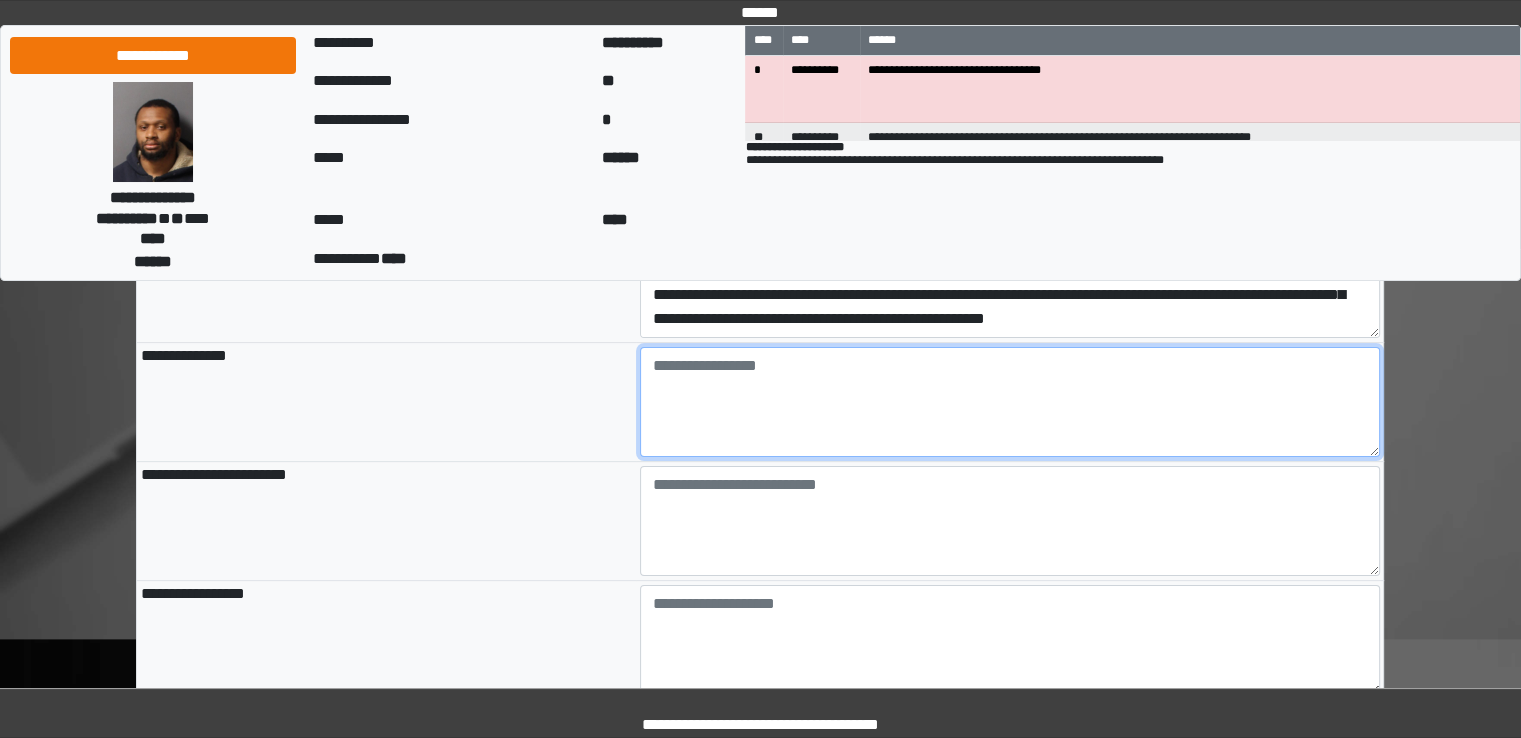 scroll, scrollTop: 212, scrollLeft: 0, axis: vertical 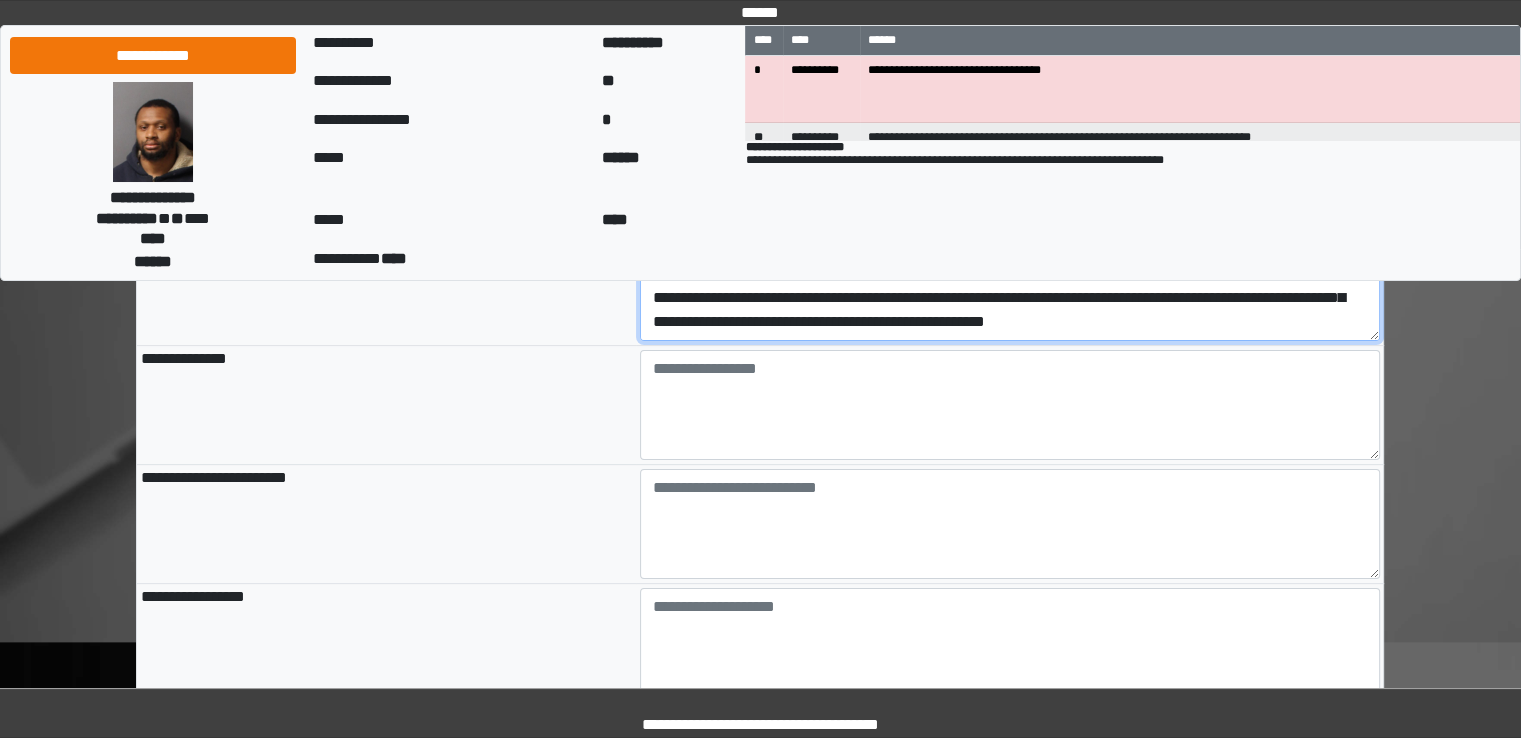 click at bounding box center (1010, 286) 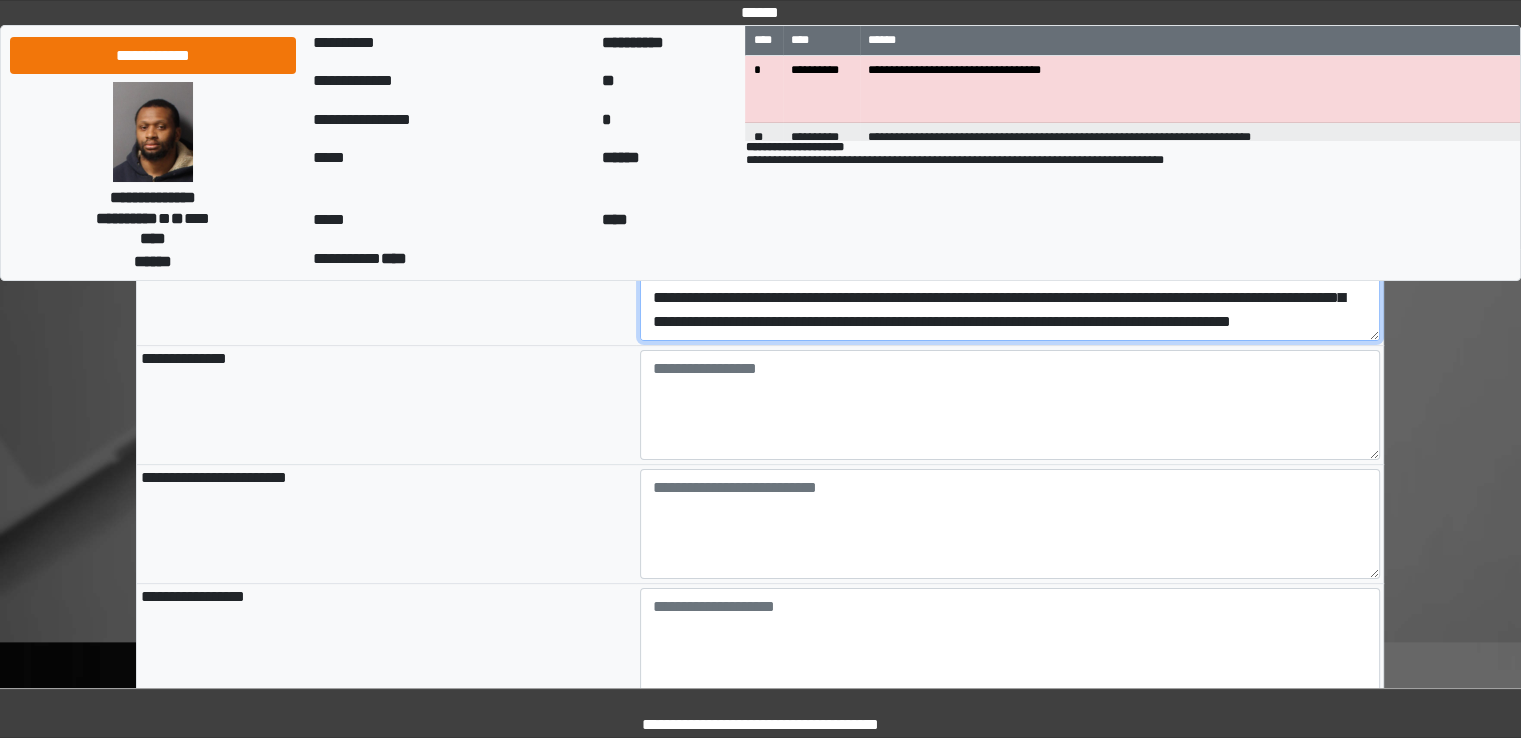 scroll, scrollTop: 352, scrollLeft: 0, axis: vertical 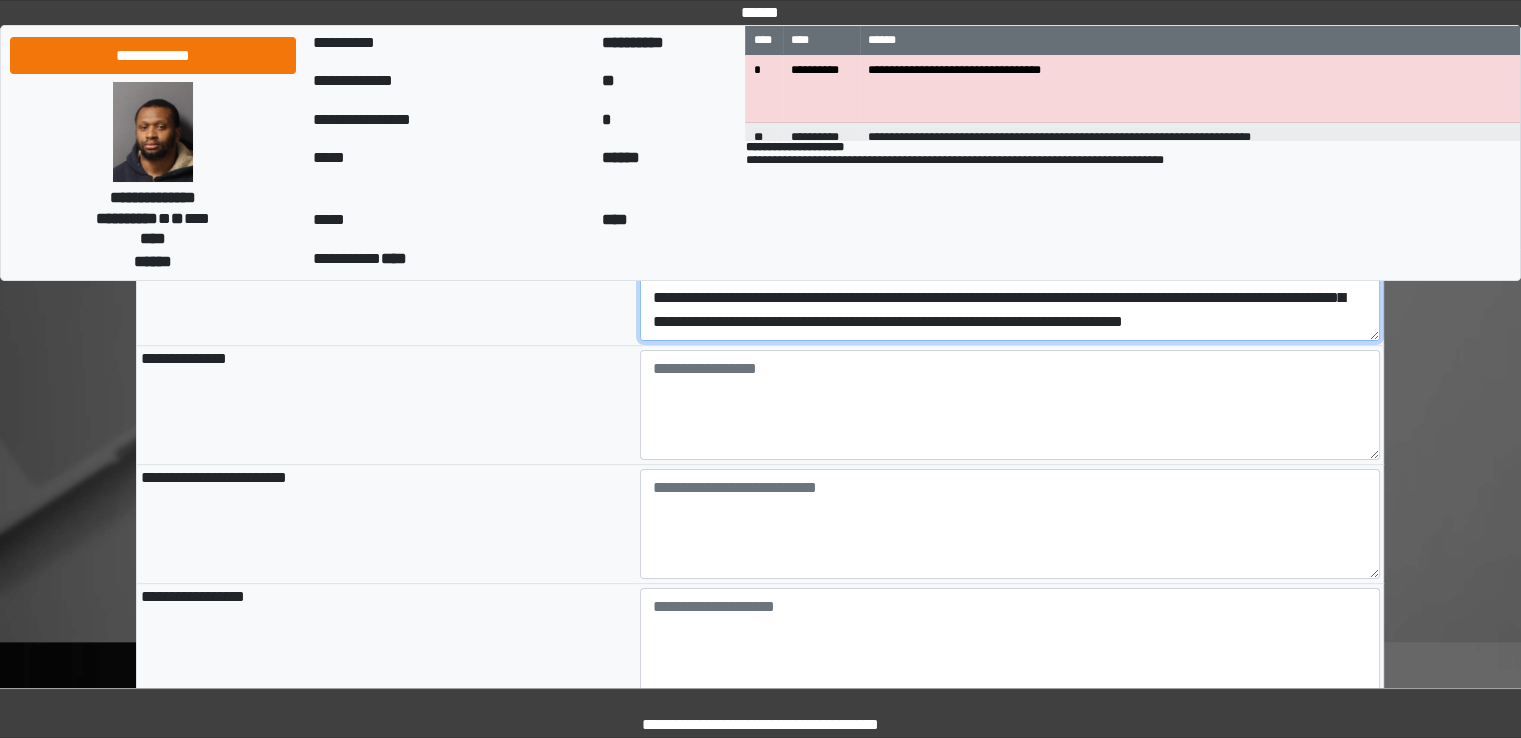 click at bounding box center (1010, 286) 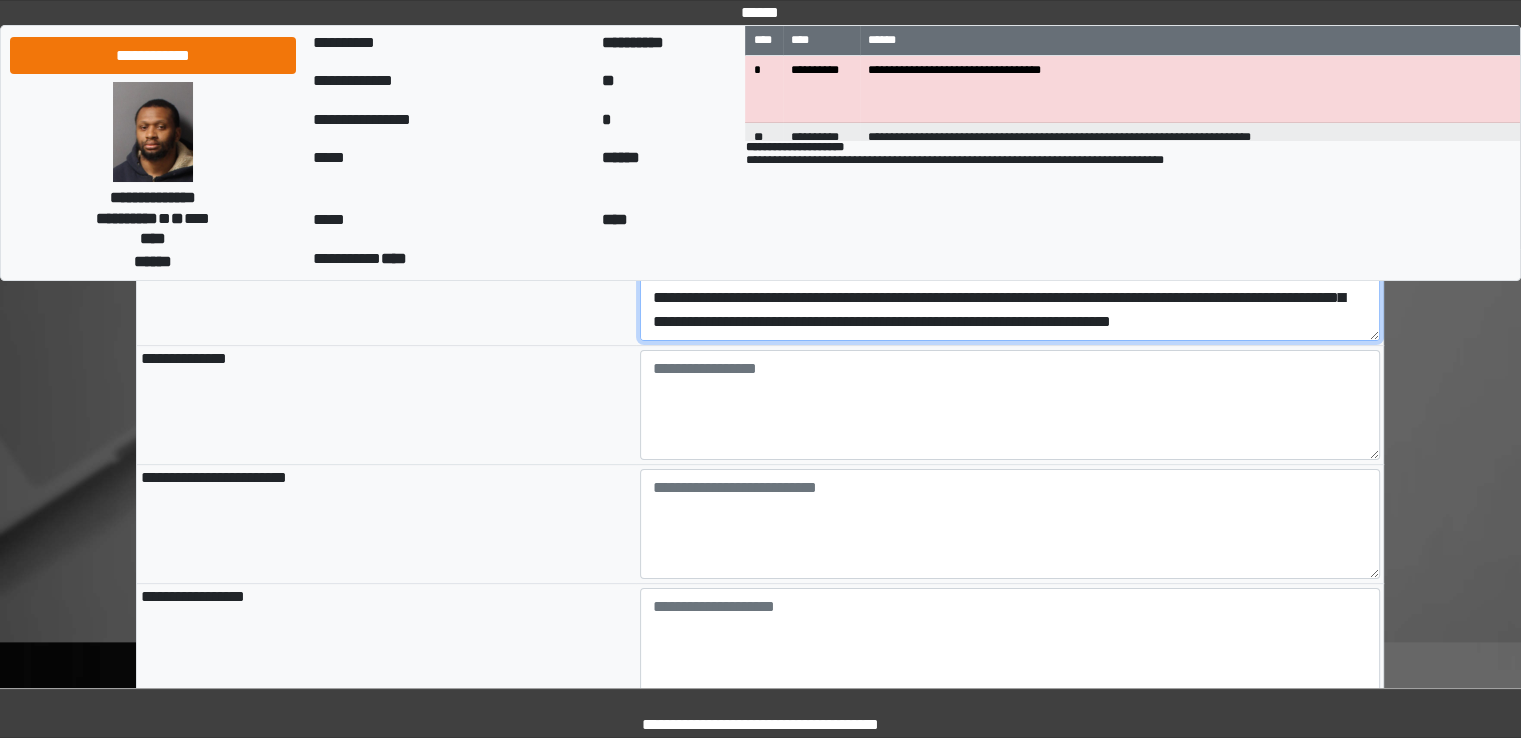 click at bounding box center (1010, 286) 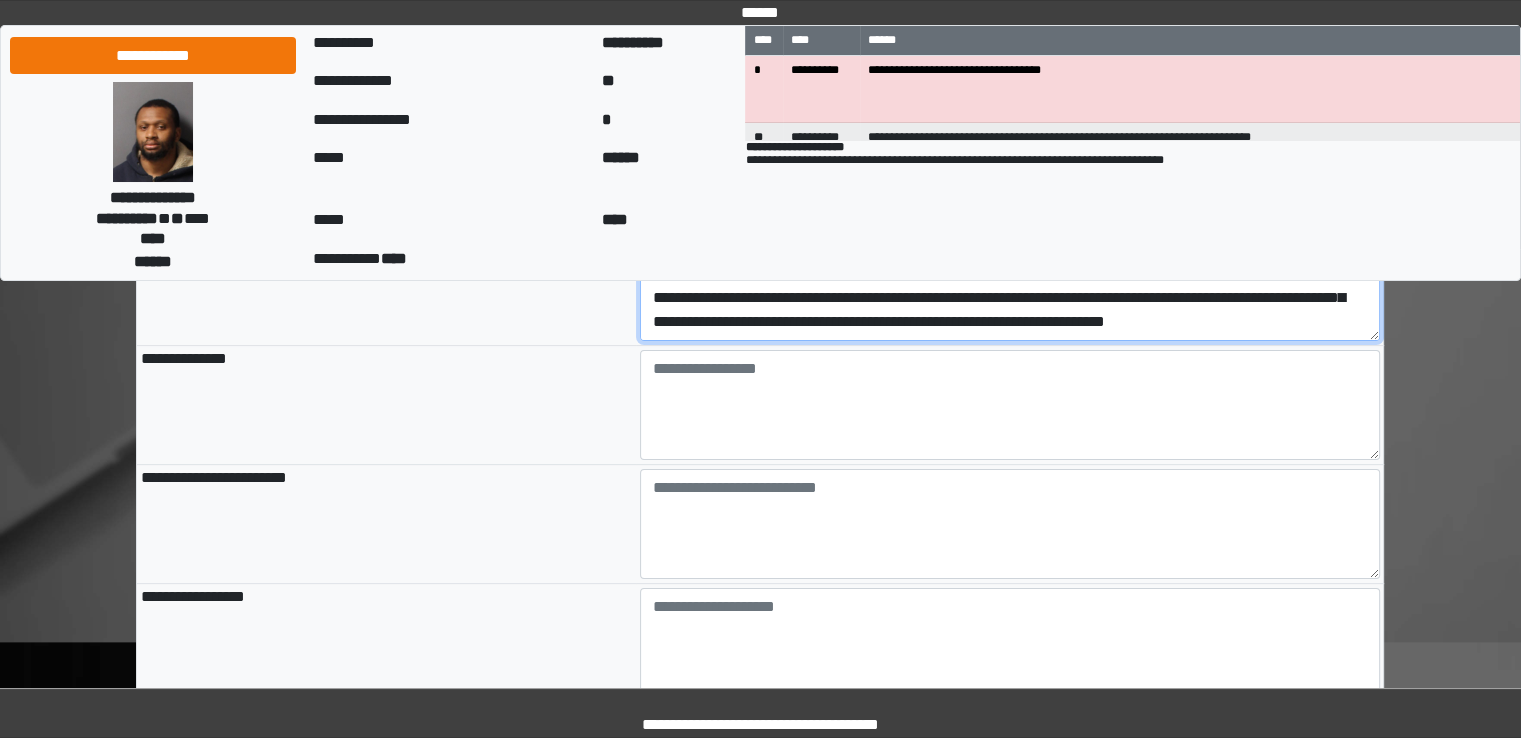 click at bounding box center [1010, 286] 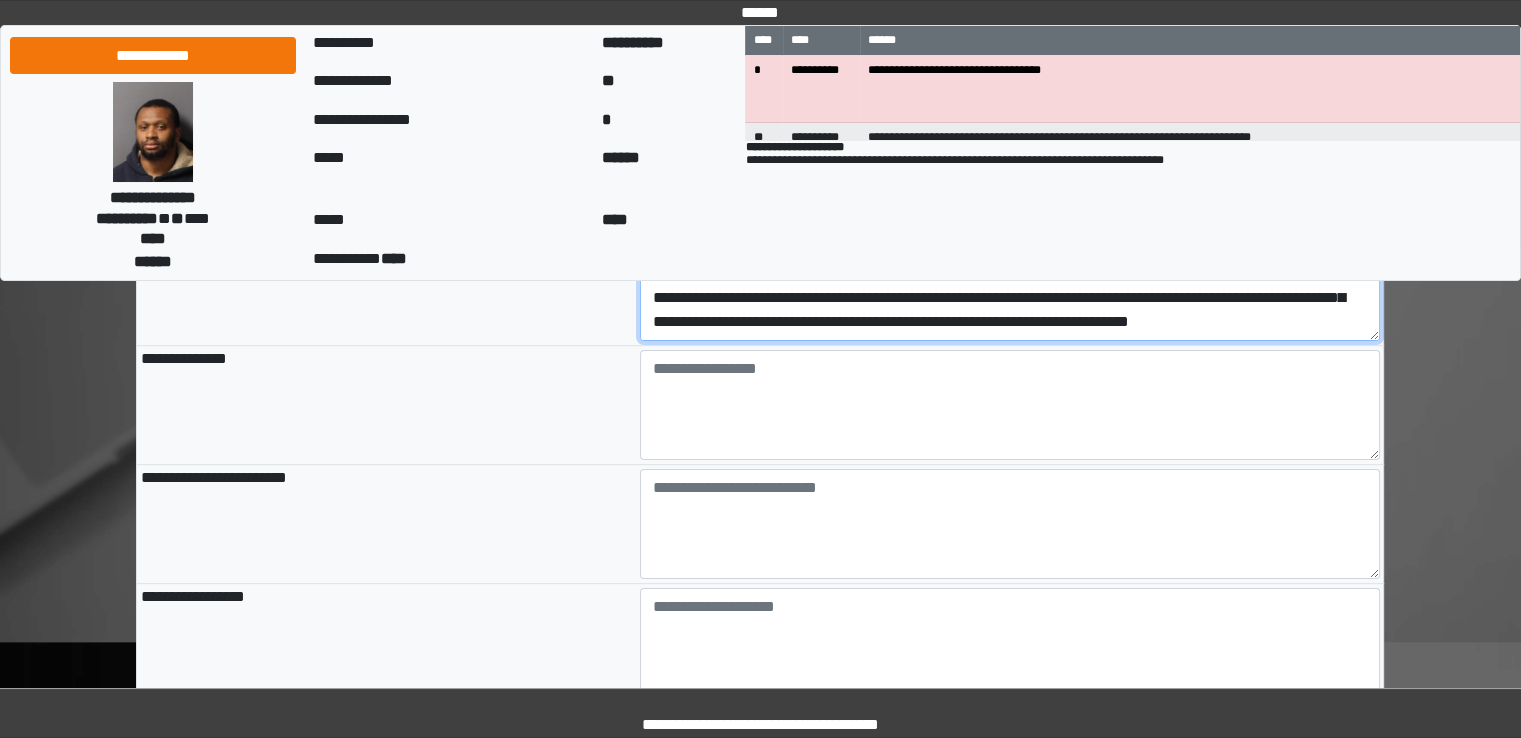 scroll, scrollTop: 376, scrollLeft: 0, axis: vertical 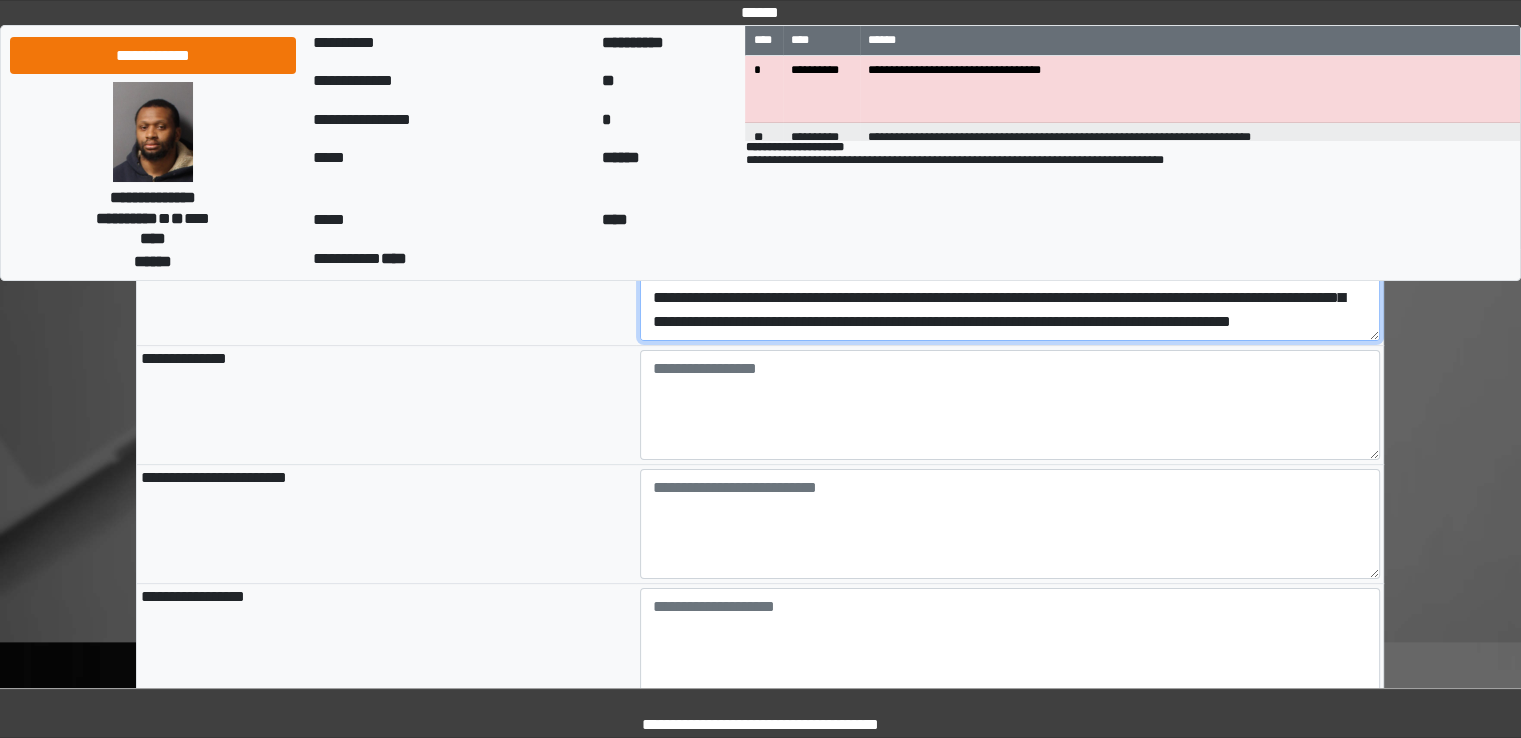 type on "**********" 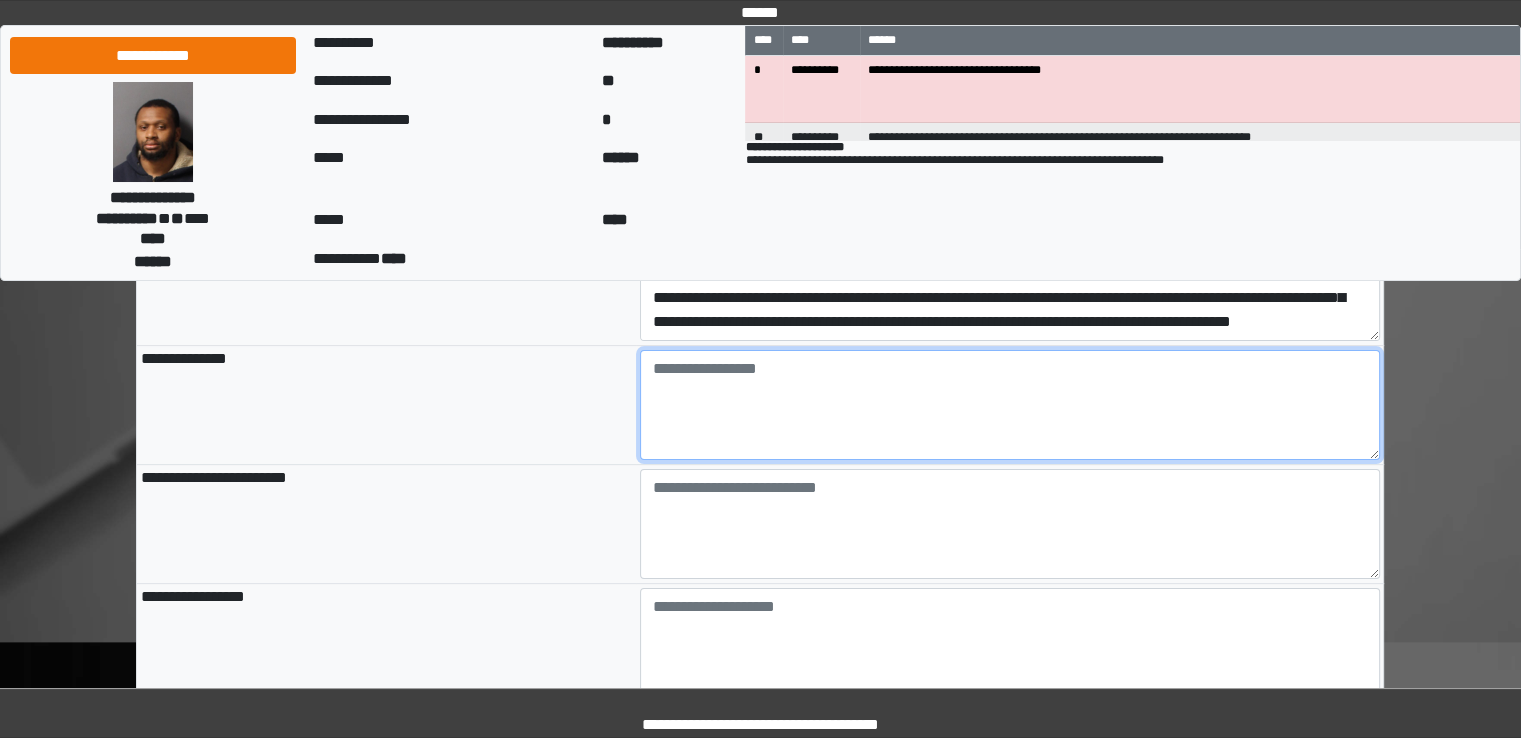 type on "**********" 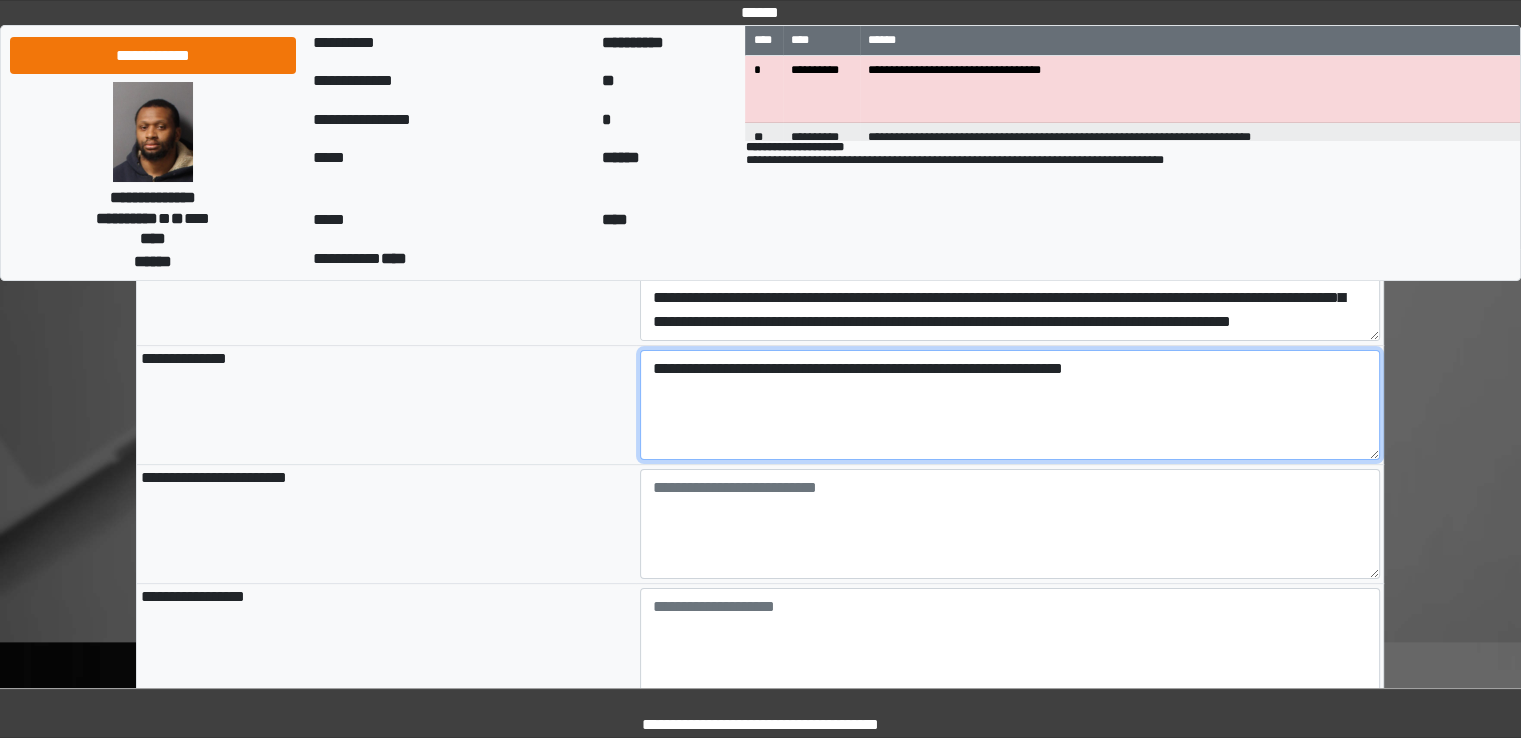 scroll, scrollTop: 262, scrollLeft: 0, axis: vertical 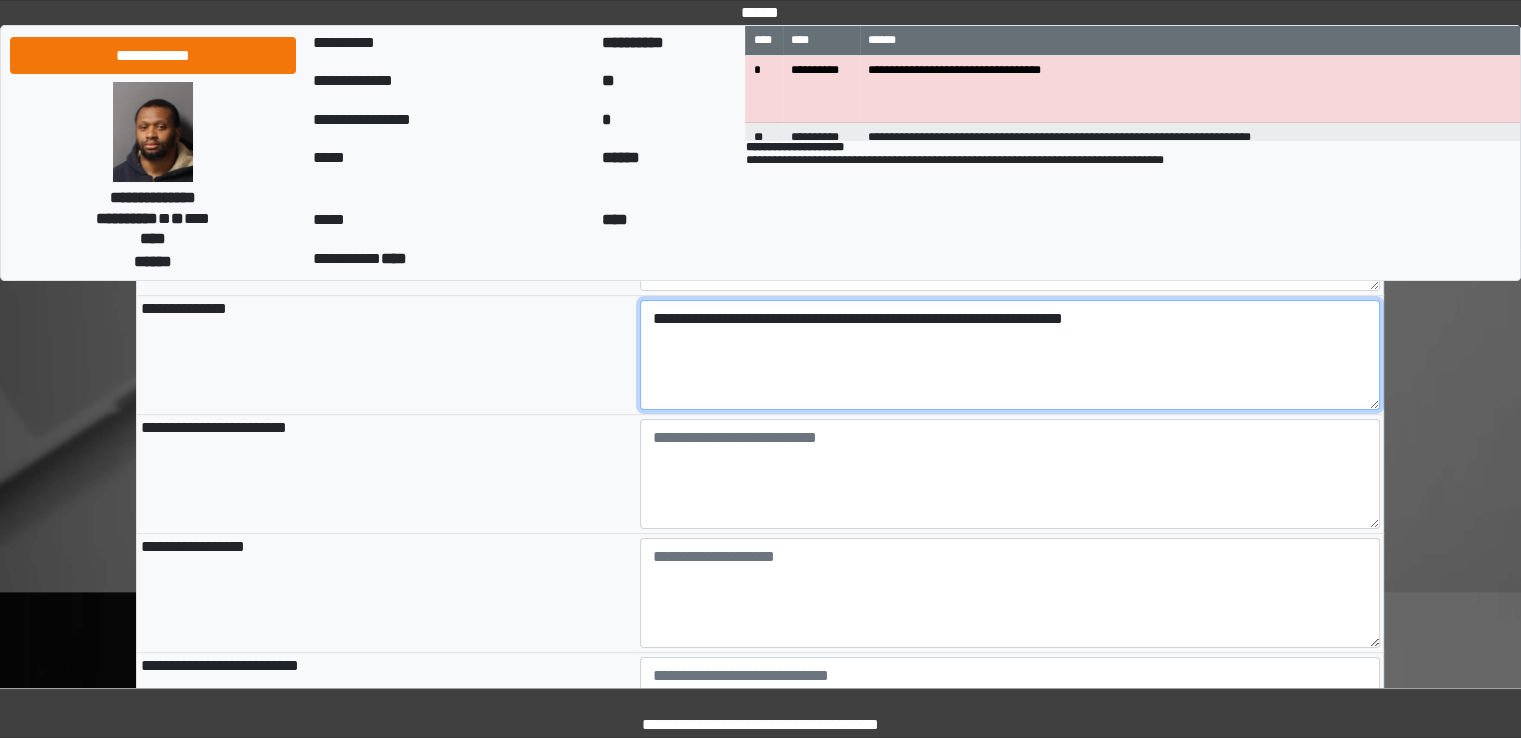 type on "**********" 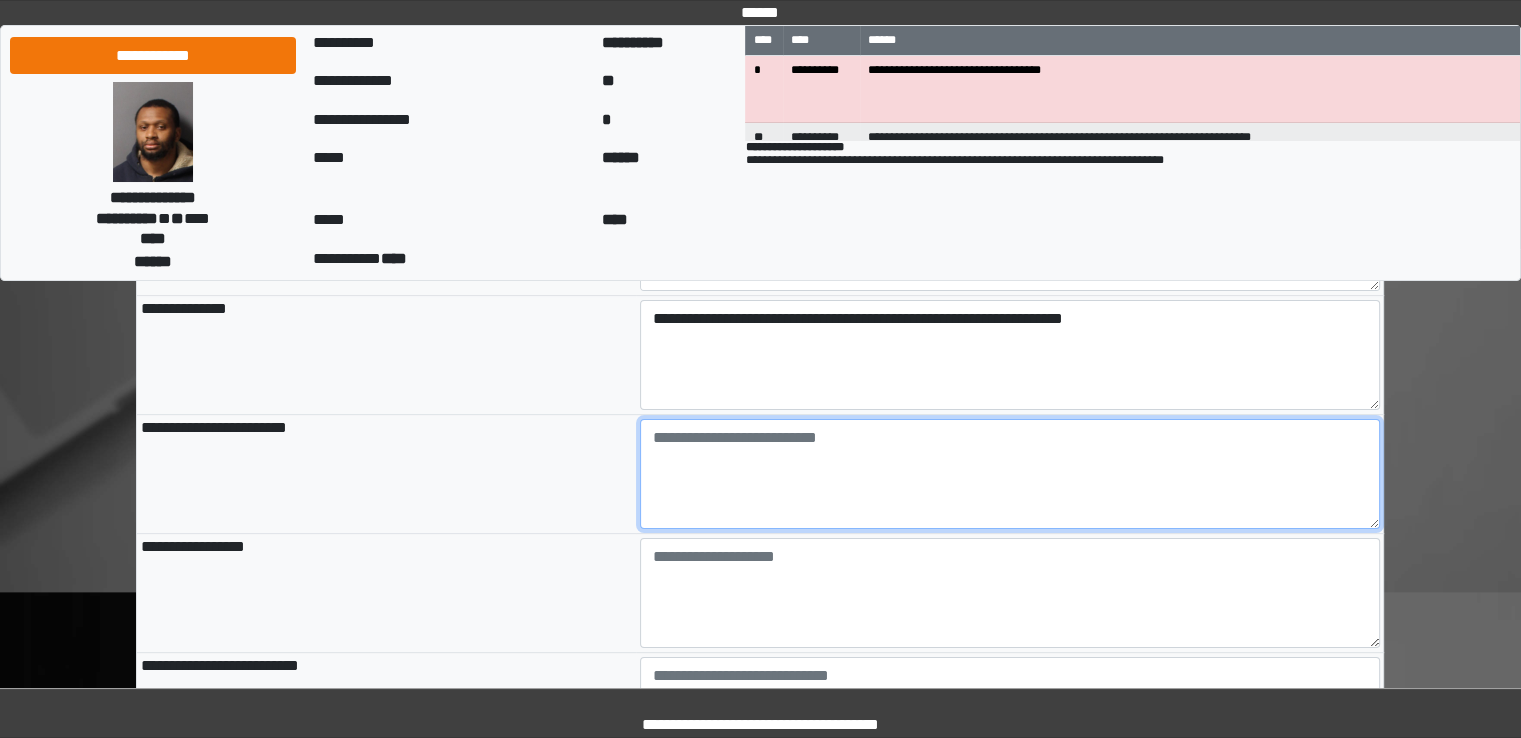 type on "**********" 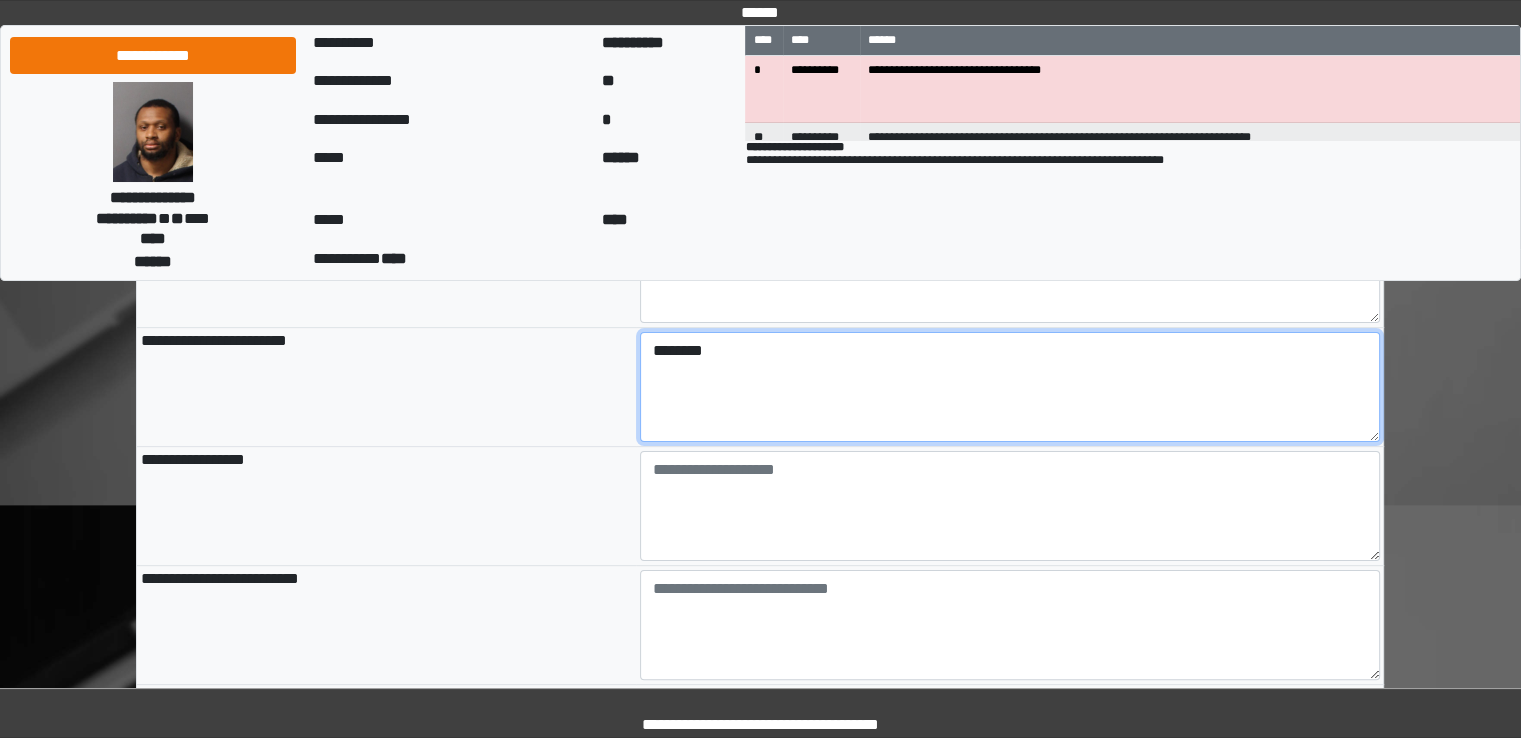 scroll, scrollTop: 353, scrollLeft: 0, axis: vertical 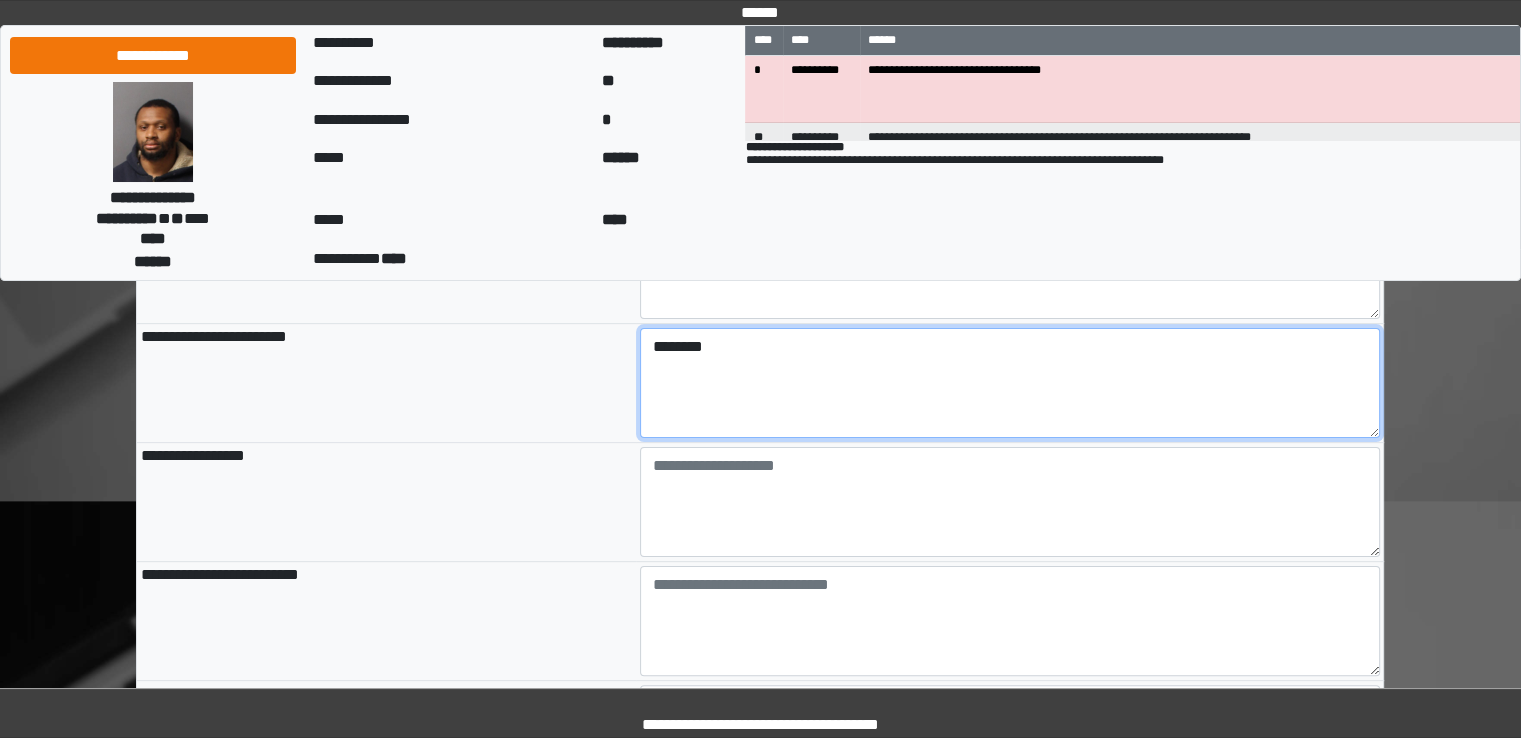 type on "********" 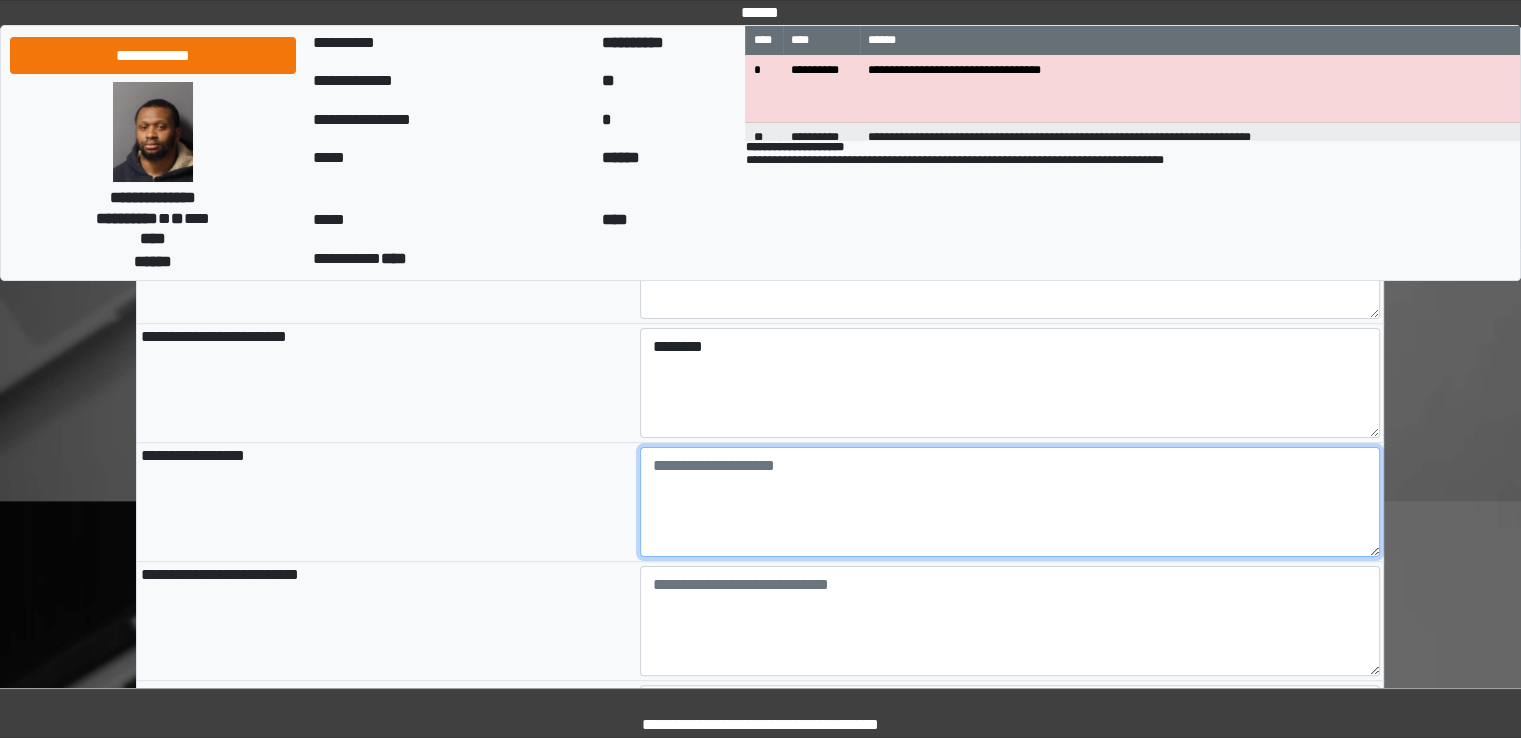 type on "**********" 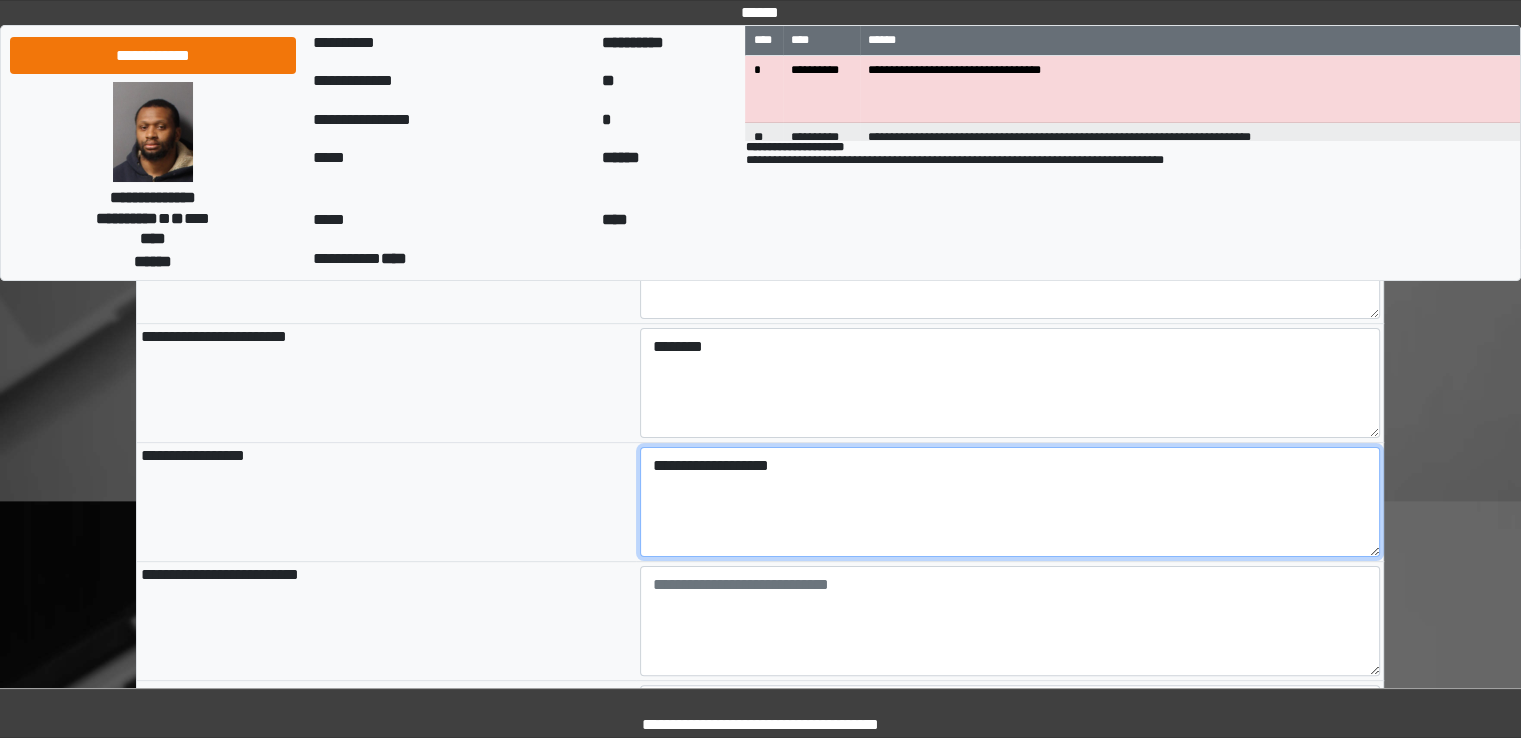 scroll, scrollTop: 489, scrollLeft: 0, axis: vertical 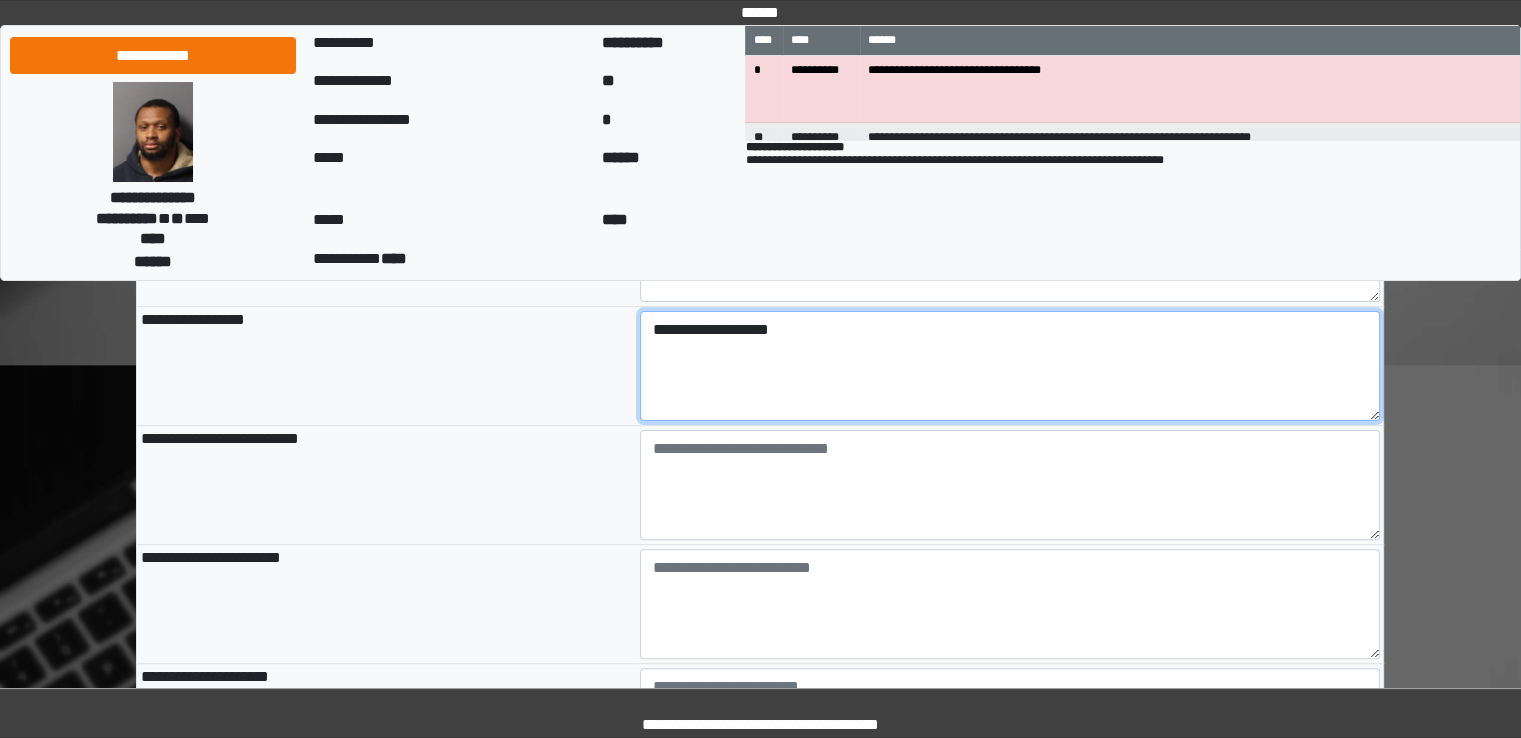 type on "**********" 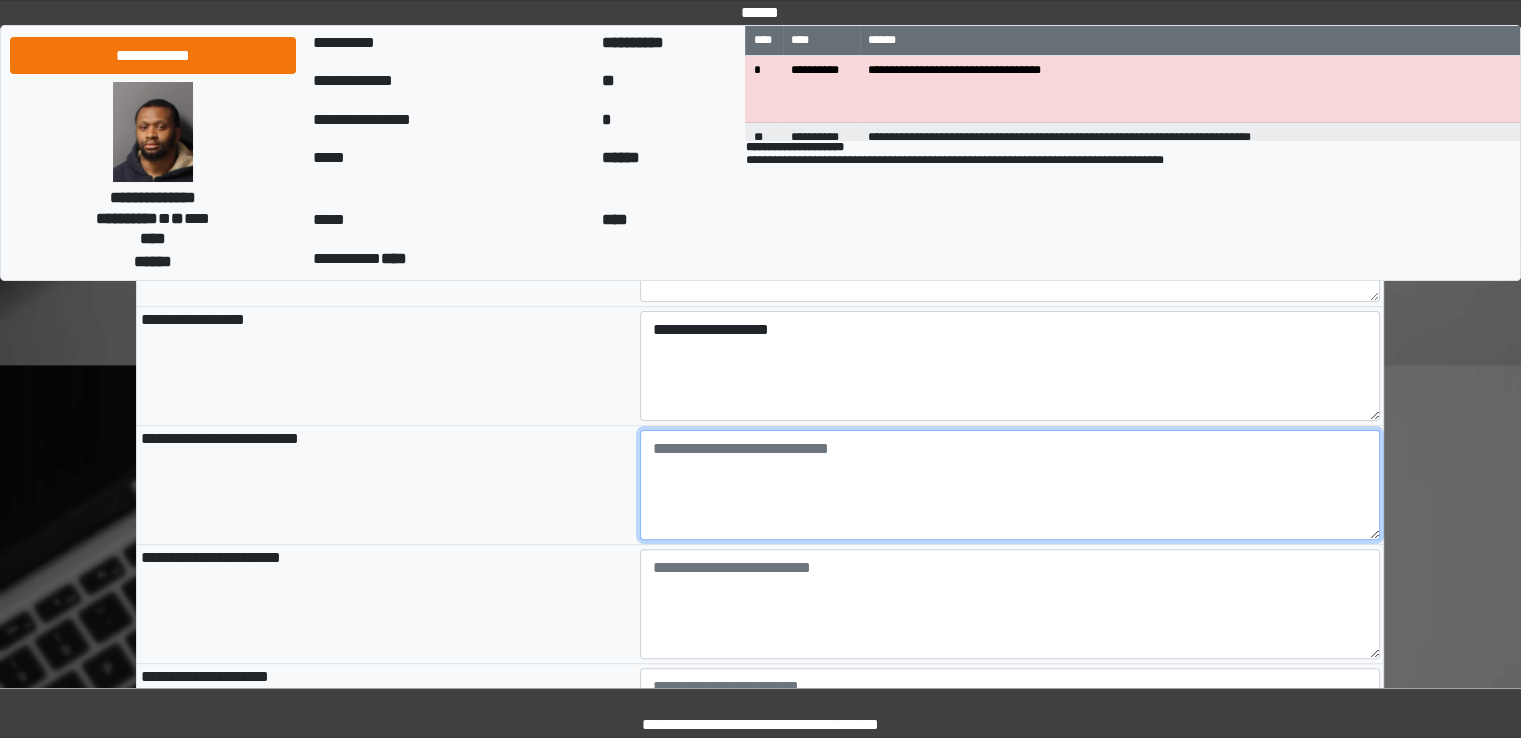type on "**********" 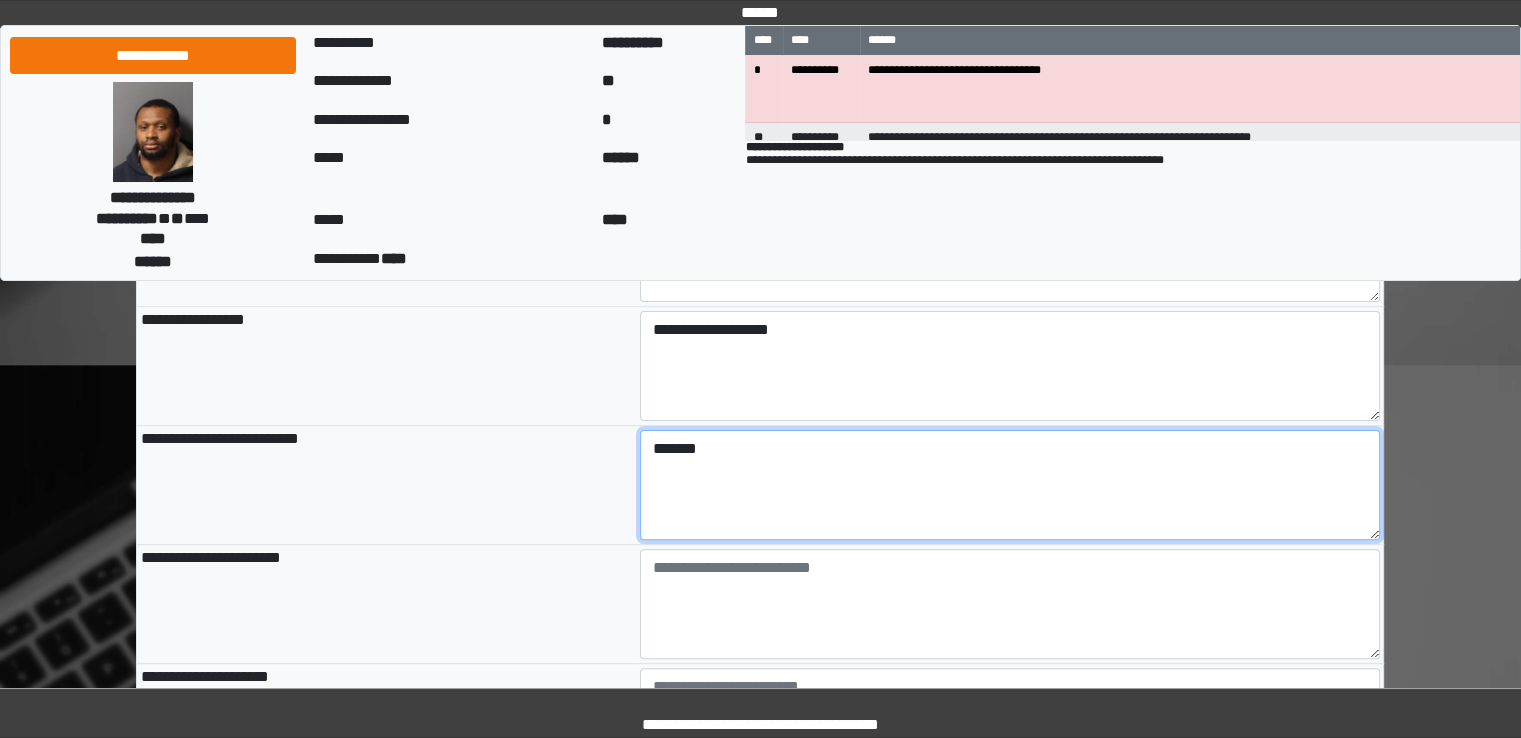 type on "*******" 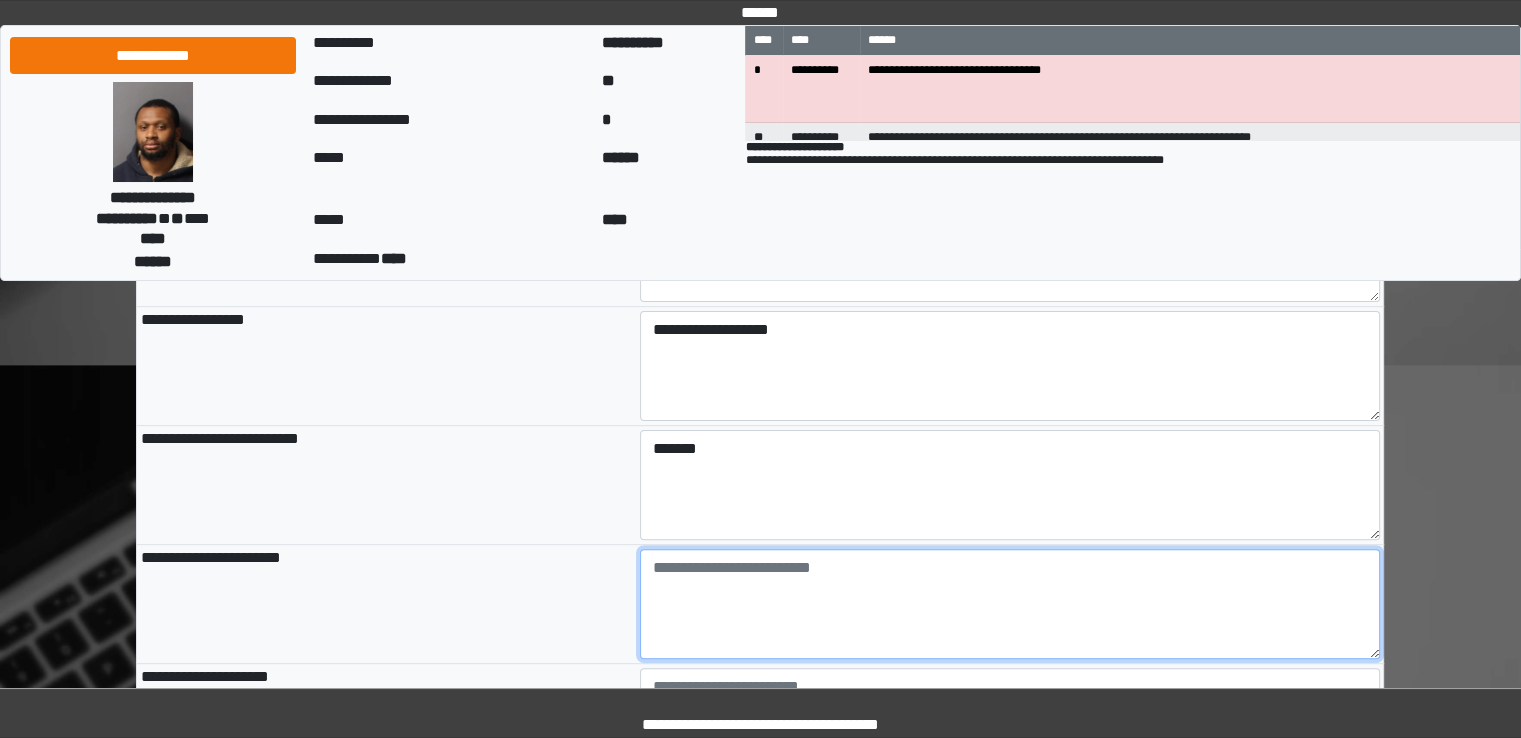 type on "**********" 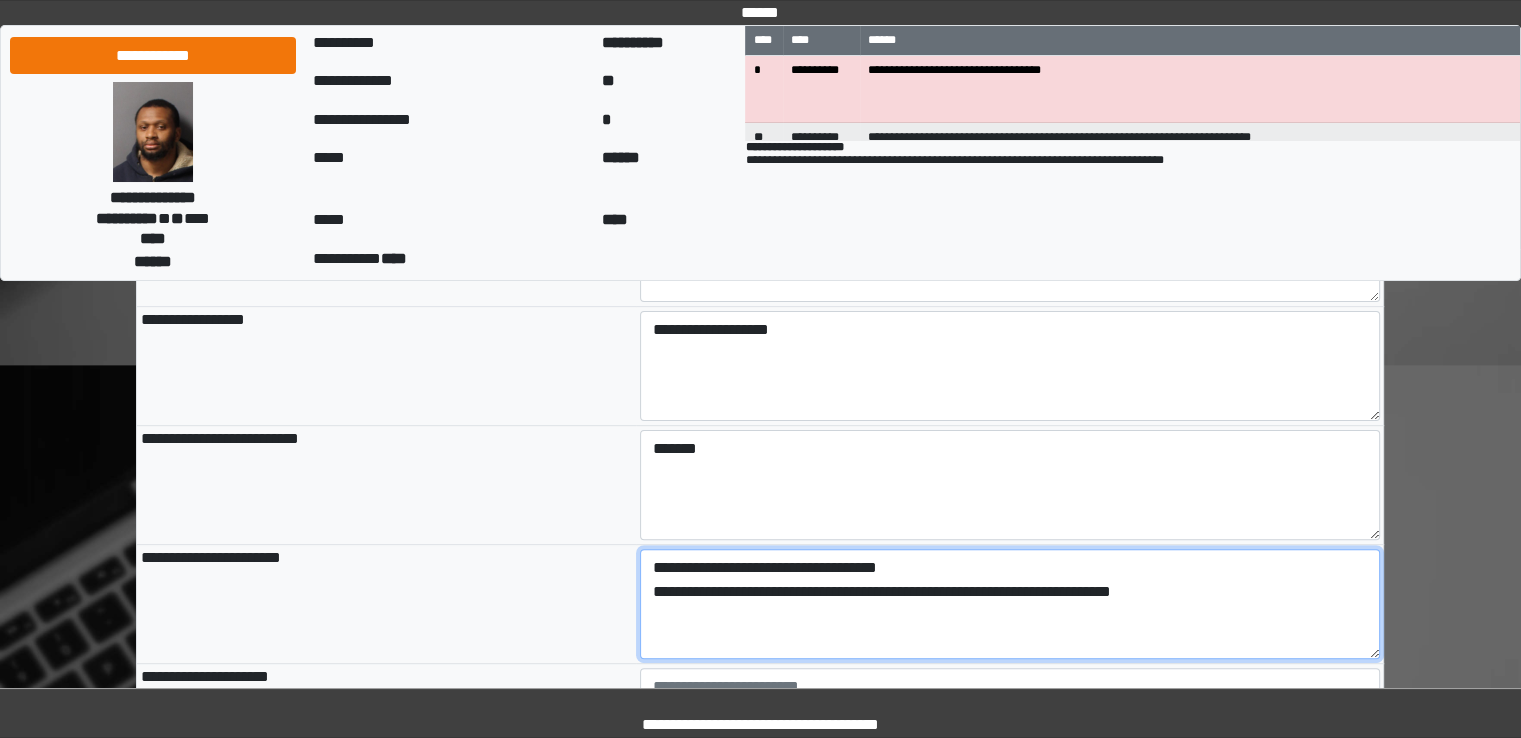 click on "**********" at bounding box center [1010, 604] 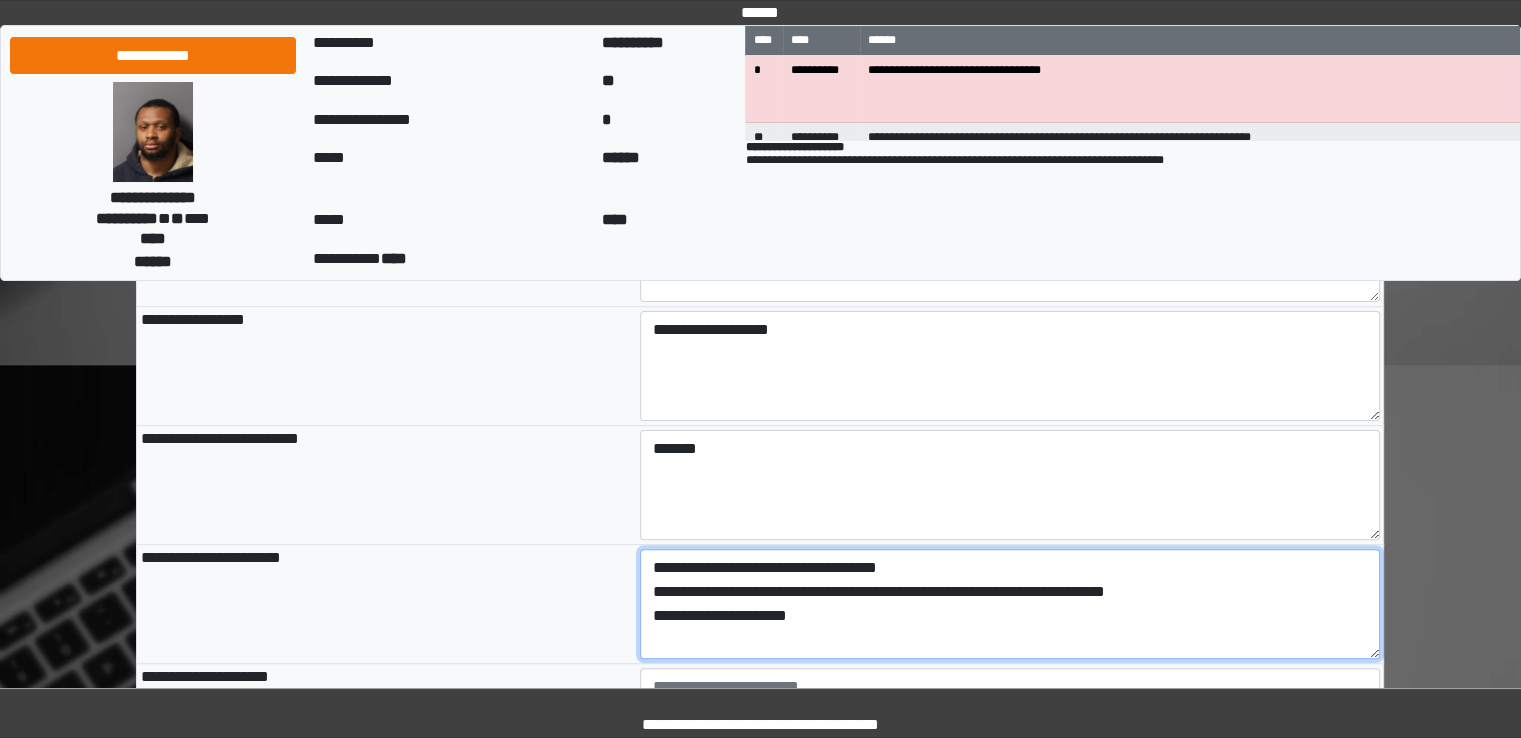 click on "**********" at bounding box center [1010, 604] 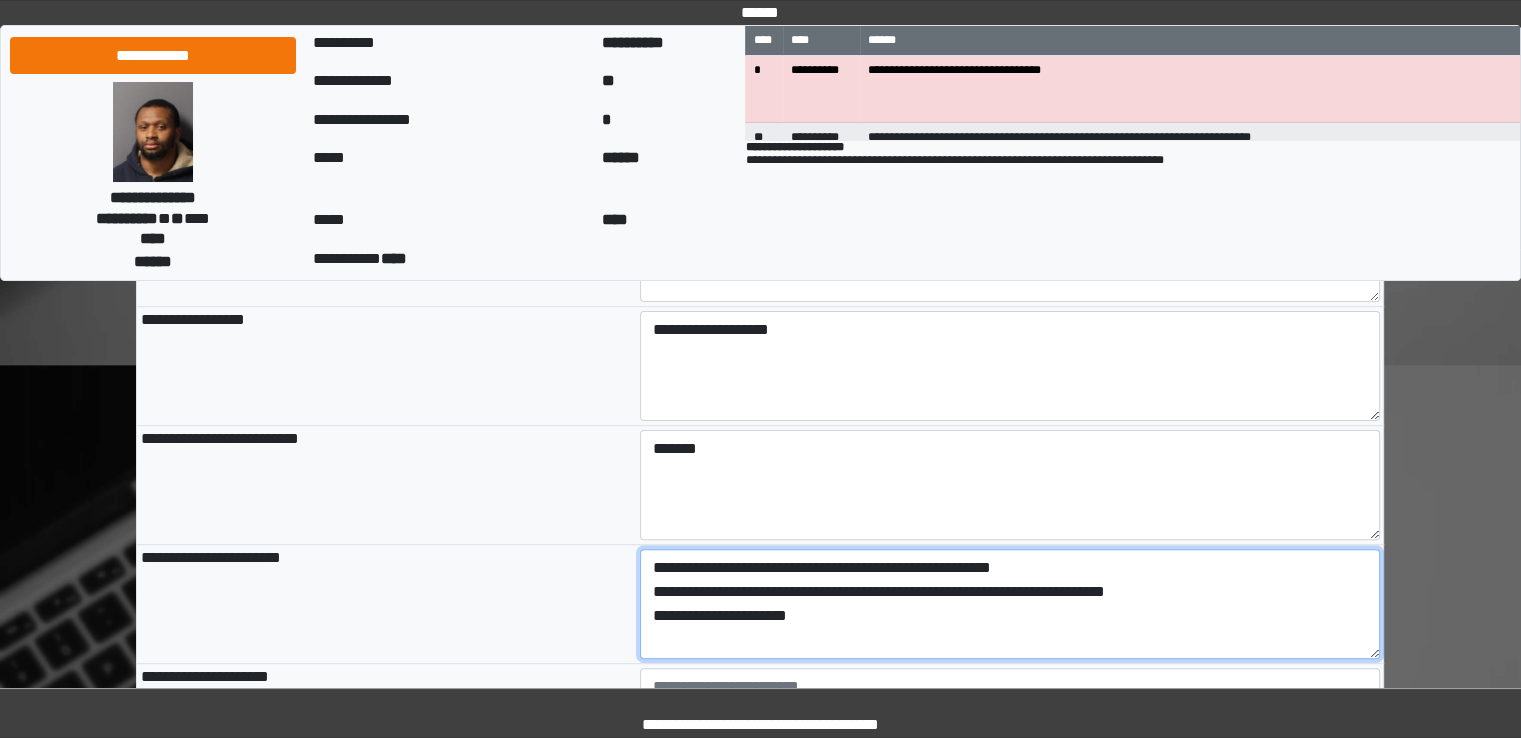drag, startPoint x: 1055, startPoint y: 553, endPoint x: 1048, endPoint y: 564, distance: 13.038404 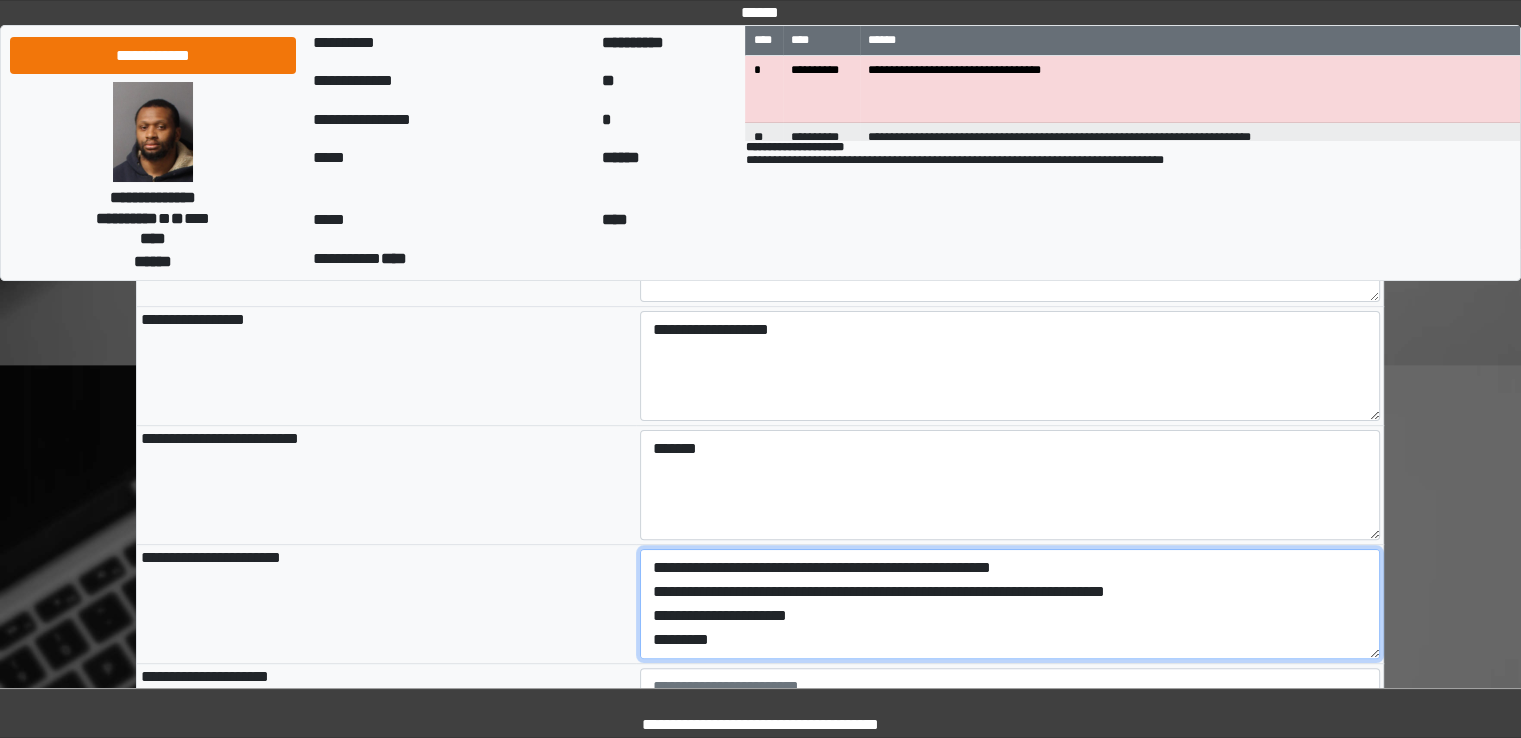 scroll, scrollTop: 24, scrollLeft: 0, axis: vertical 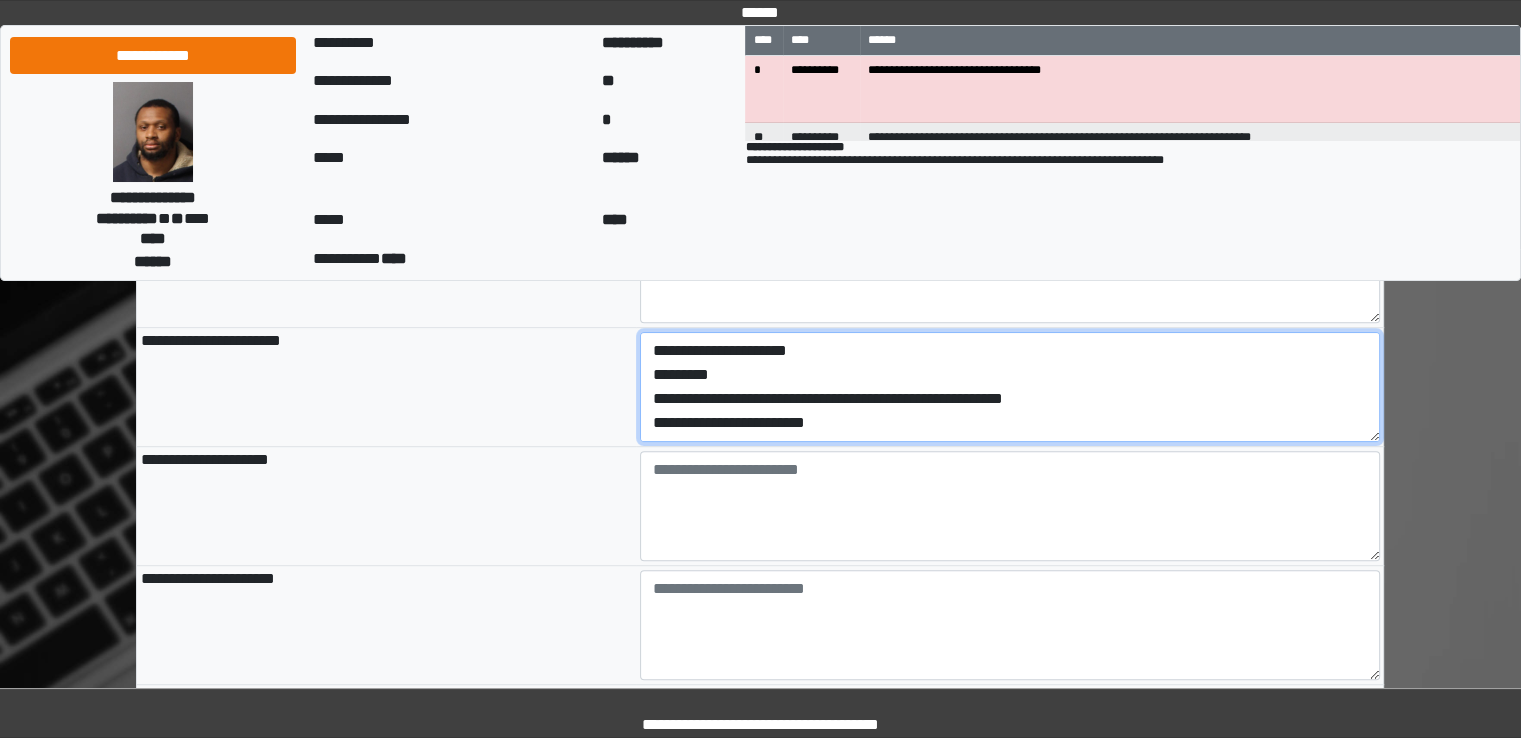 type on "**********" 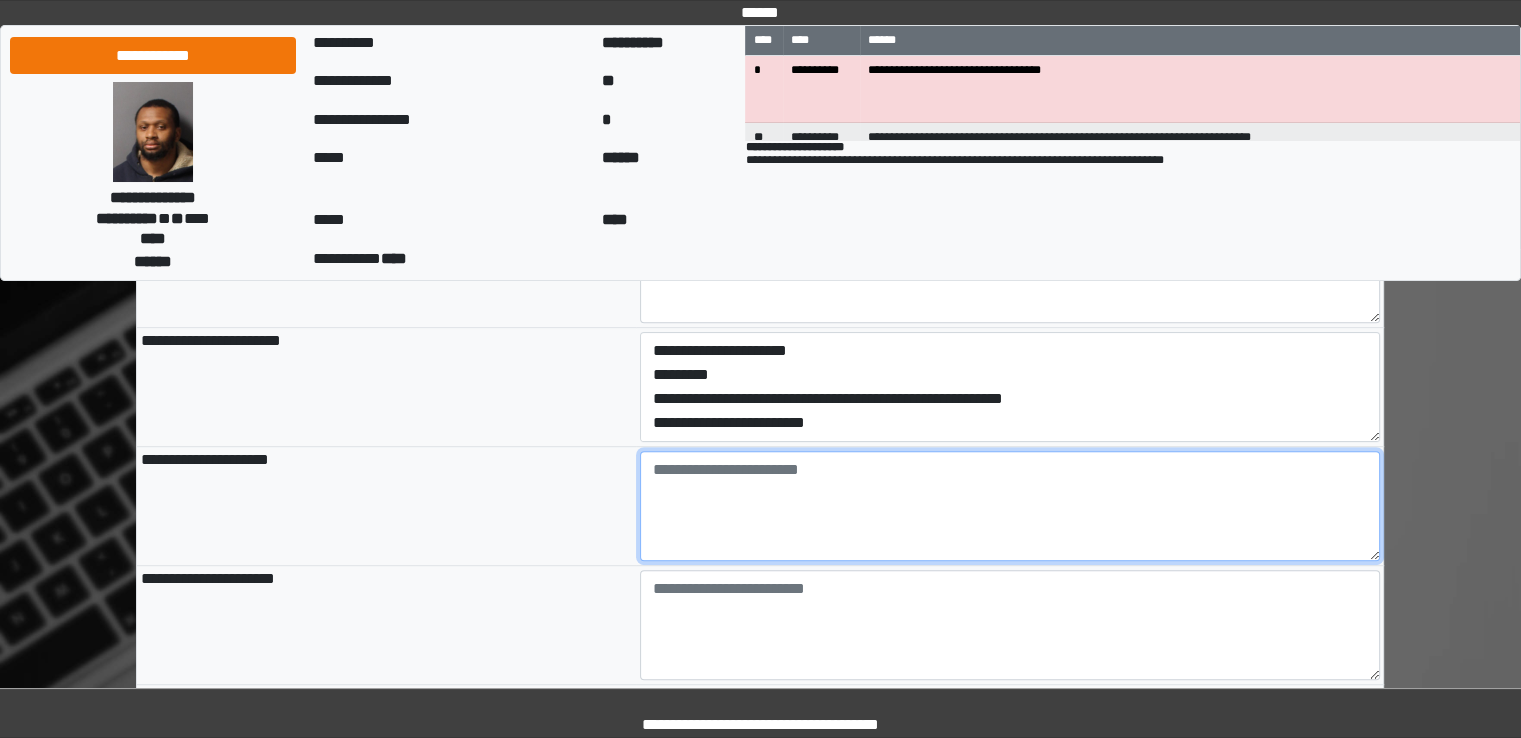 type on "**********" 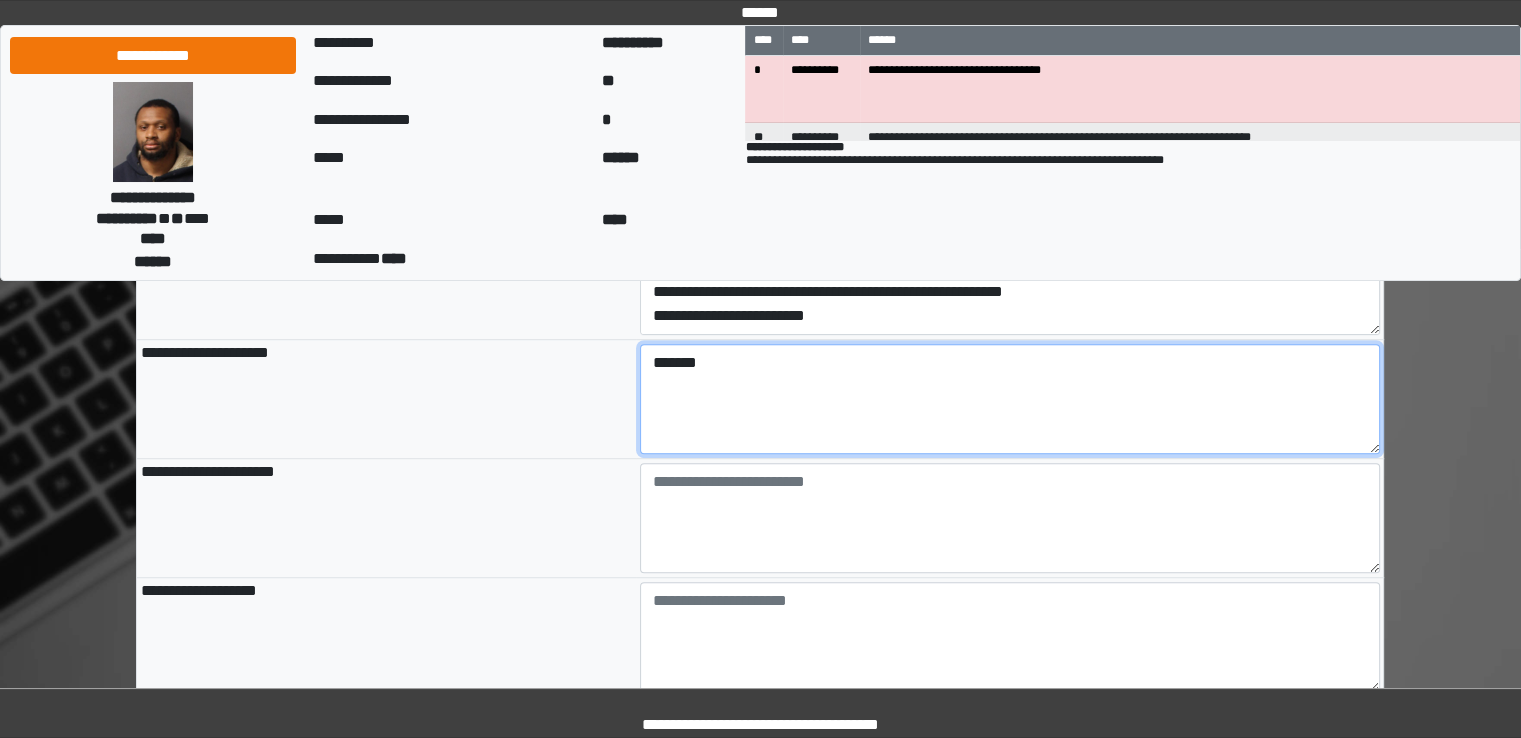 scroll, scrollTop: 820, scrollLeft: 0, axis: vertical 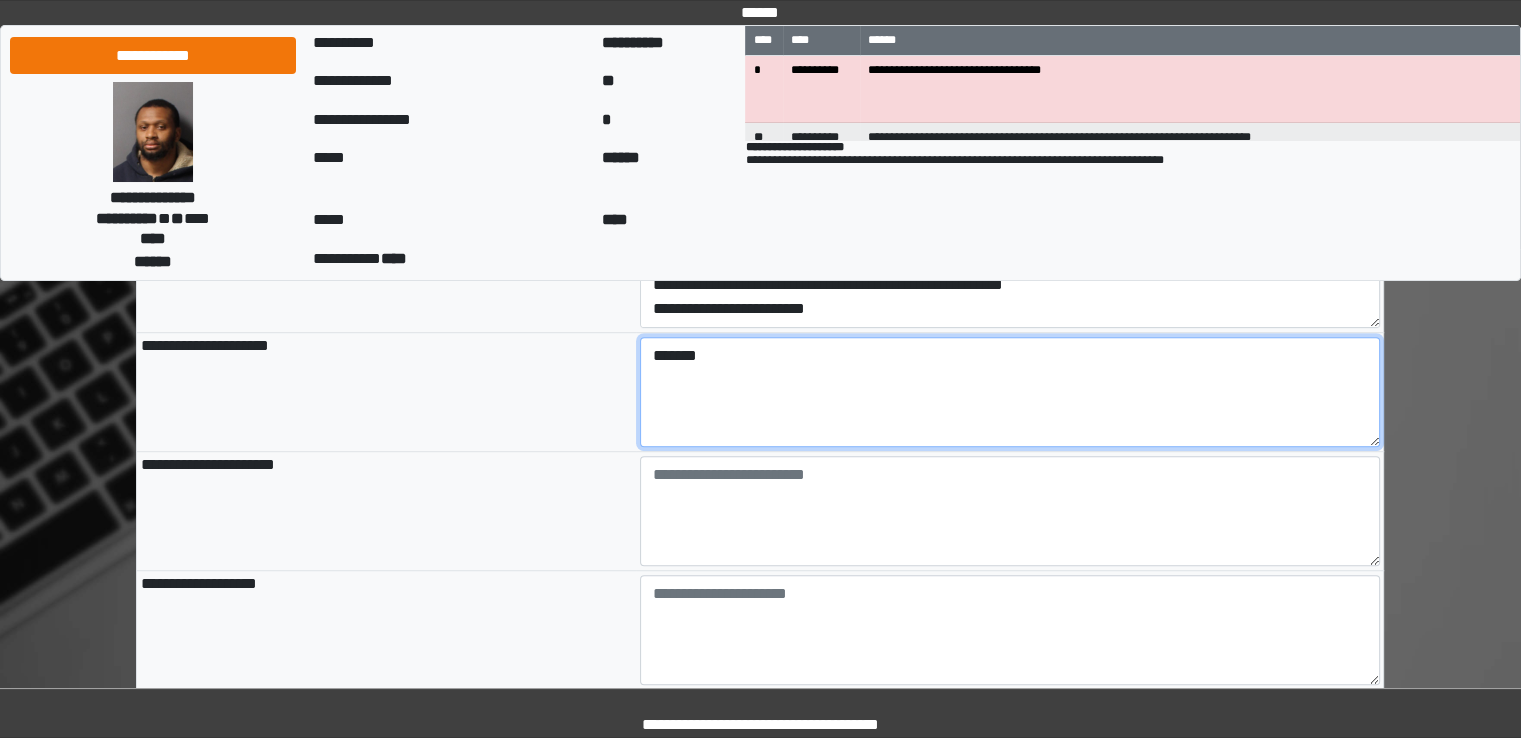 type on "*******" 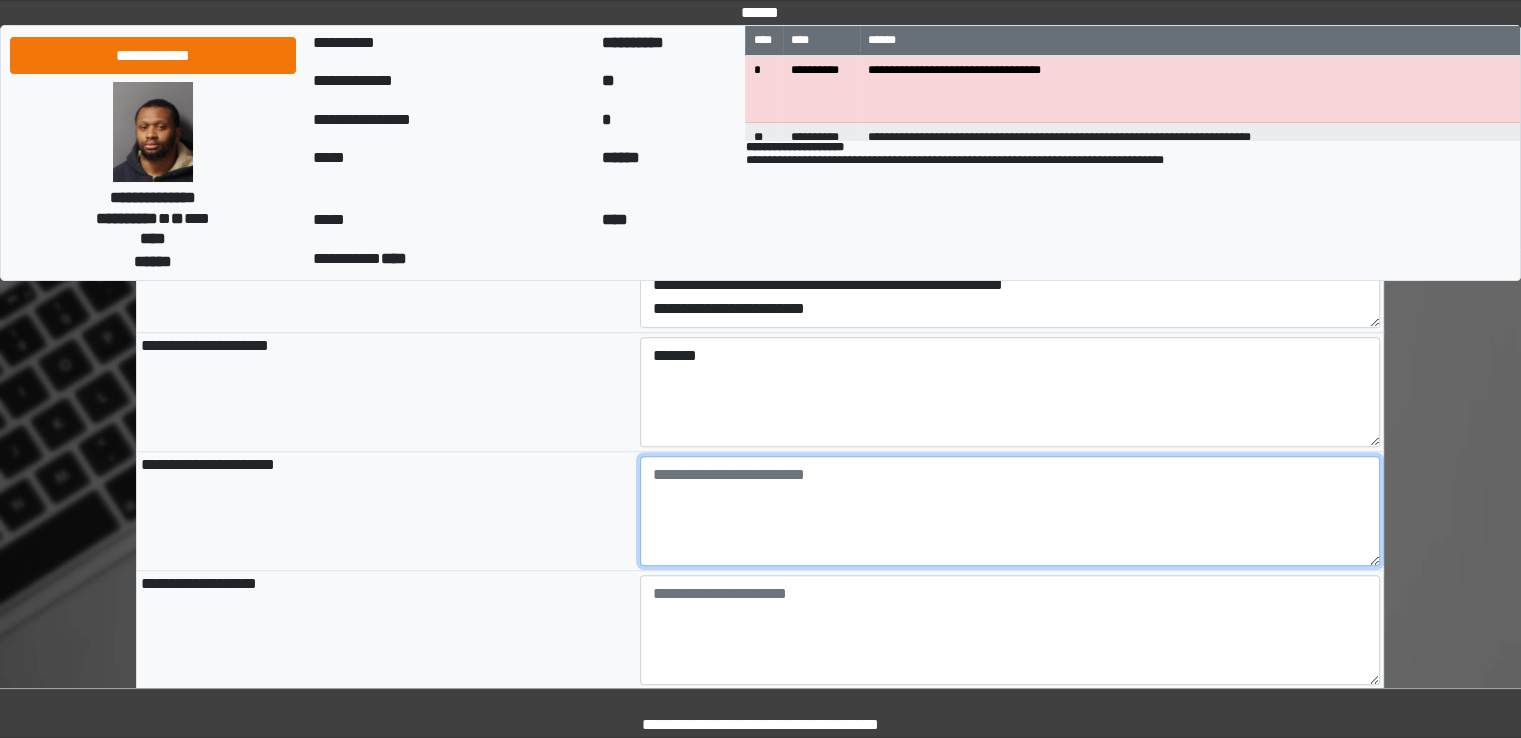type on "**********" 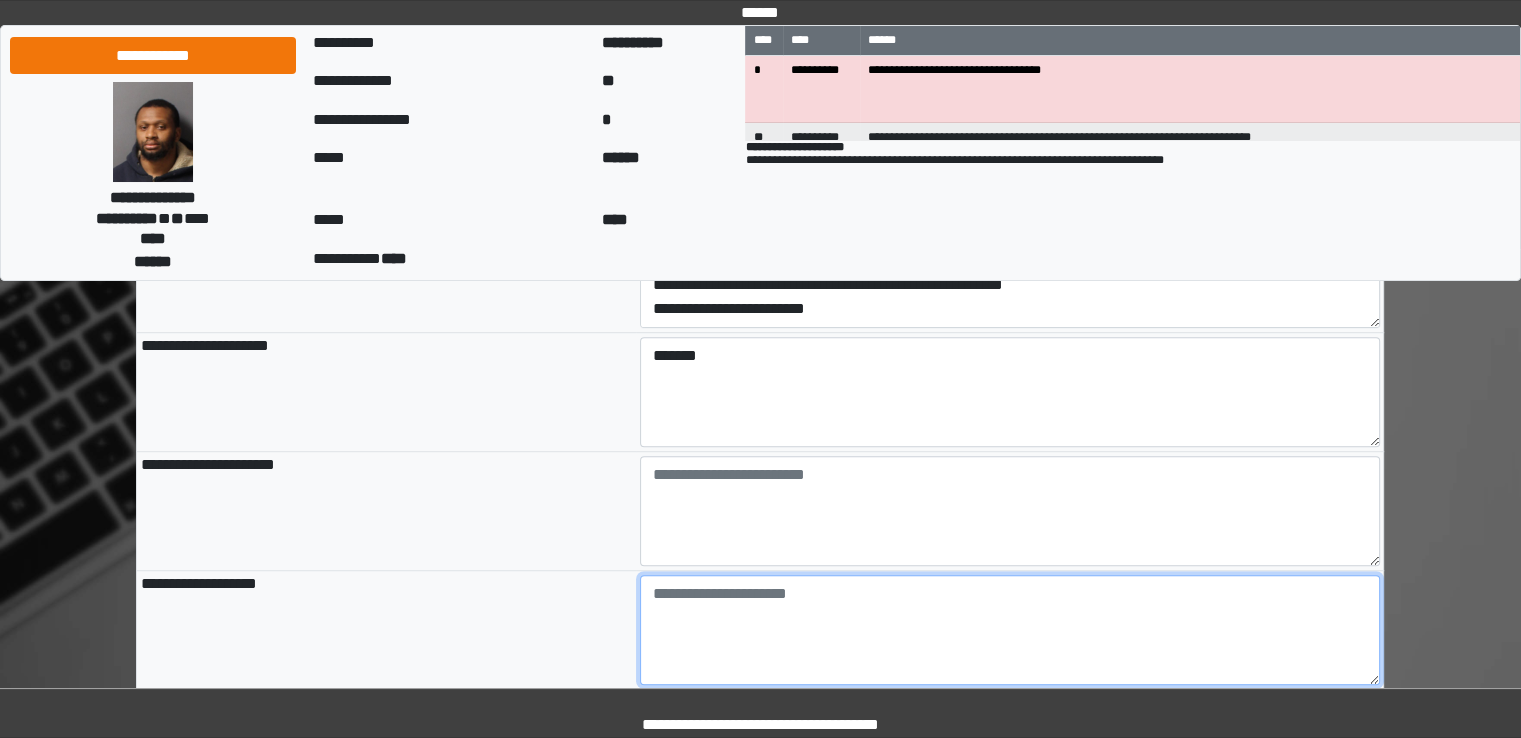 click at bounding box center [1010, 630] 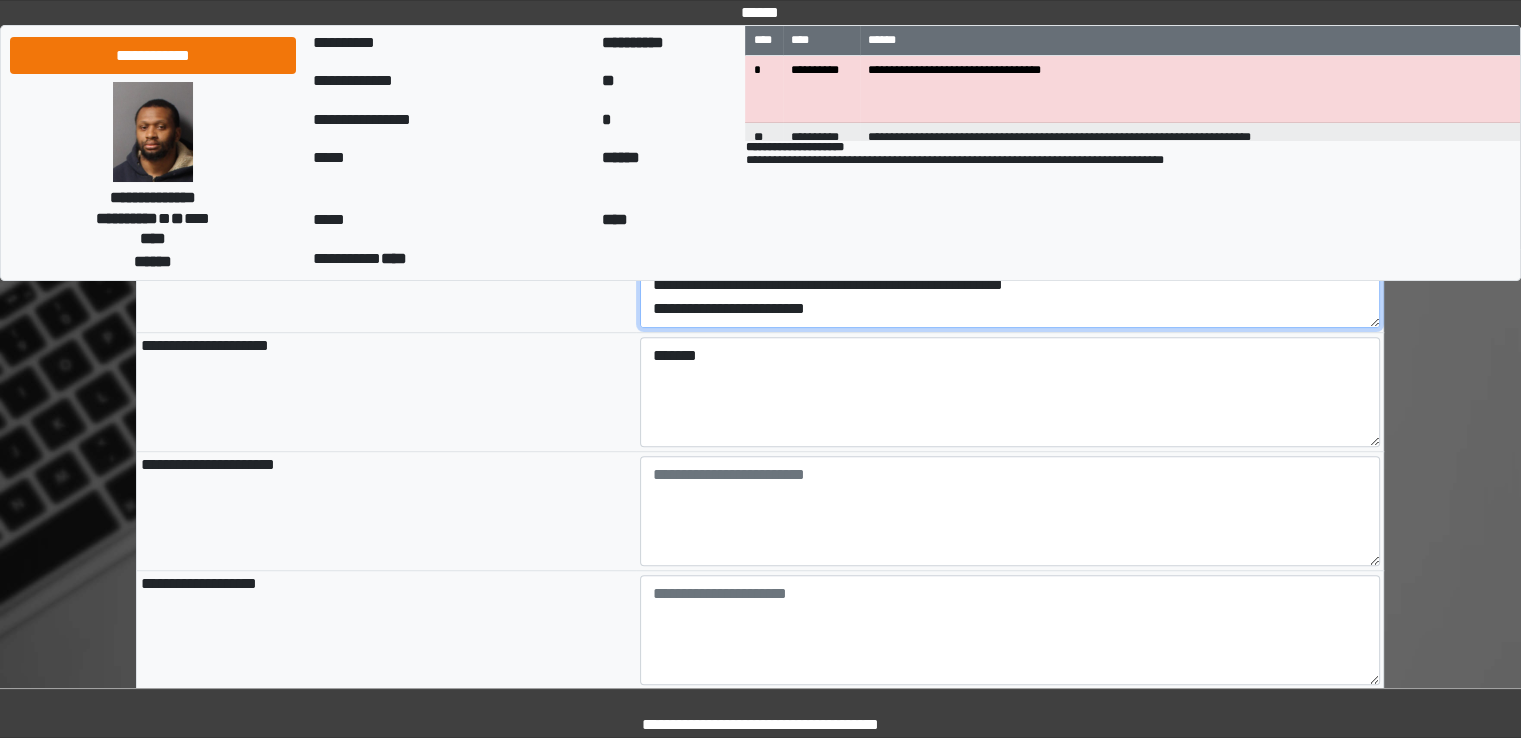 drag, startPoint x: 852, startPoint y: 300, endPoint x: 707, endPoint y: 317, distance: 145.99315 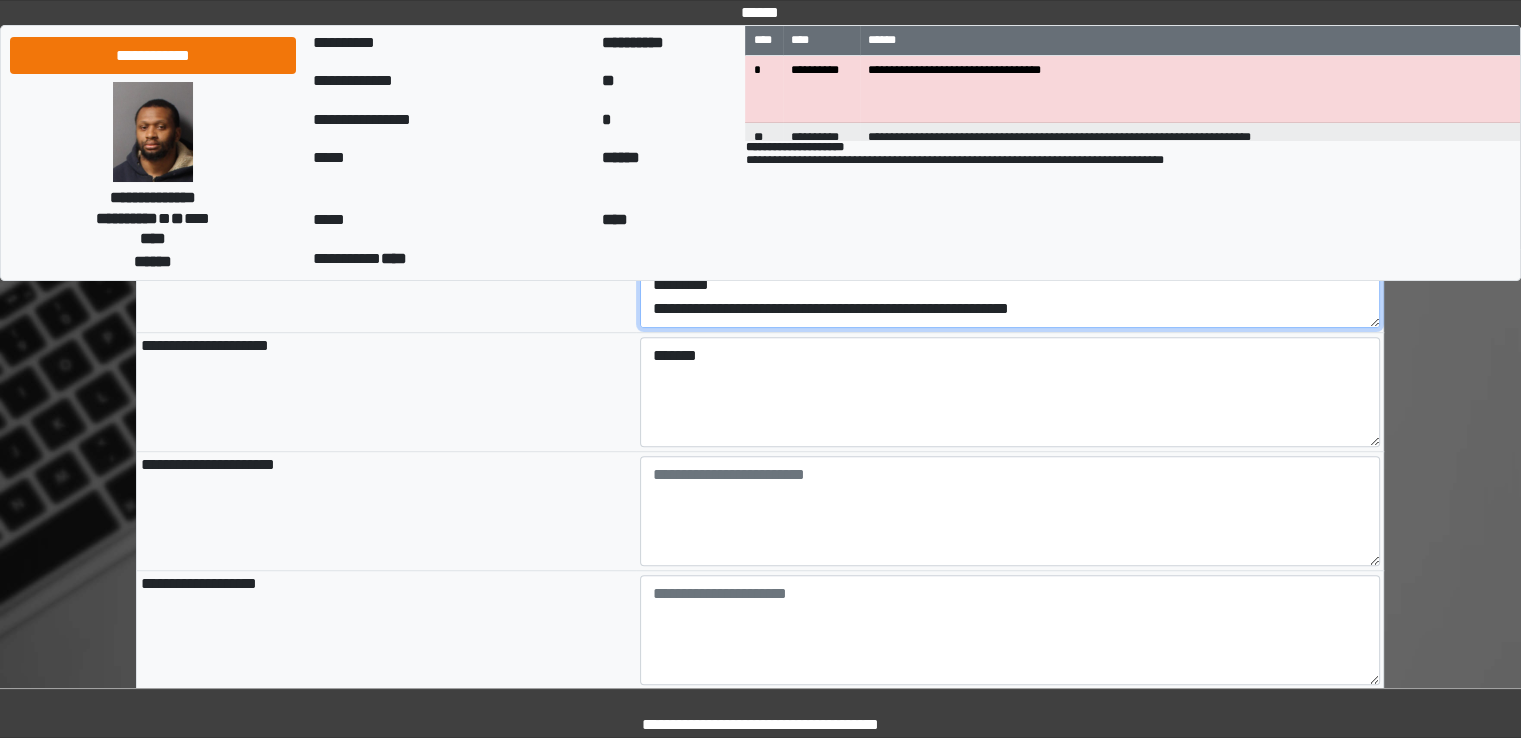 type on "**********" 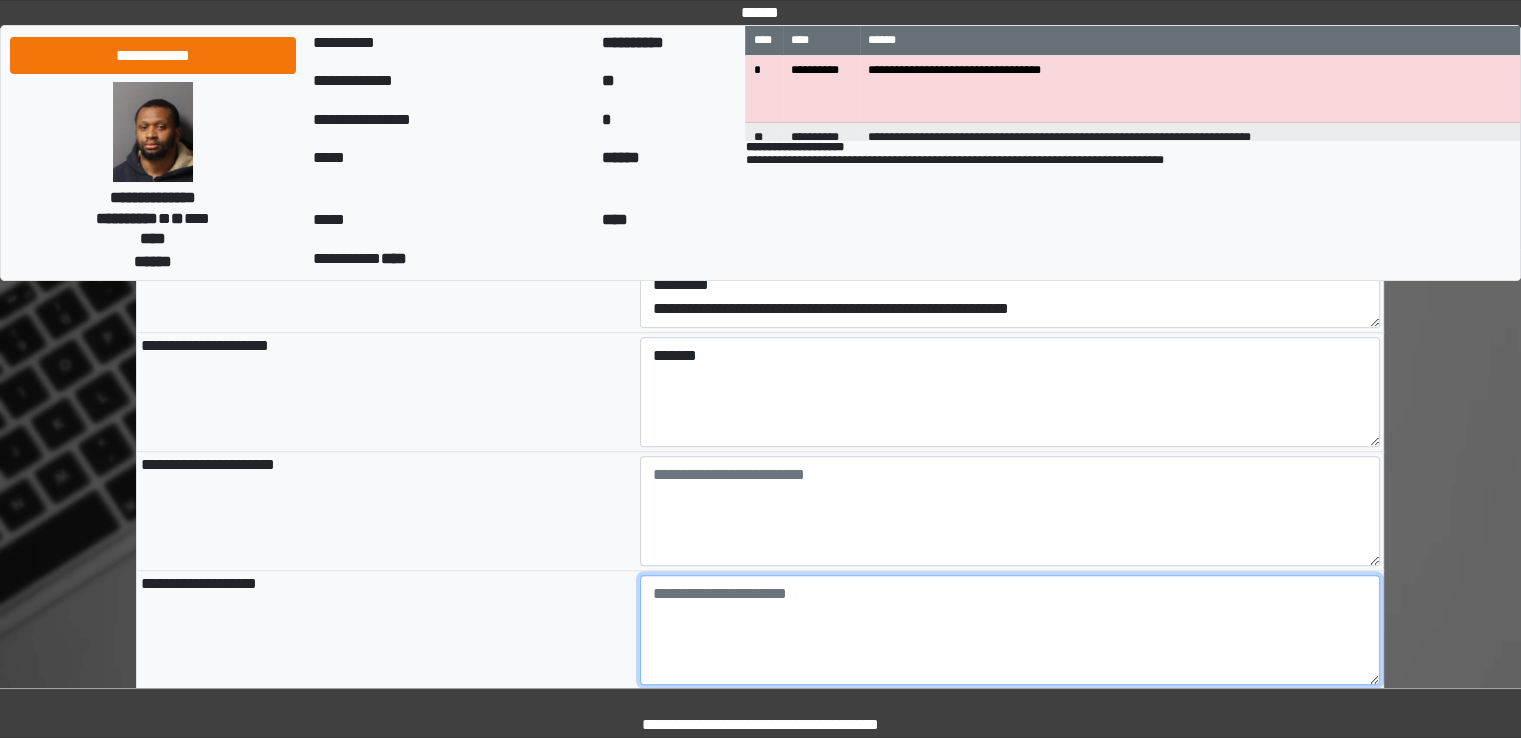 type on "**********" 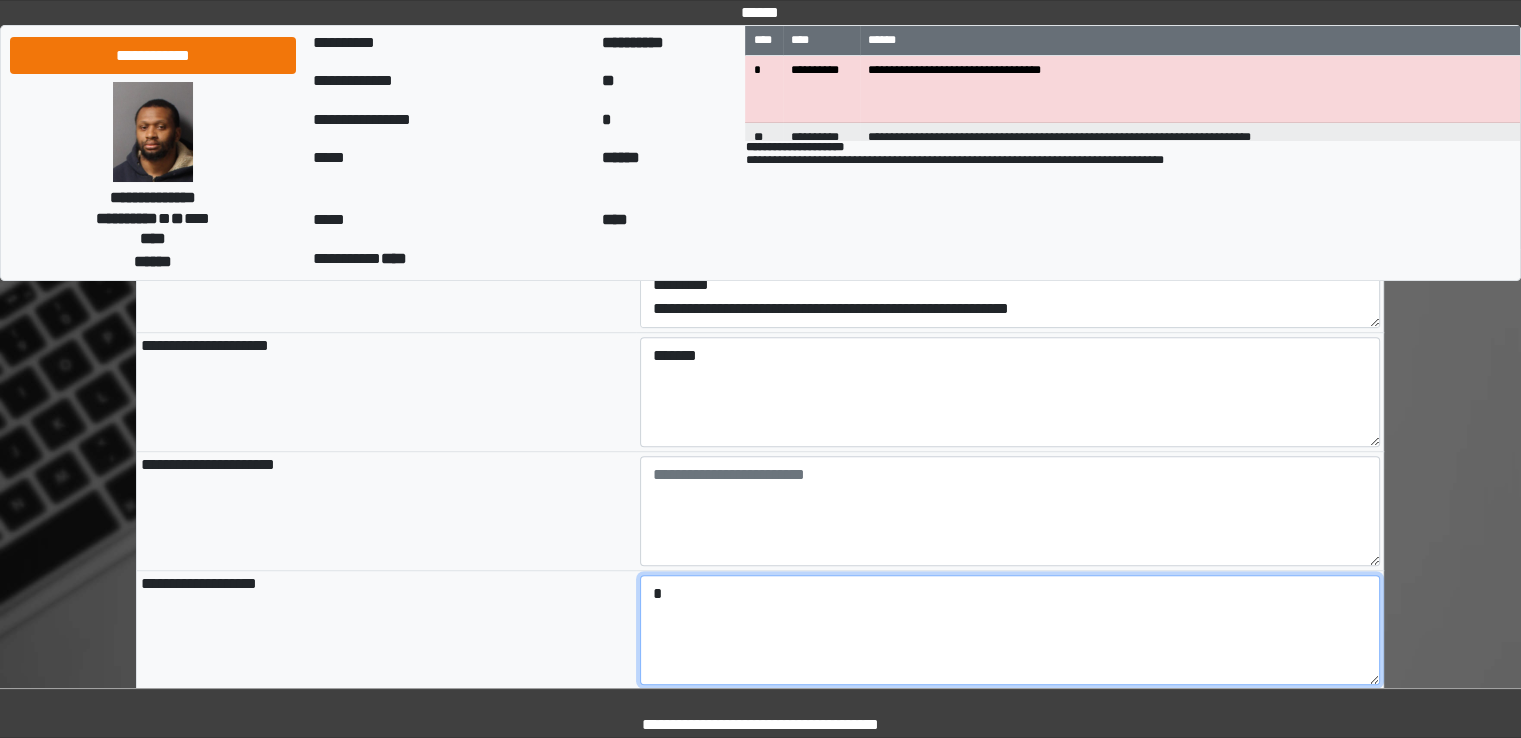 paste on "**********" 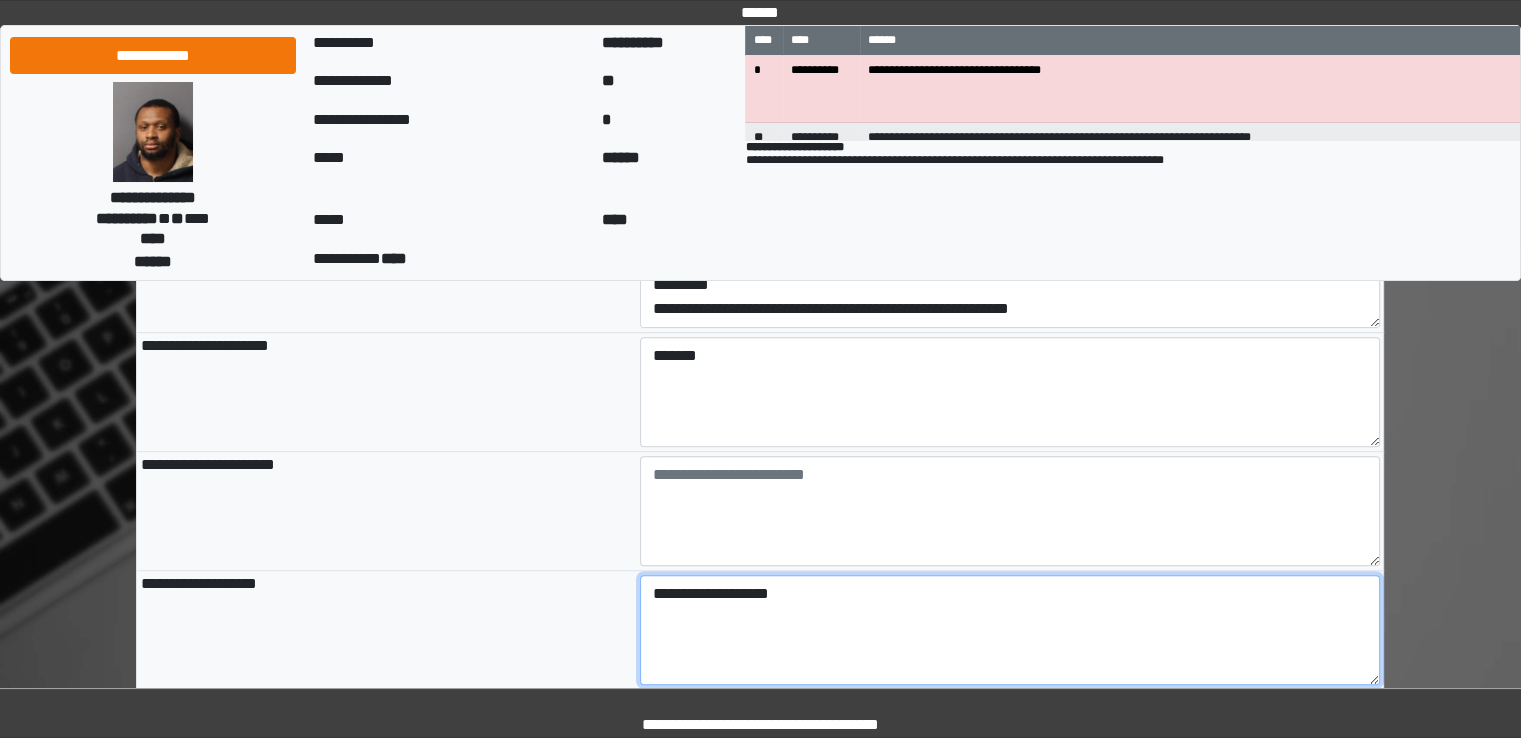 type on "**********" 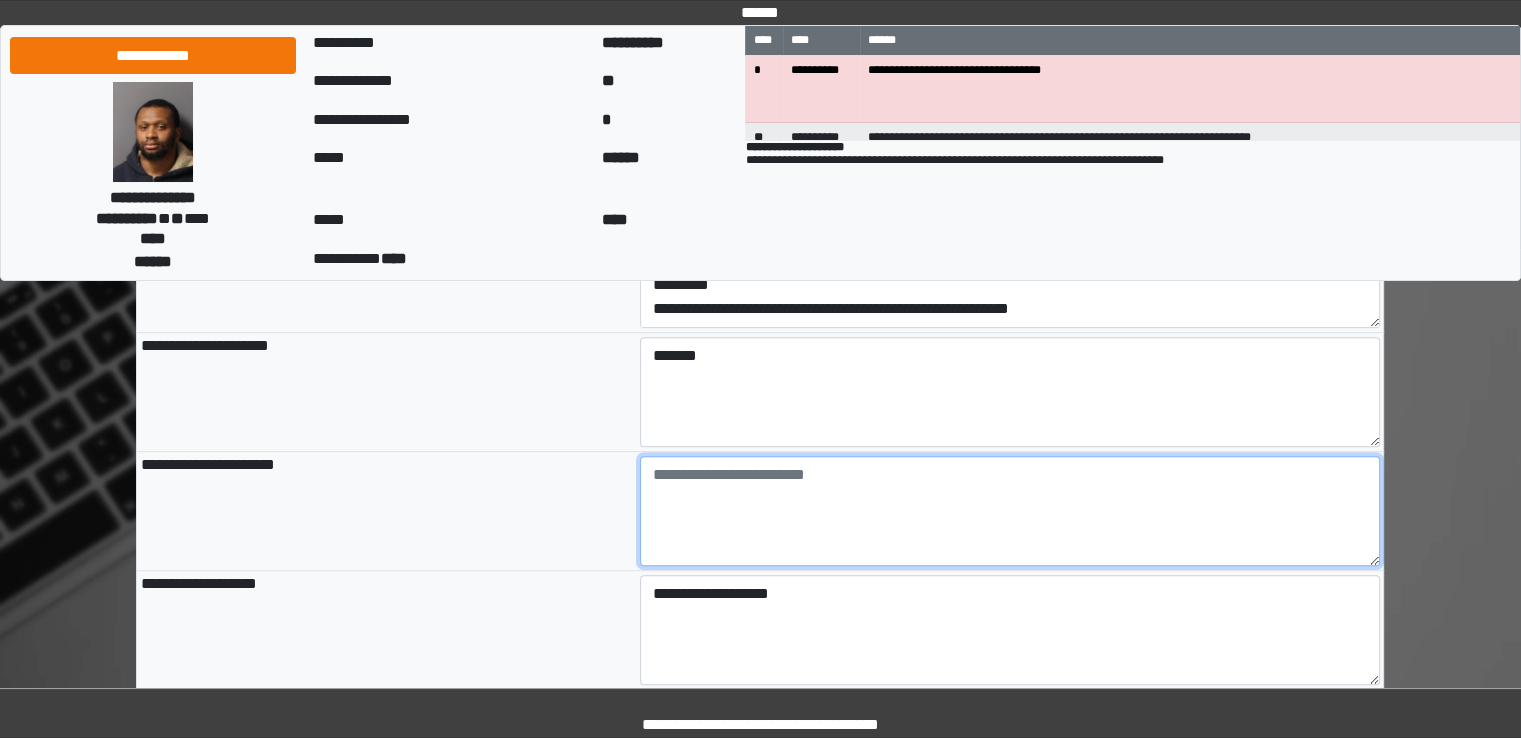 type on "**********" 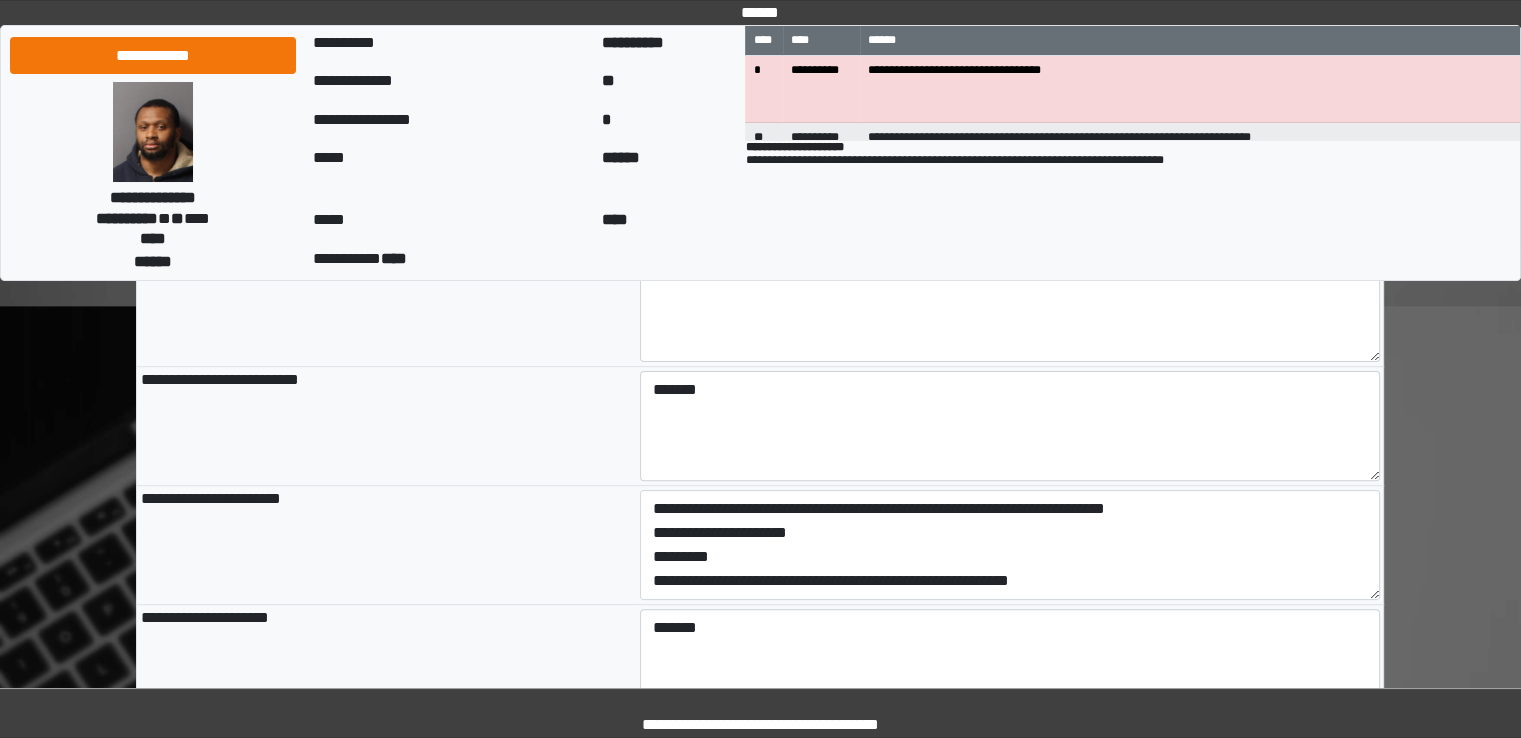 scroll, scrollTop: 548, scrollLeft: 0, axis: vertical 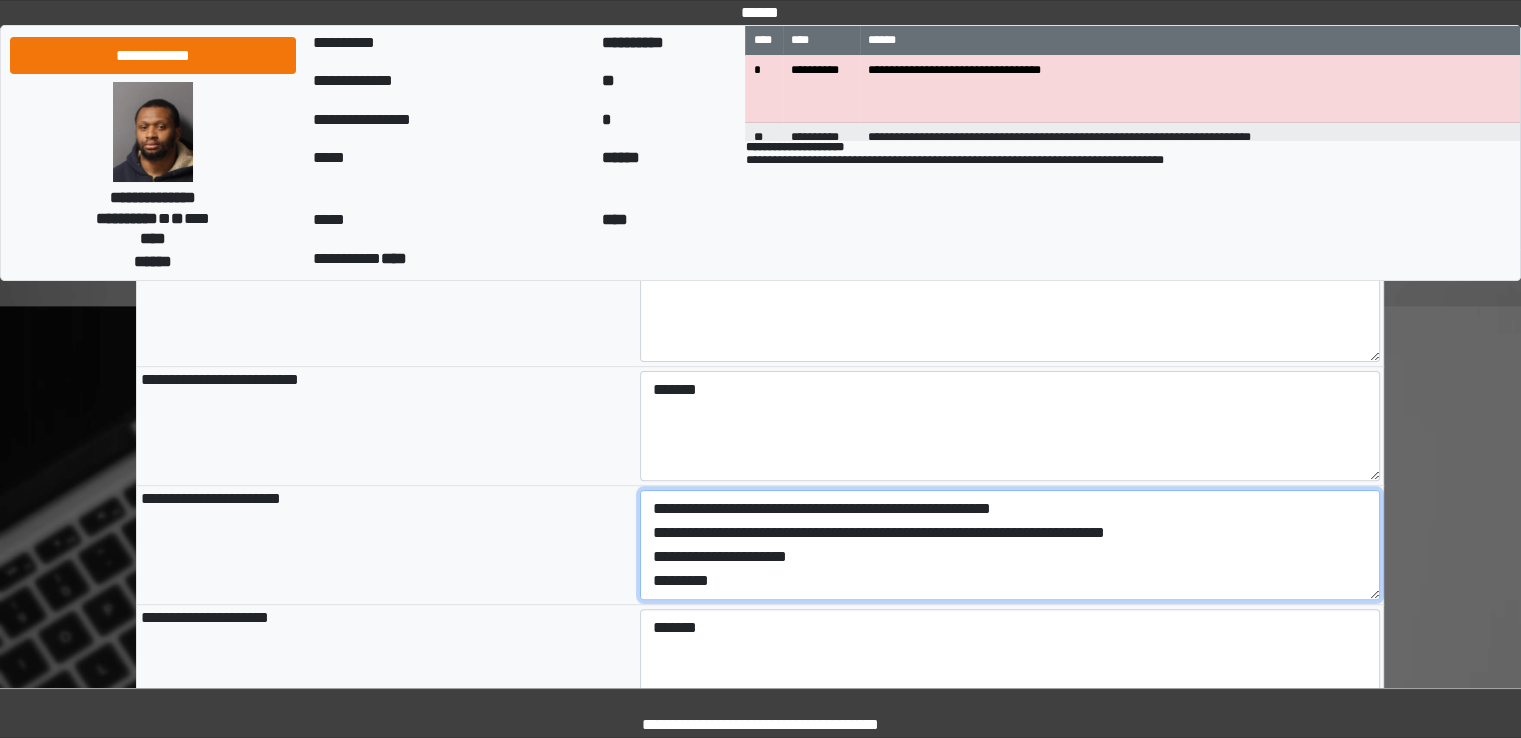 click on "**********" at bounding box center [1010, 545] 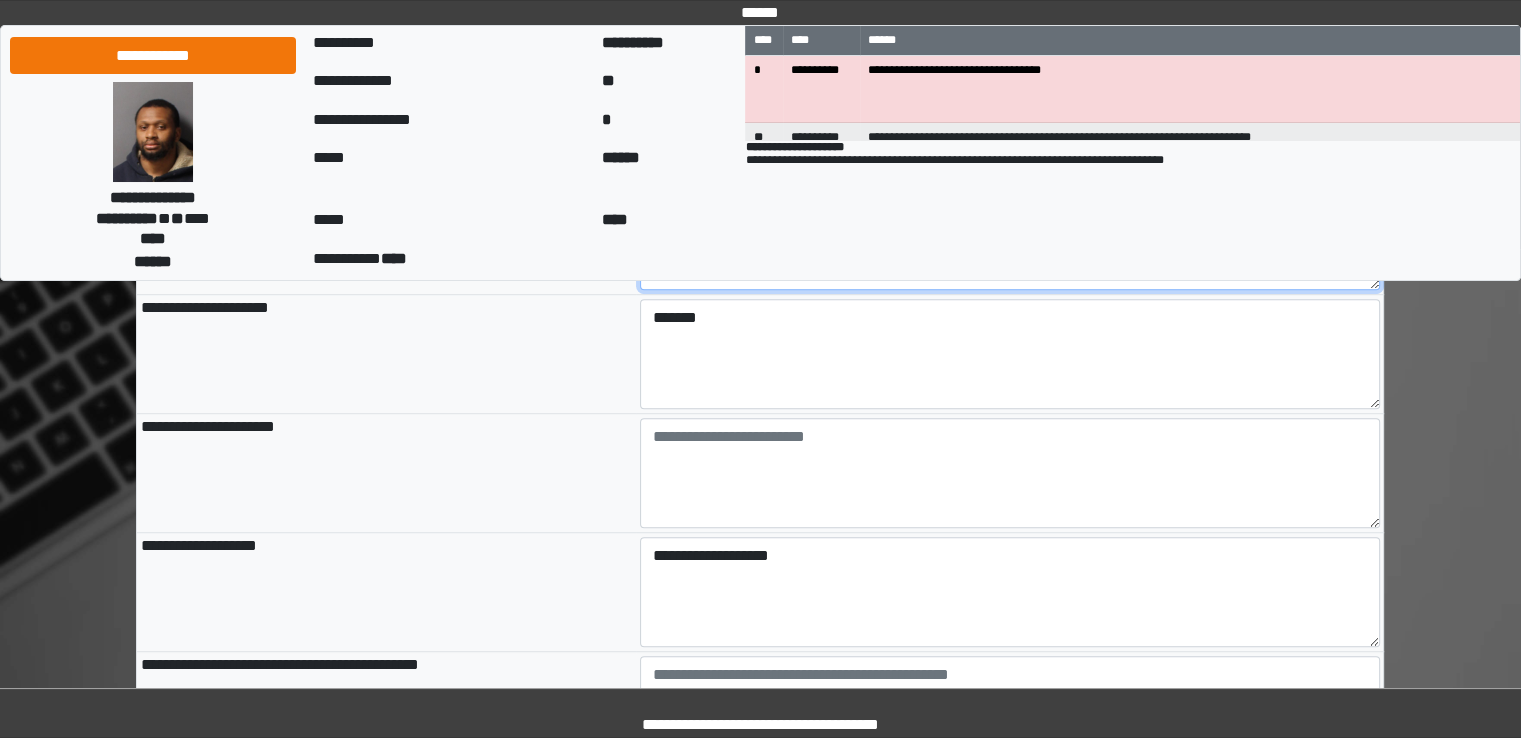 scroll, scrollTop: 870, scrollLeft: 0, axis: vertical 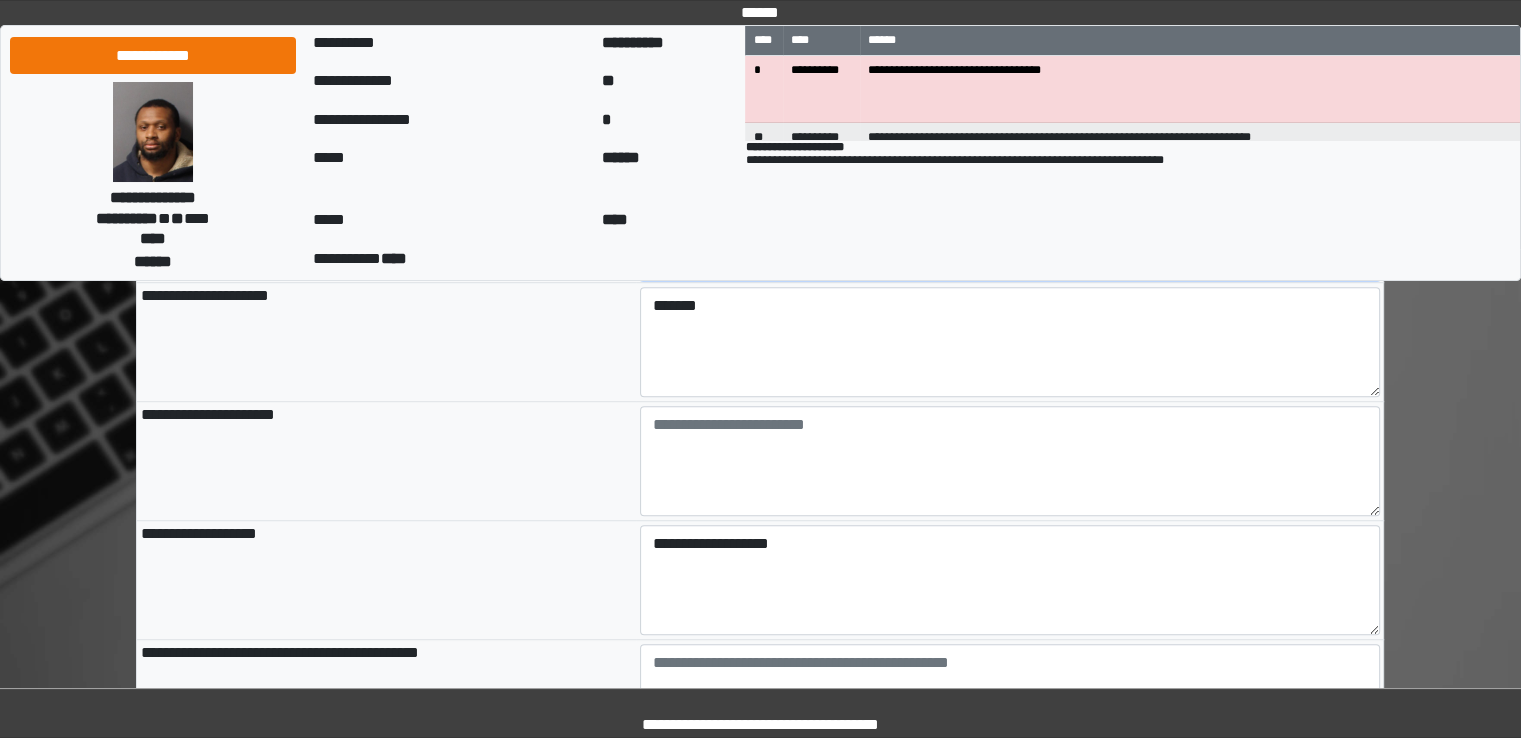 type on "**********" 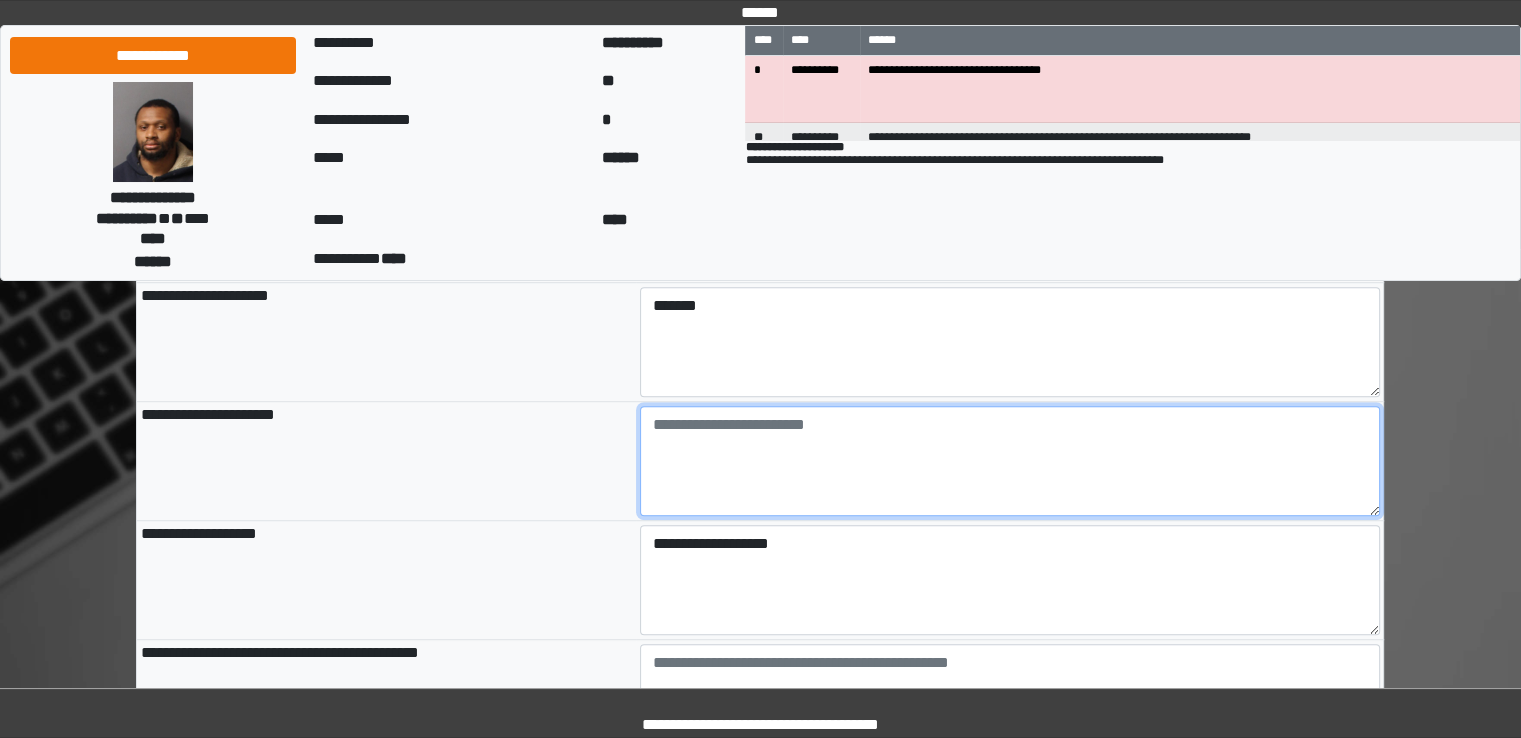 type on "**********" 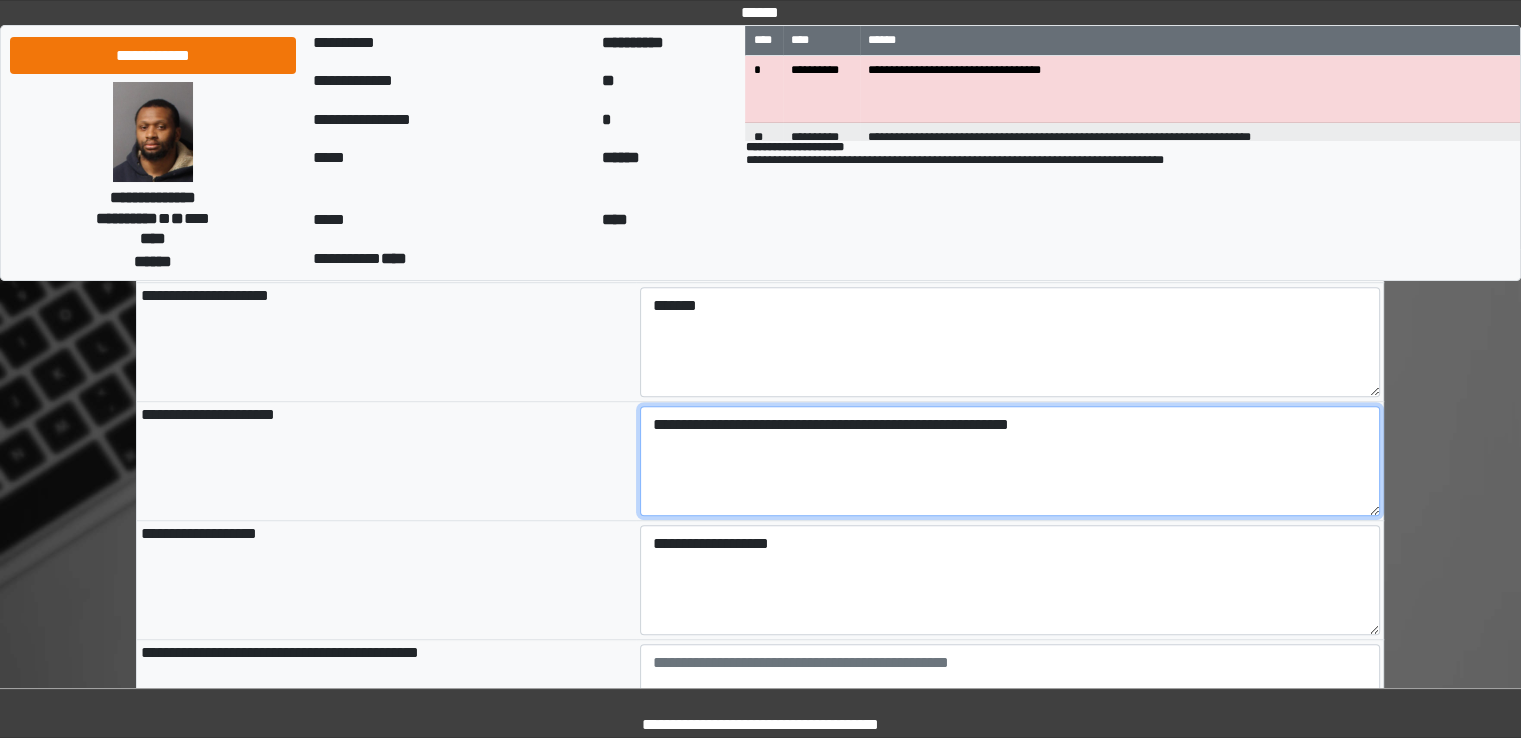 click on "**********" at bounding box center [1010, 461] 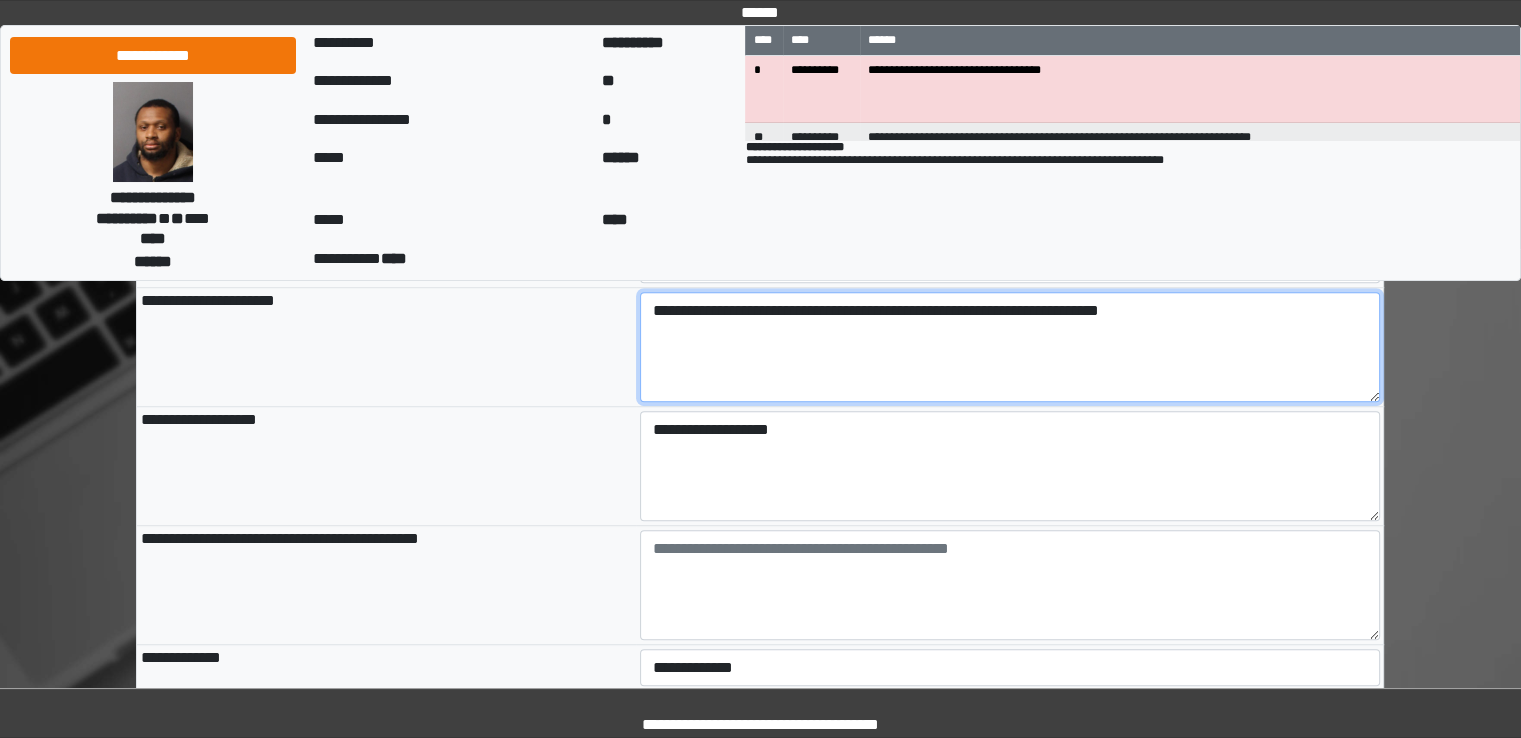 scroll, scrollTop: 1098, scrollLeft: 0, axis: vertical 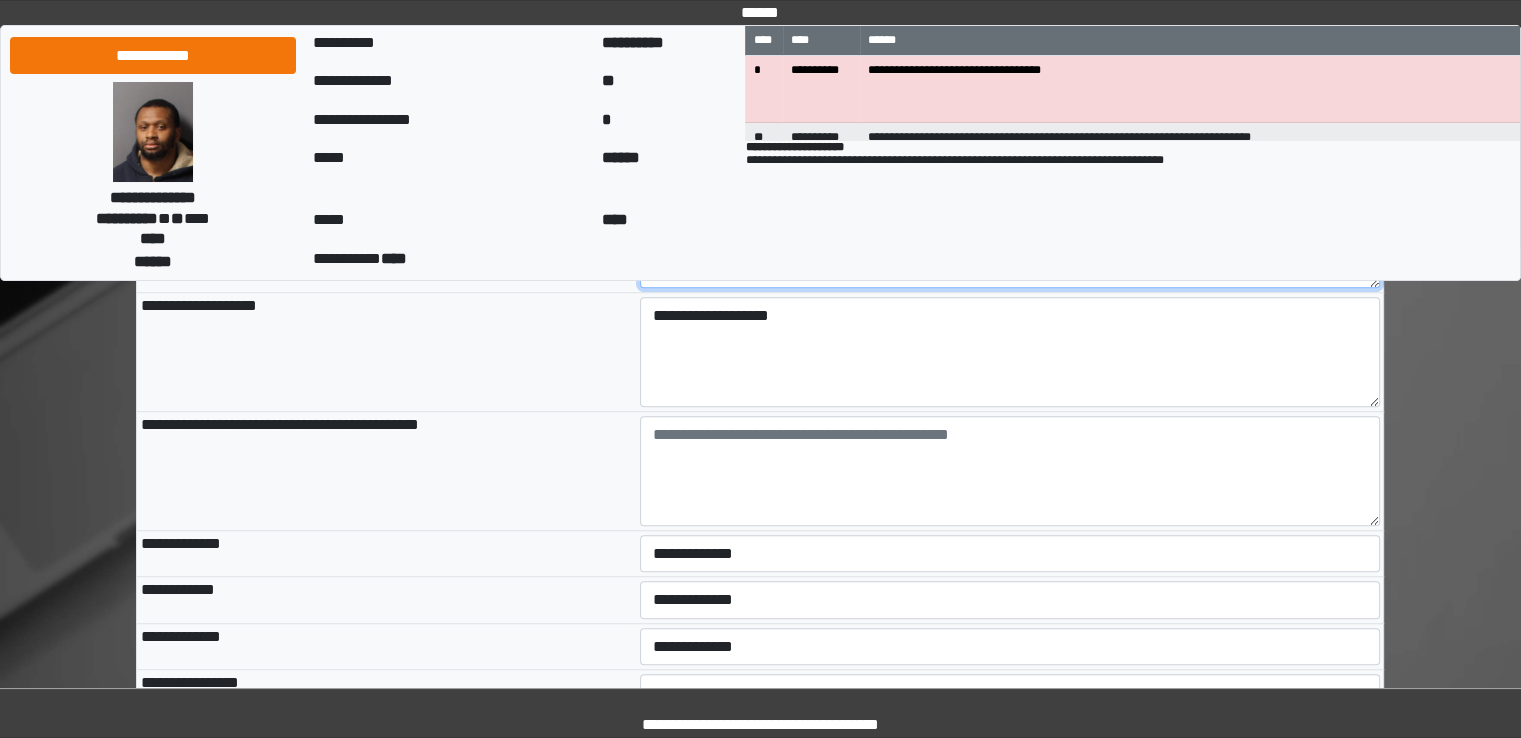 type on "**********" 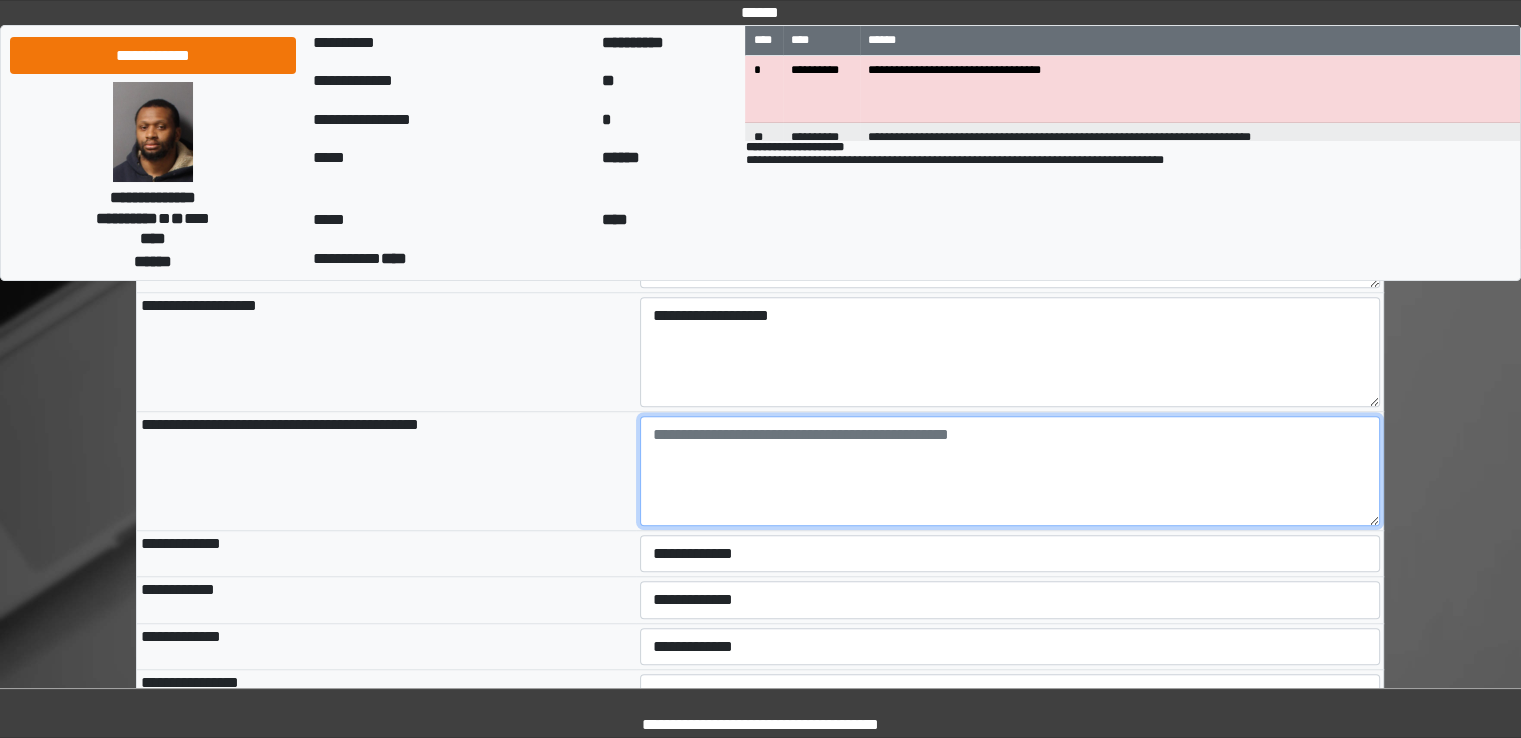 type on "**********" 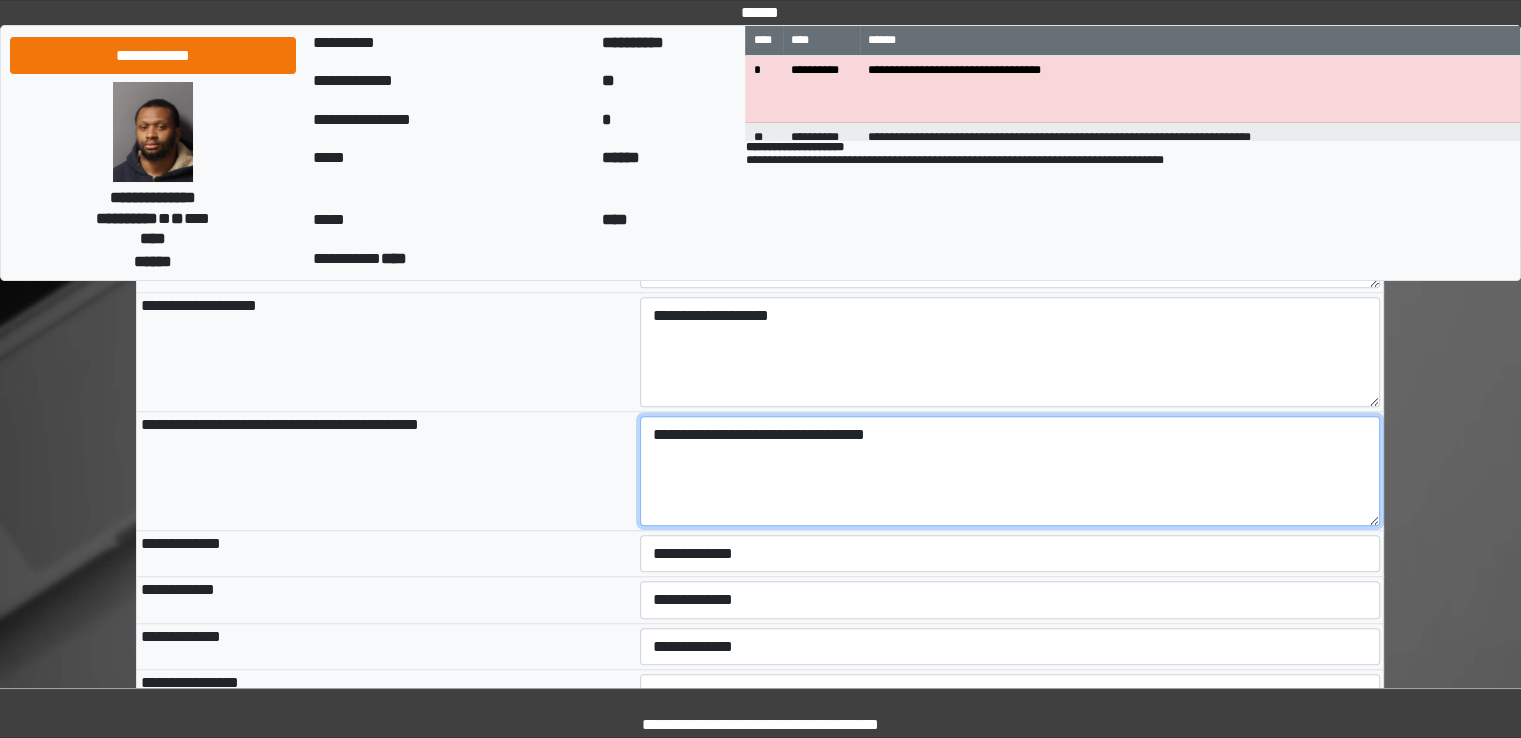 type on "**********" 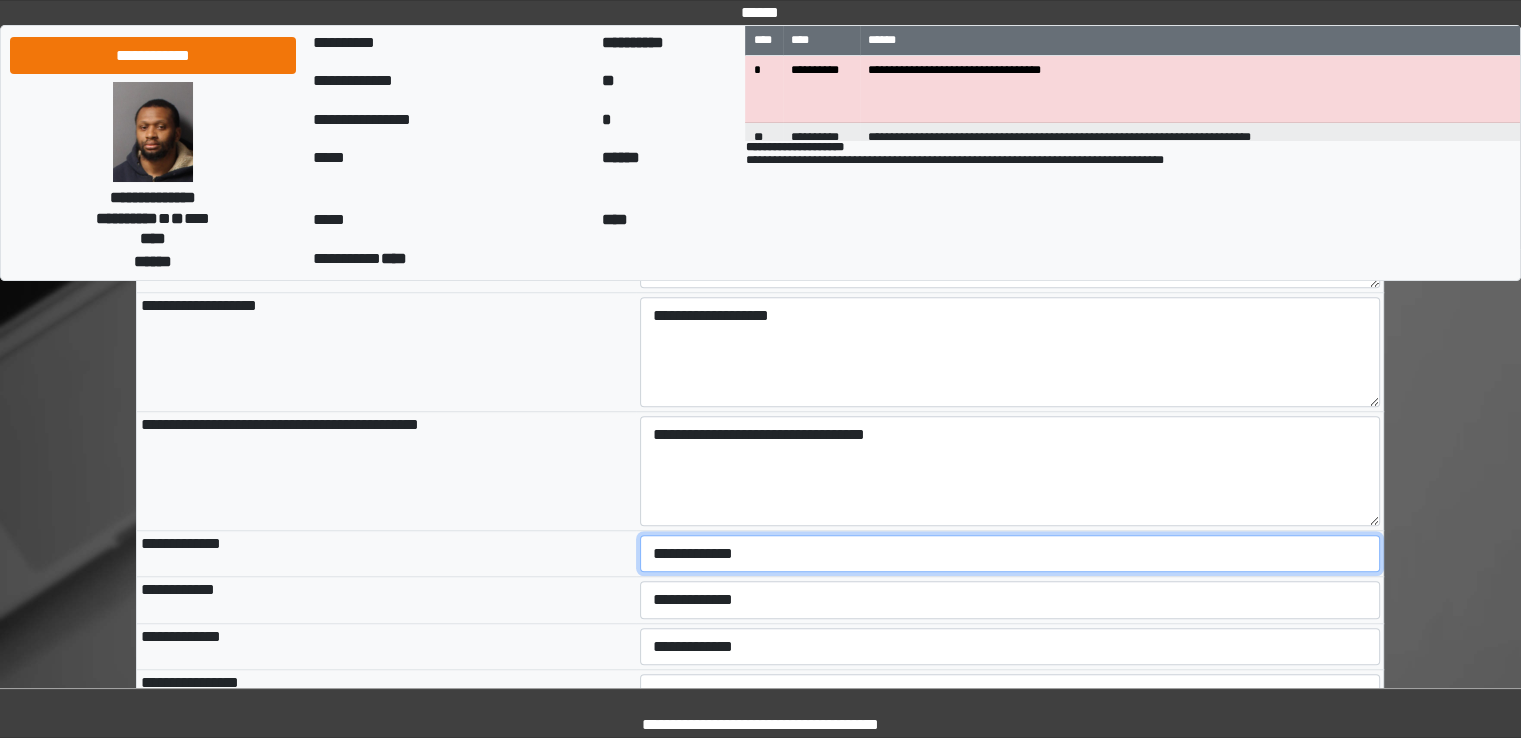 type on "**********" 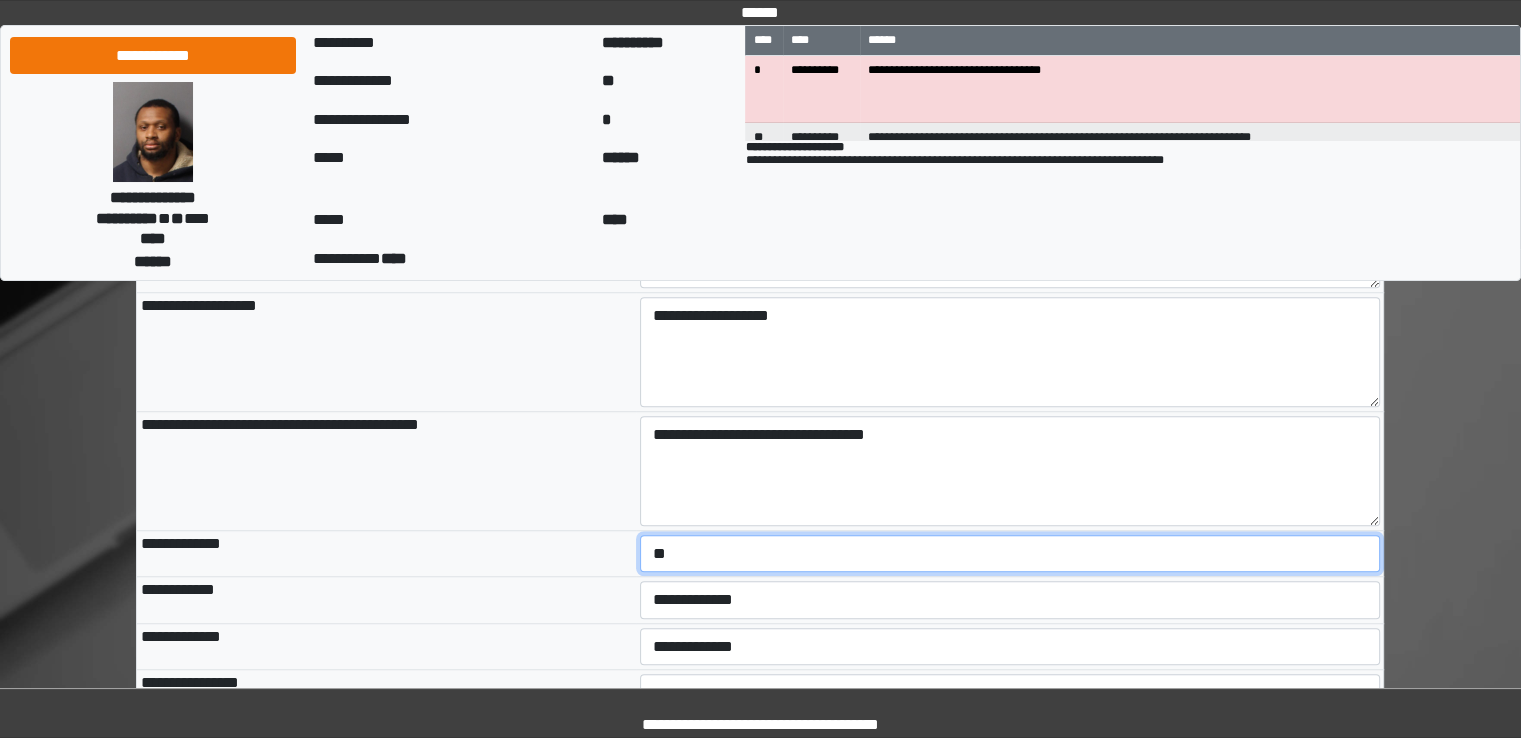 click on "**********" at bounding box center [1010, 554] 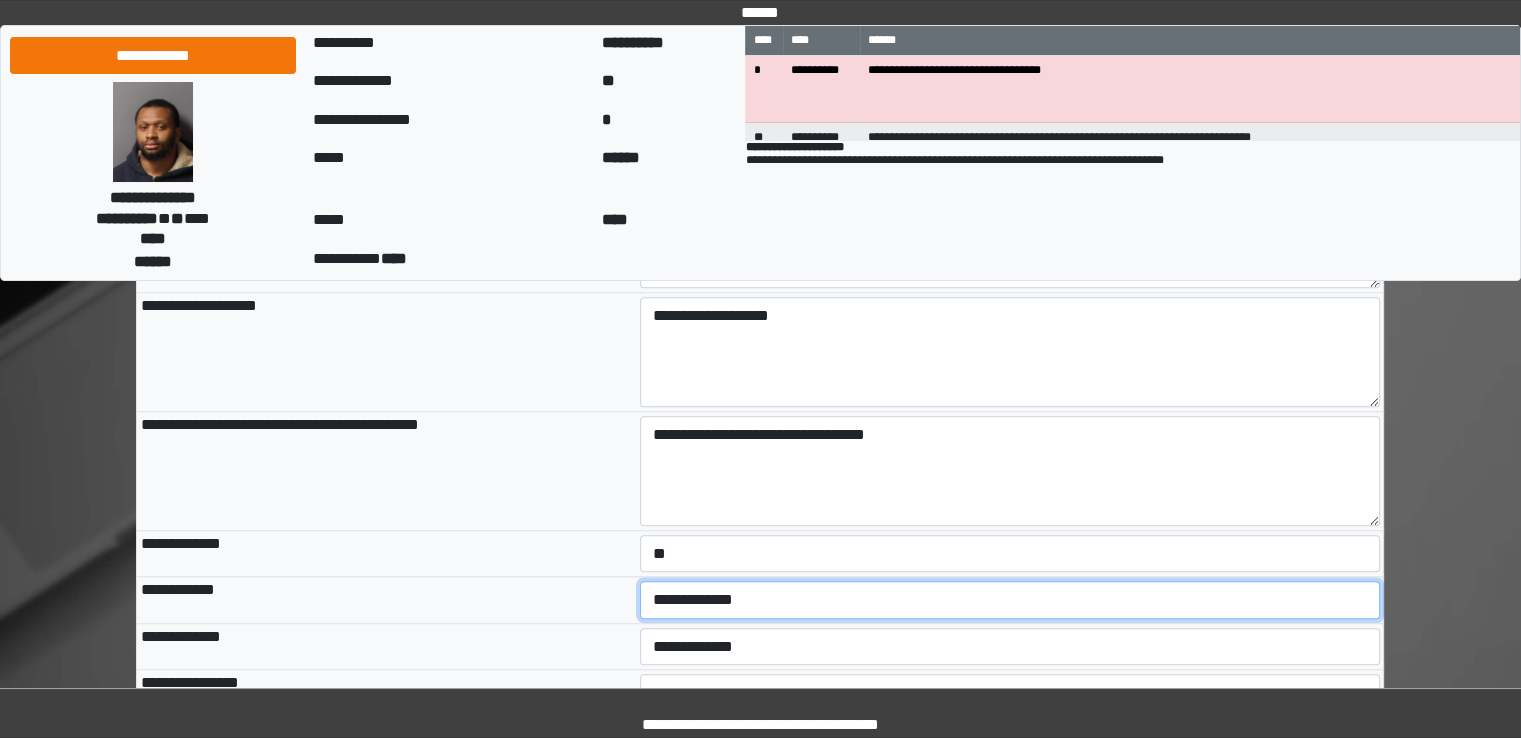 click on "**********" at bounding box center (1010, 600) 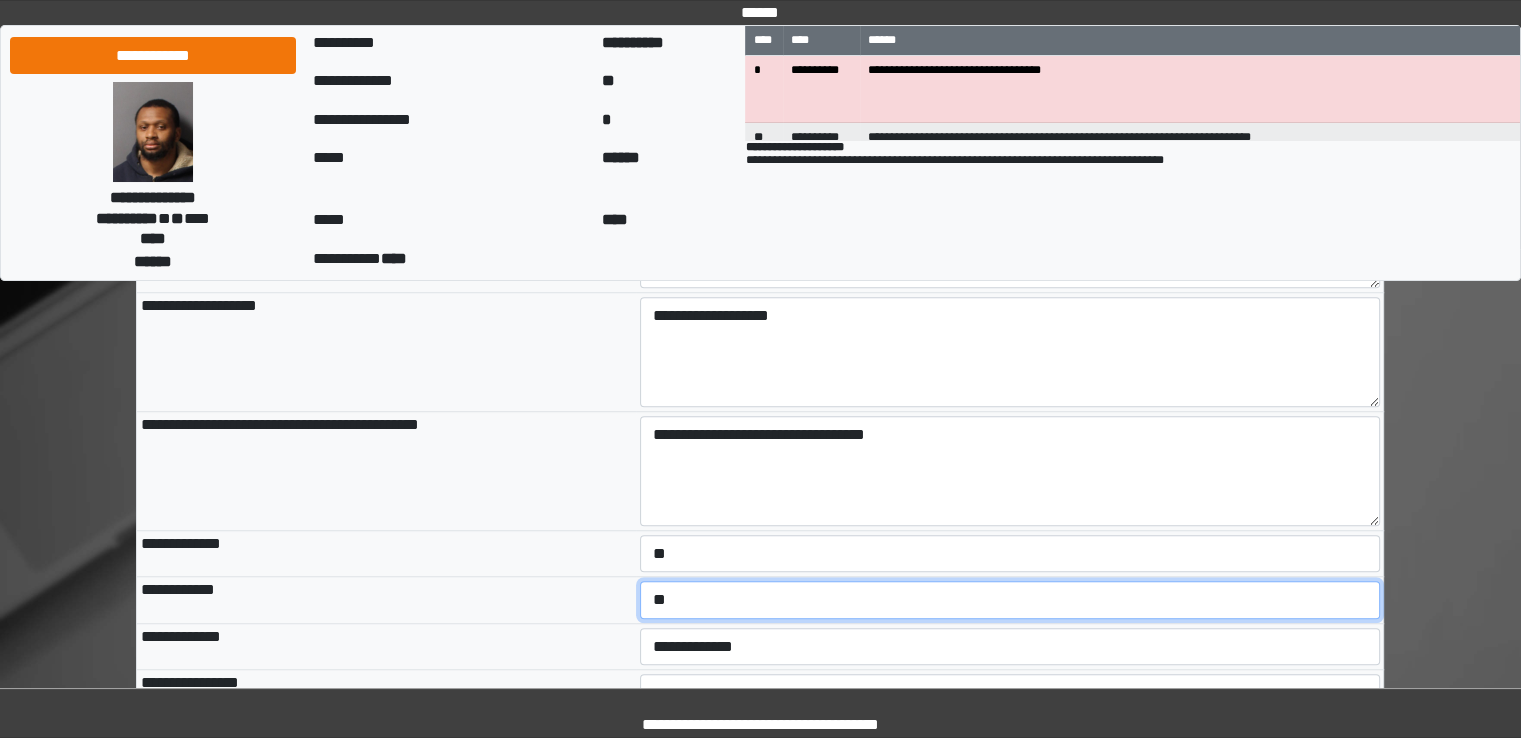 click on "**********" at bounding box center (1010, 600) 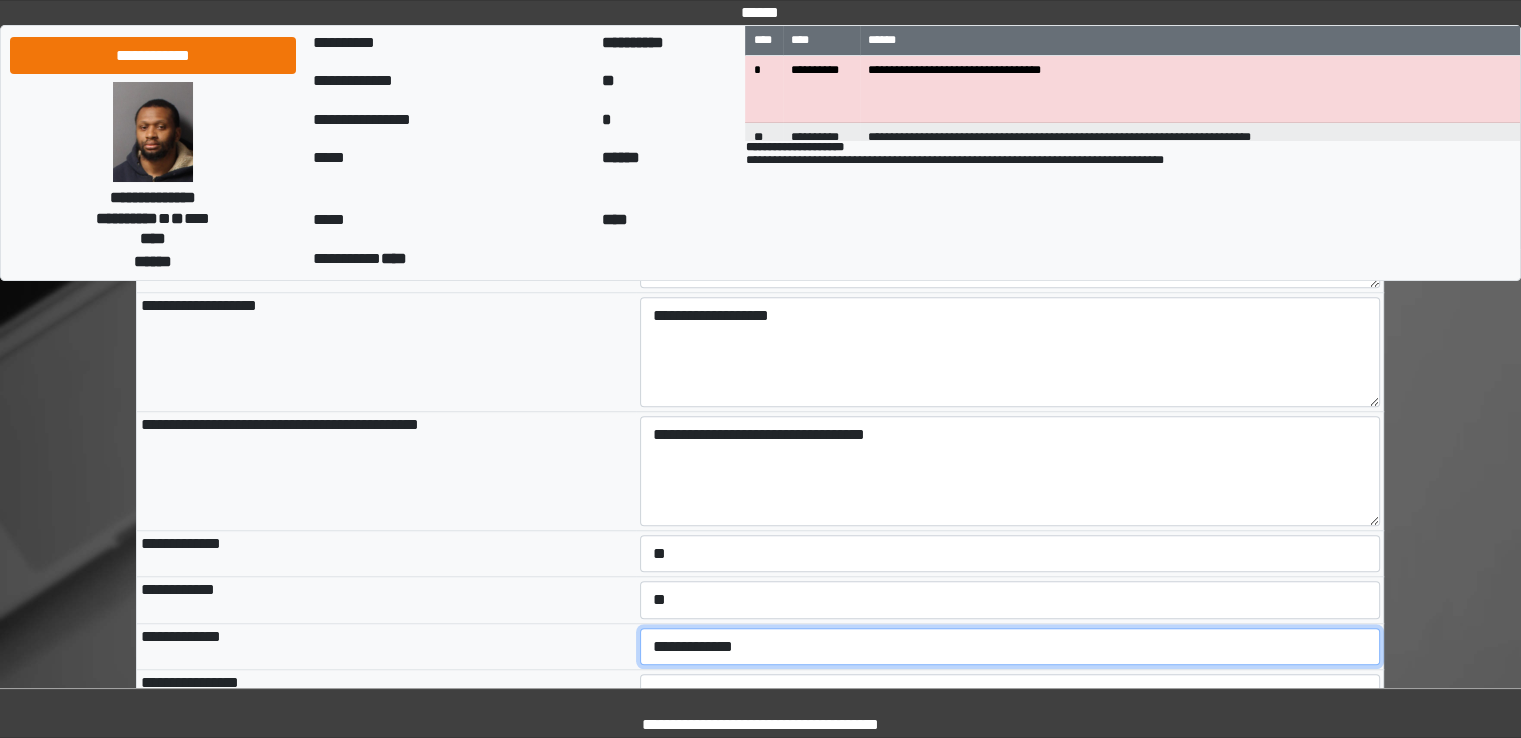 click on "**********" at bounding box center [1010, 647] 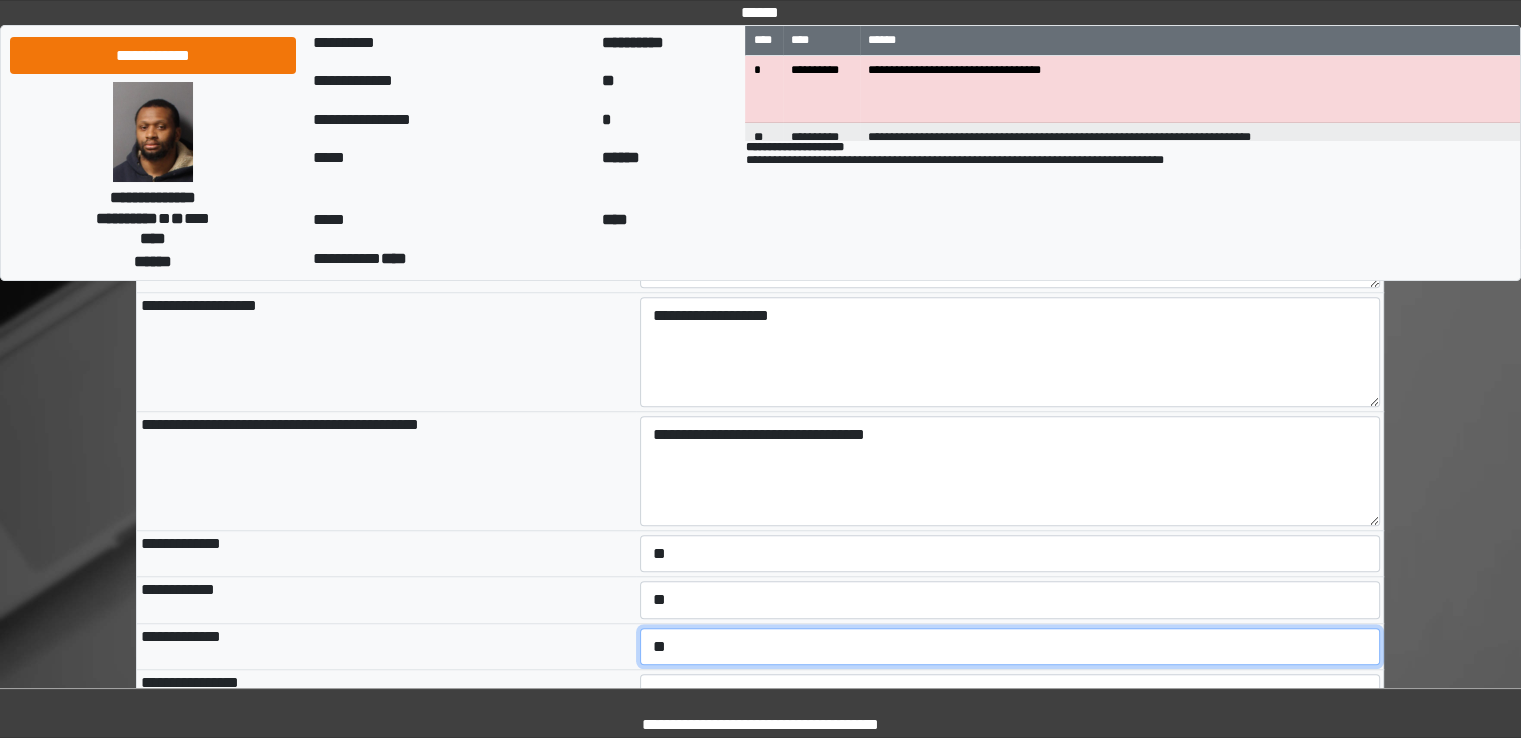 click on "**********" at bounding box center (1010, 647) 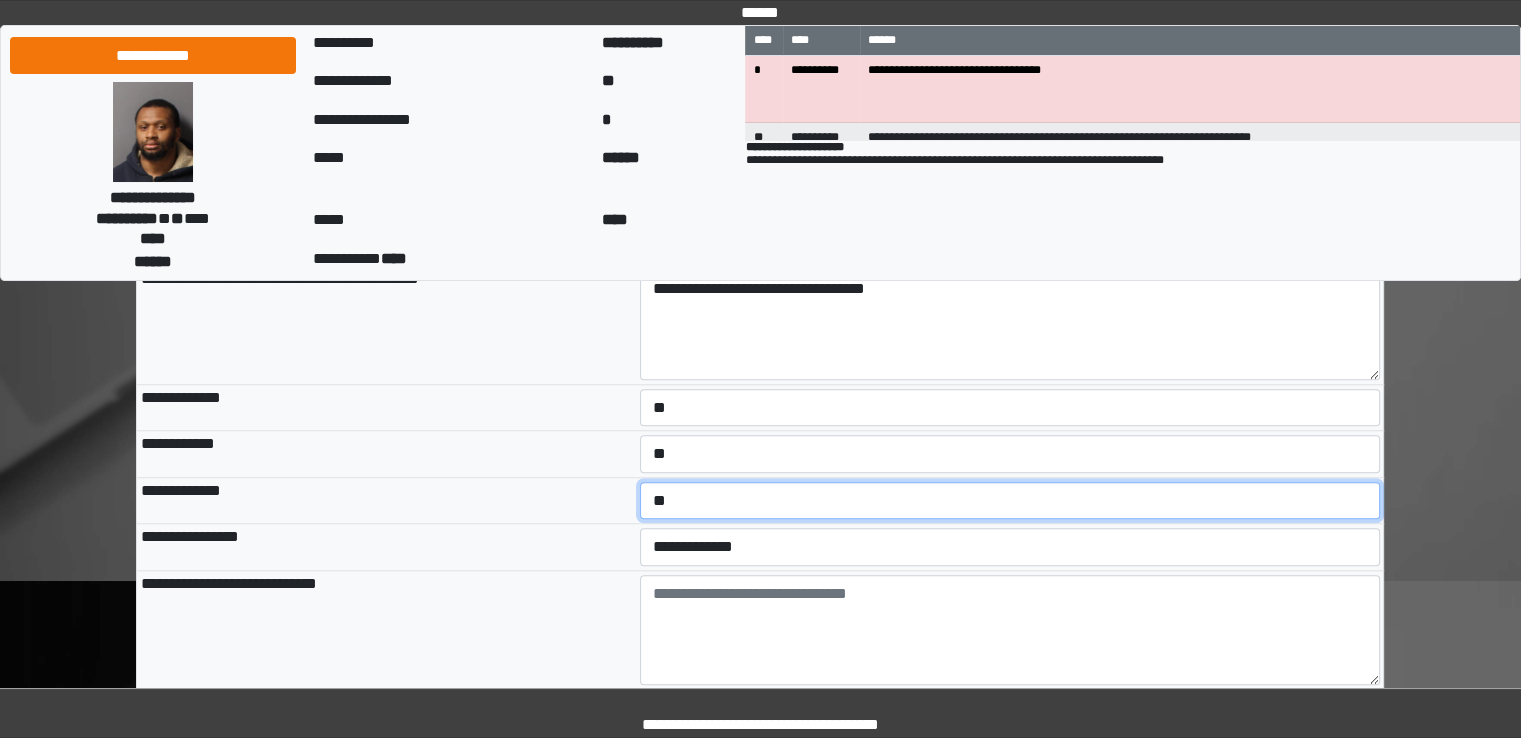 scroll, scrollTop: 1250, scrollLeft: 0, axis: vertical 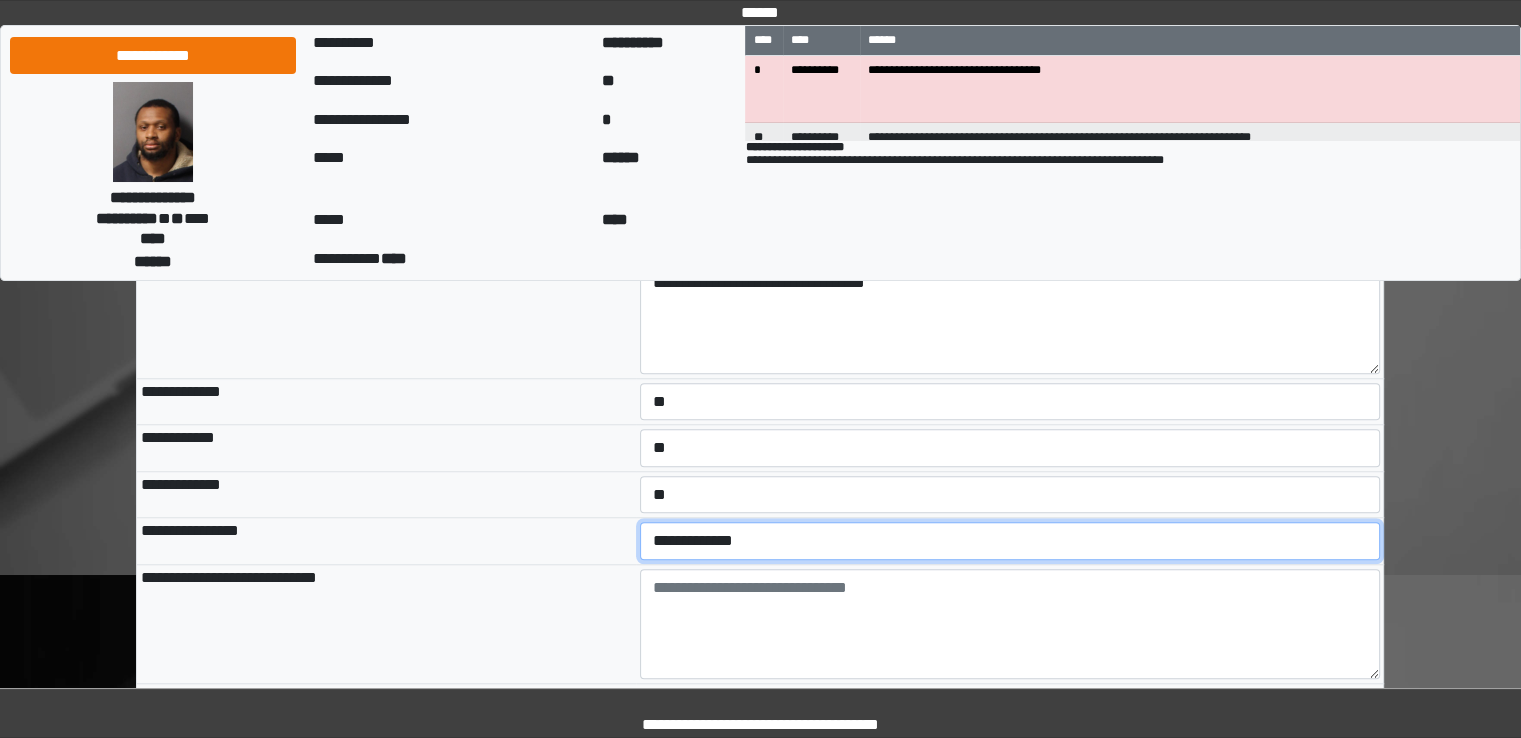 click on "**********" at bounding box center [1010, 541] 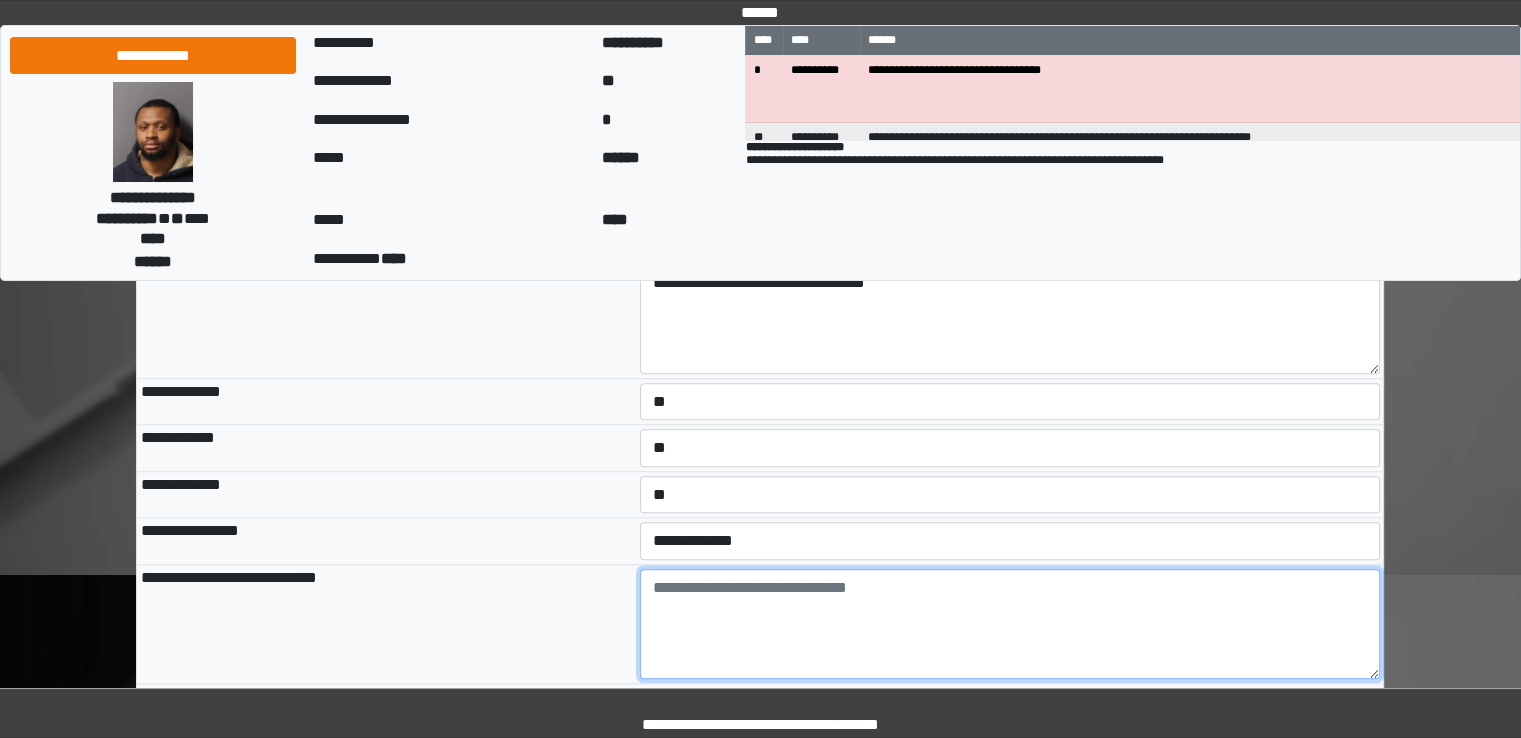 click at bounding box center [1010, 624] 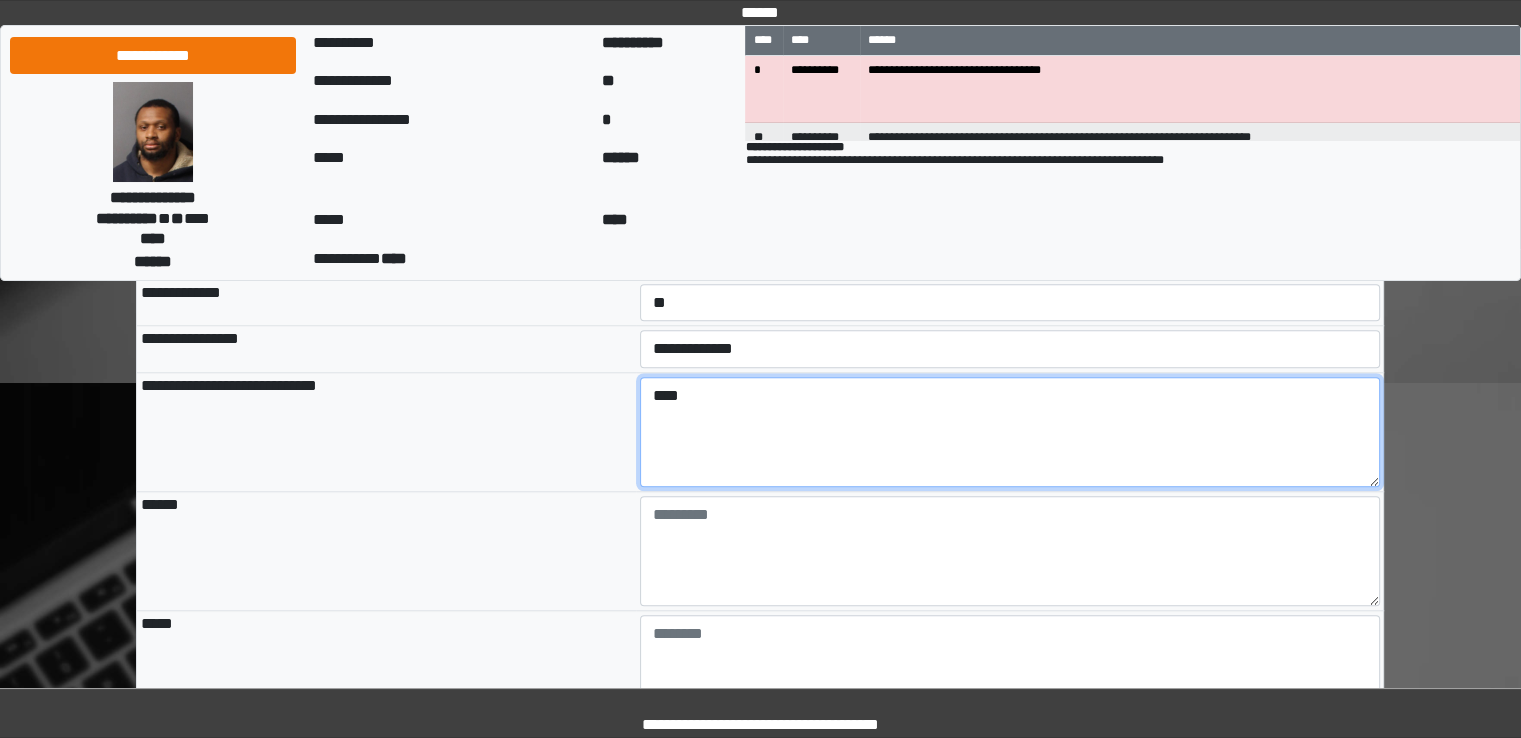 scroll, scrollTop: 1448, scrollLeft: 0, axis: vertical 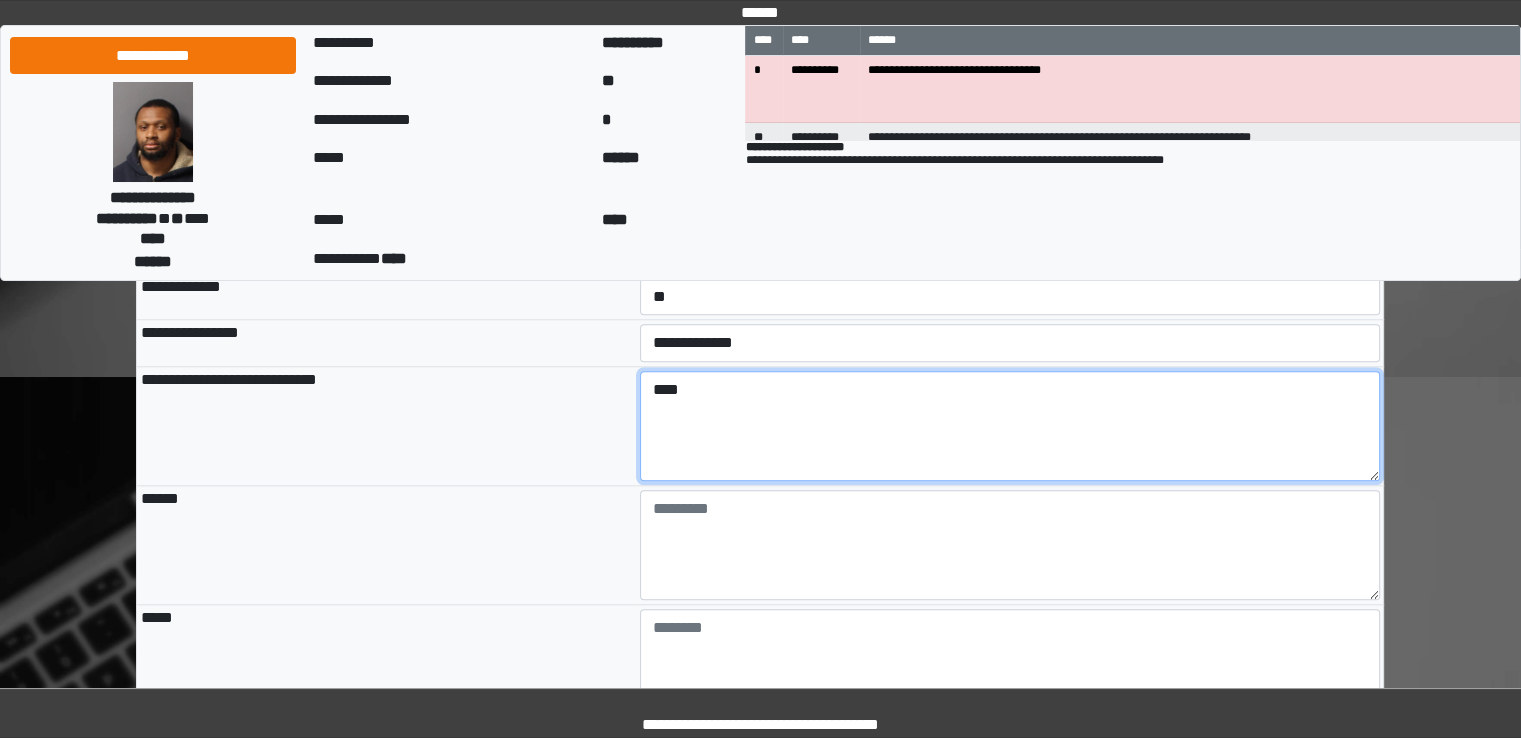 type on "****" 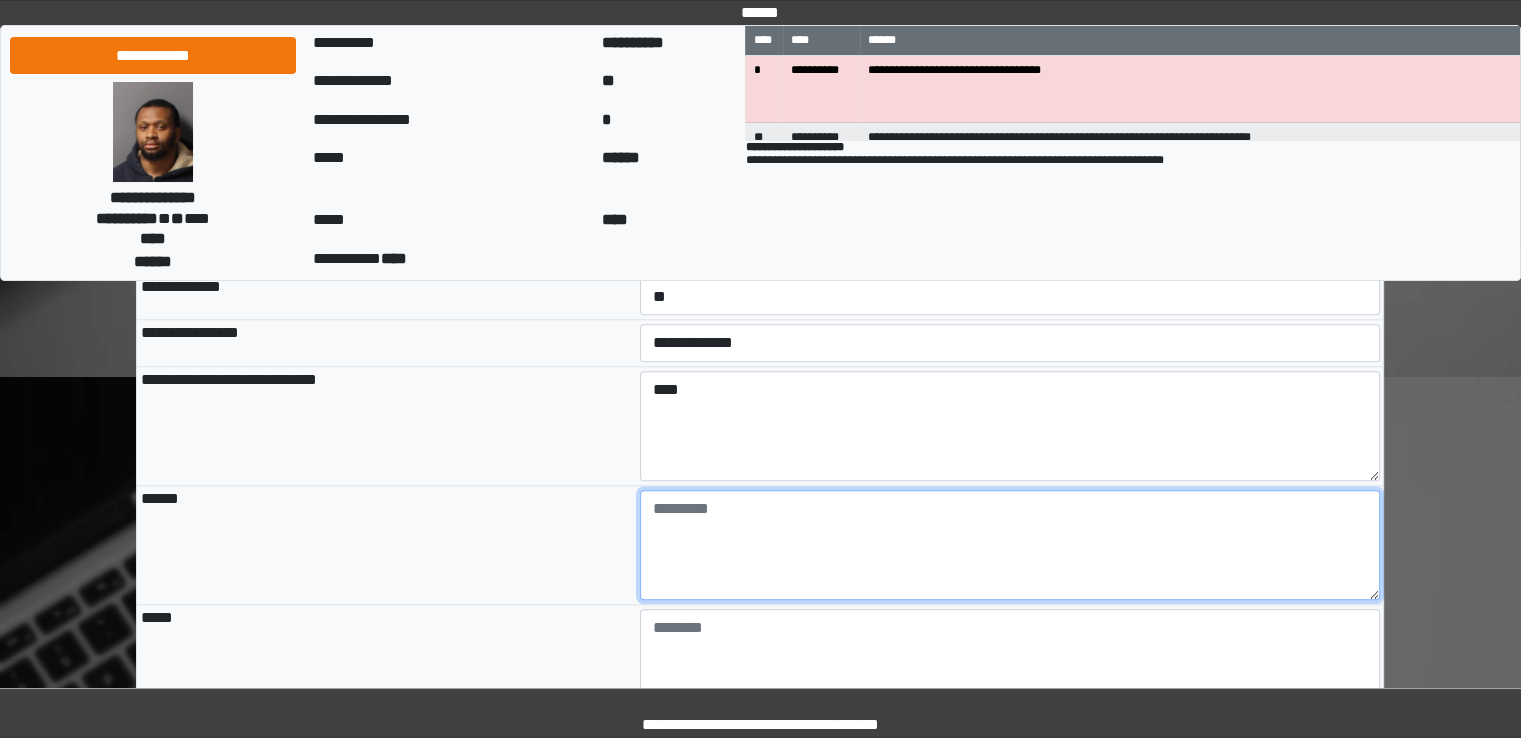 type on "**********" 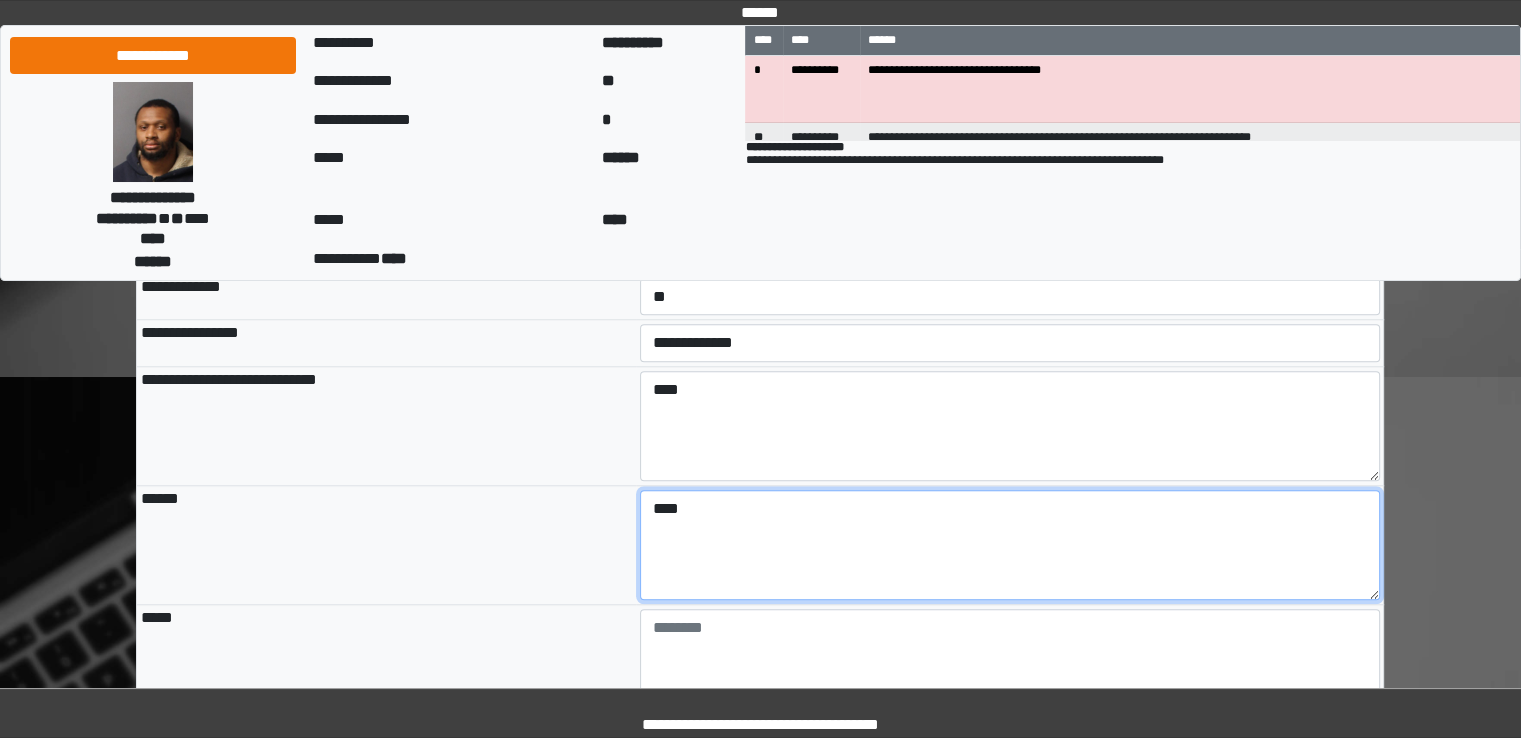 type on "****" 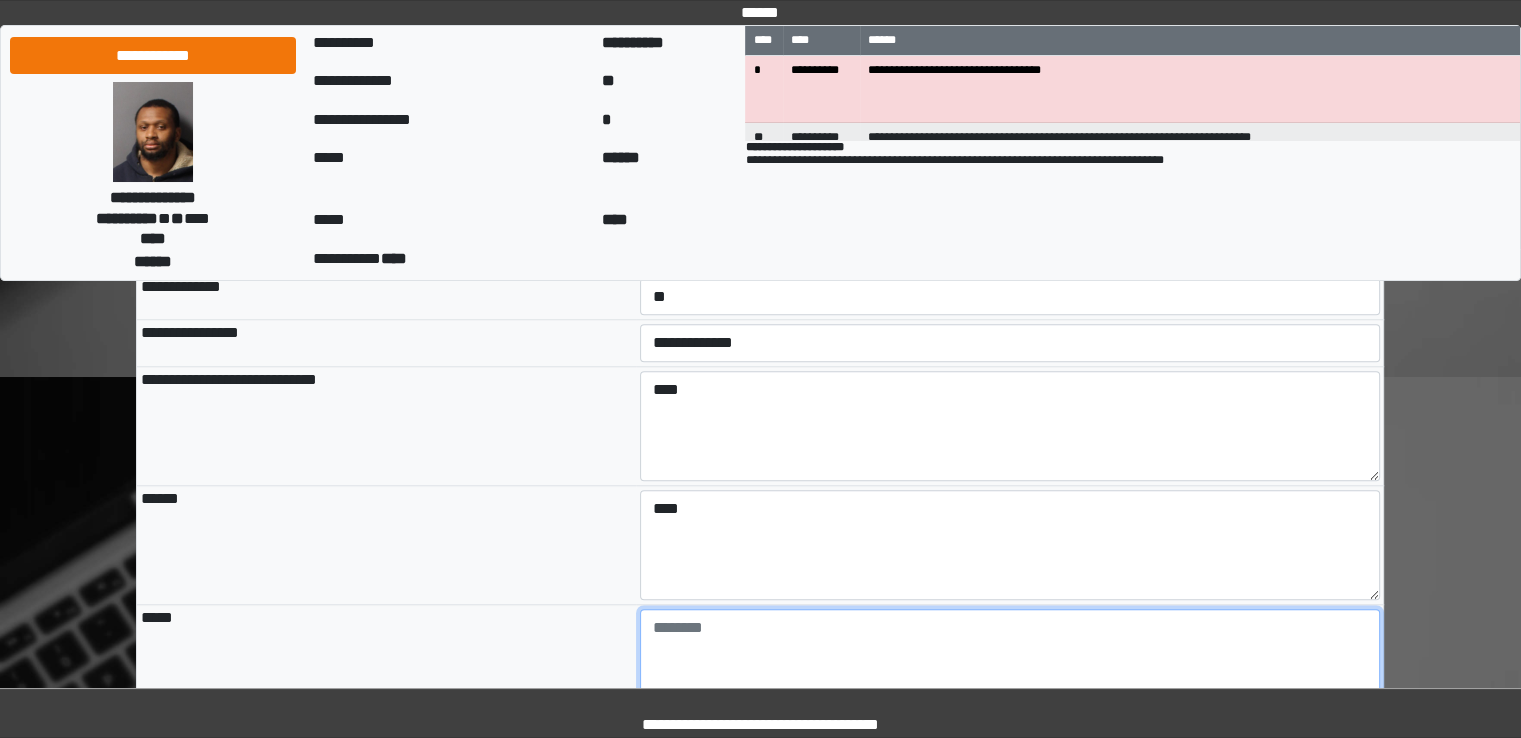 type on "**********" 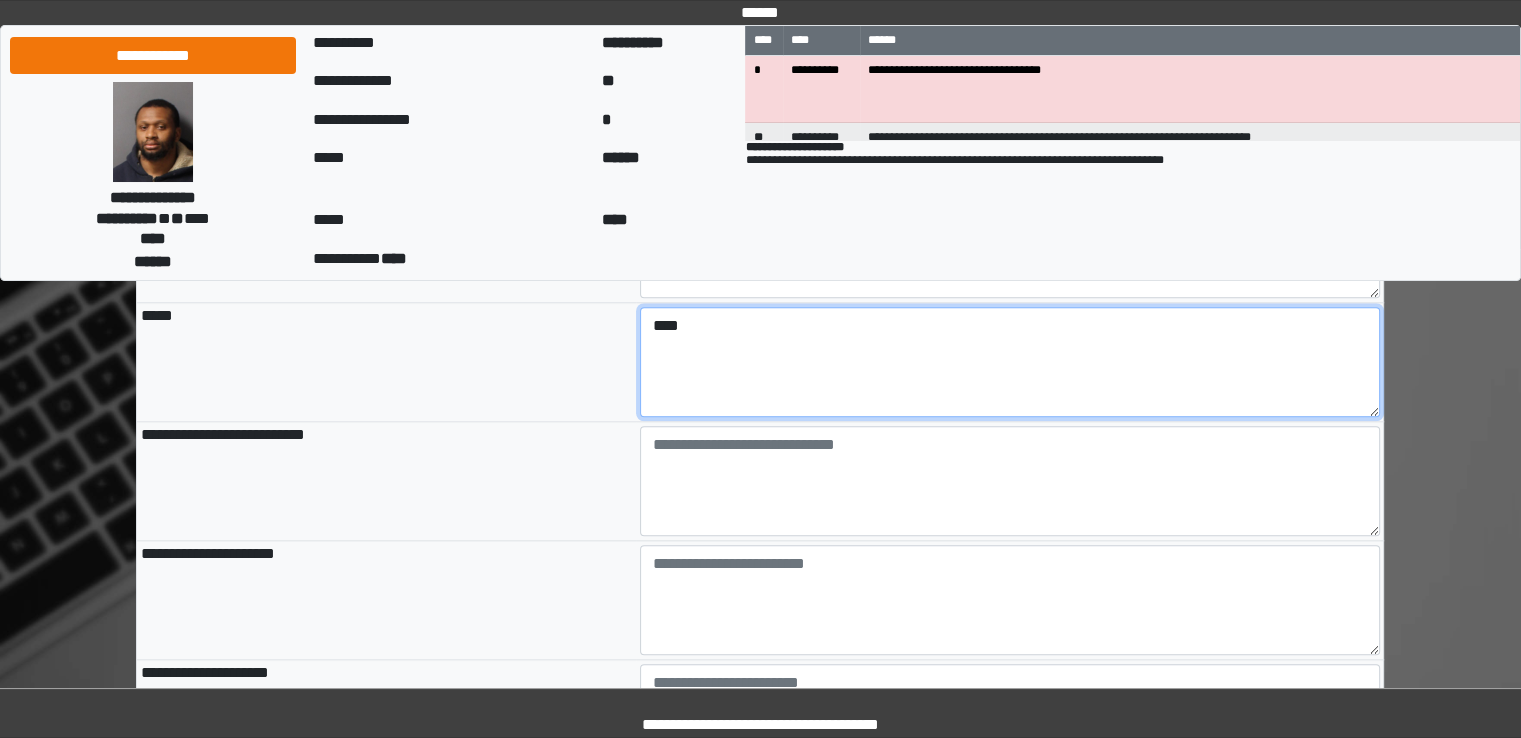 scroll, scrollTop: 1752, scrollLeft: 0, axis: vertical 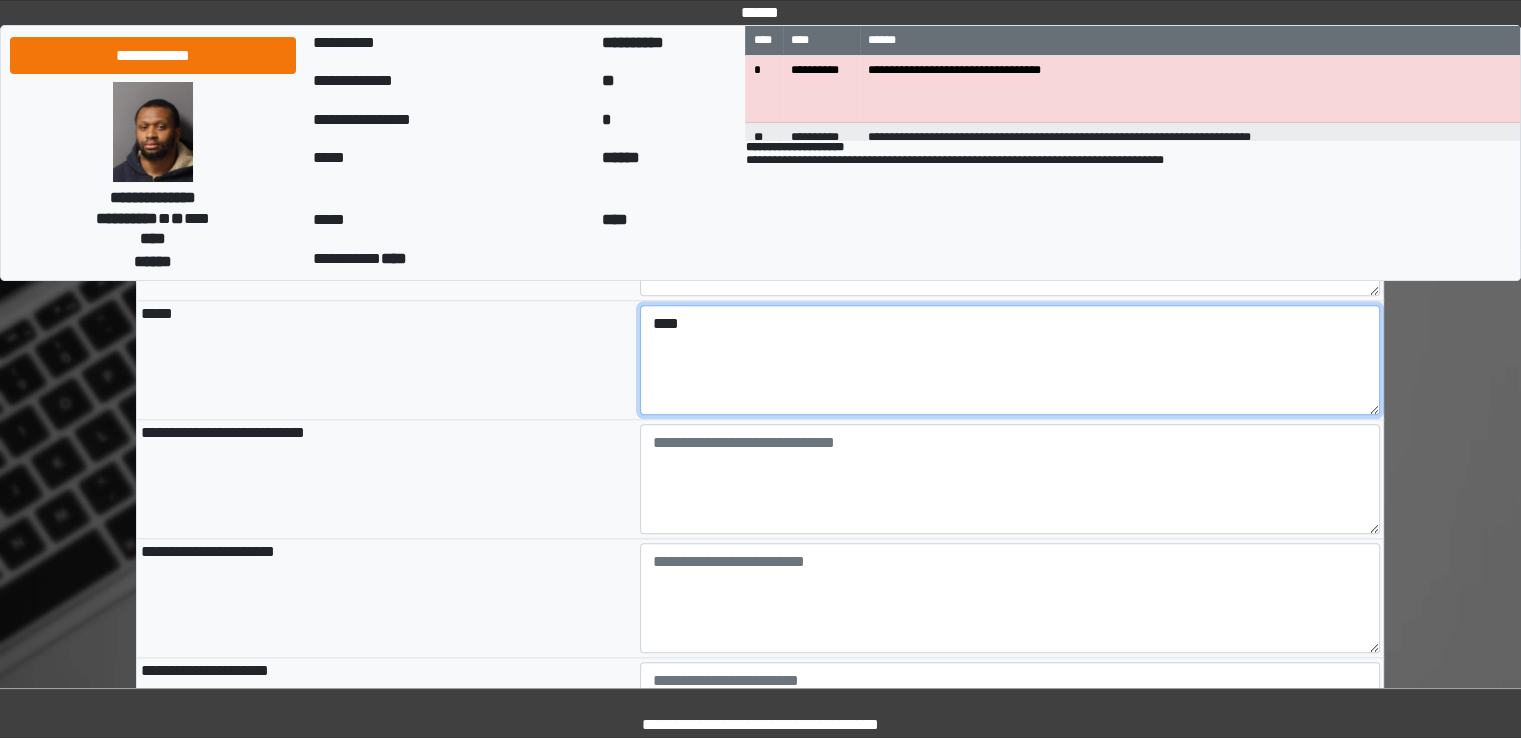 type on "****" 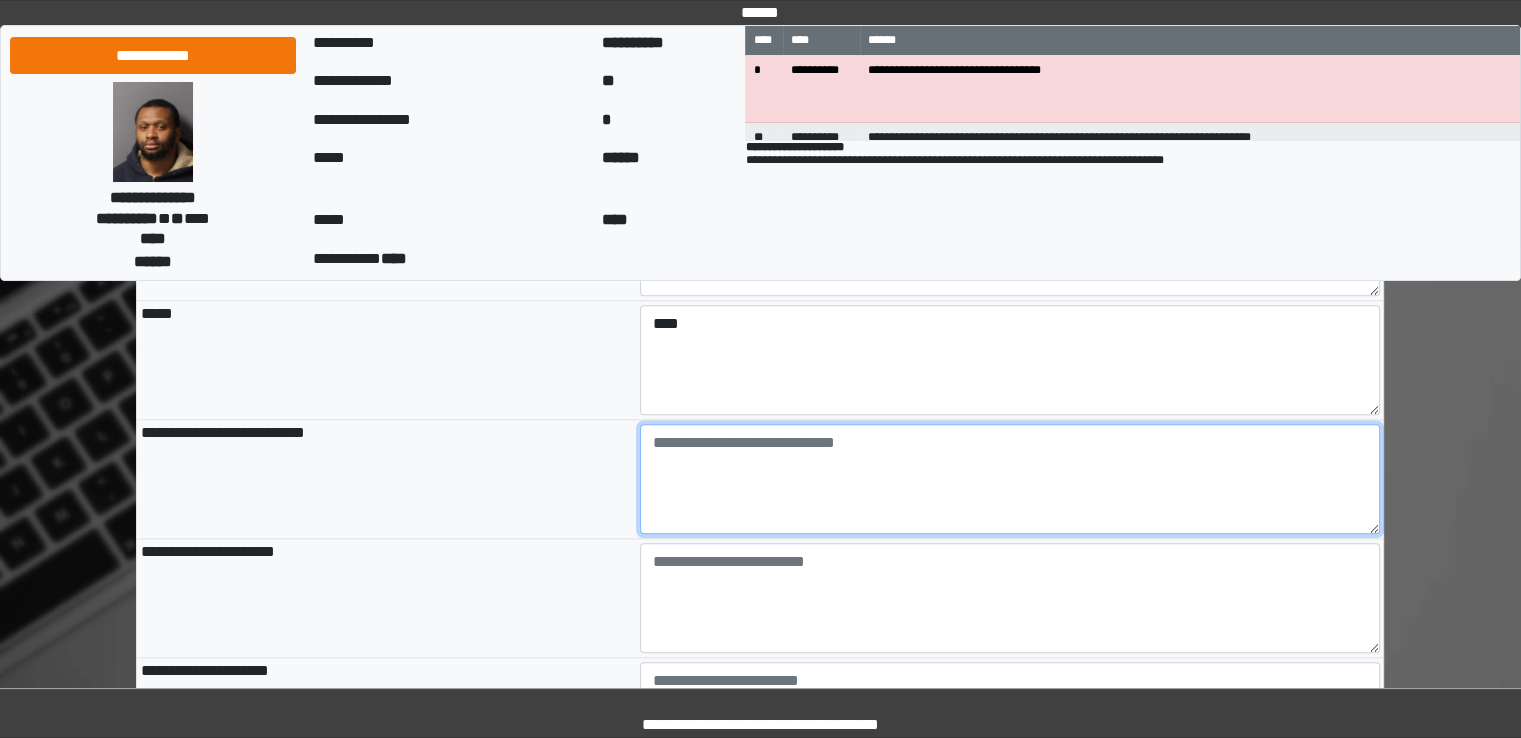 type on "**********" 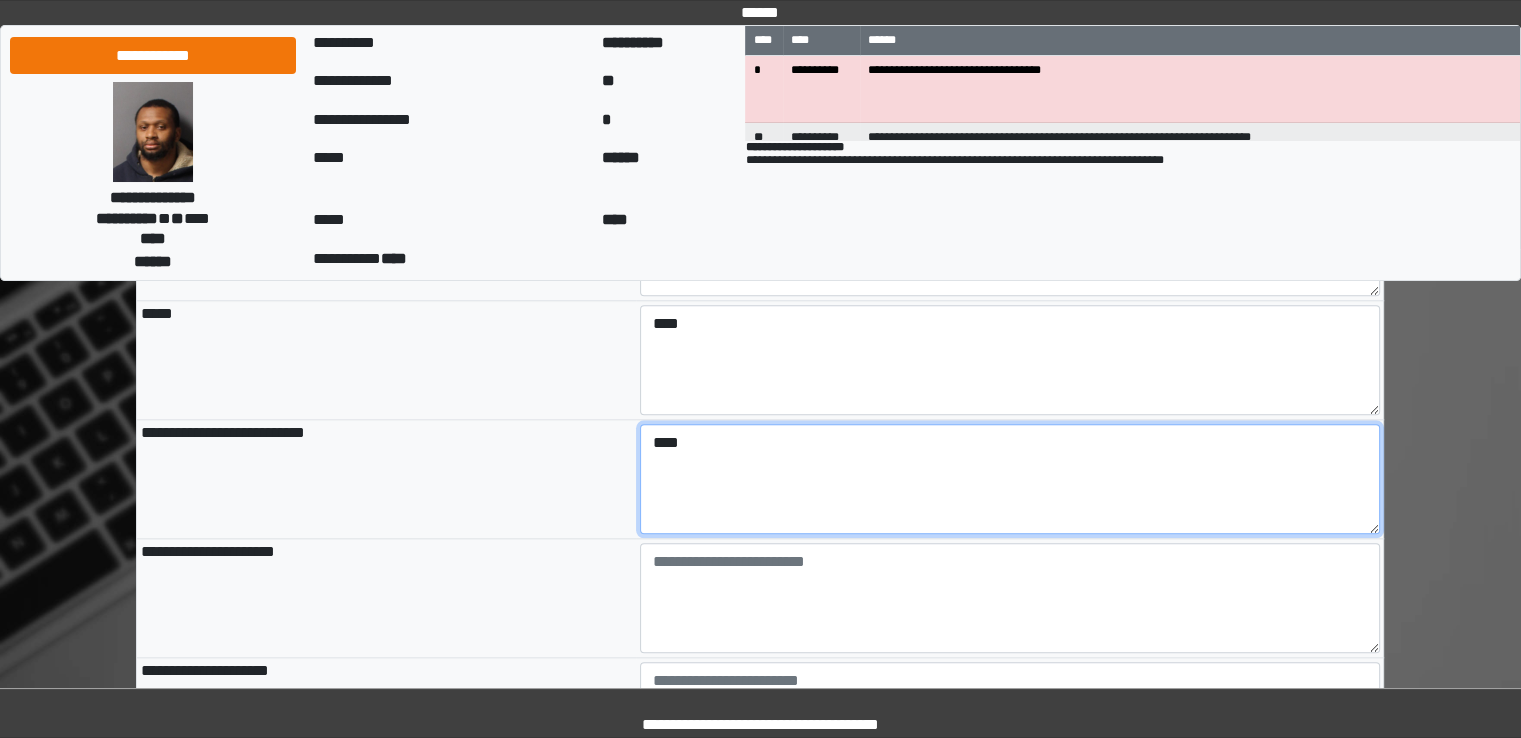 type on "****" 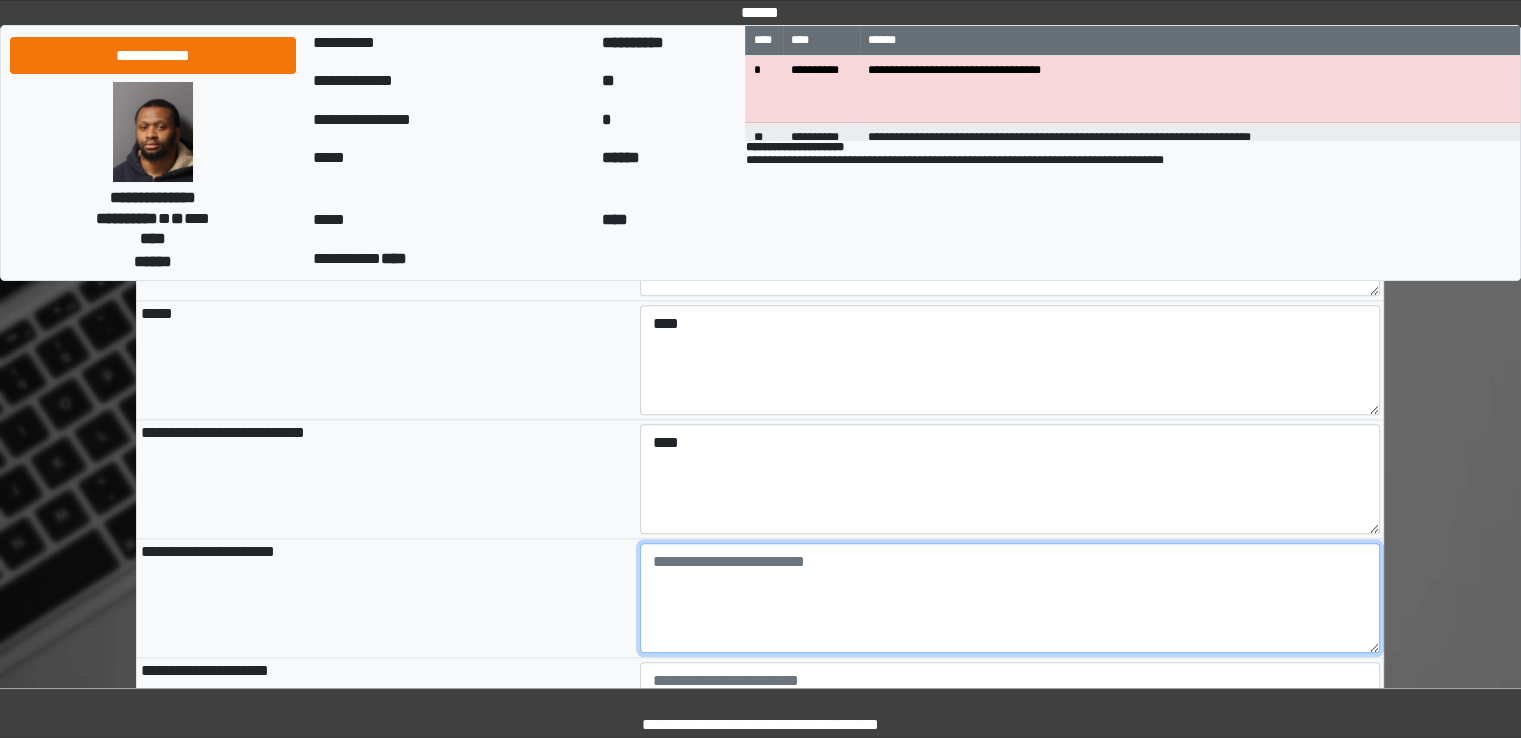 type on "**********" 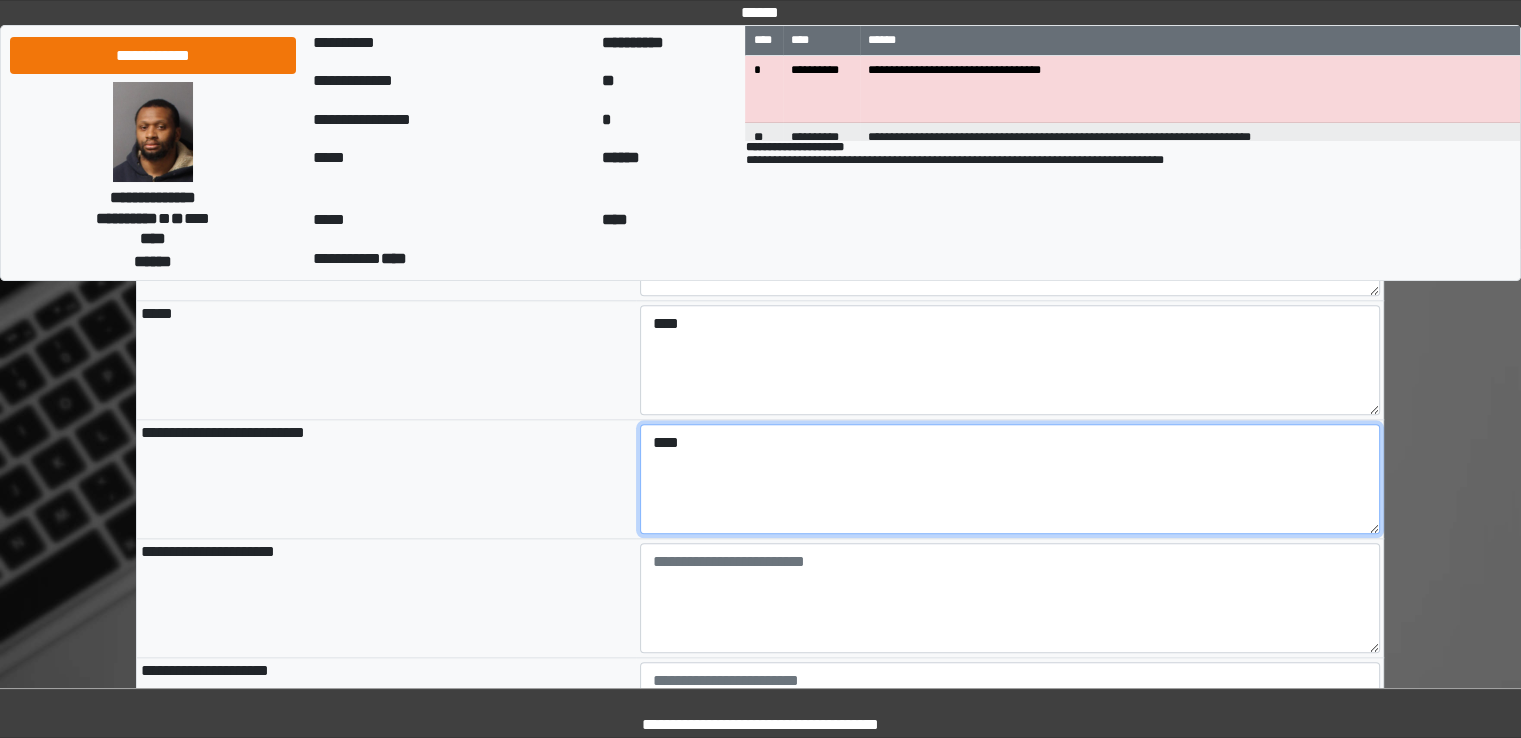 click on "****" at bounding box center [1010, 479] 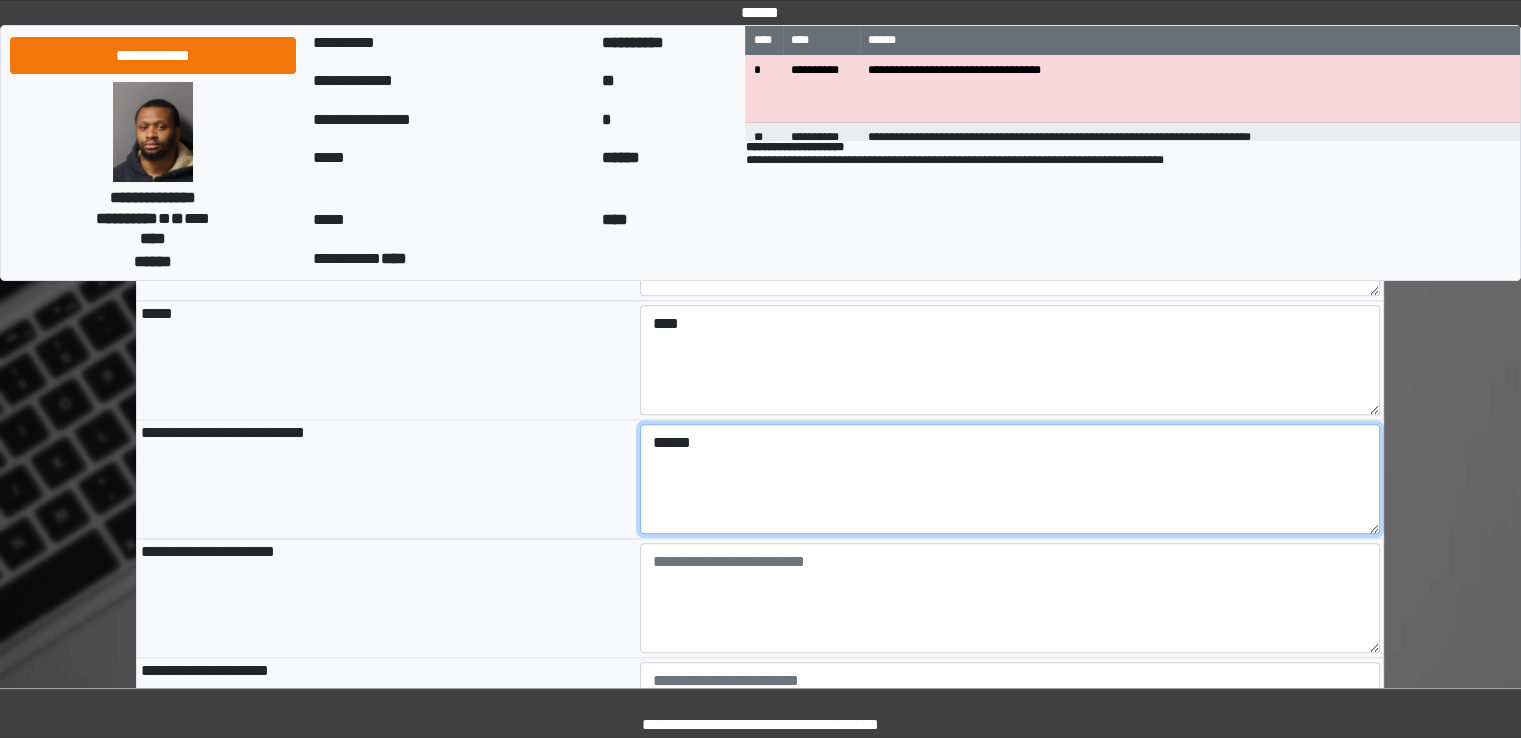 type on "******" 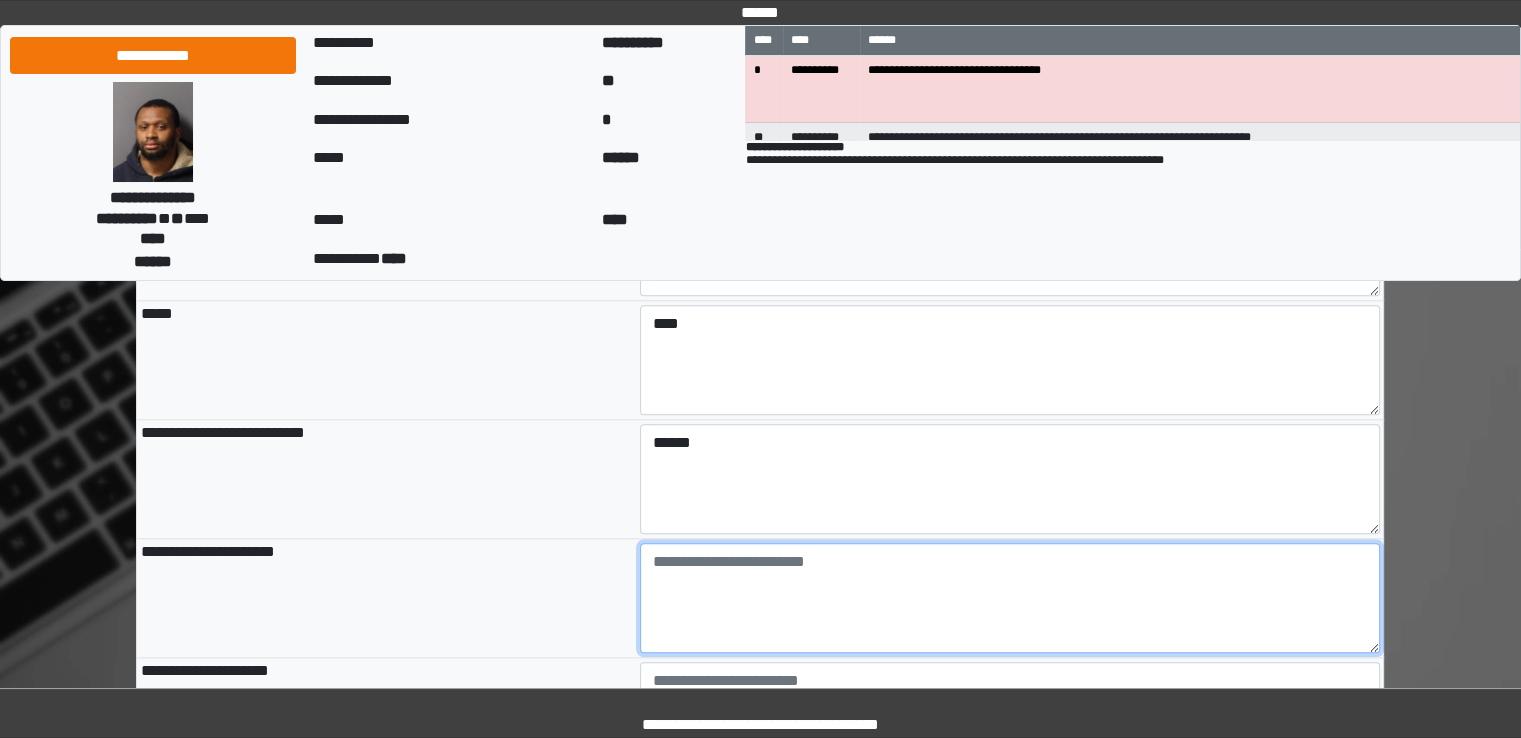 type on "**********" 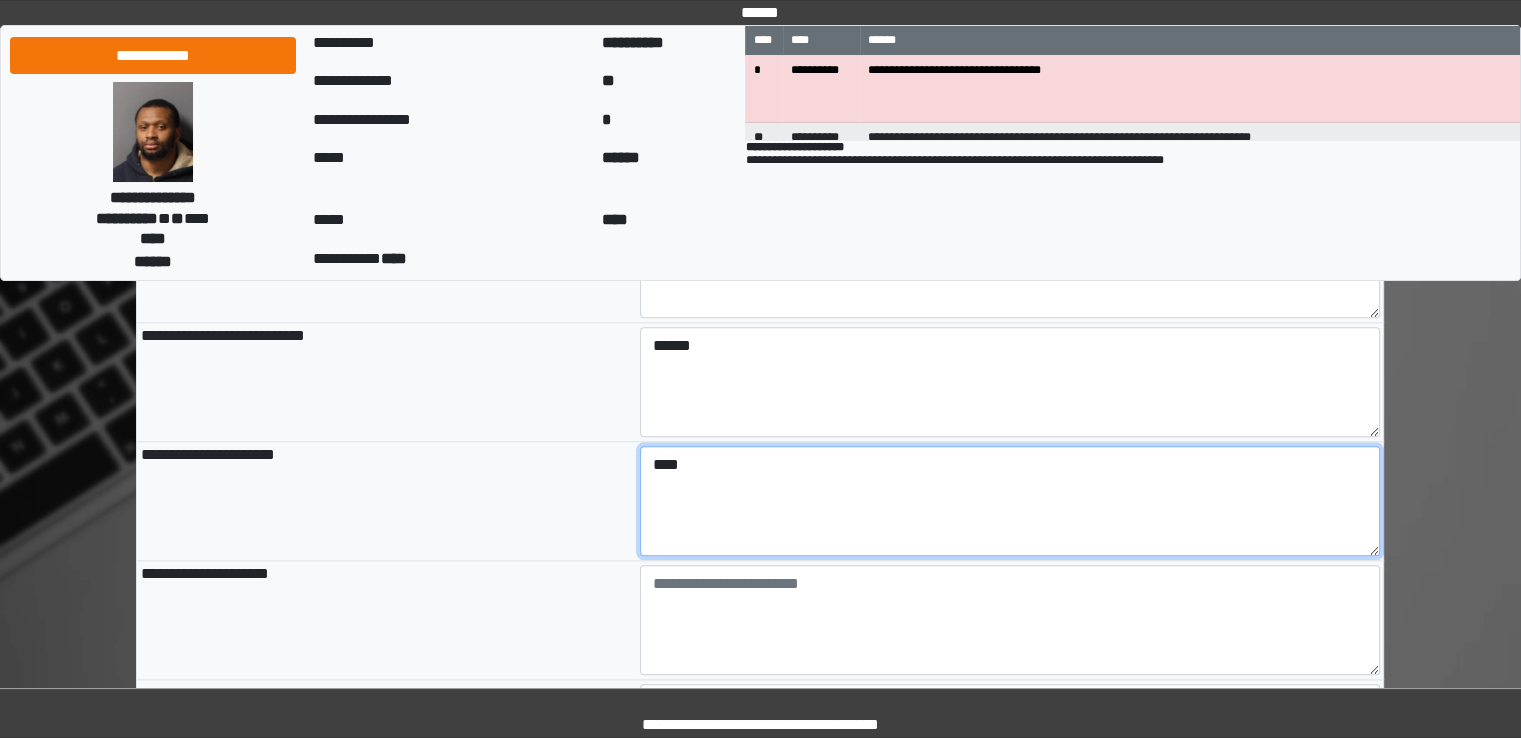 scroll, scrollTop: 1853, scrollLeft: 0, axis: vertical 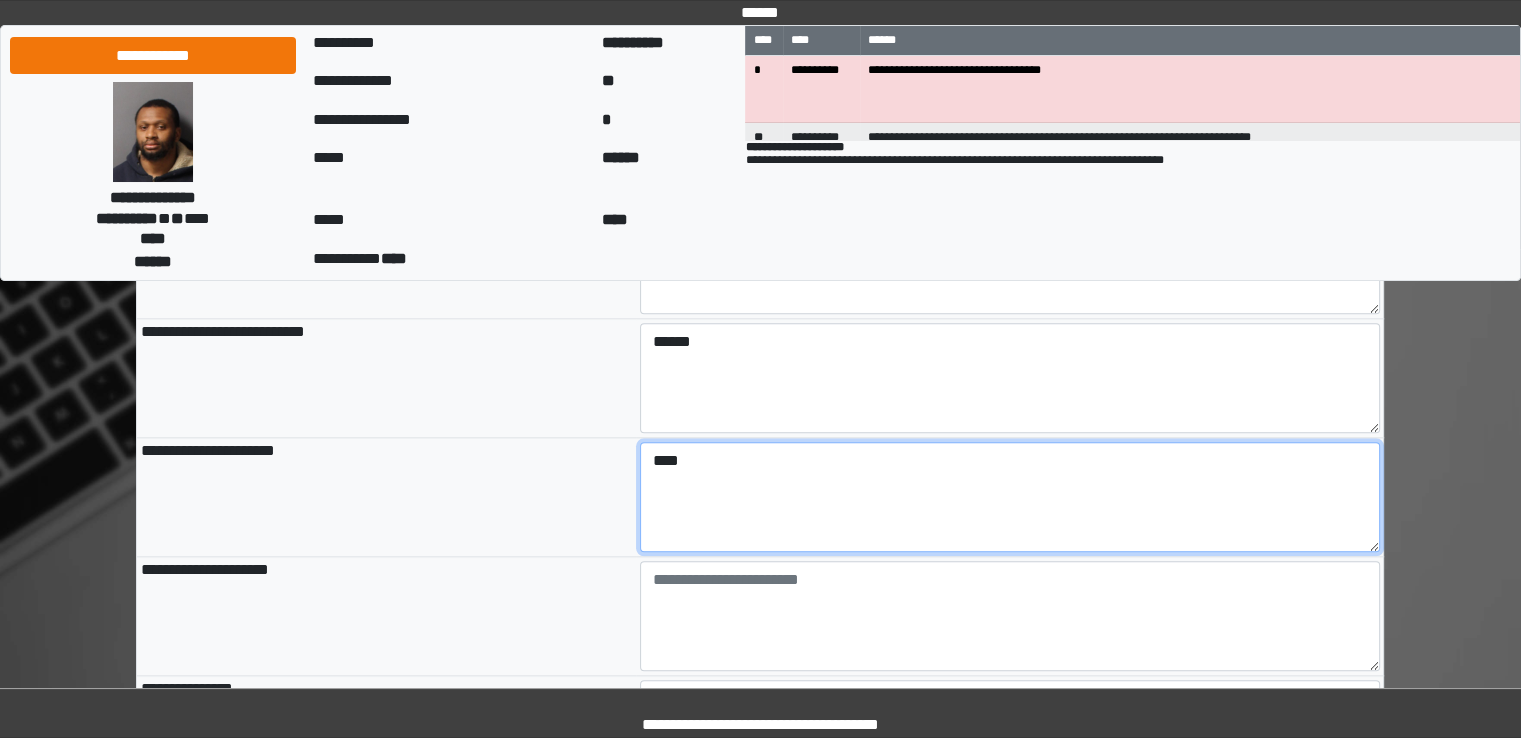 type on "****" 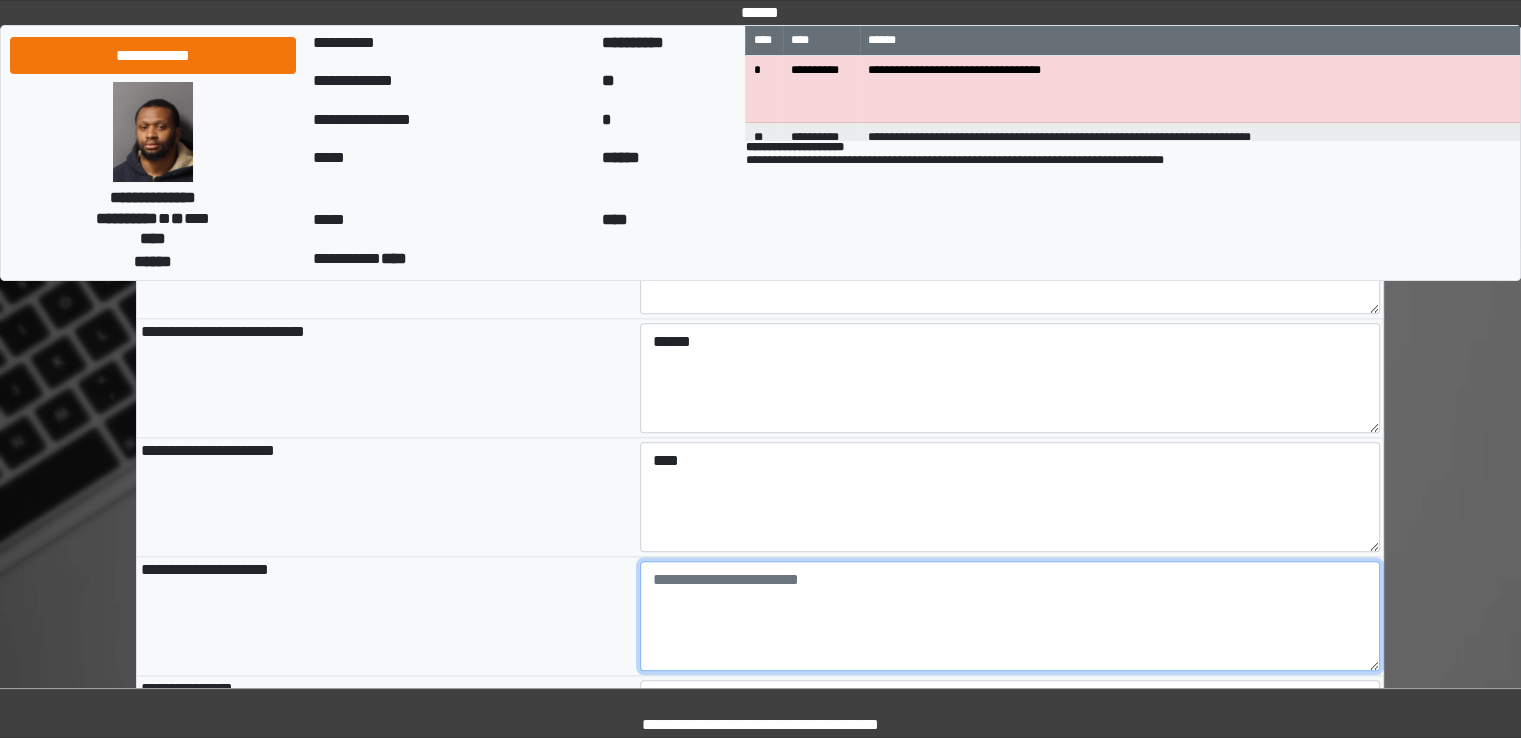 type on "**********" 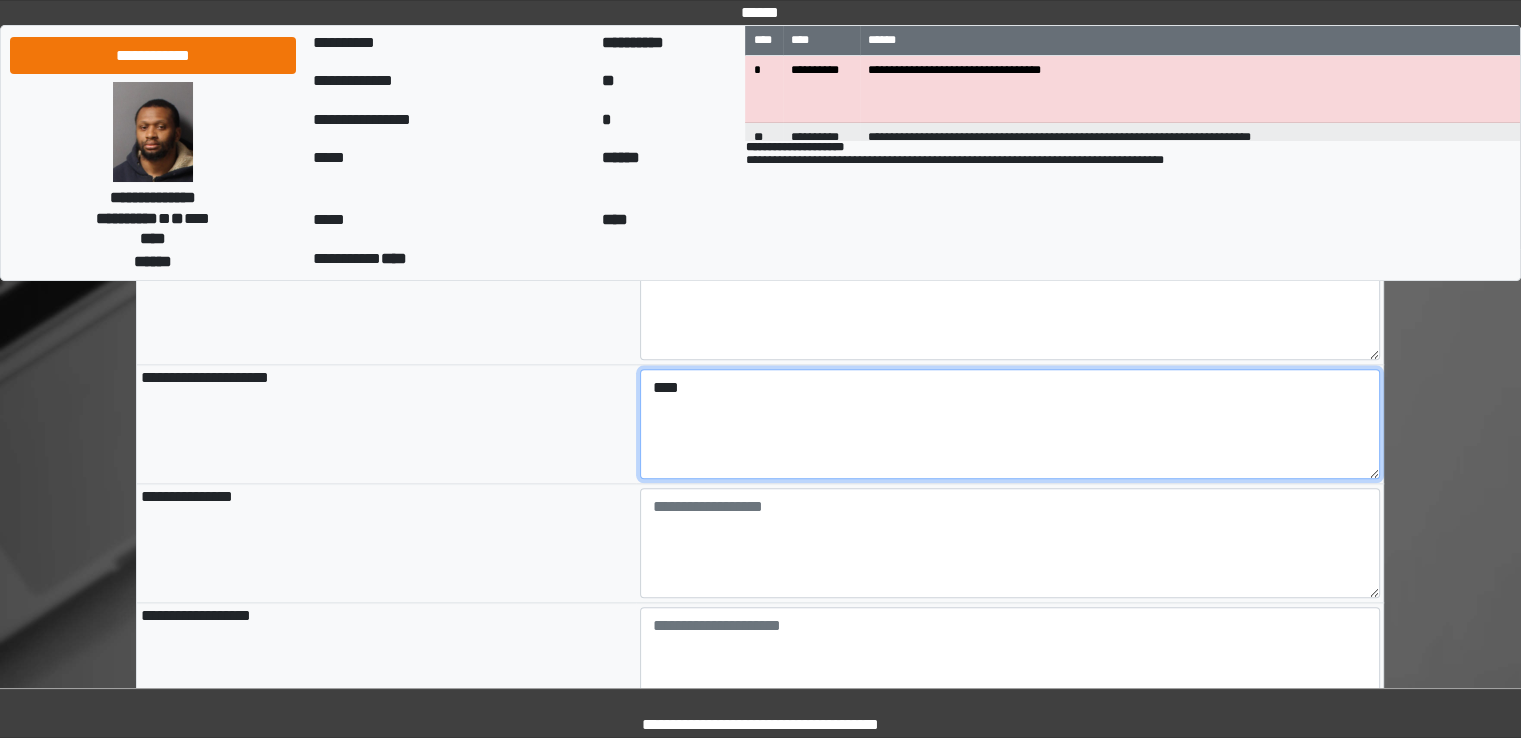 scroll, scrollTop: 2089, scrollLeft: 0, axis: vertical 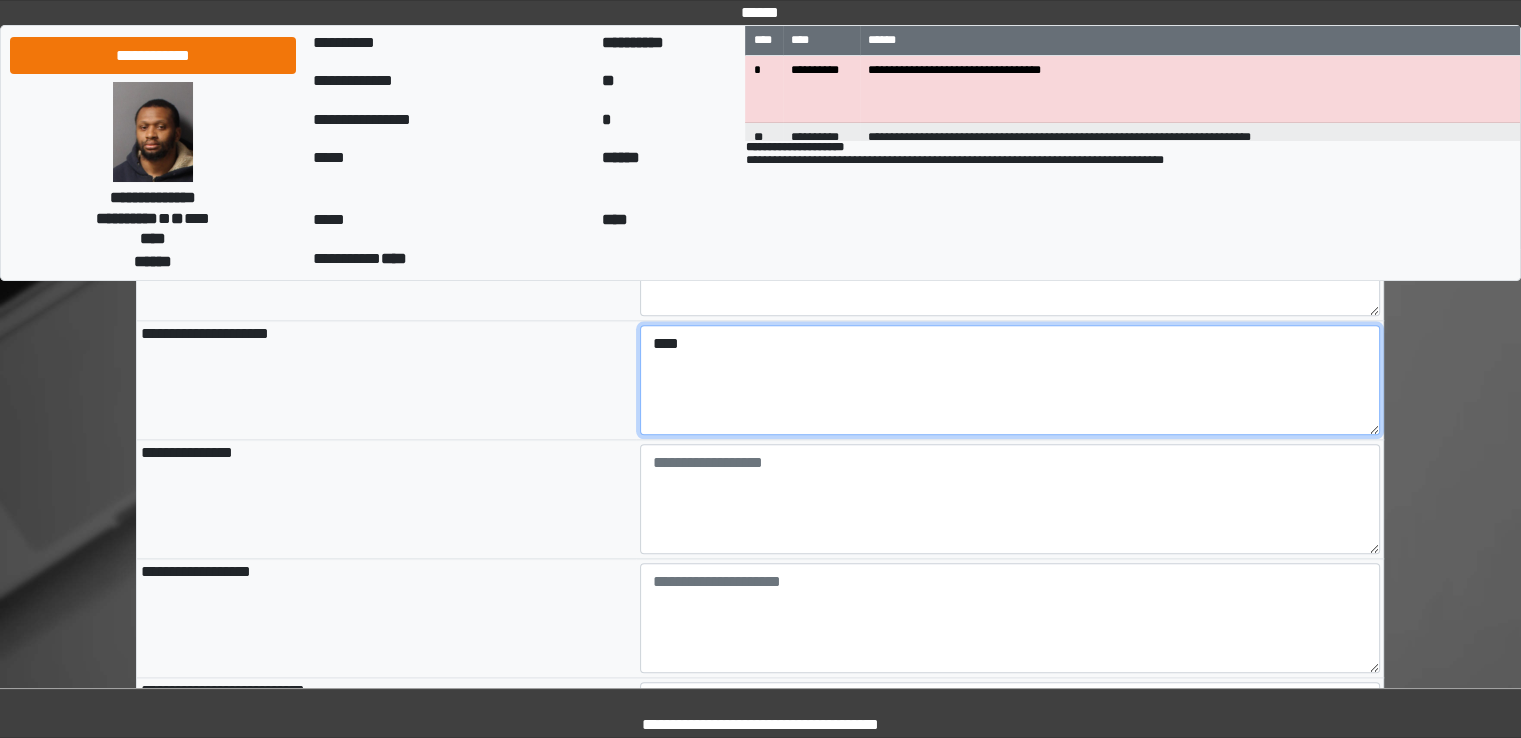 type on "****" 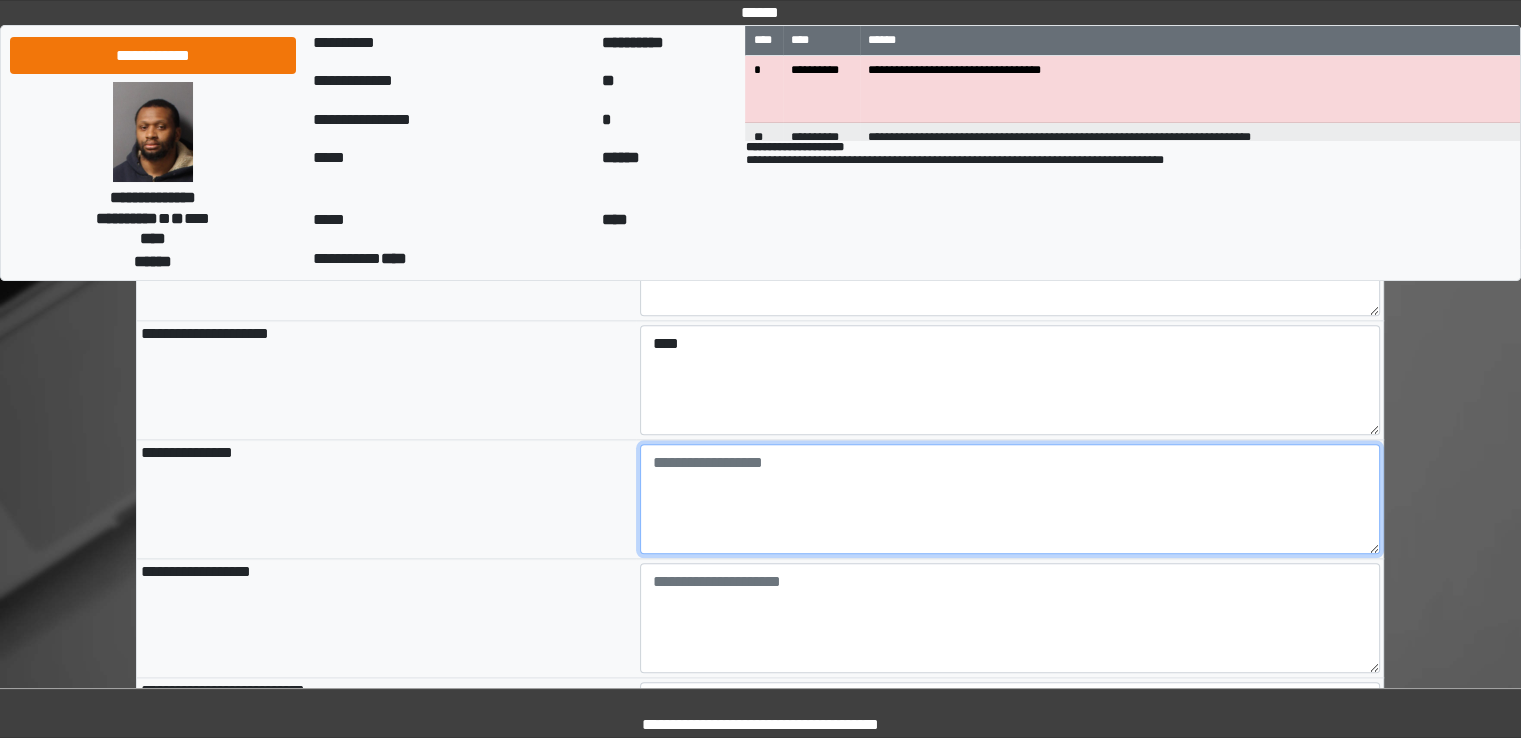 type on "**********" 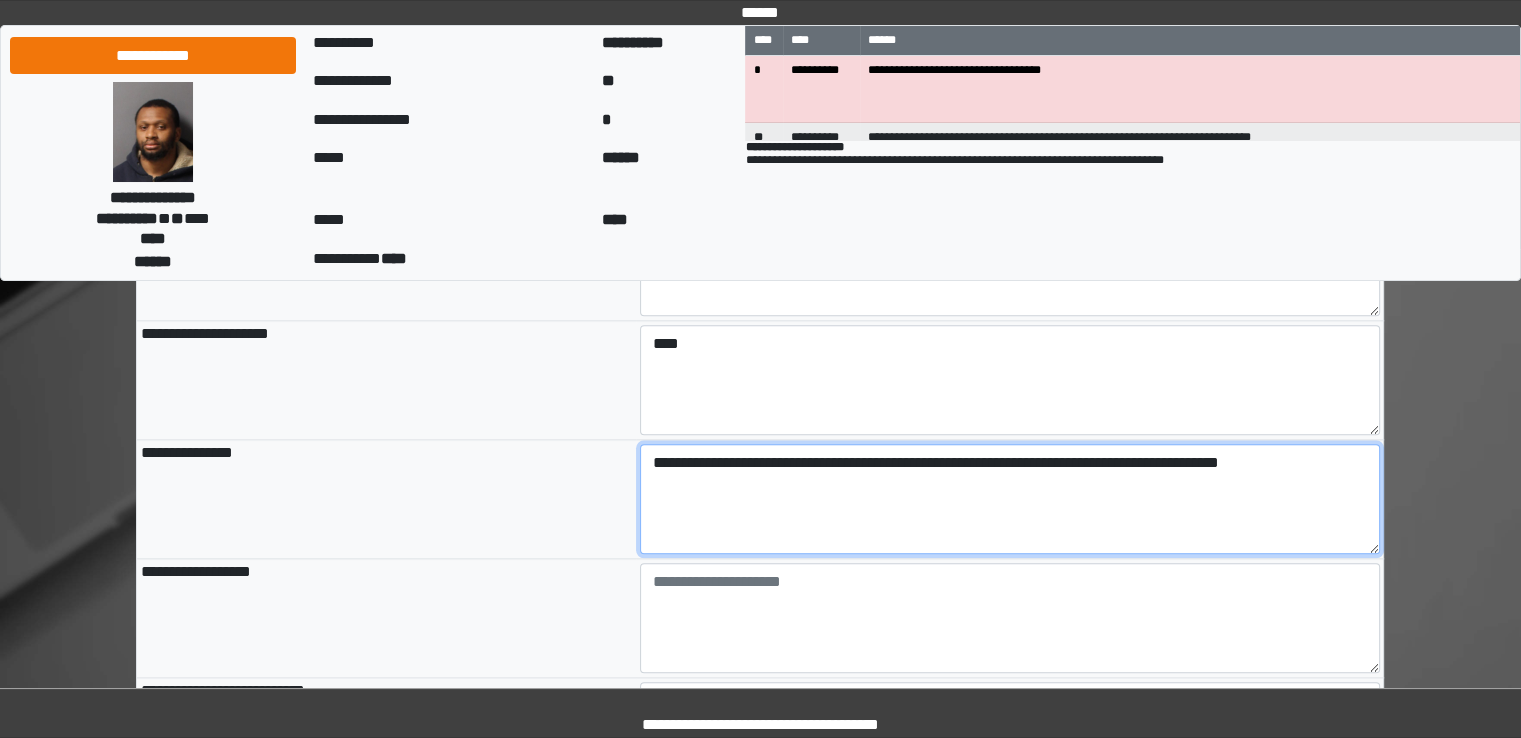 scroll, scrollTop: 2237, scrollLeft: 0, axis: vertical 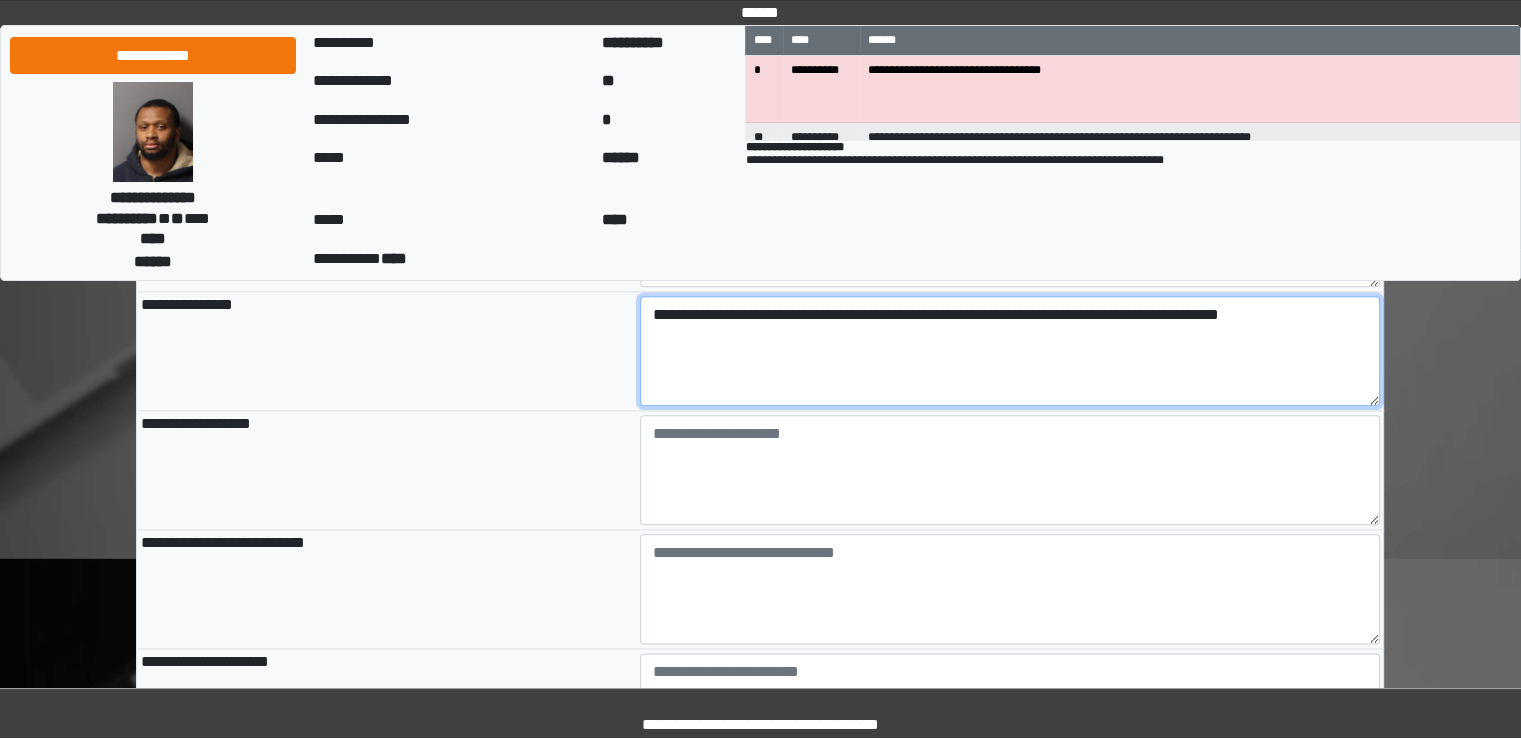 type on "**********" 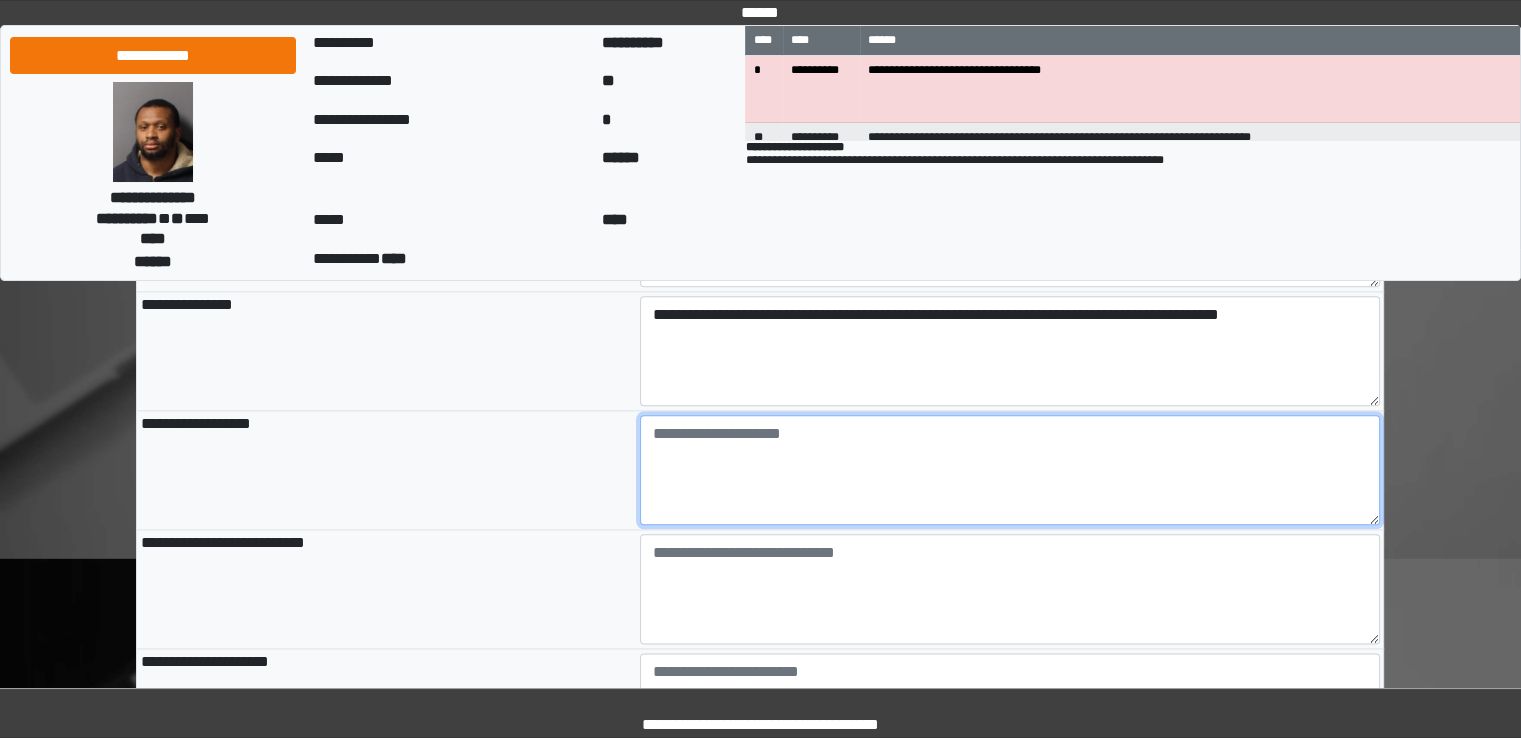 type on "**********" 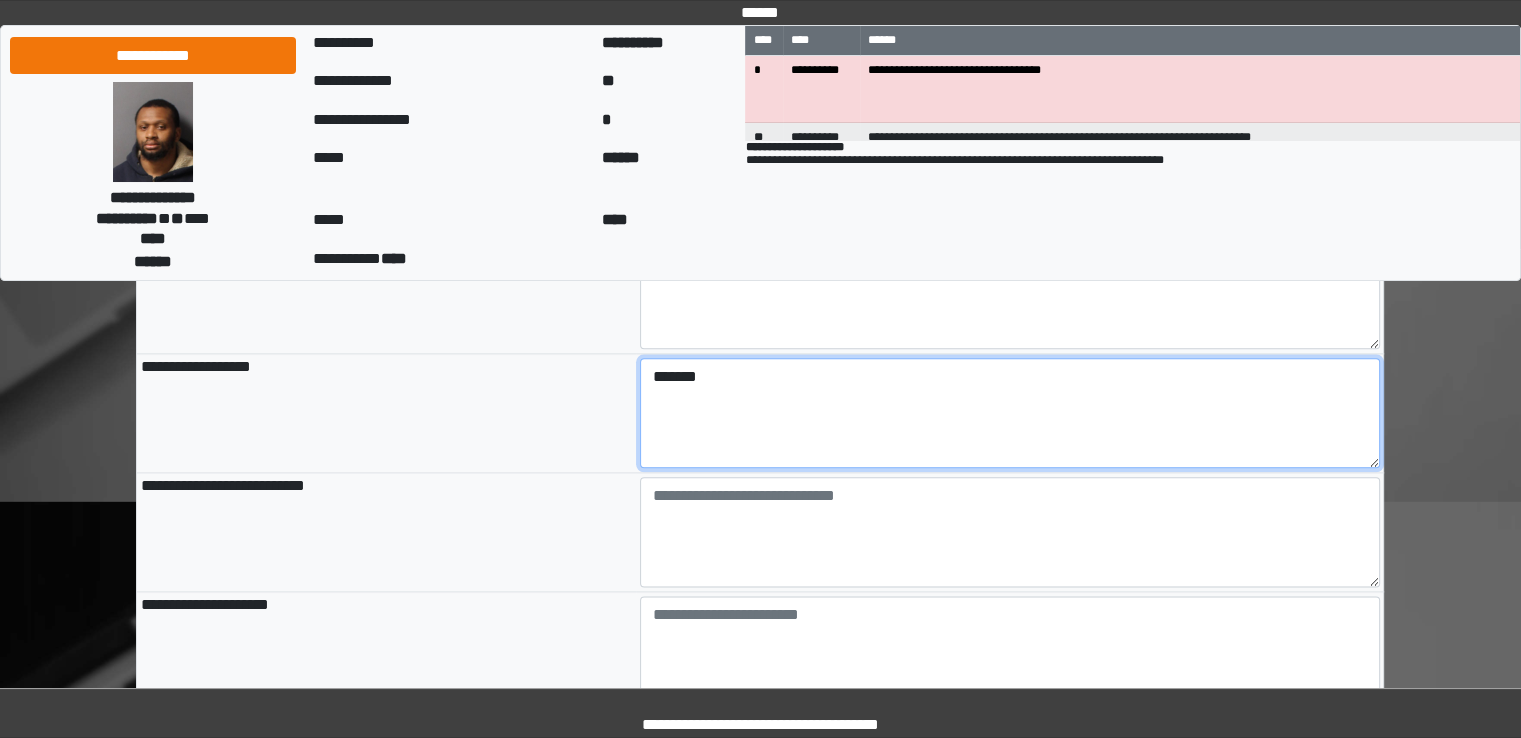 scroll, scrollTop: 2305, scrollLeft: 0, axis: vertical 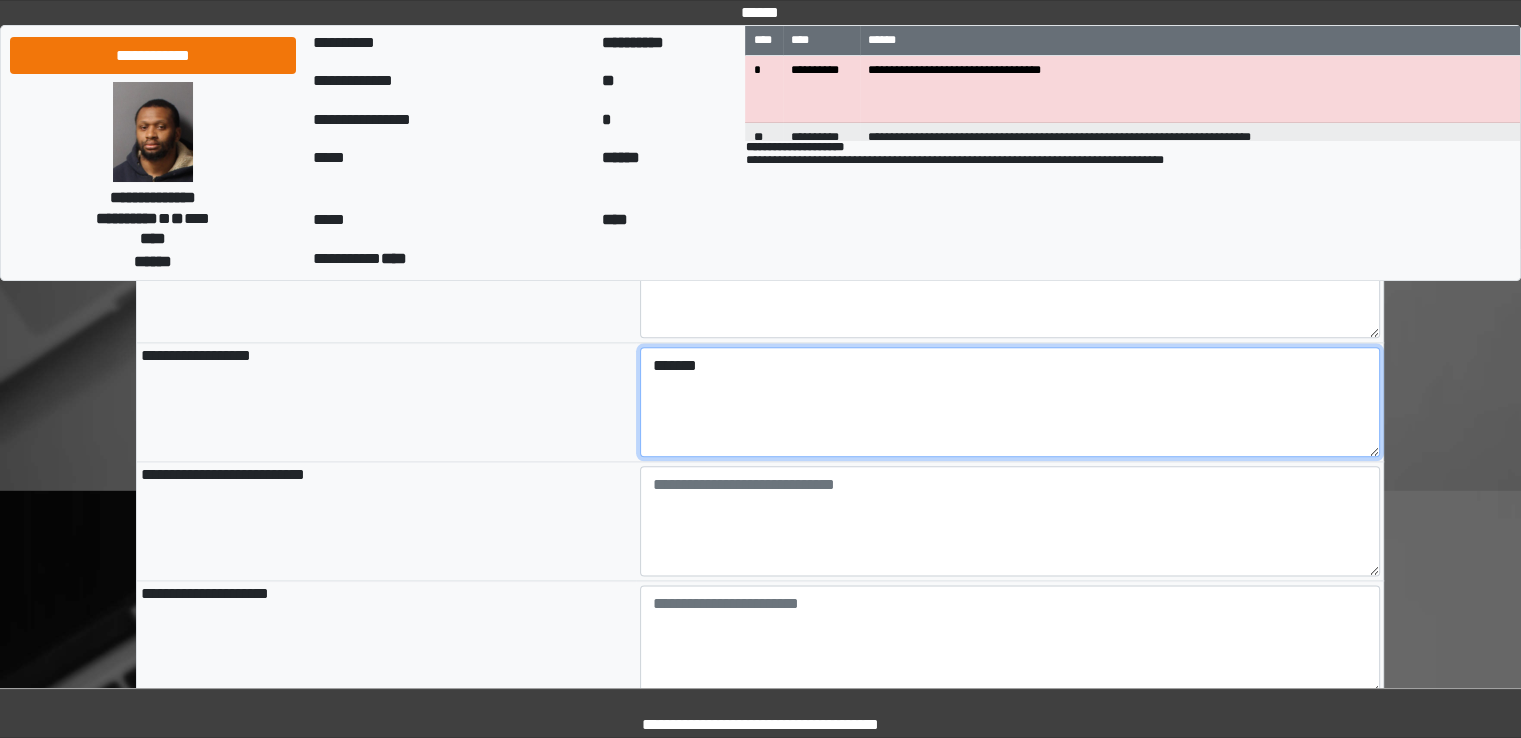 type on "*******" 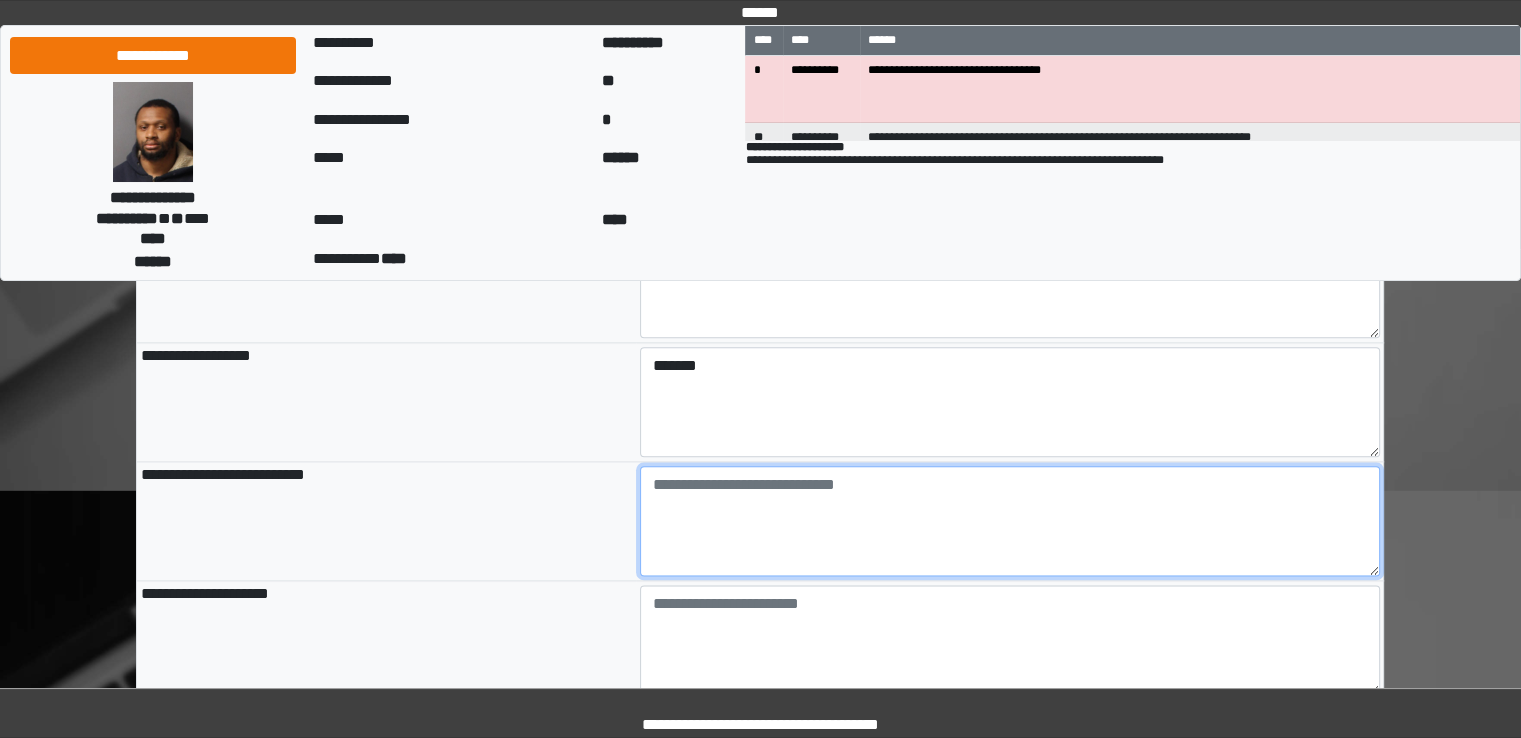 type on "**********" 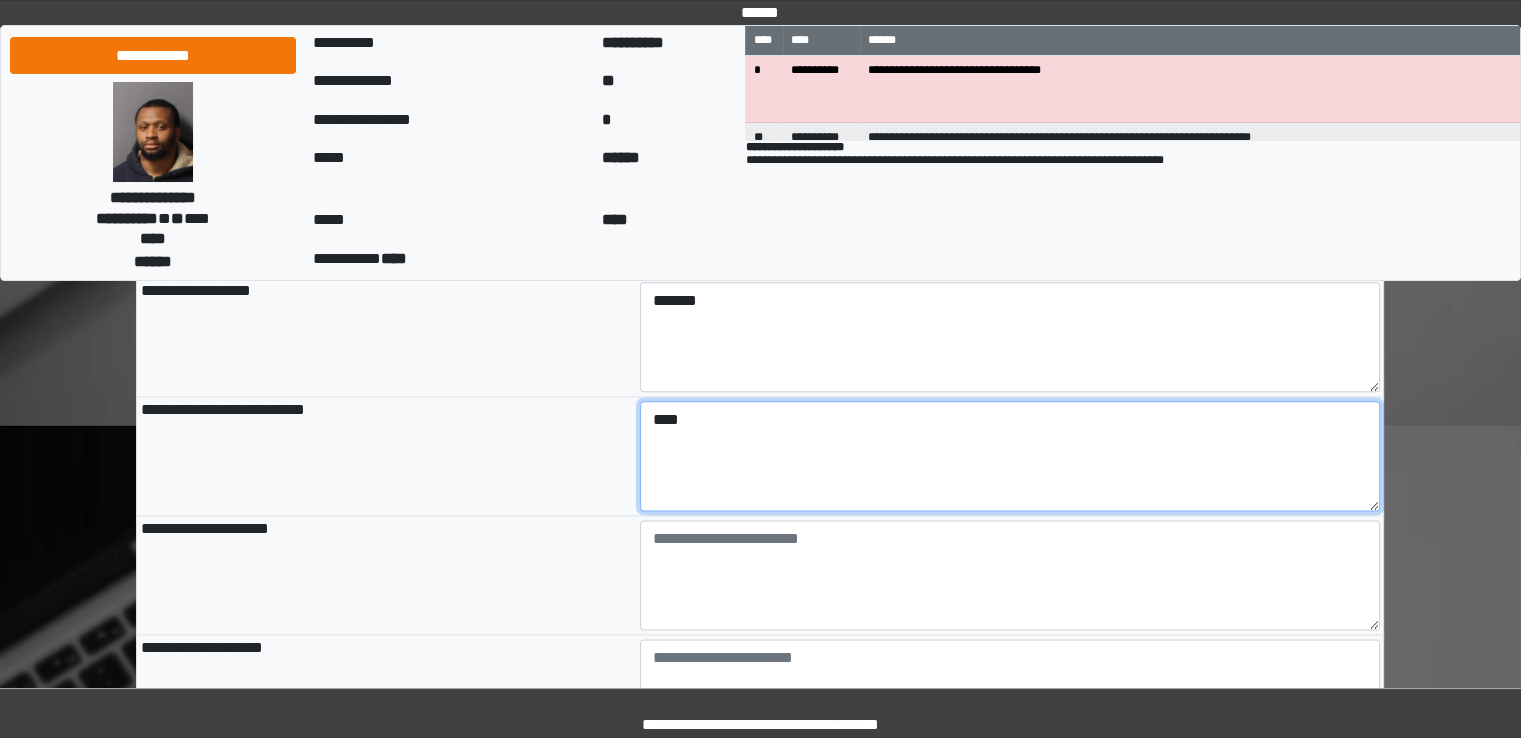 scroll, scrollTop: 2372, scrollLeft: 0, axis: vertical 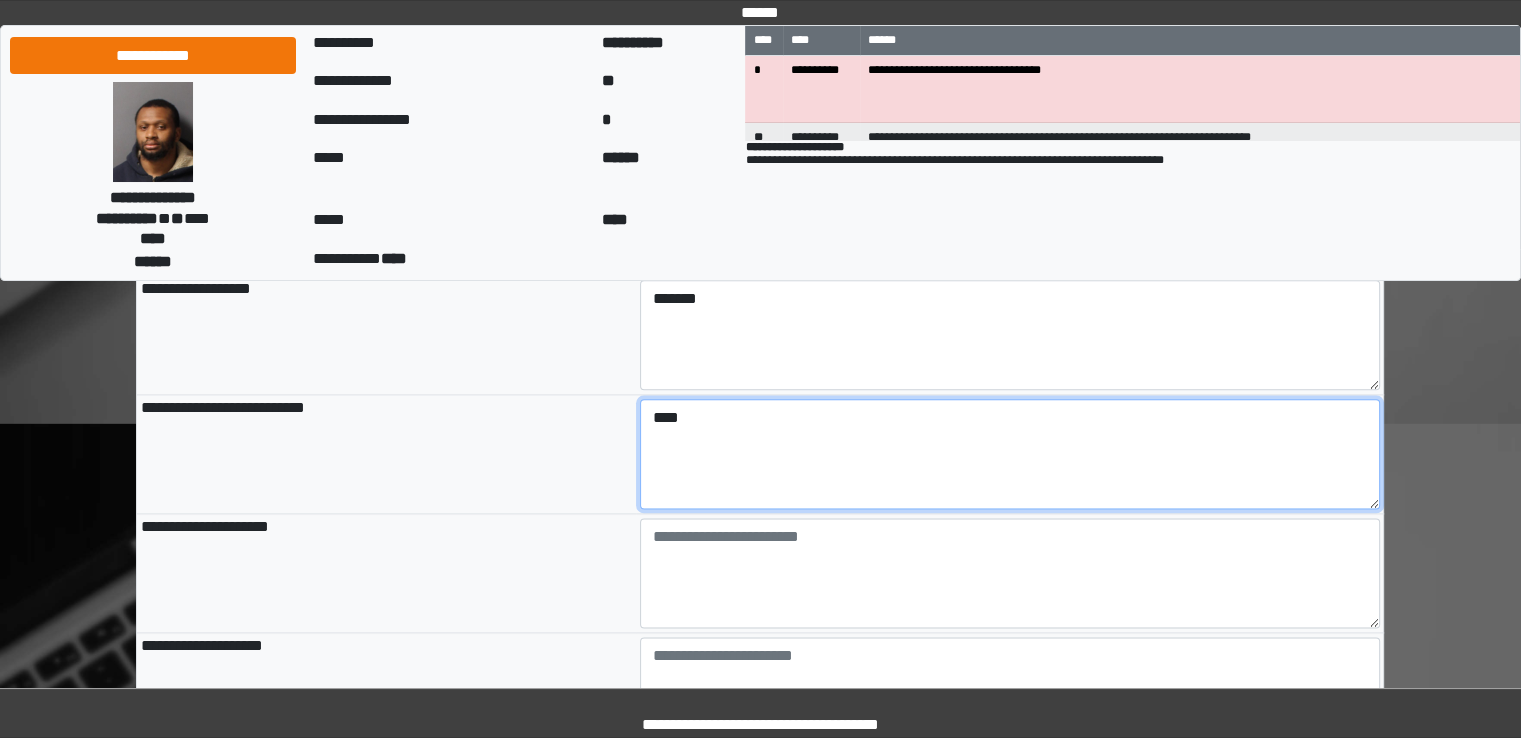 type on "****" 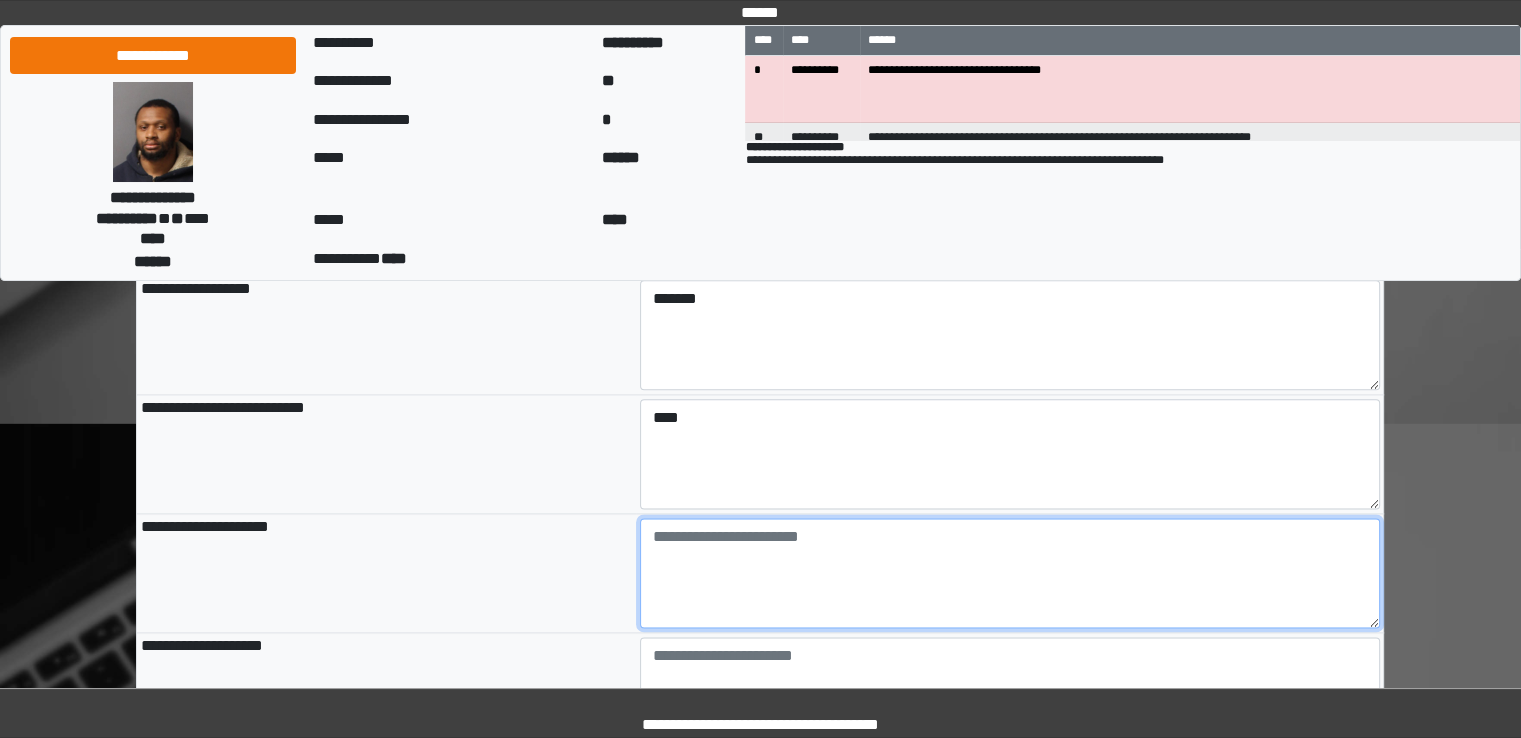 type on "**********" 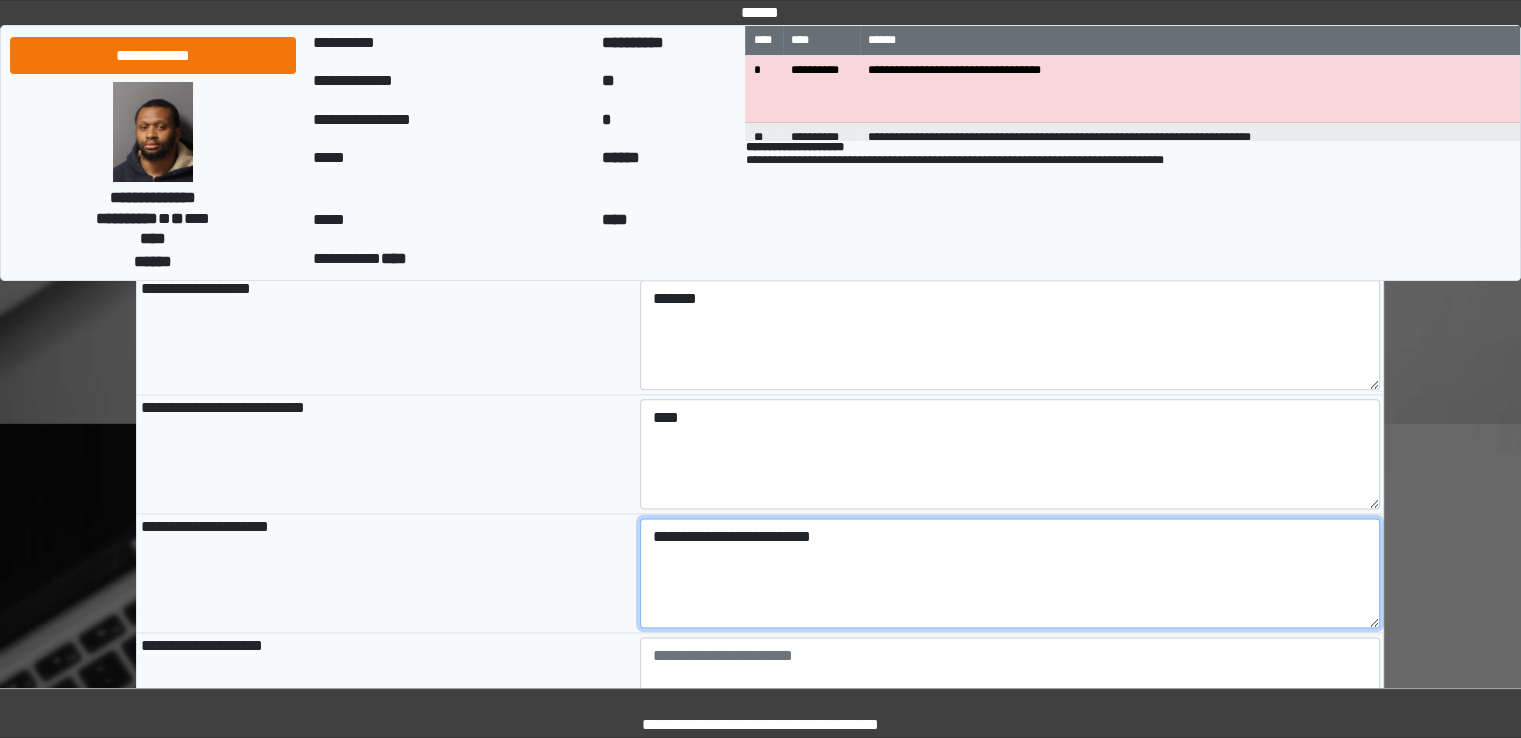 scroll, scrollTop: 2544, scrollLeft: 0, axis: vertical 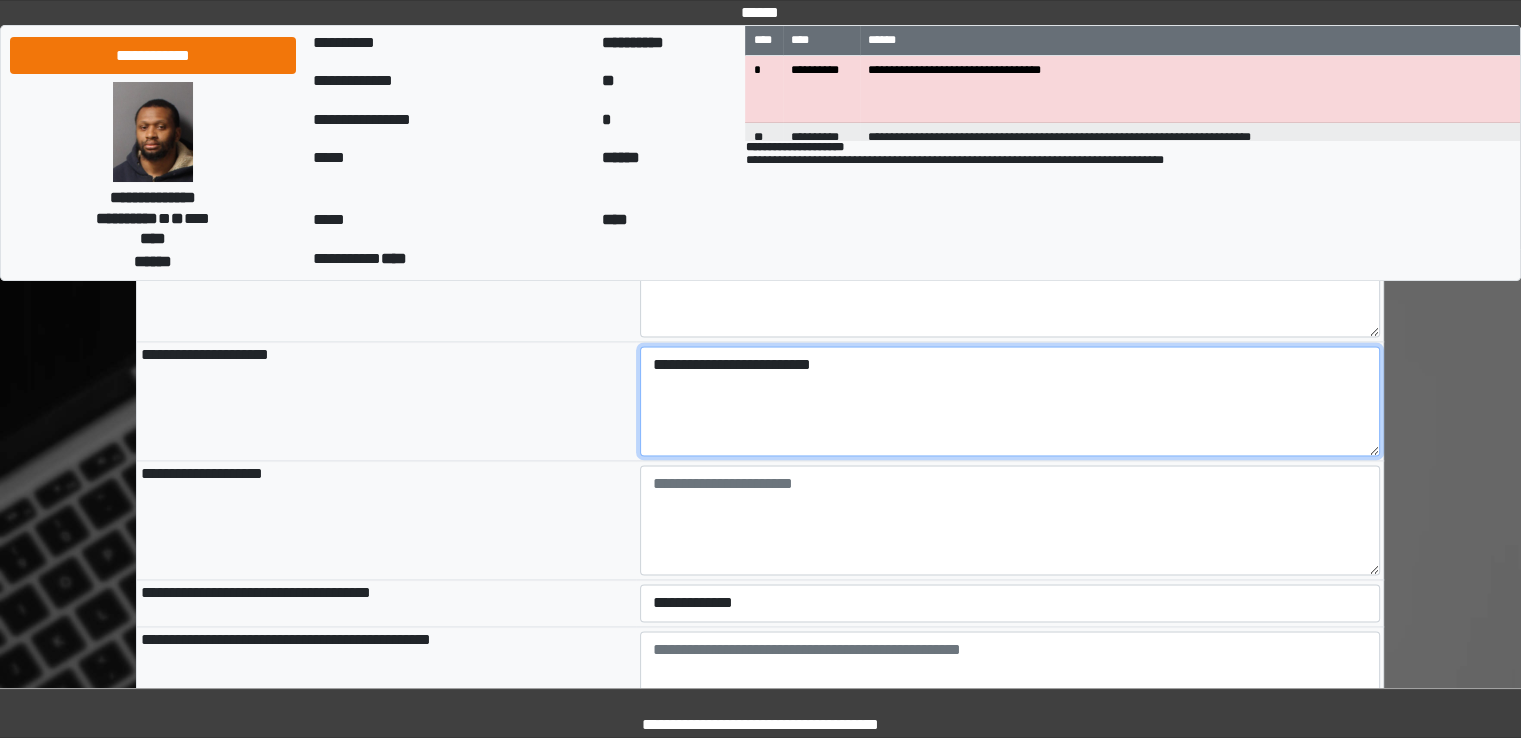 type on "**********" 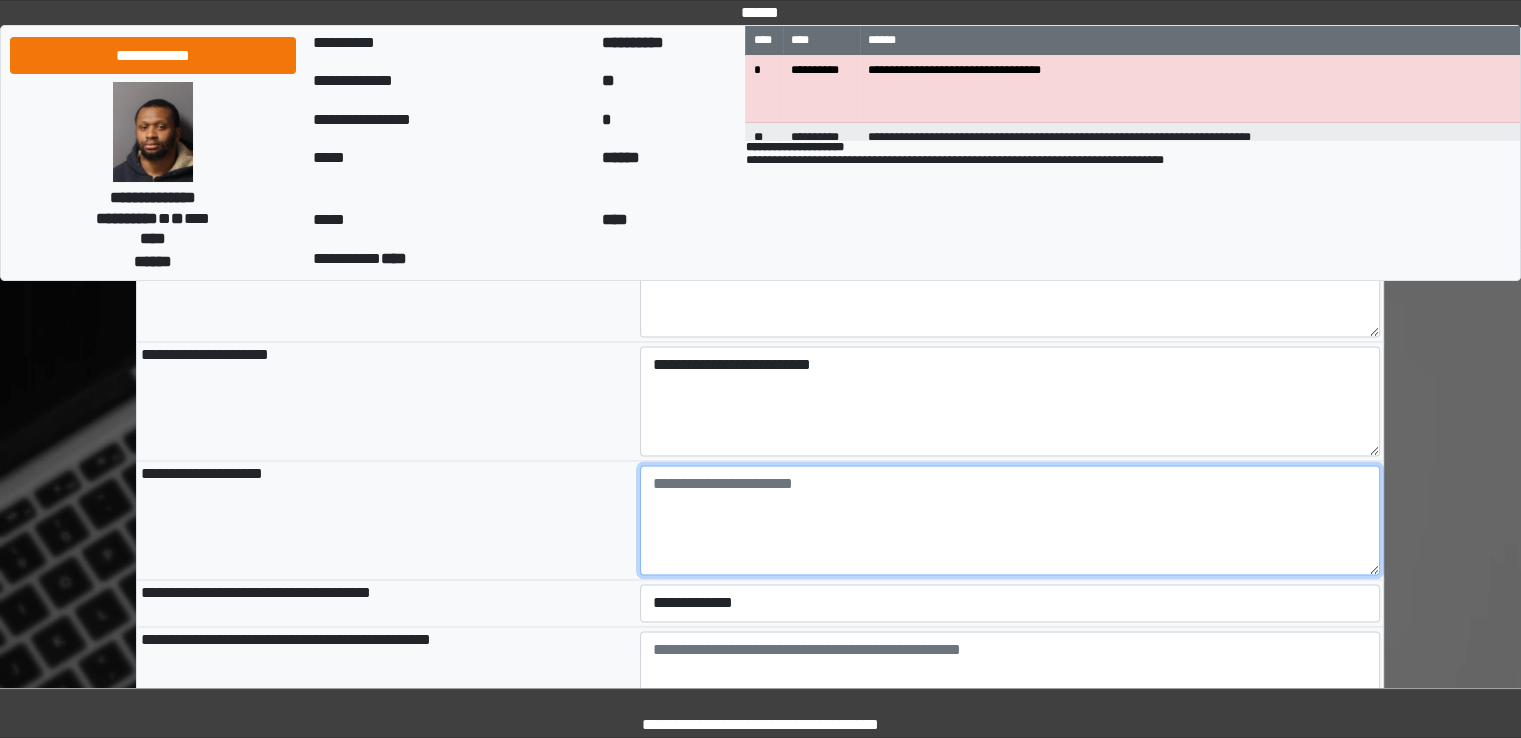 type on "**********" 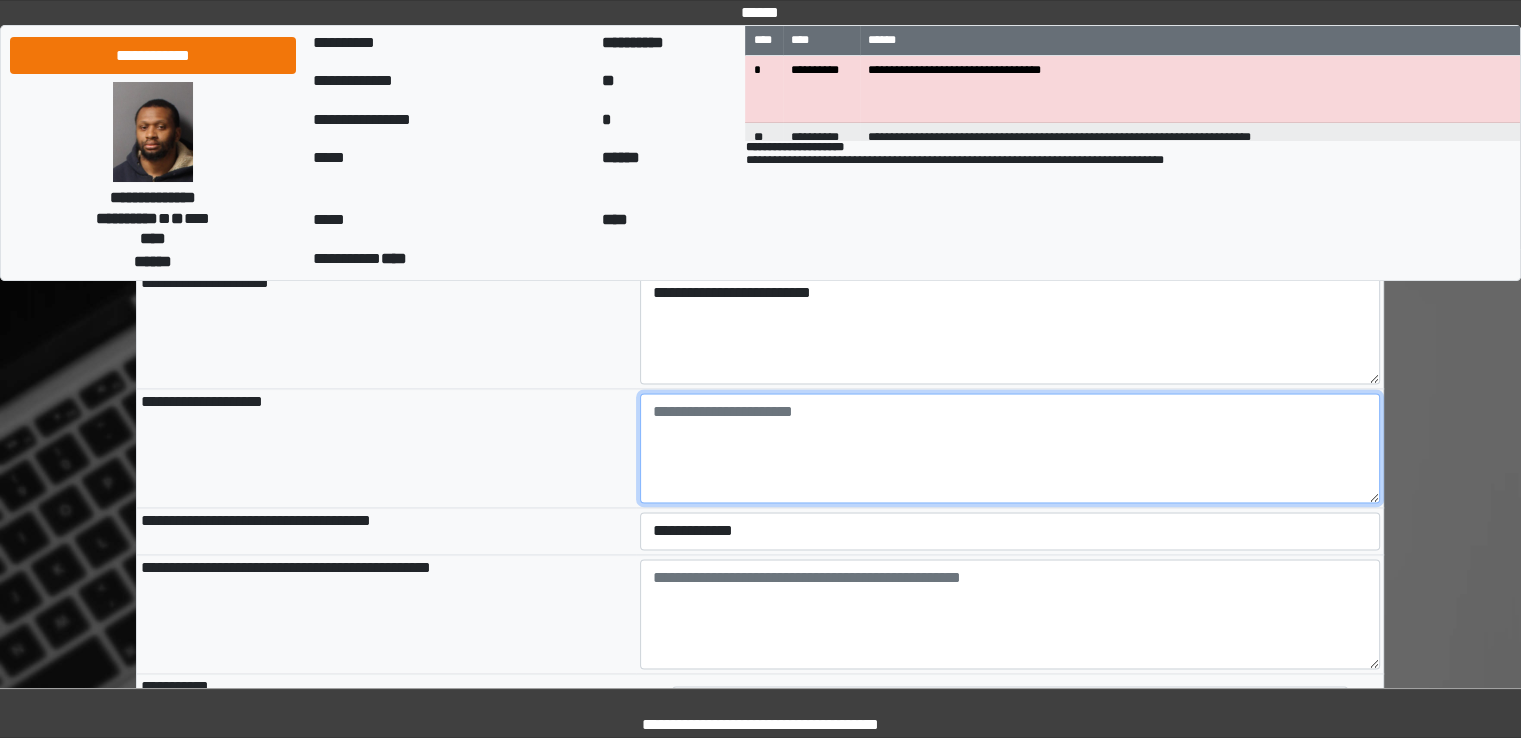 scroll, scrollTop: 2620, scrollLeft: 0, axis: vertical 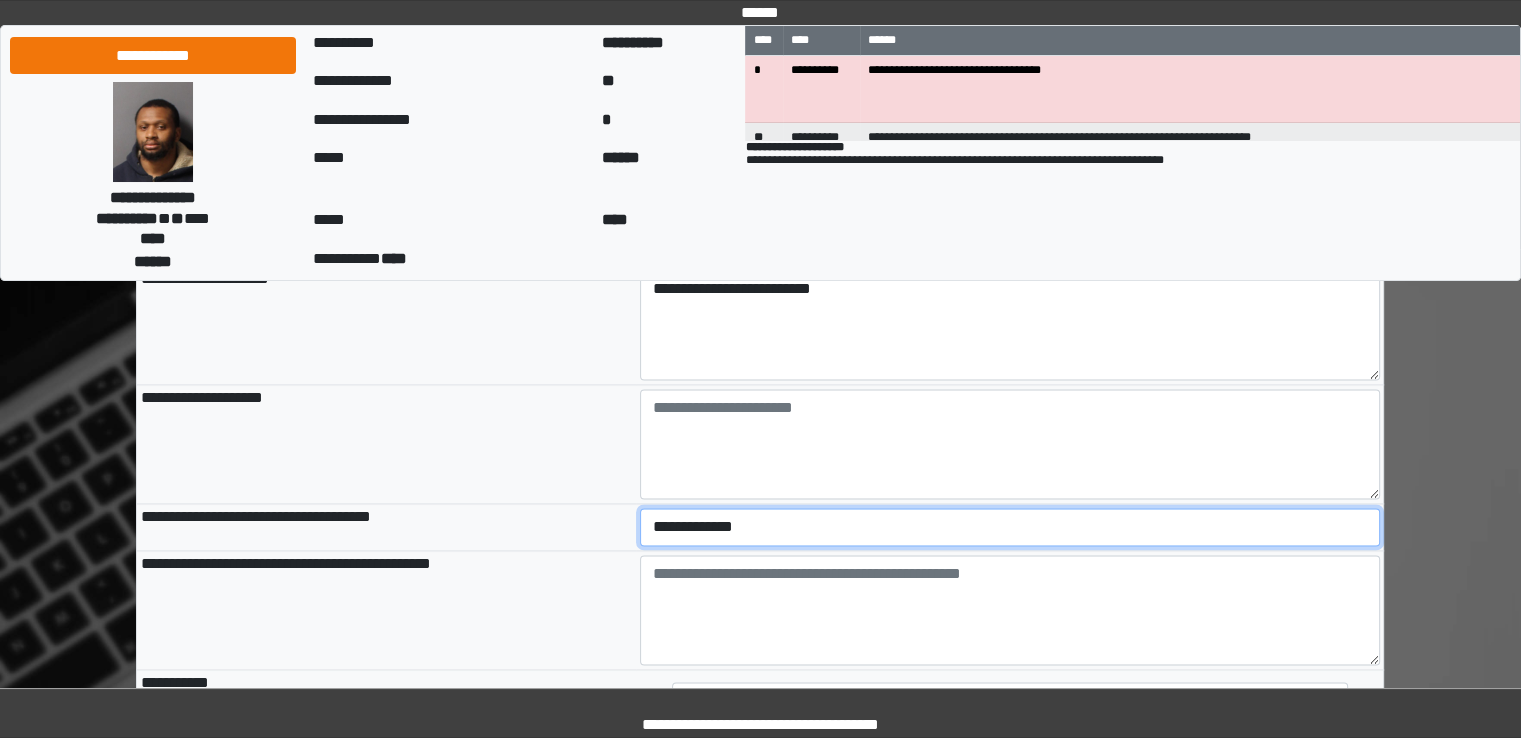 click on "**********" at bounding box center (1010, 527) 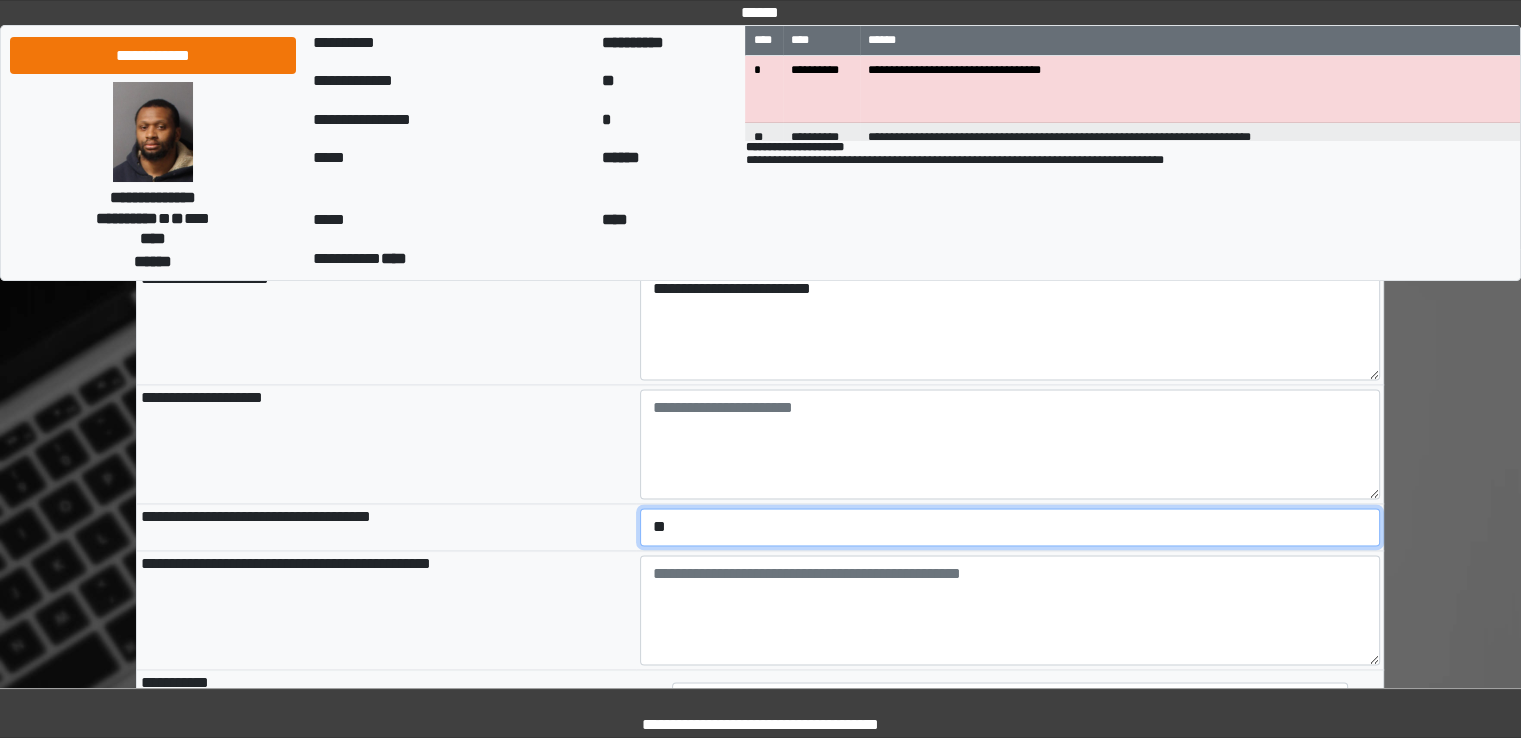click on "**********" at bounding box center (1010, 527) 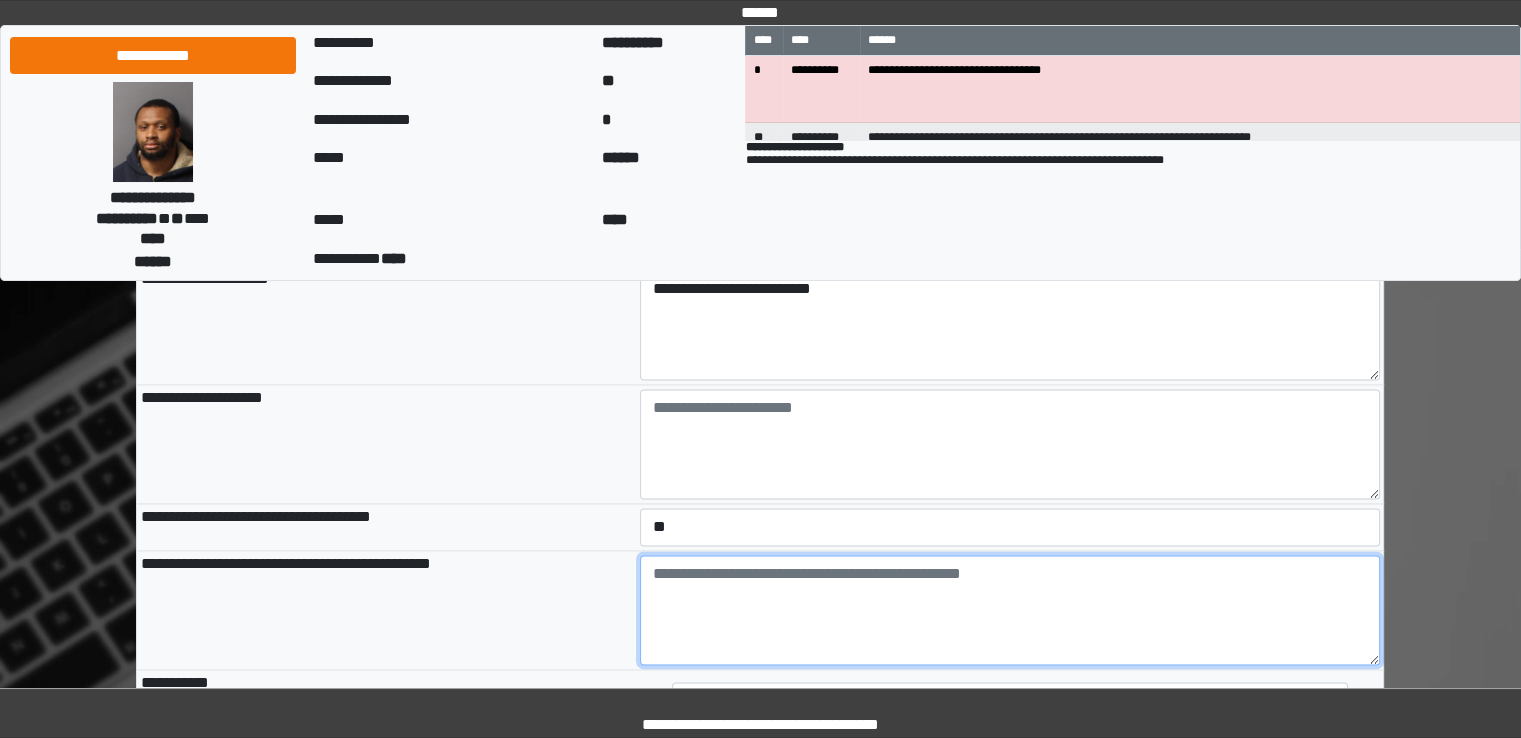 click at bounding box center (1010, 610) 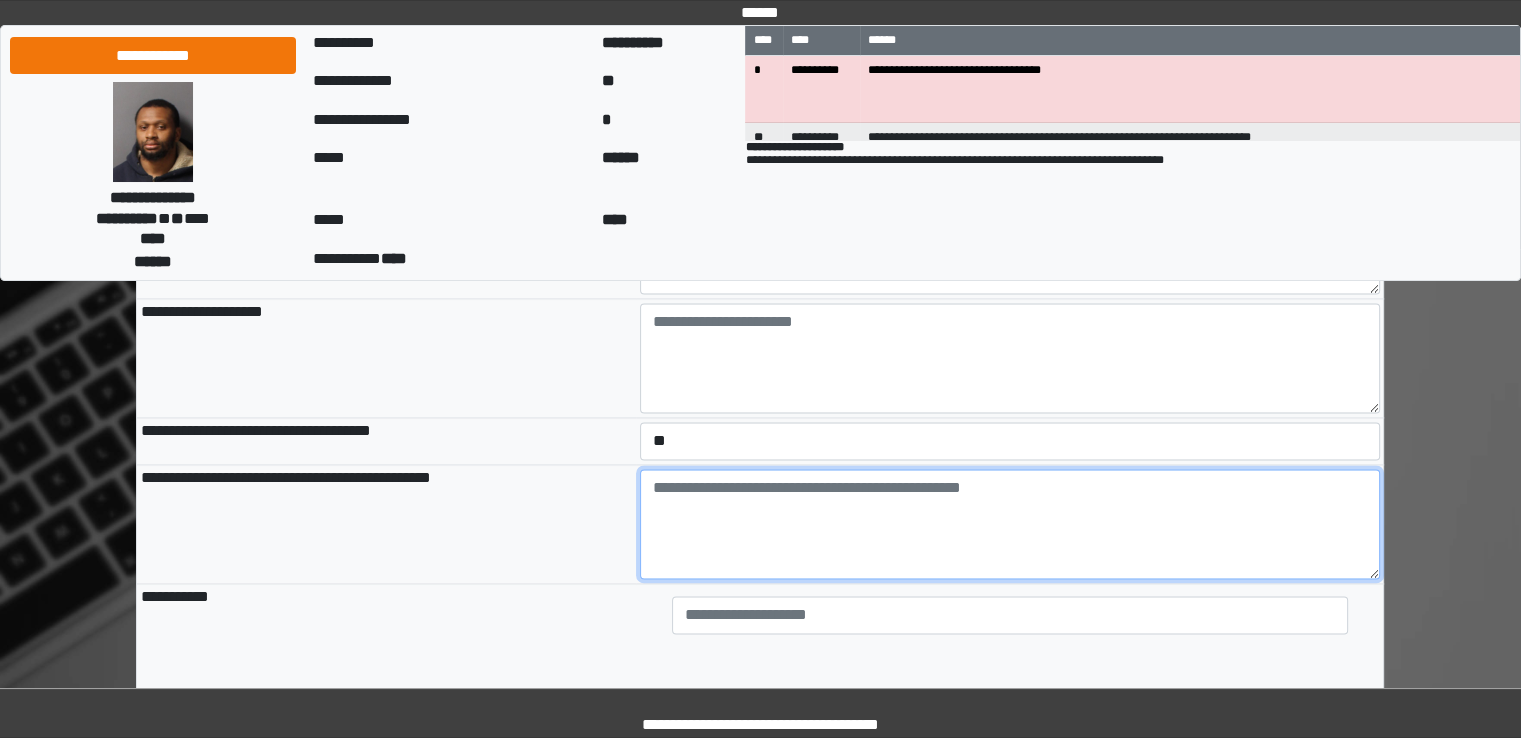 scroll, scrollTop: 2708, scrollLeft: 0, axis: vertical 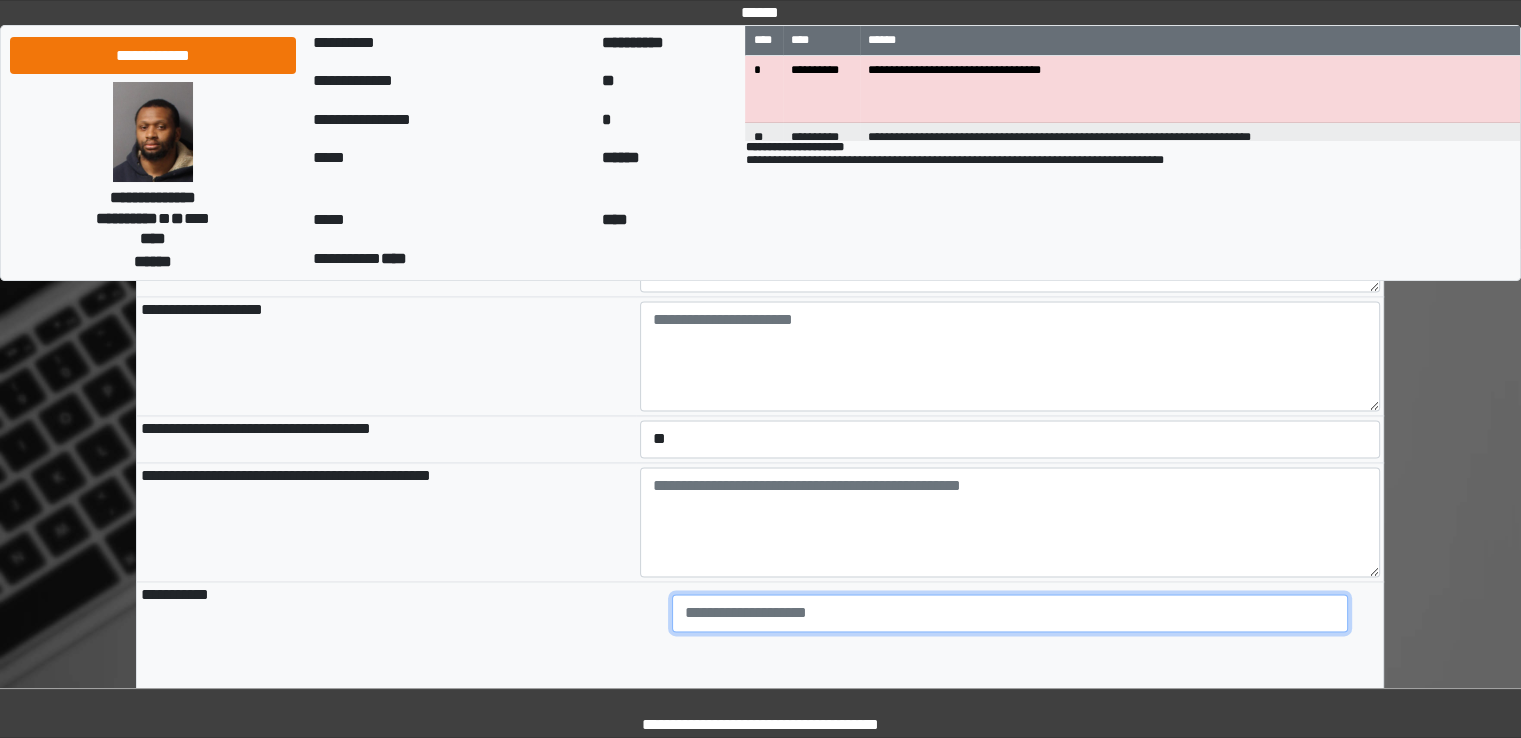 click at bounding box center [1010, 613] 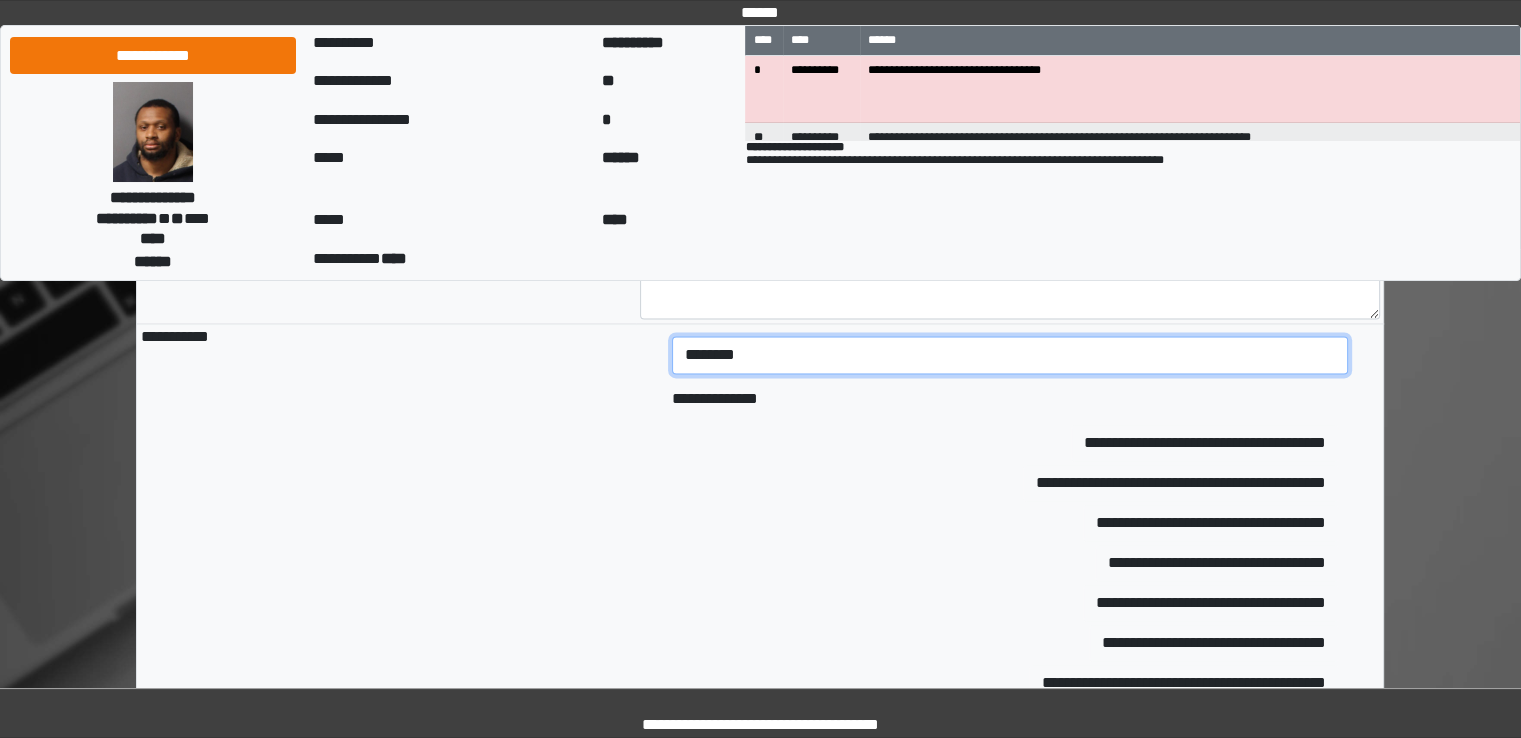 scroll, scrollTop: 3042, scrollLeft: 0, axis: vertical 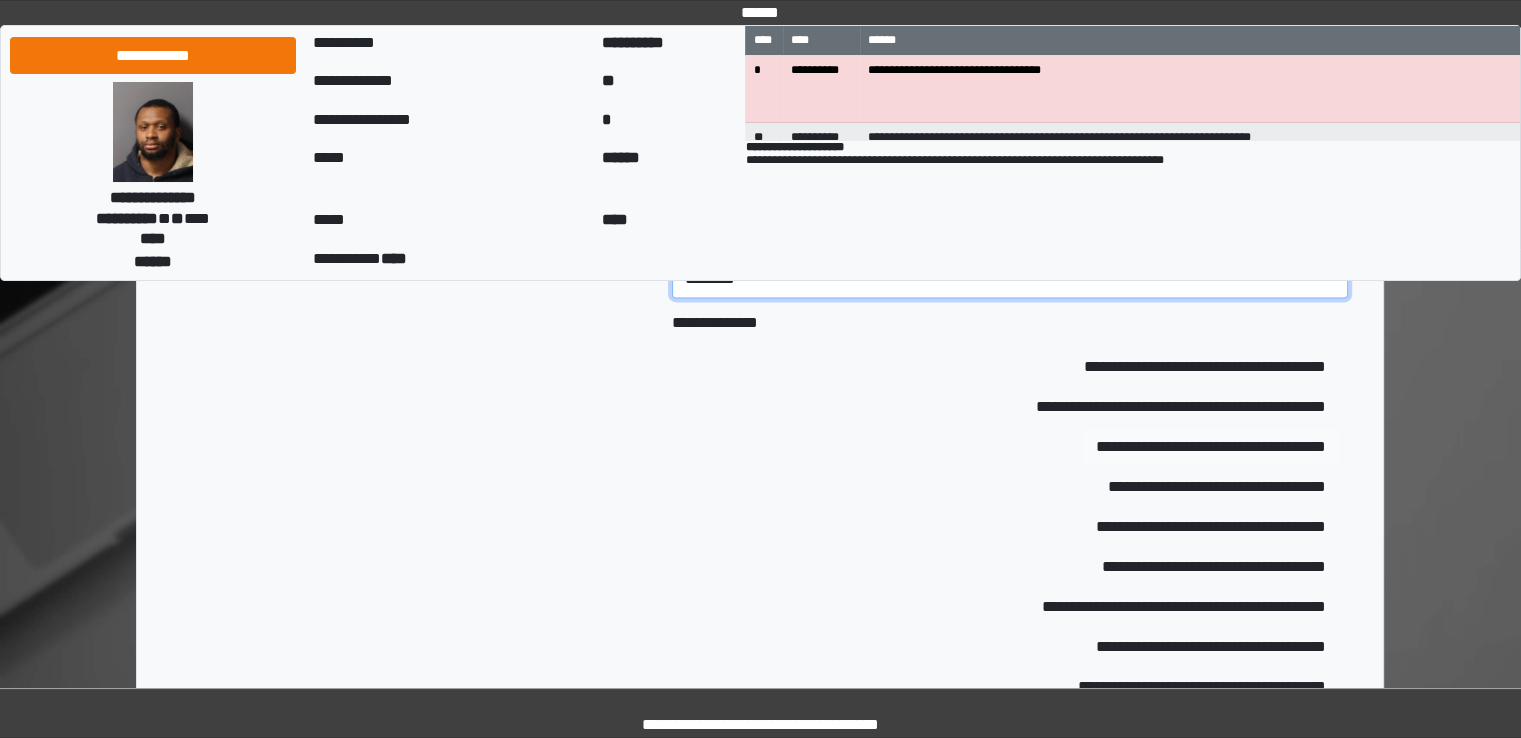 type on "********" 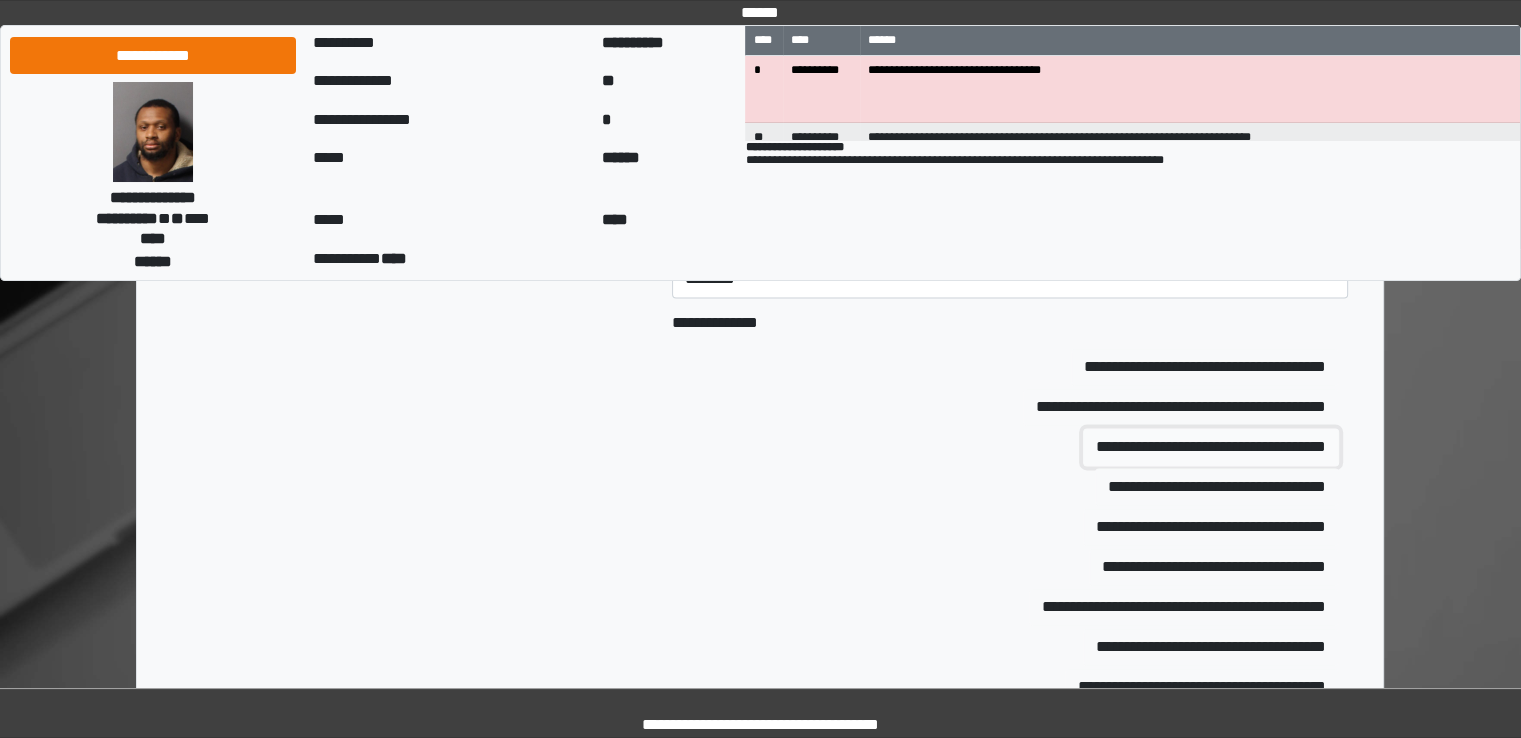 click on "**********" at bounding box center (1211, 447) 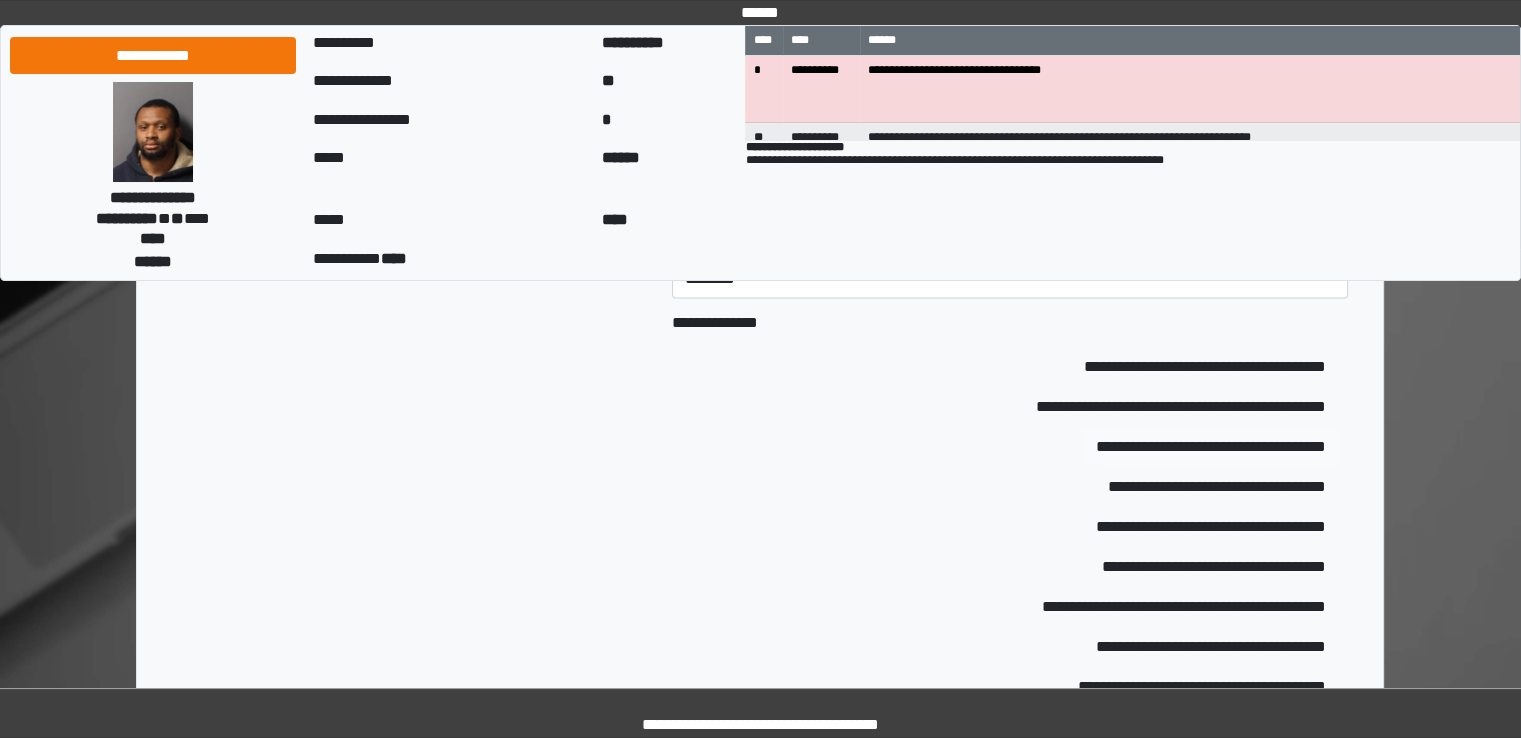 type 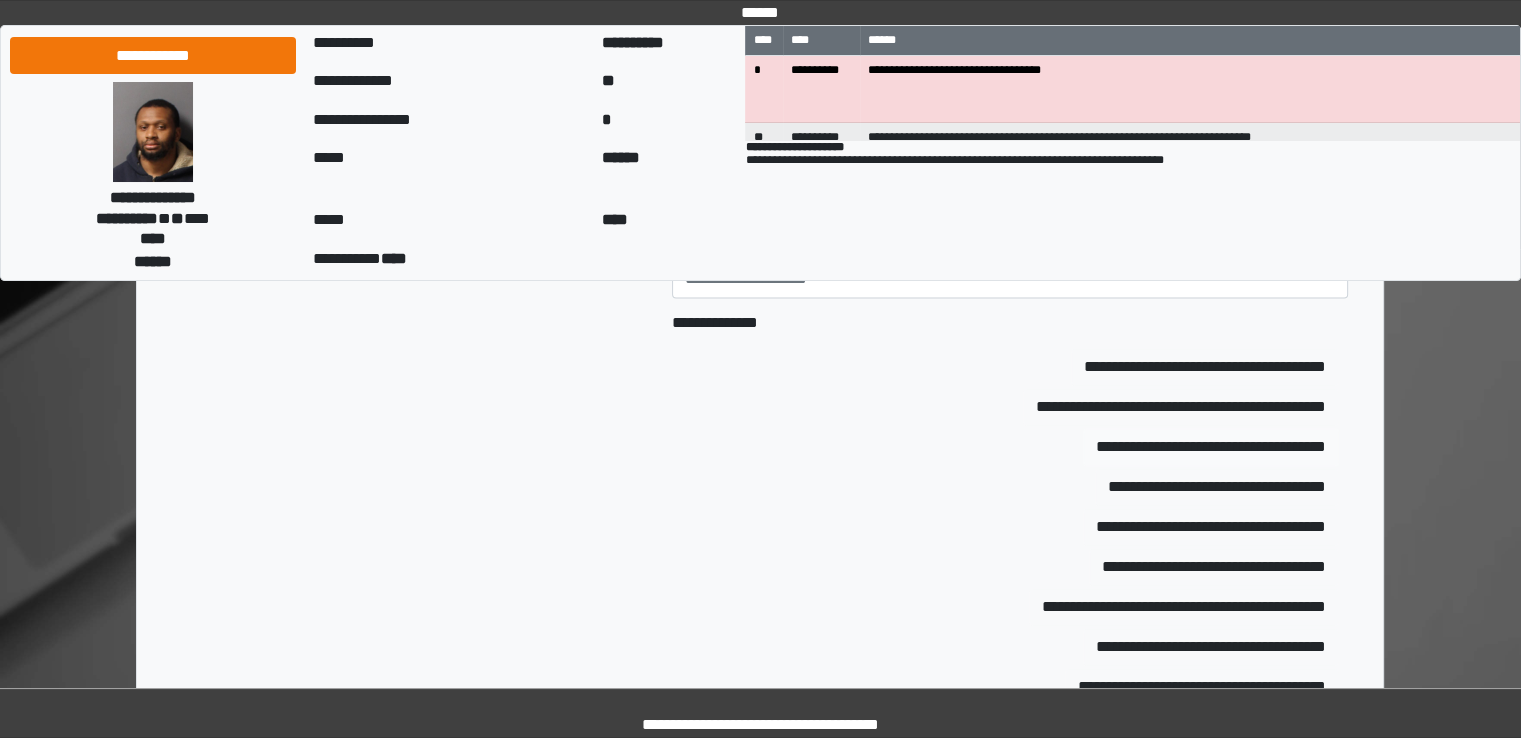 type on "**********" 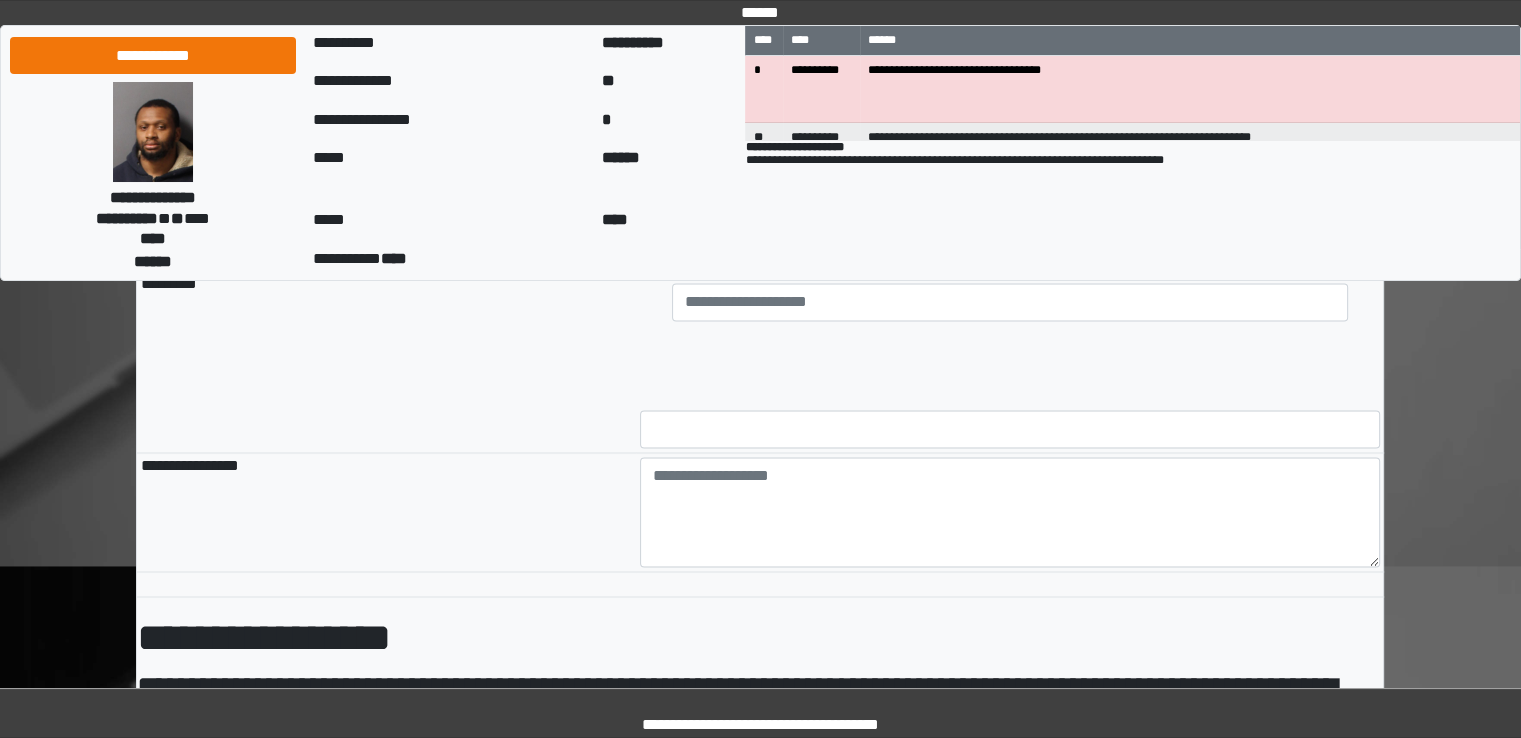 scroll, scrollTop: 3240, scrollLeft: 0, axis: vertical 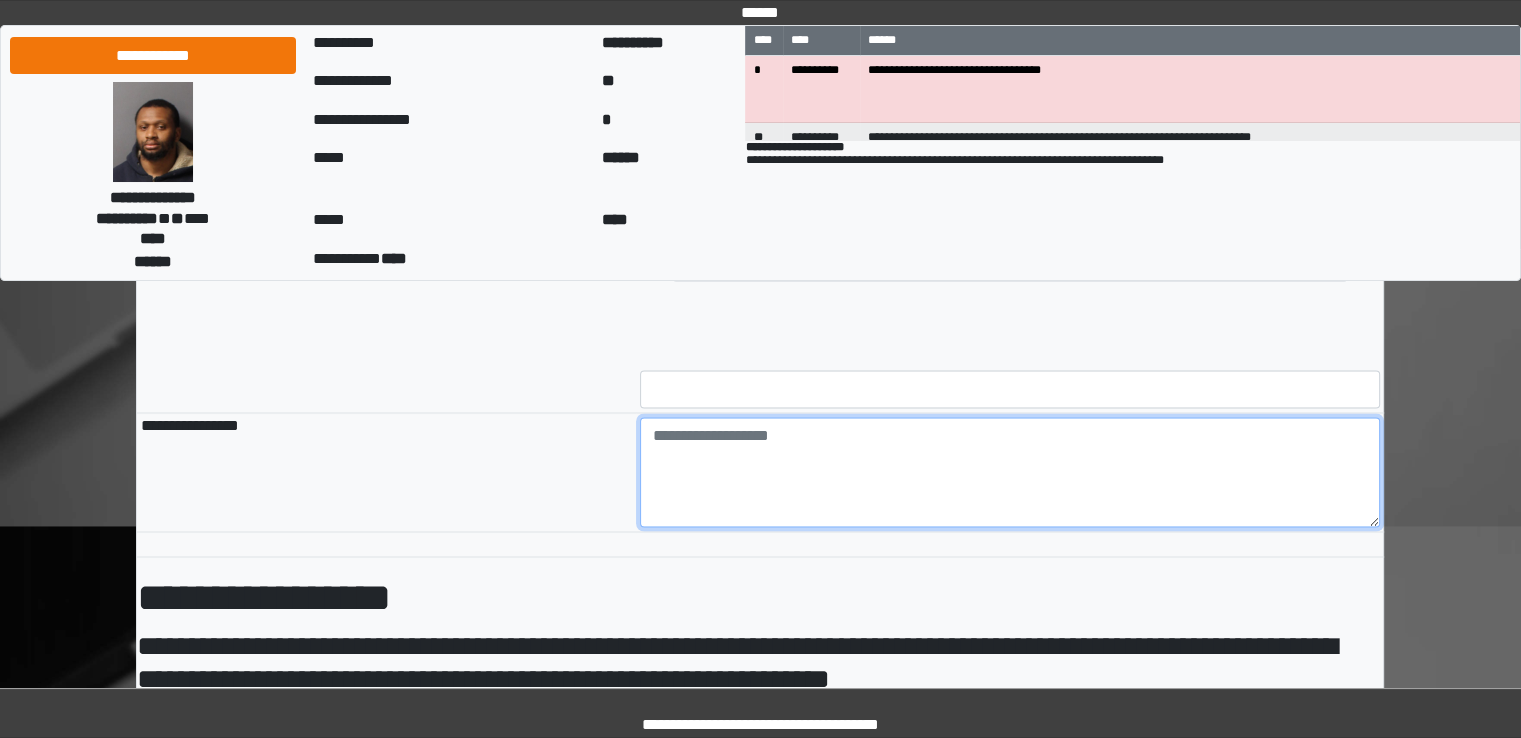 click at bounding box center [1010, 472] 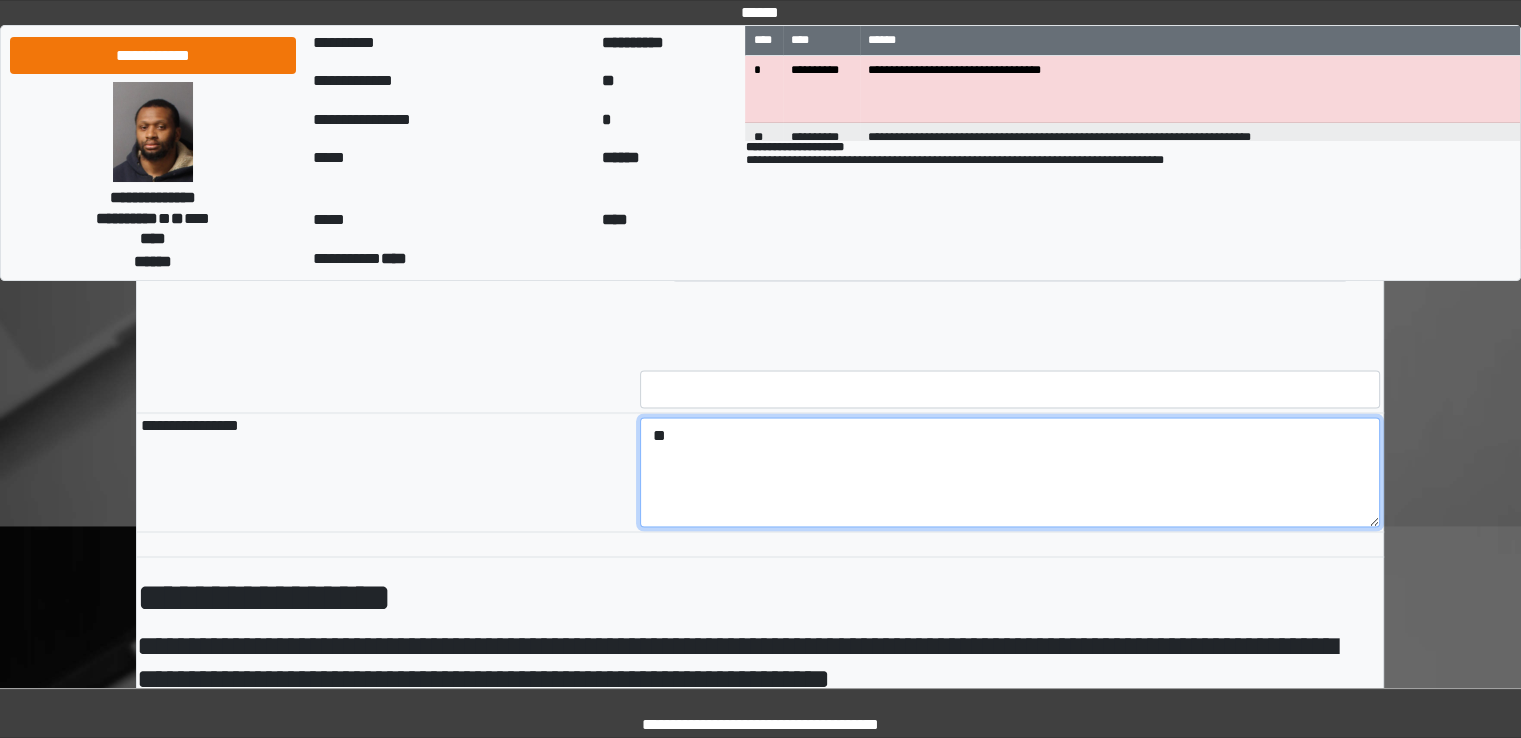 type on "*" 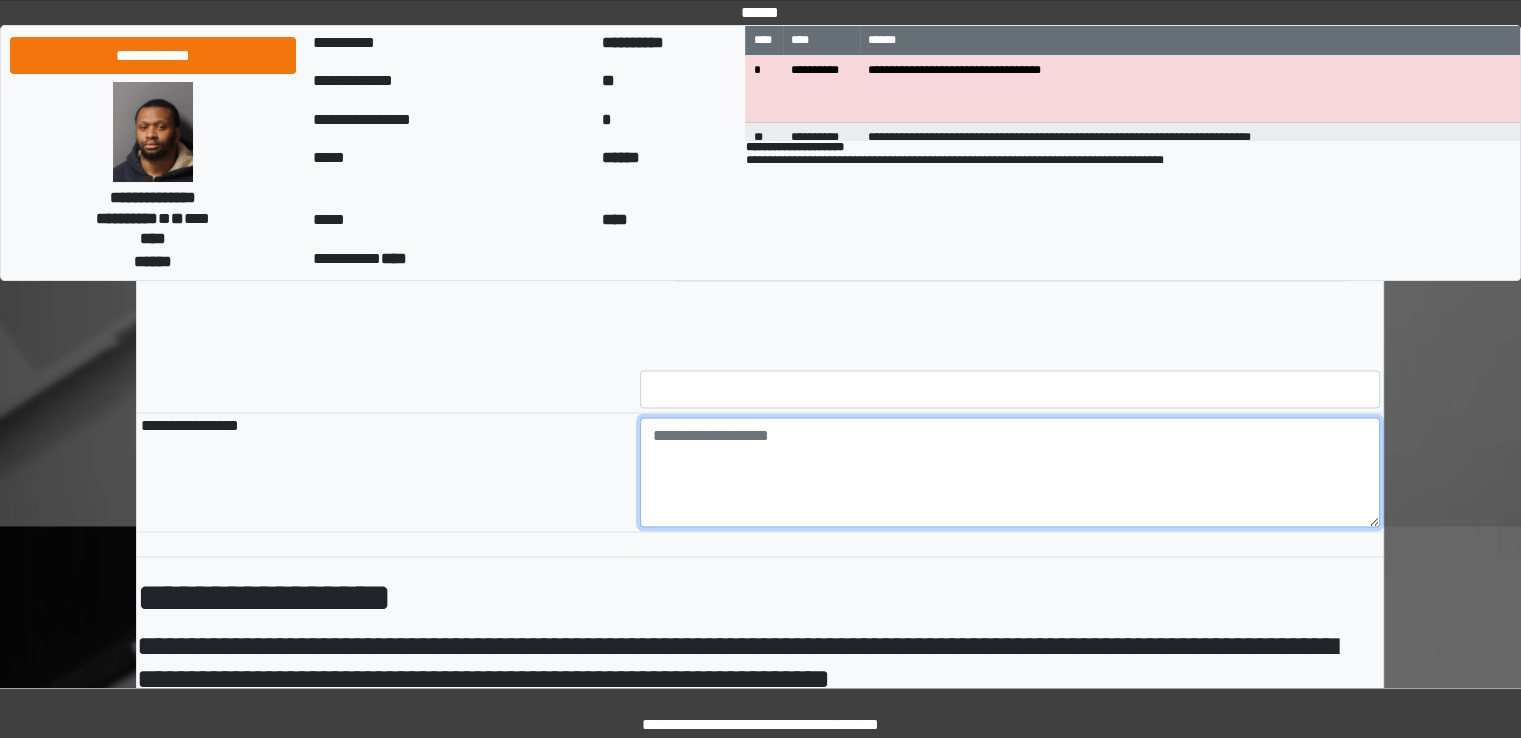 type on "*" 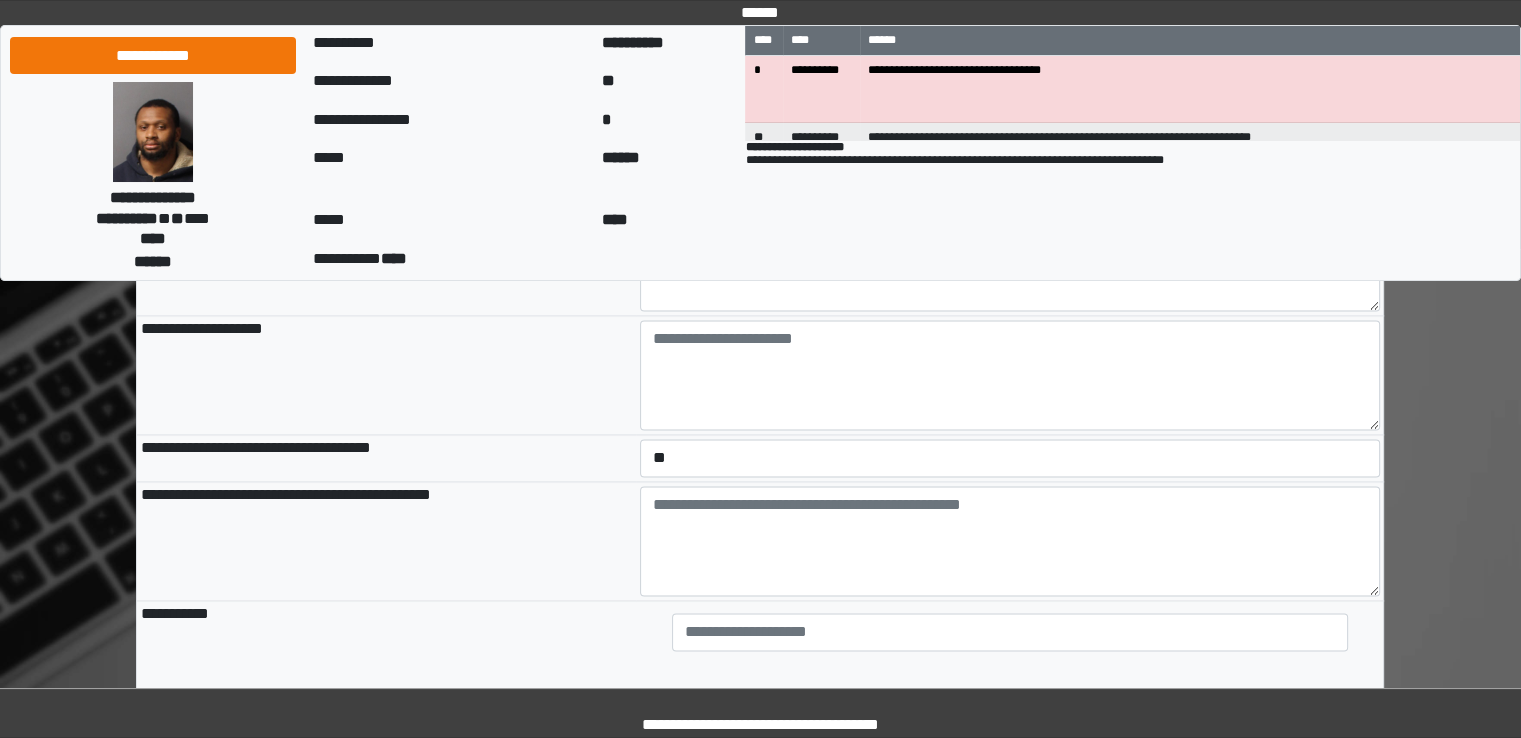scroll, scrollTop: 2682, scrollLeft: 0, axis: vertical 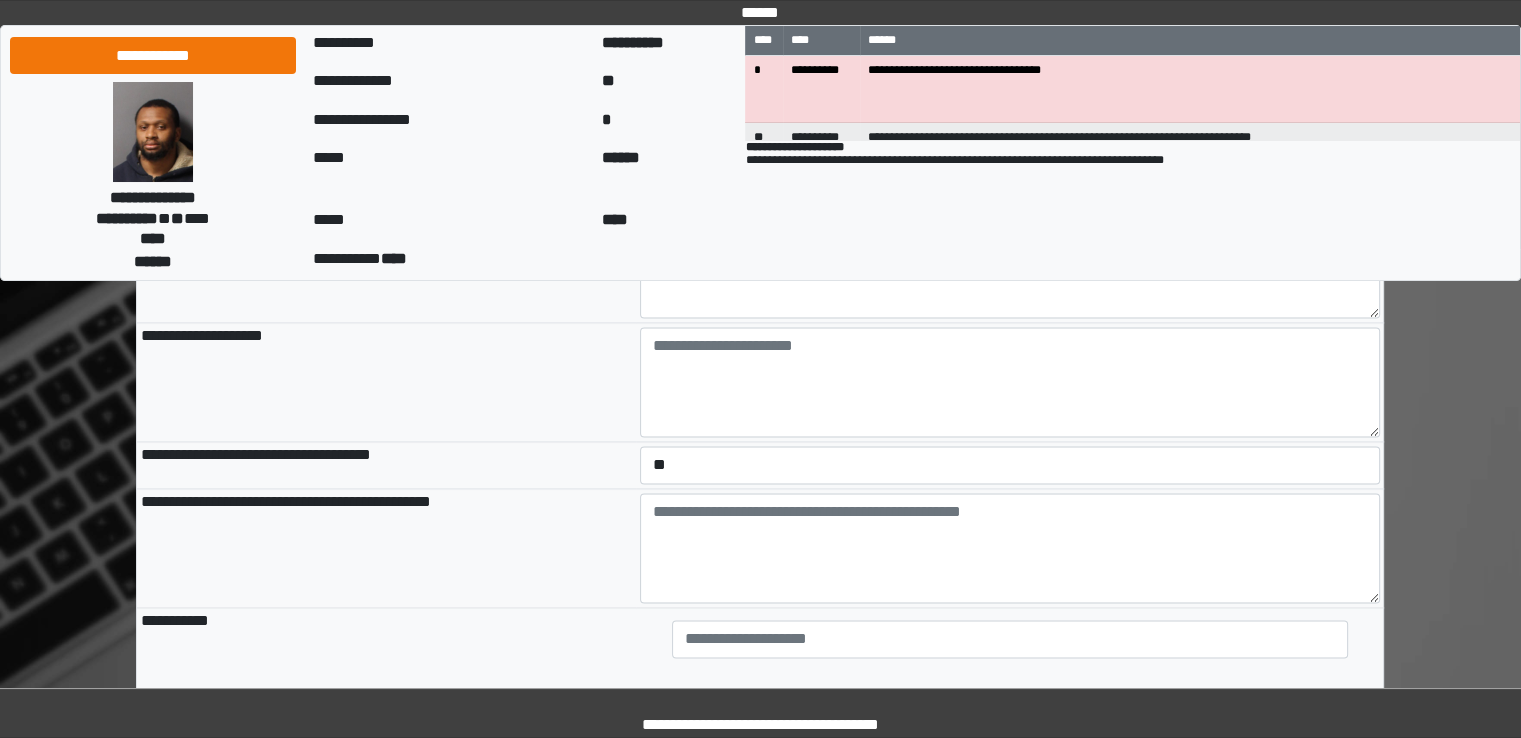 type on "**********" 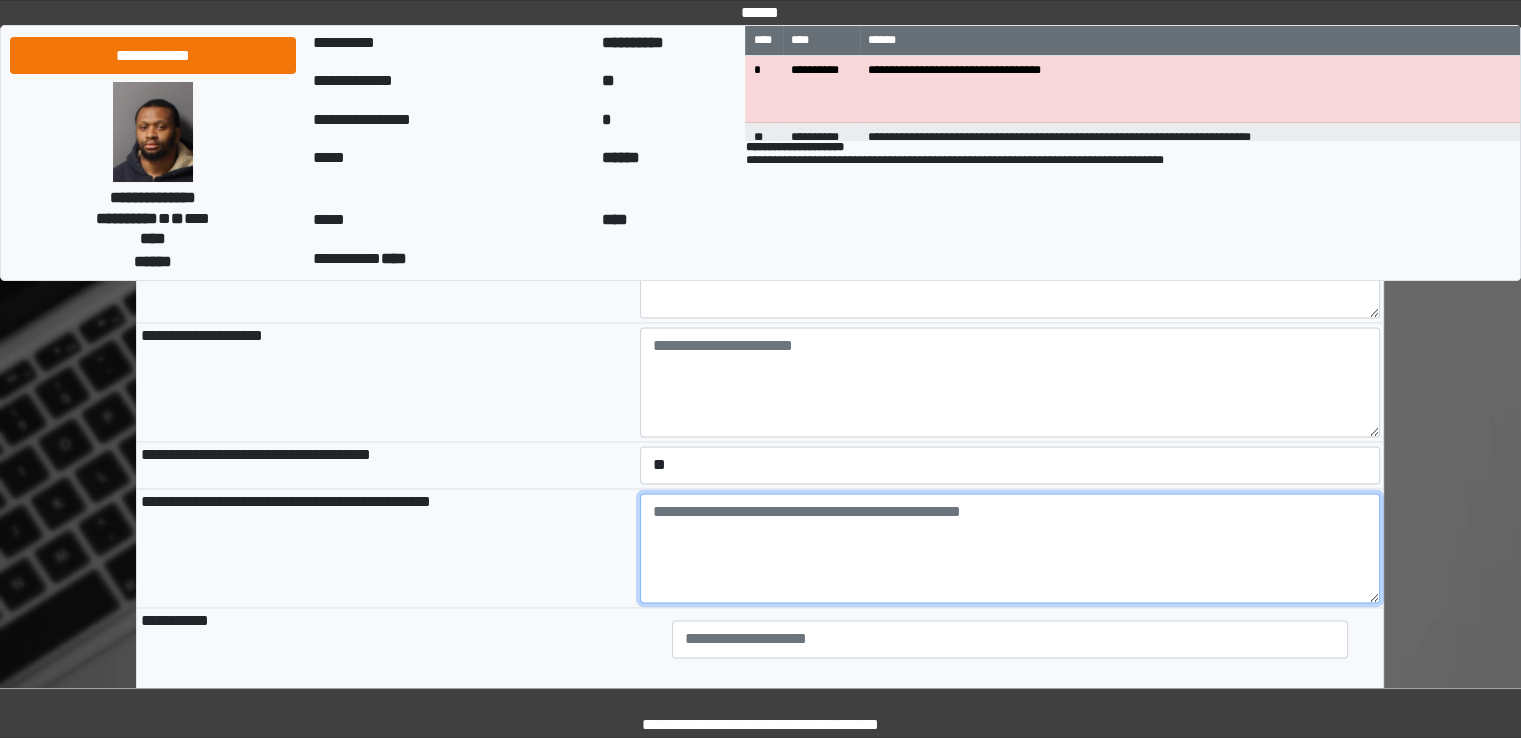 type on "**********" 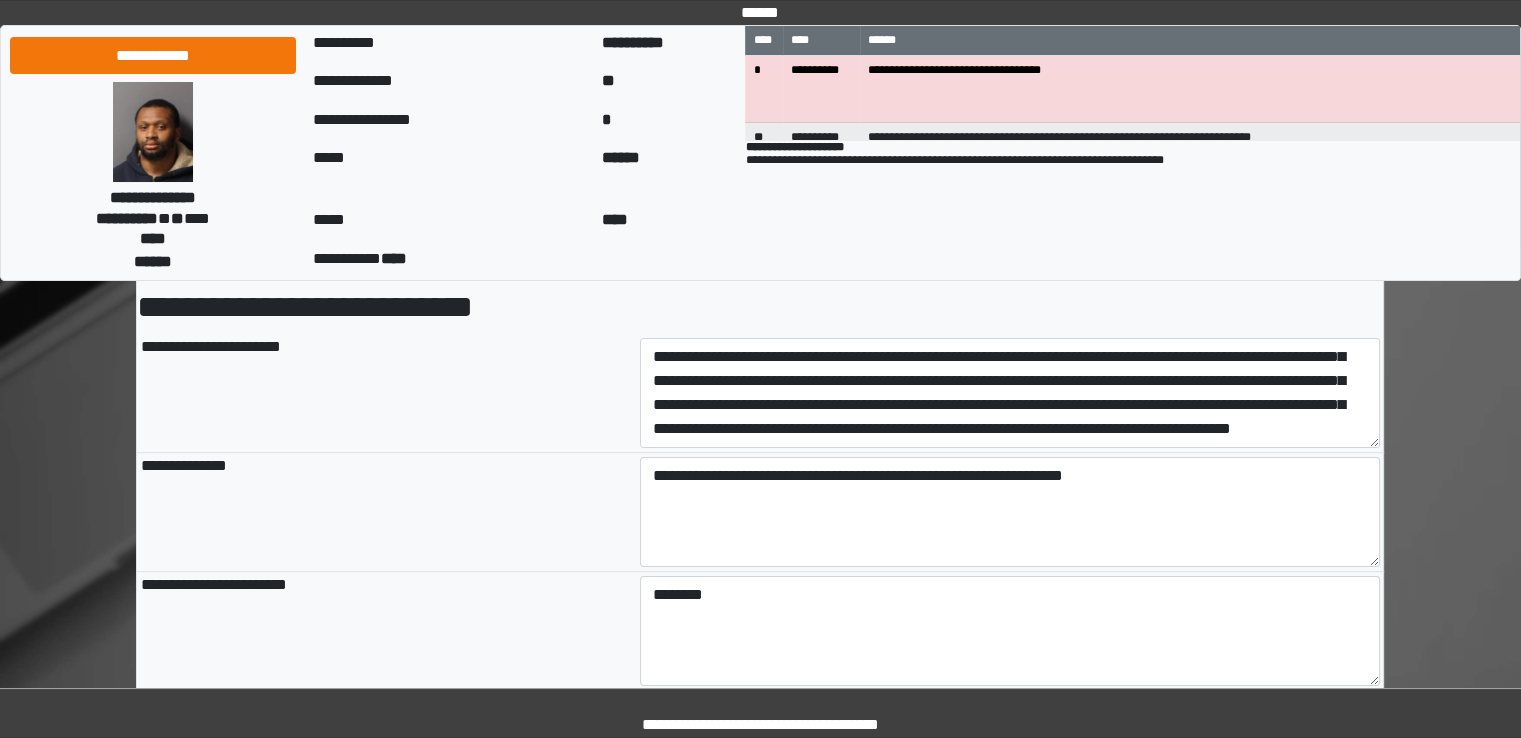 scroll, scrollTop: 0, scrollLeft: 0, axis: both 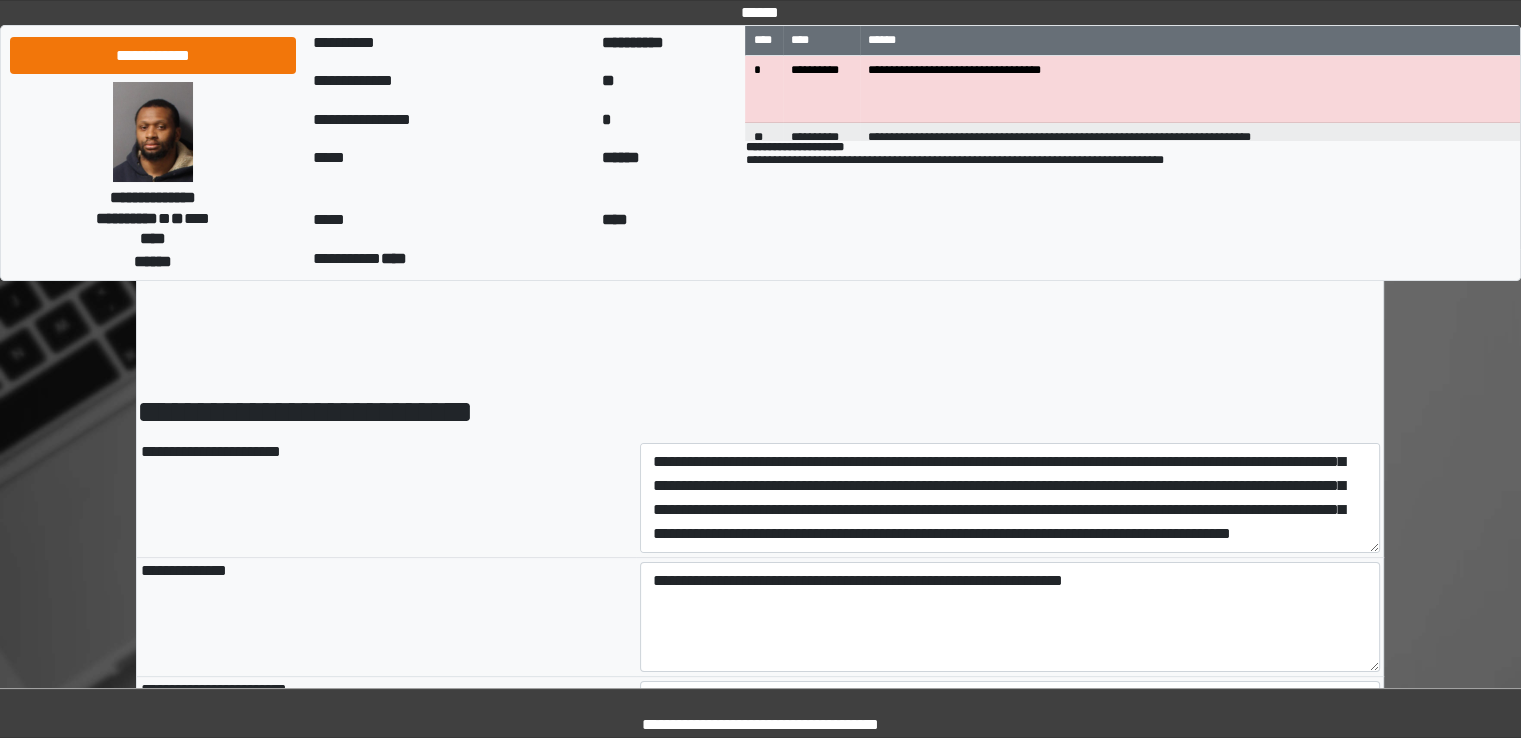 type on "****" 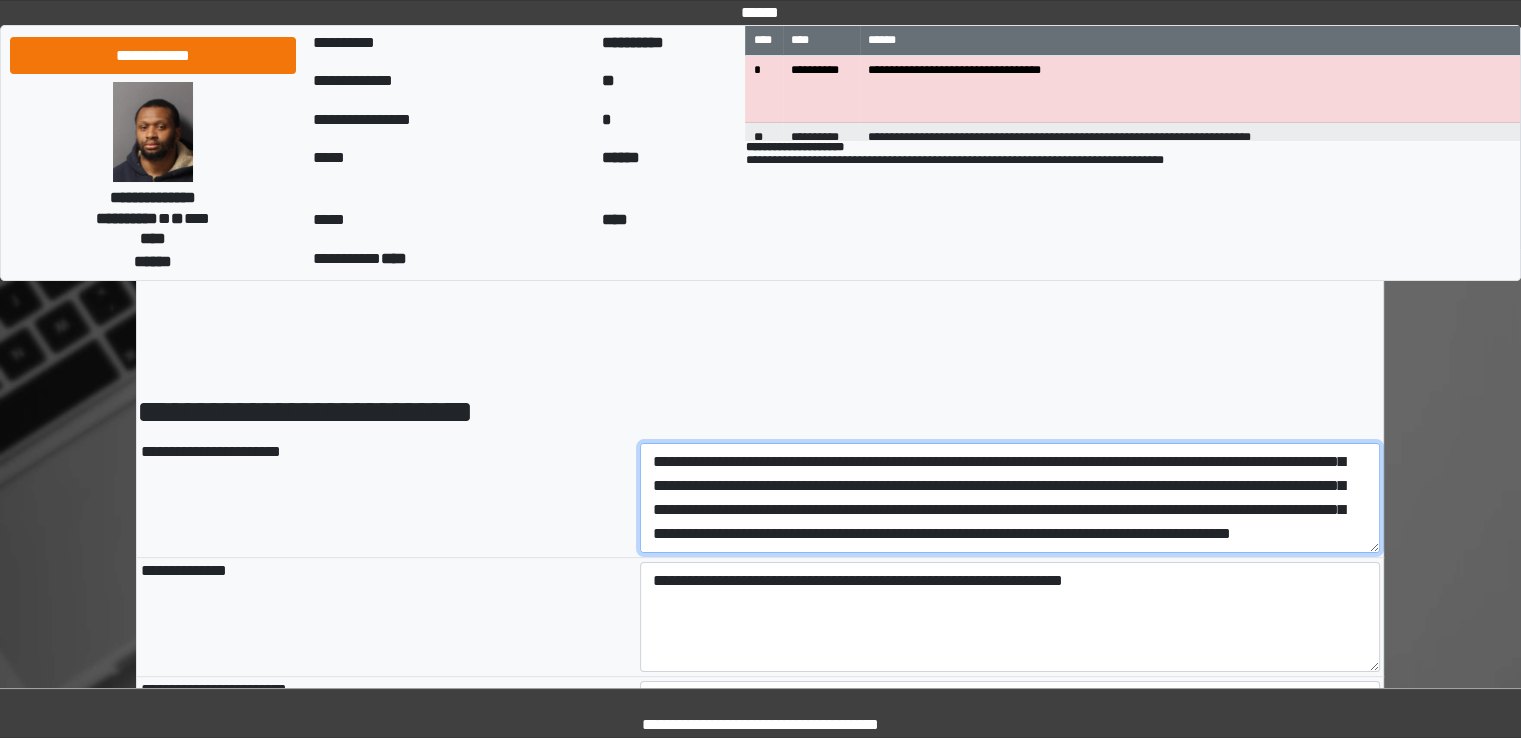 type on "**********" 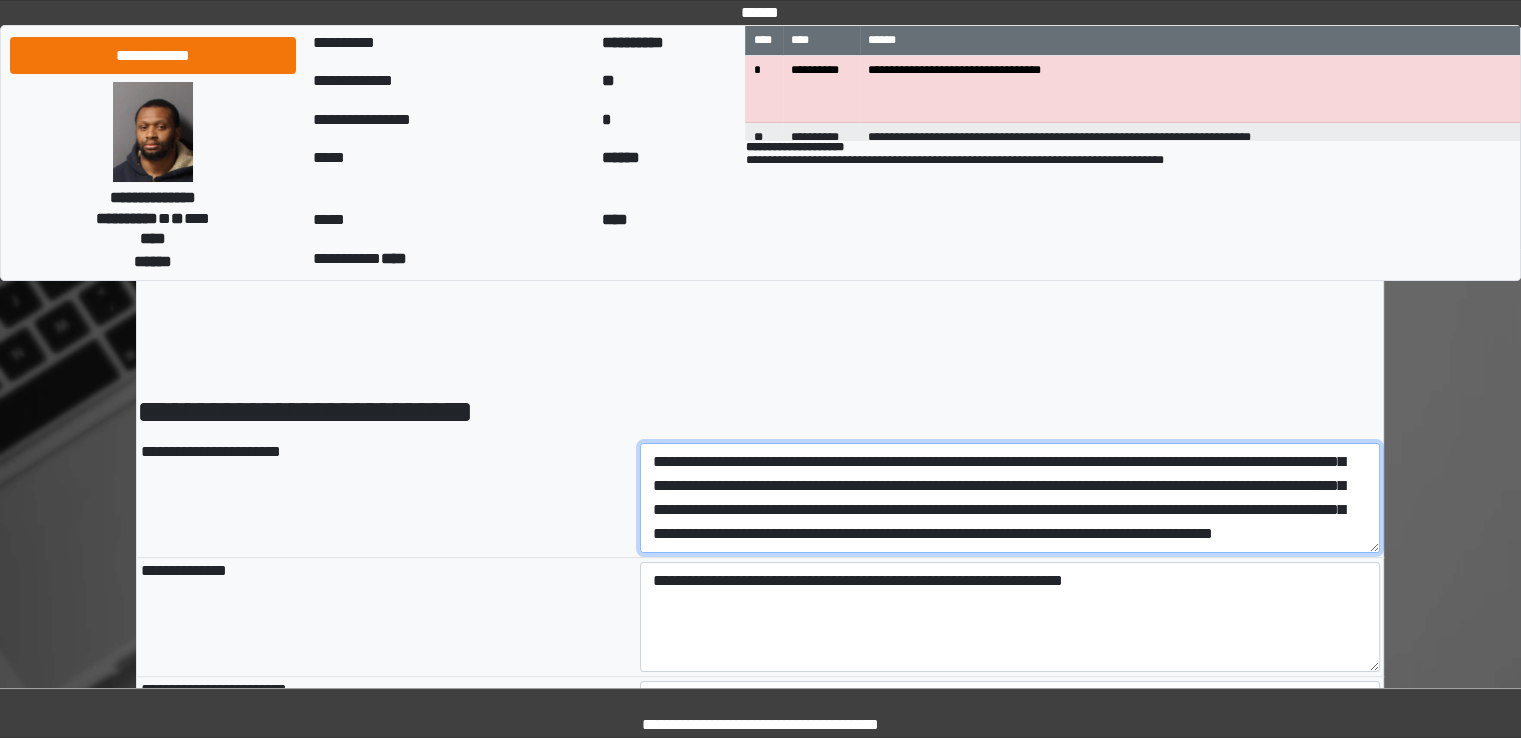 scroll, scrollTop: 432, scrollLeft: 0, axis: vertical 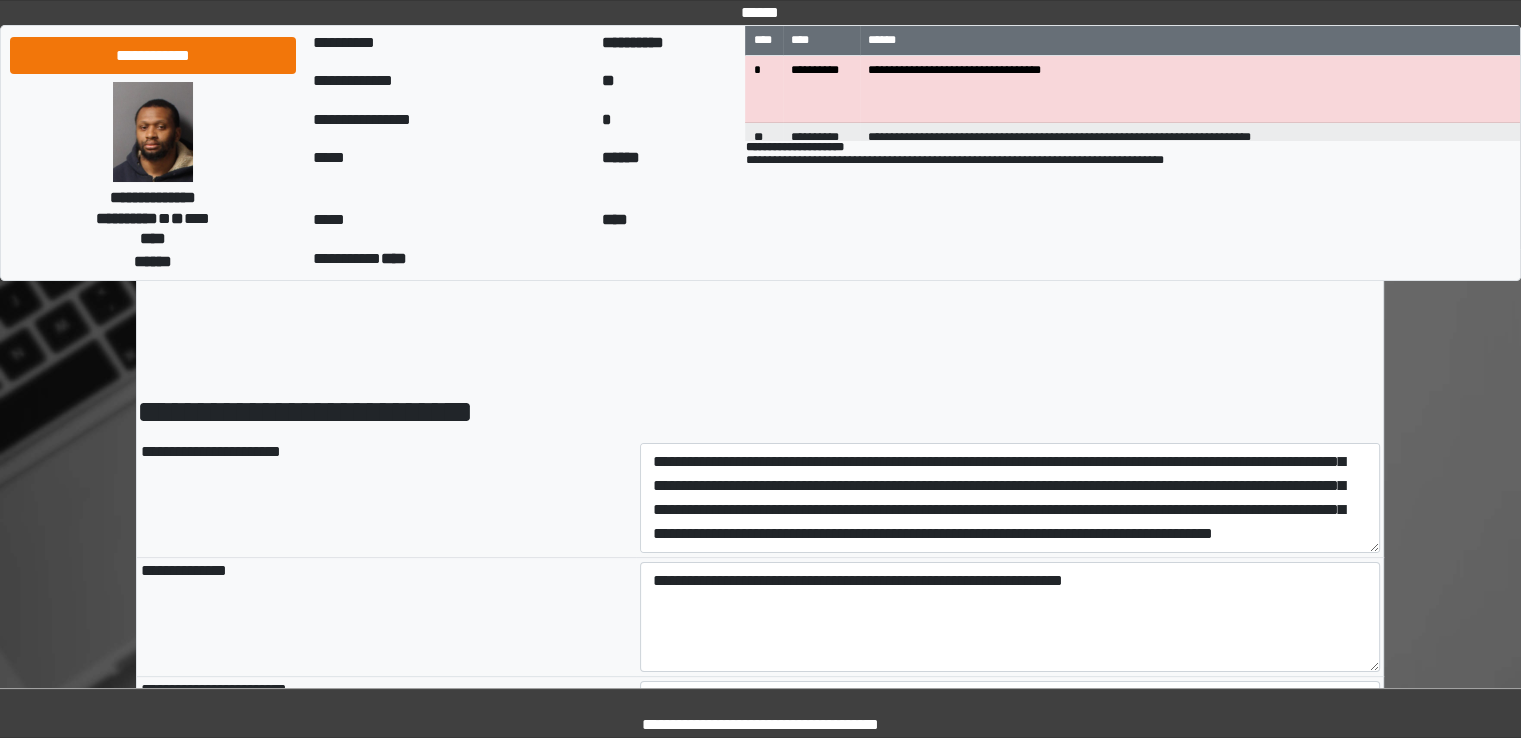 type on "**********" 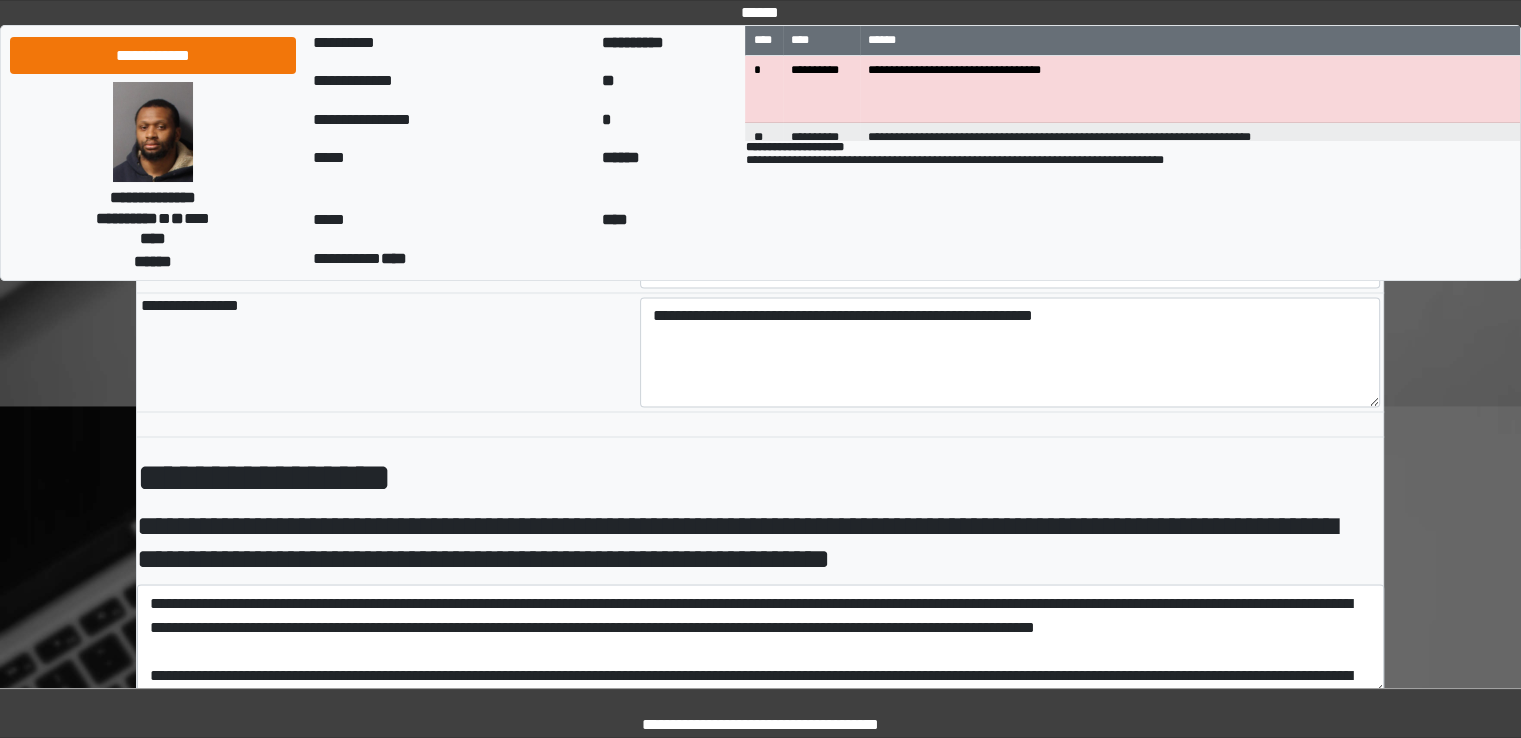 scroll, scrollTop: 3508, scrollLeft: 0, axis: vertical 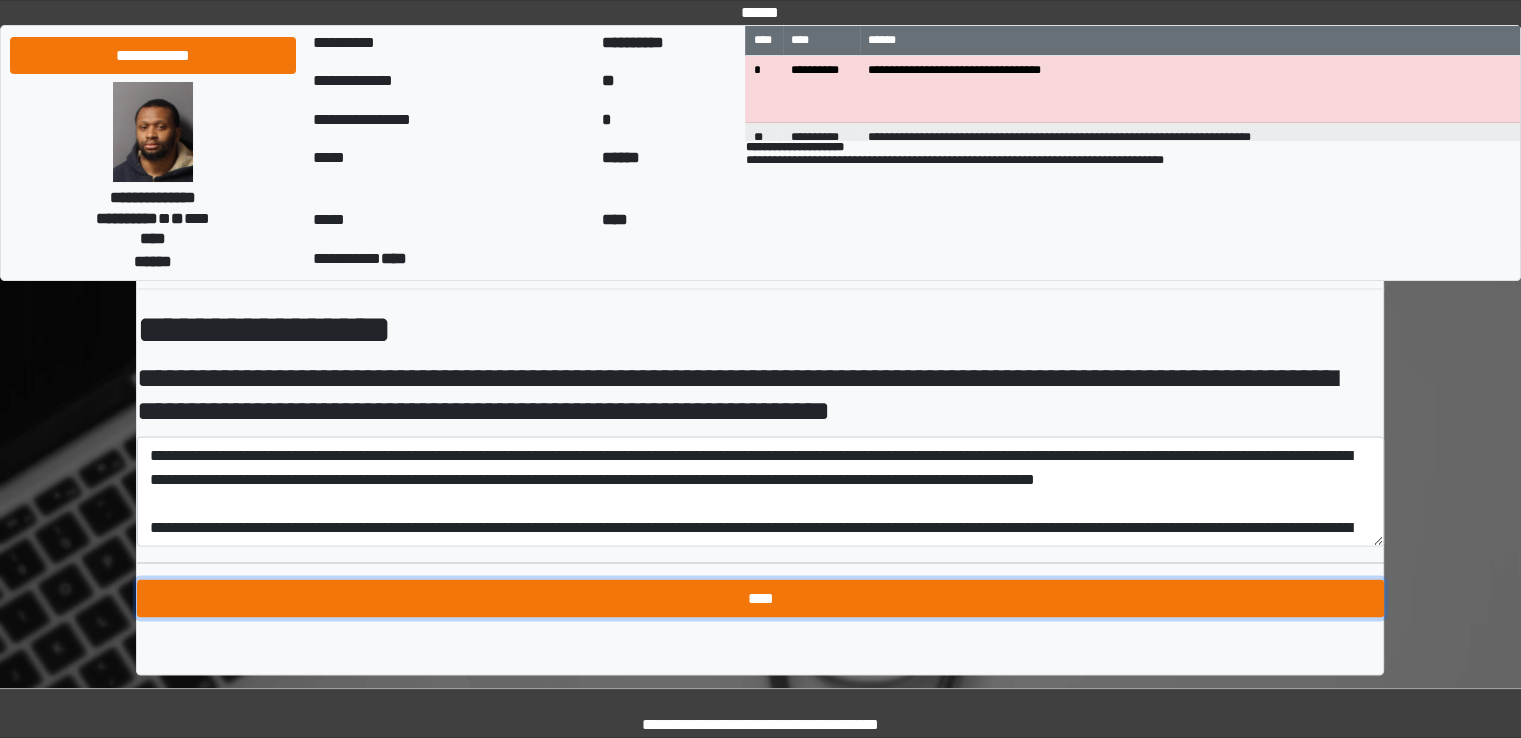 click on "****" at bounding box center [760, 598] 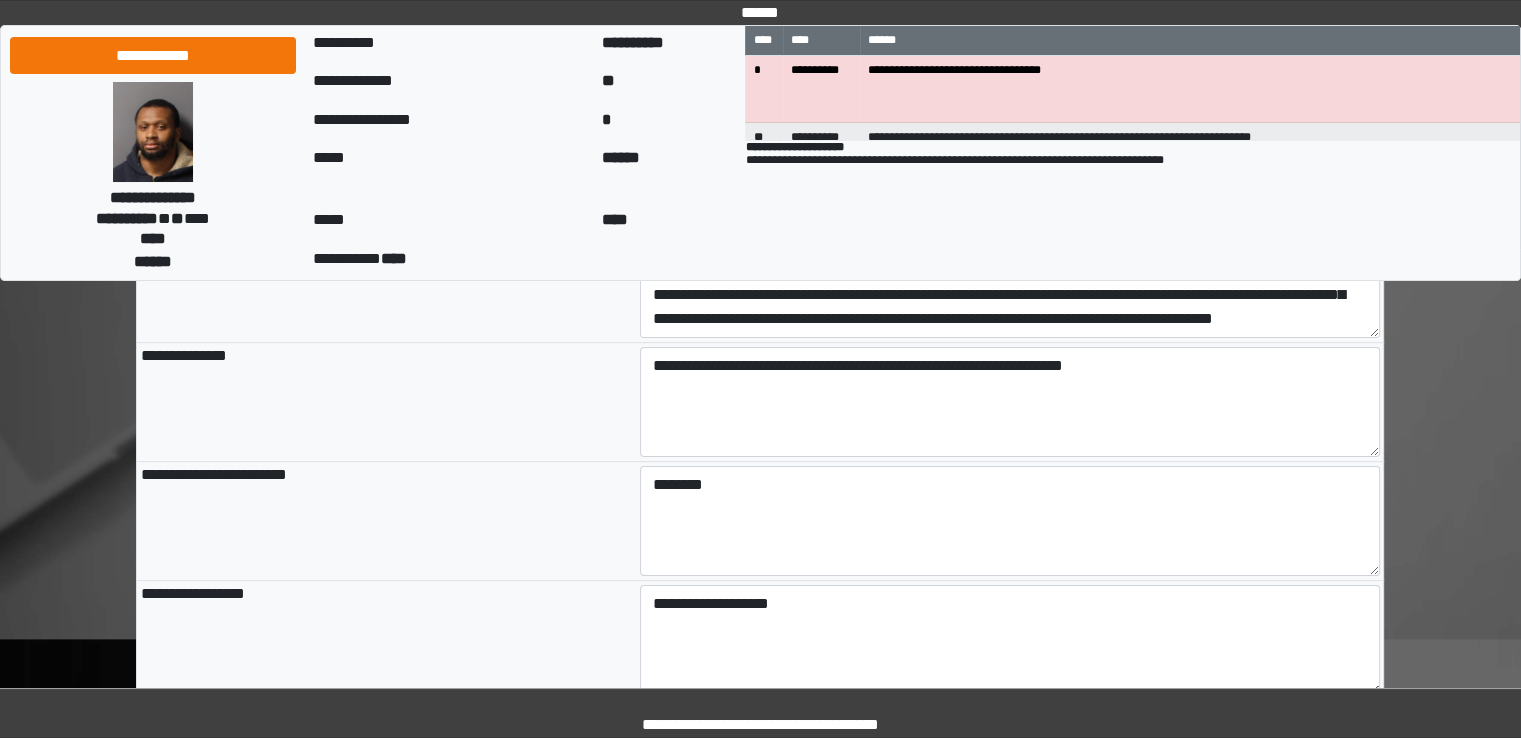 scroll, scrollTop: 0, scrollLeft: 0, axis: both 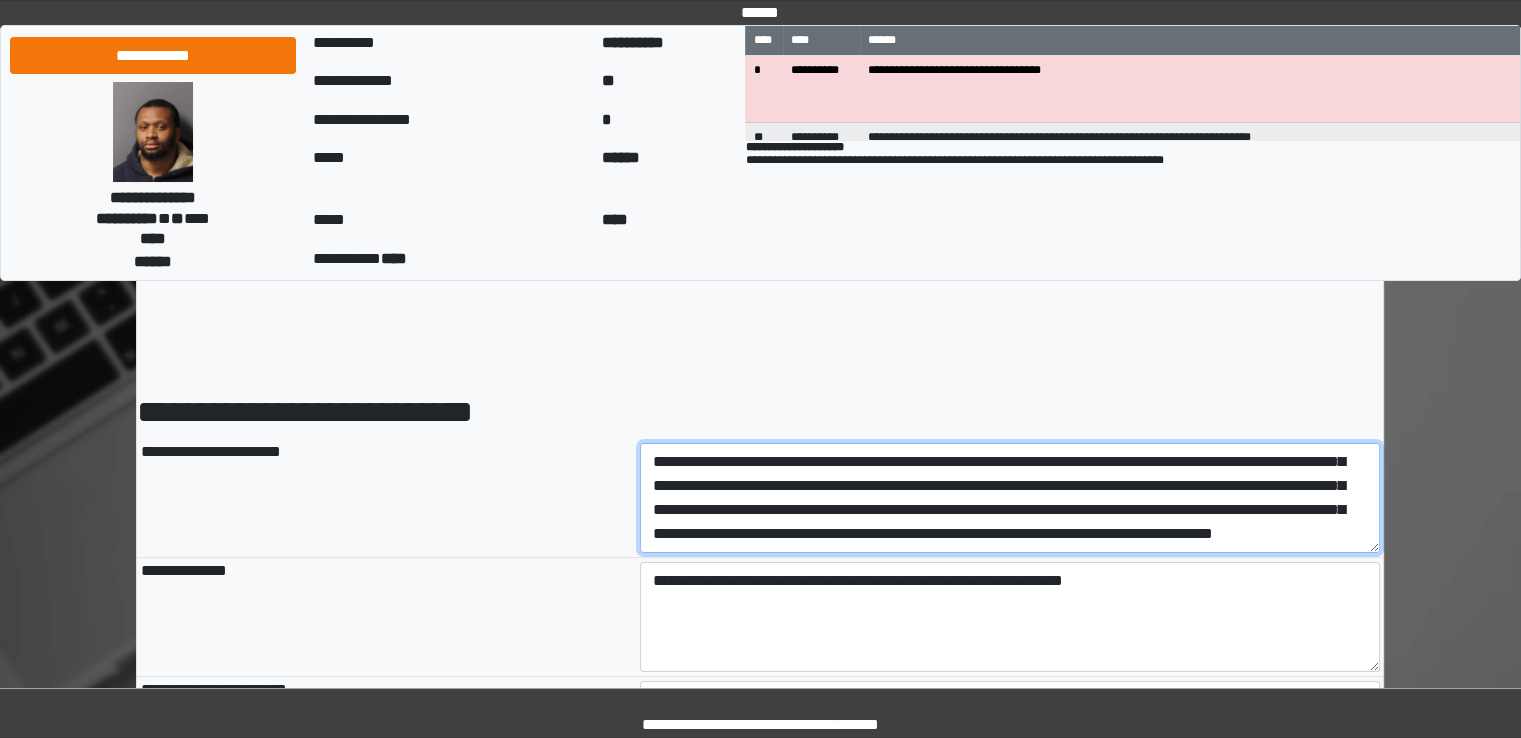 click at bounding box center [1010, 498] 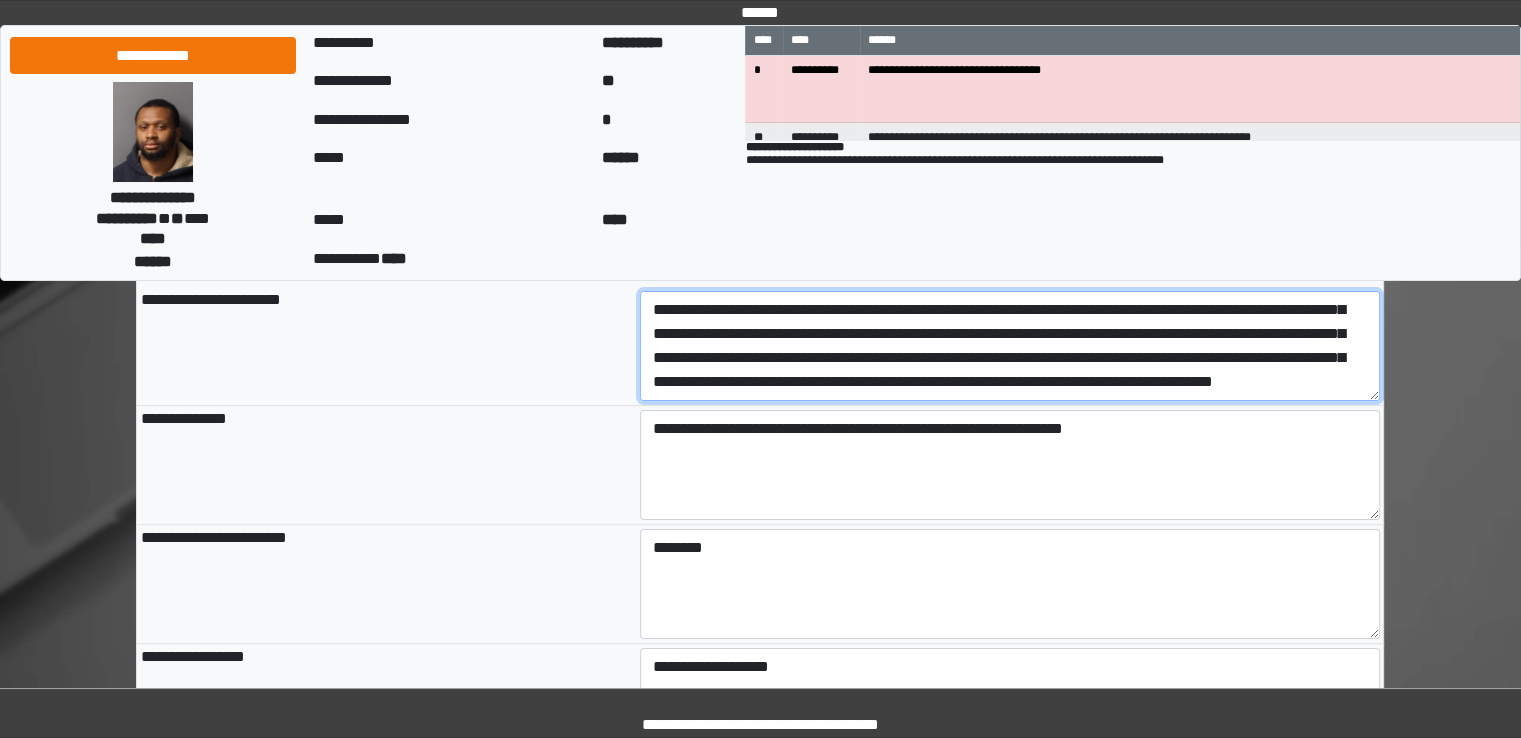 scroll, scrollTop: 100, scrollLeft: 0, axis: vertical 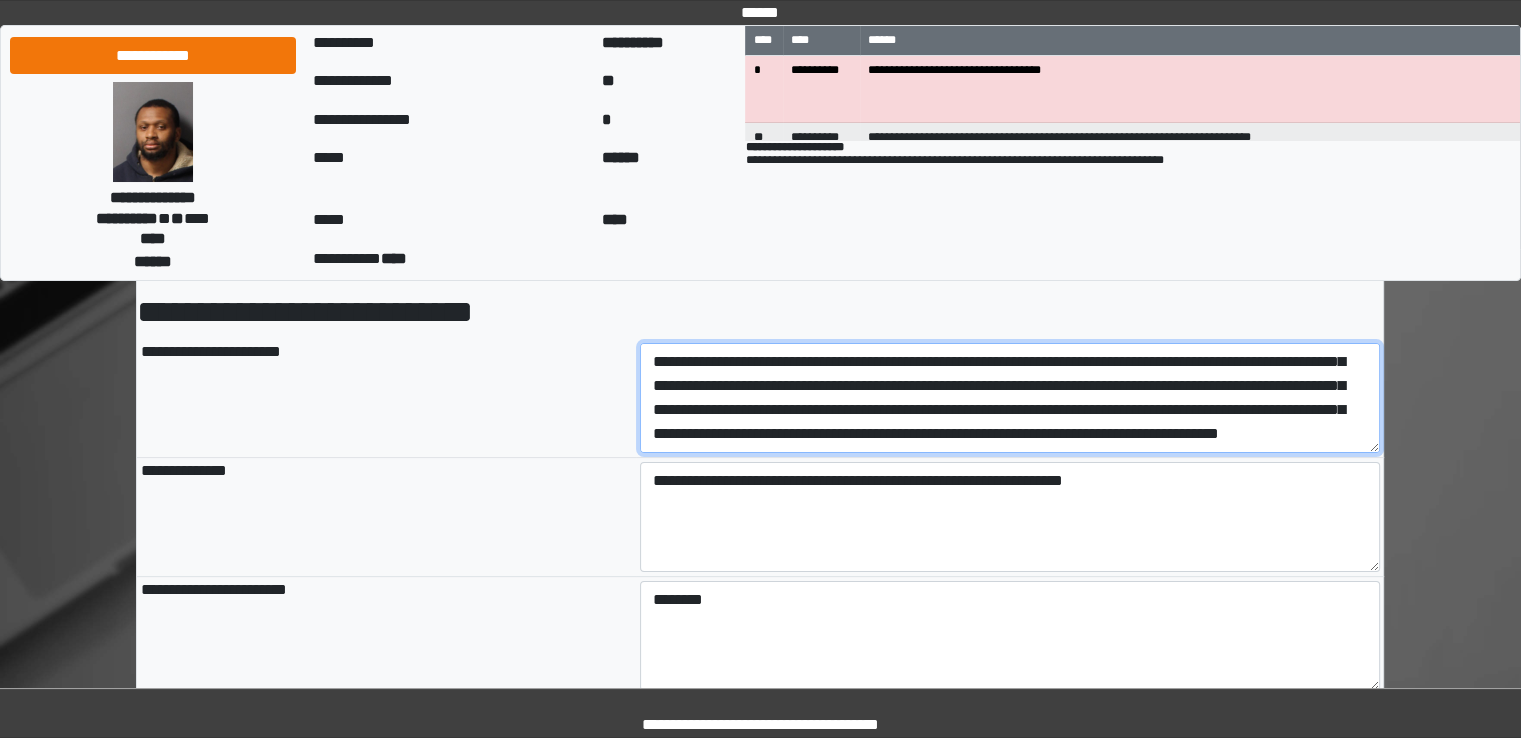 type on "**********" 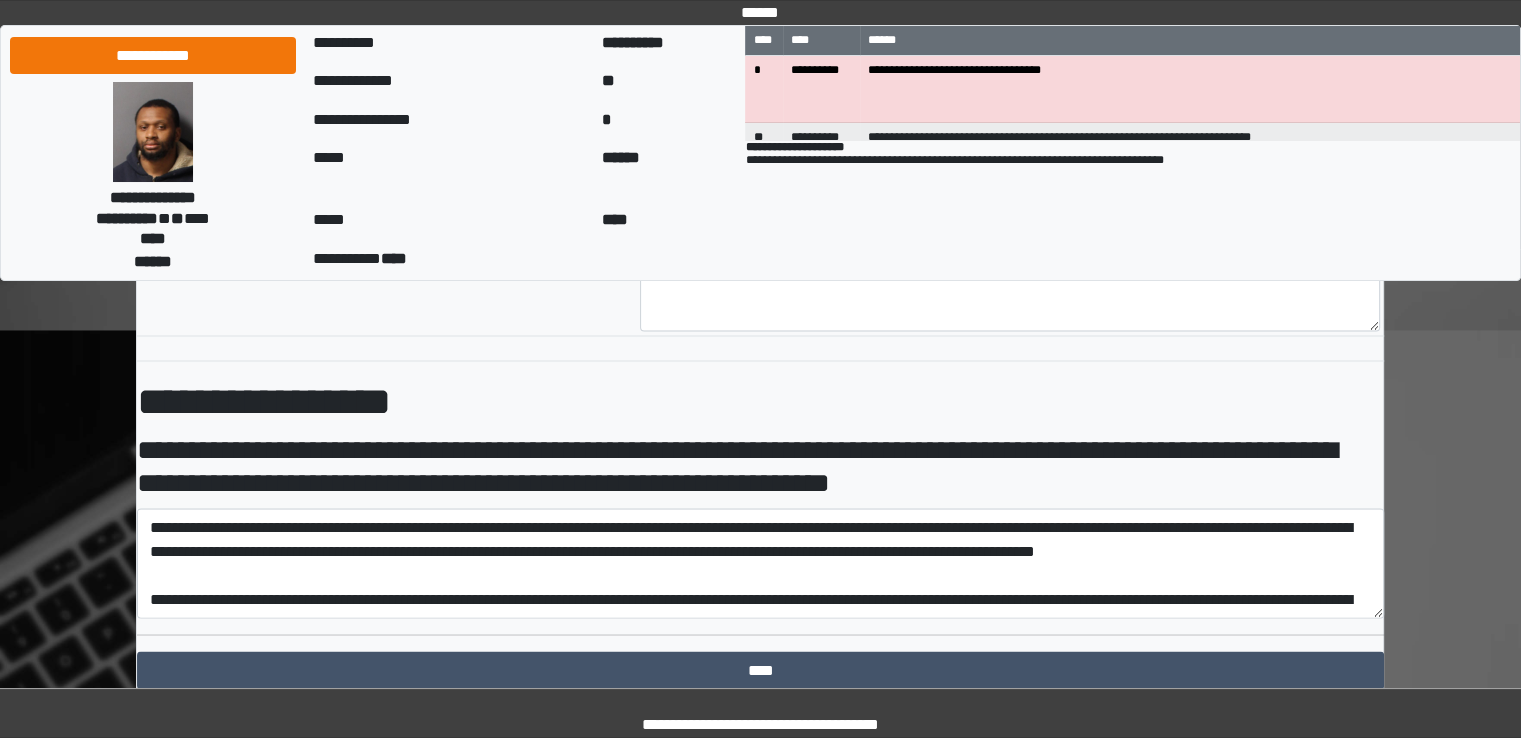 scroll, scrollTop: 3464, scrollLeft: 0, axis: vertical 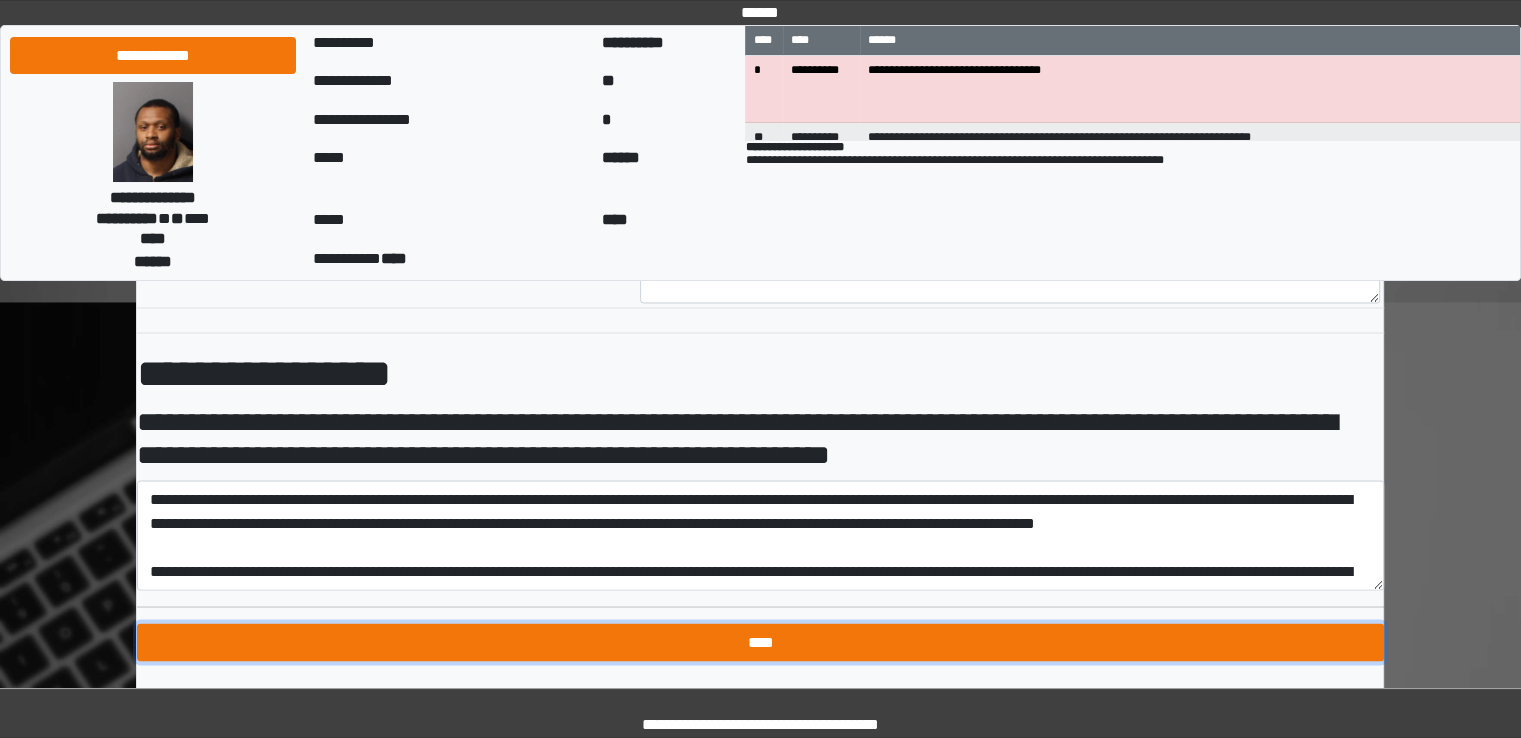 click on "****" at bounding box center (760, 642) 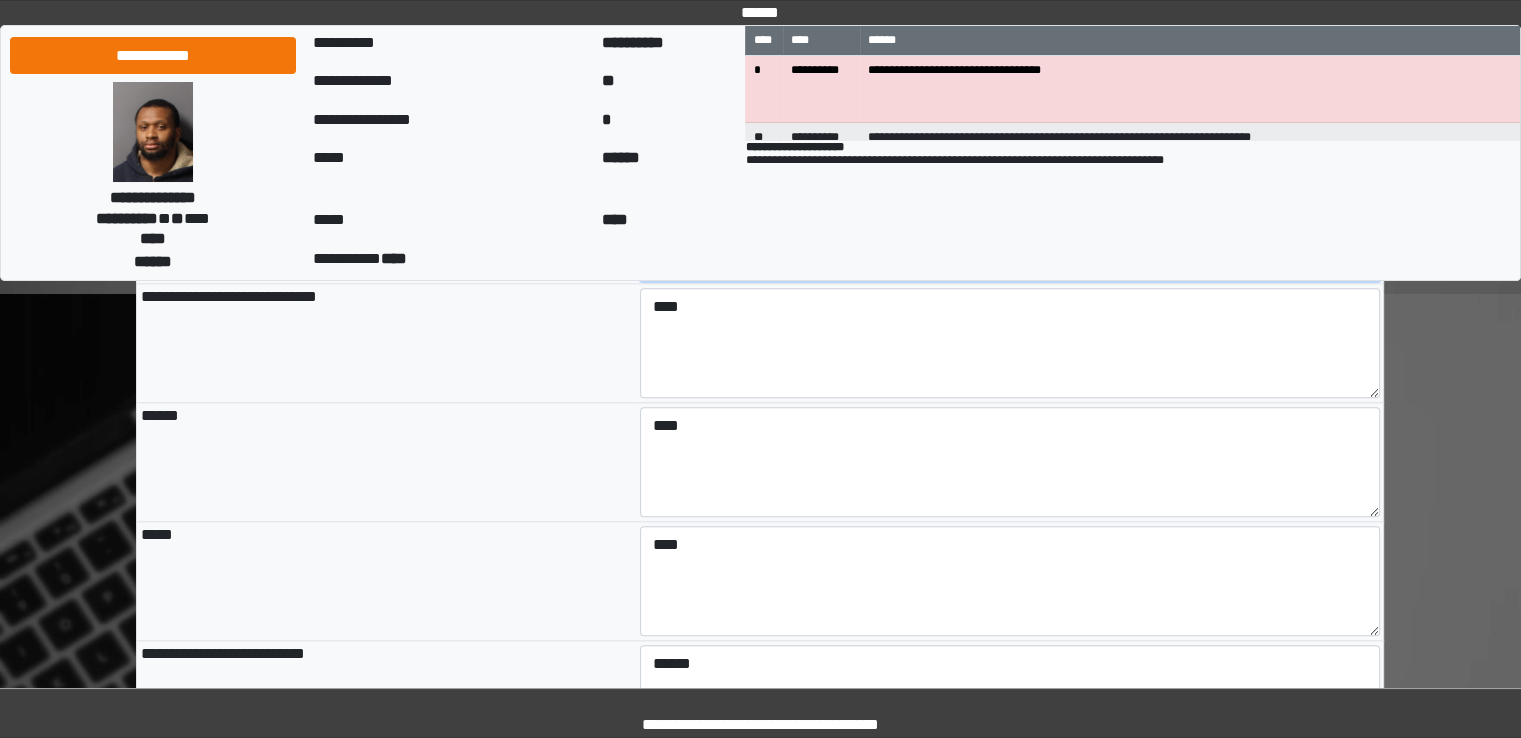 scroll, scrollTop: 1416, scrollLeft: 0, axis: vertical 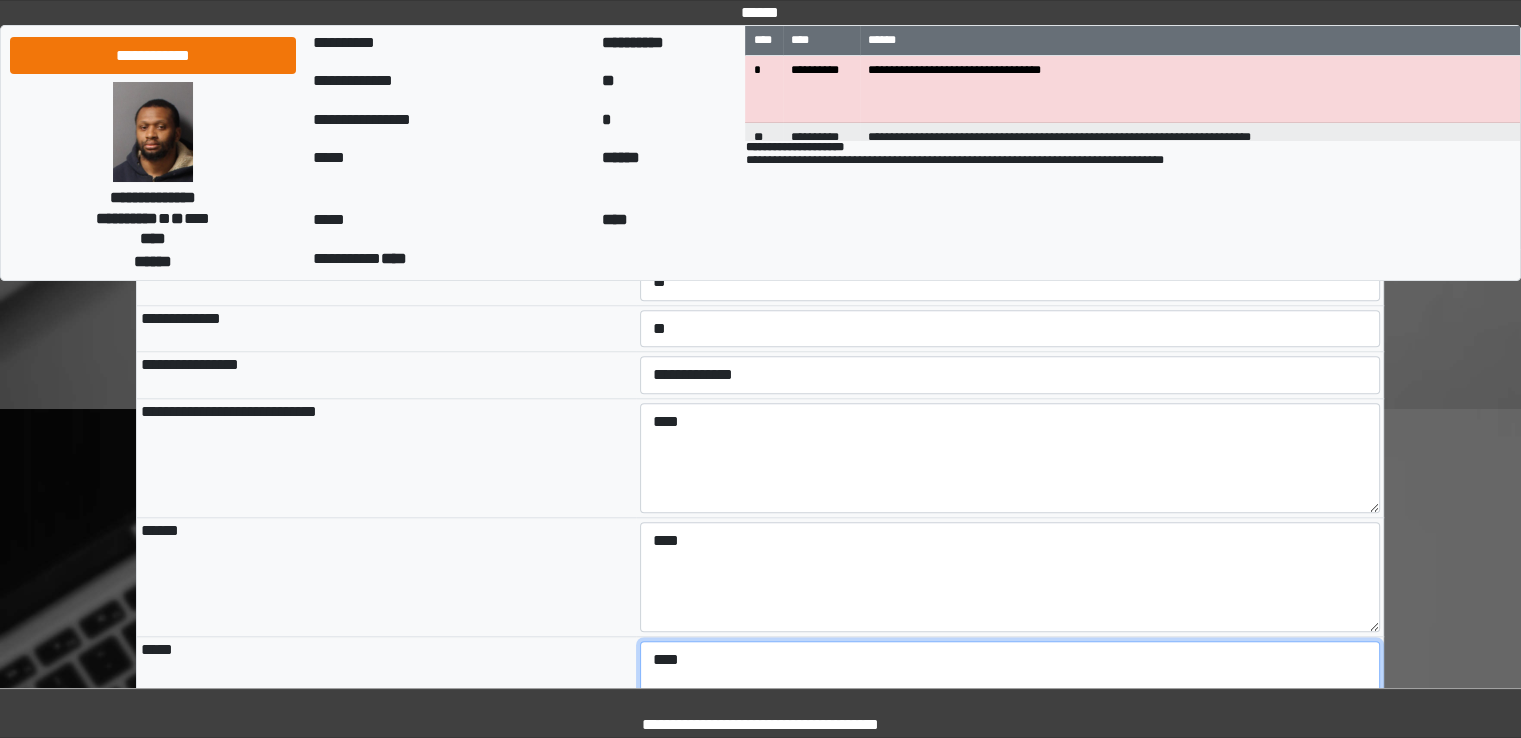 click on "****" at bounding box center [1010, 696] 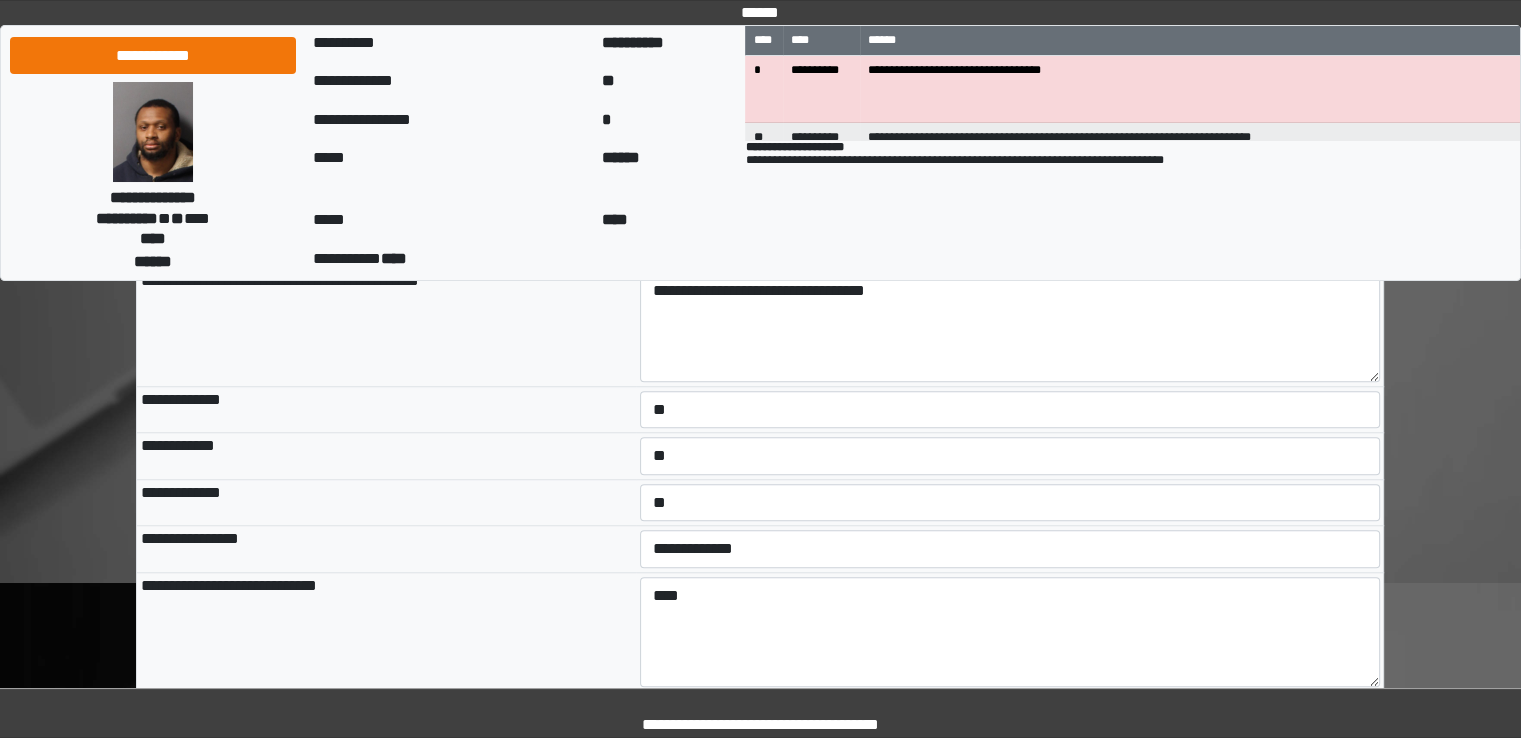 scroll, scrollTop: 1252, scrollLeft: 0, axis: vertical 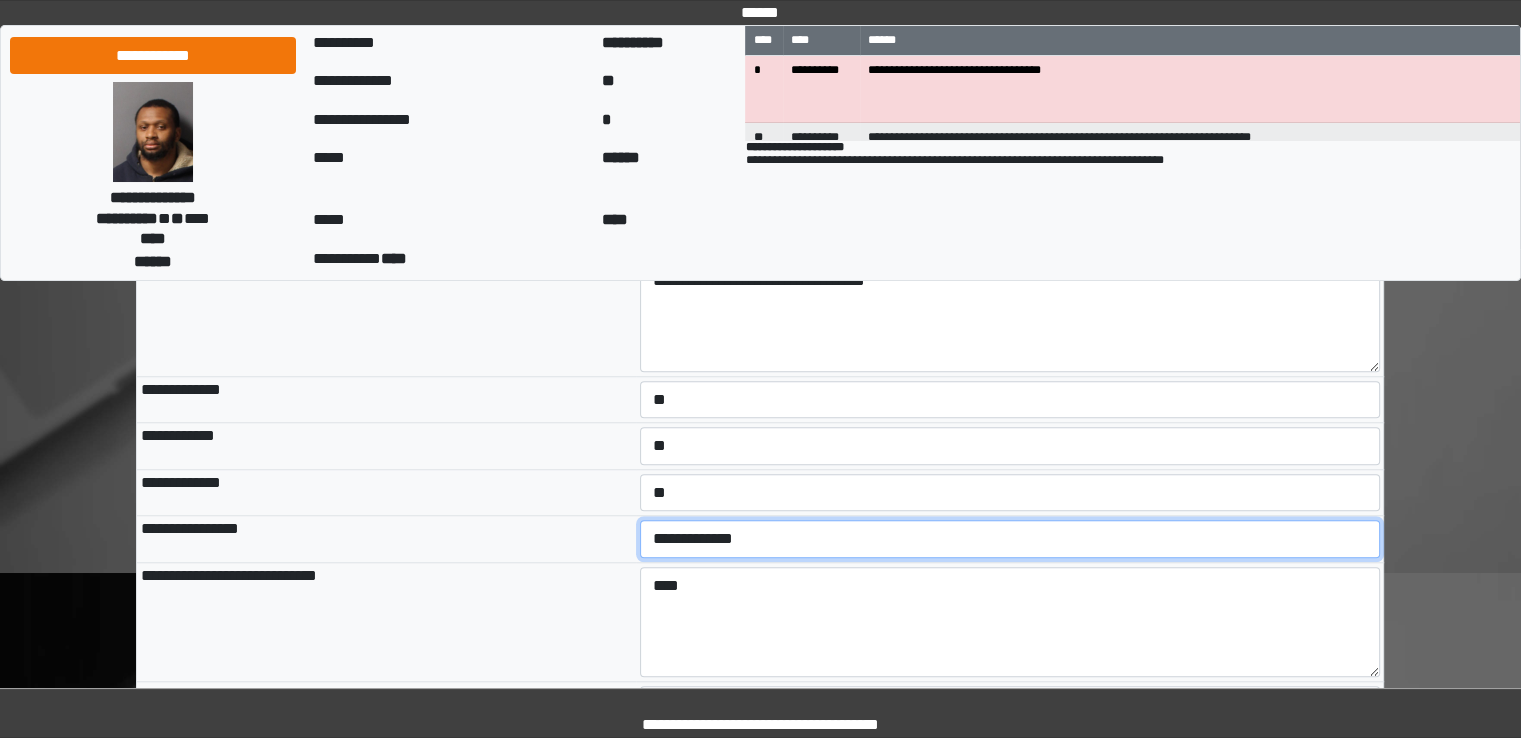 click on "**********" at bounding box center [1010, 539] 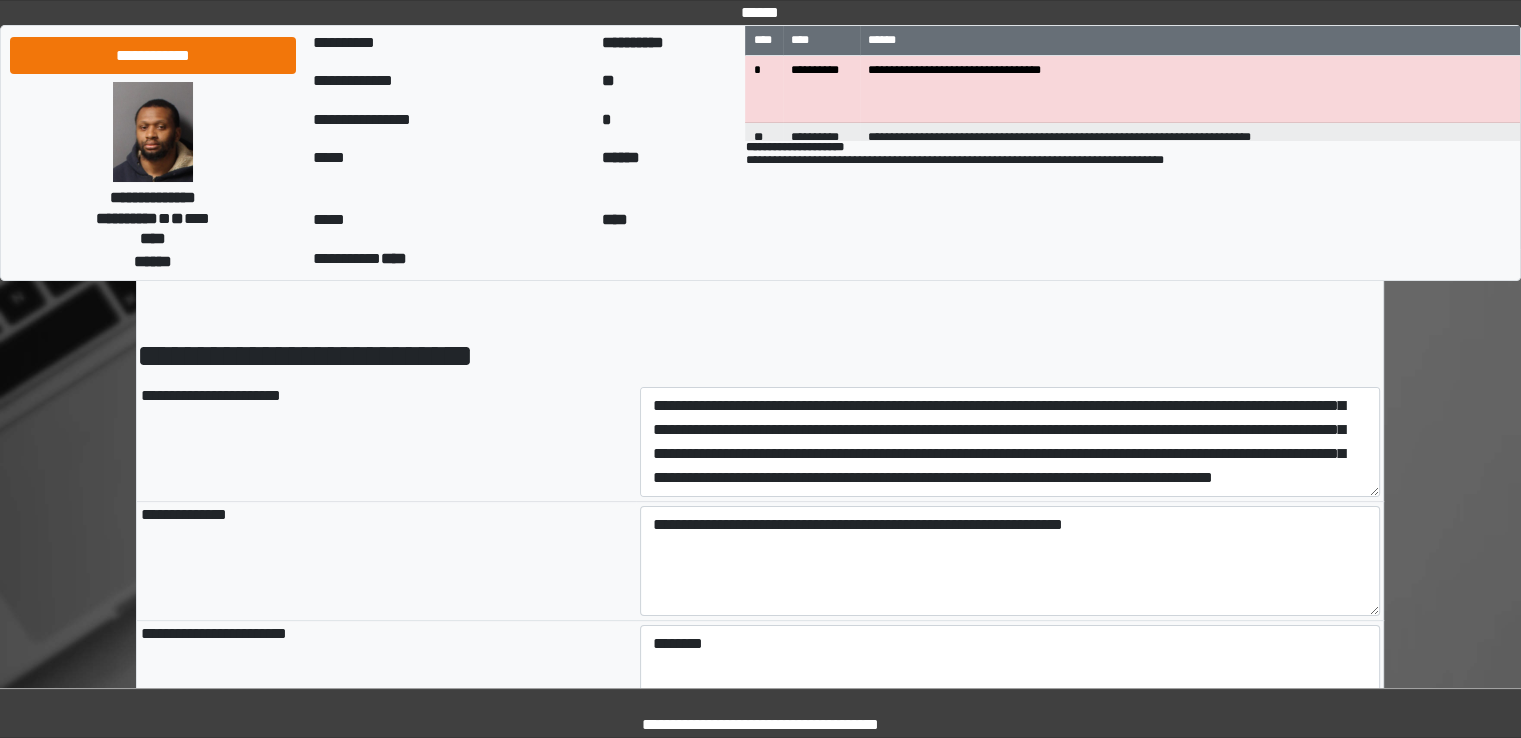 scroll, scrollTop: 59, scrollLeft: 0, axis: vertical 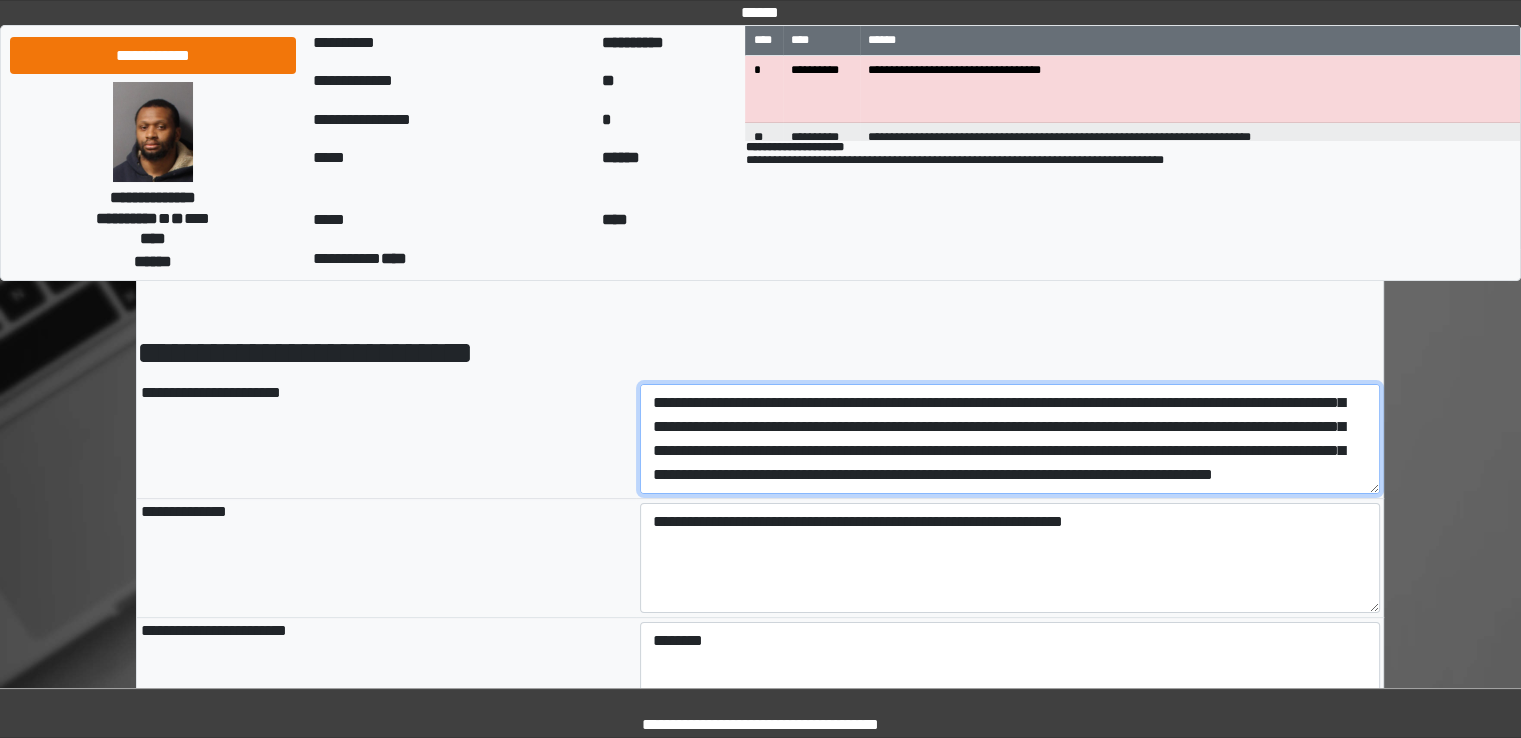 click at bounding box center [1010, 439] 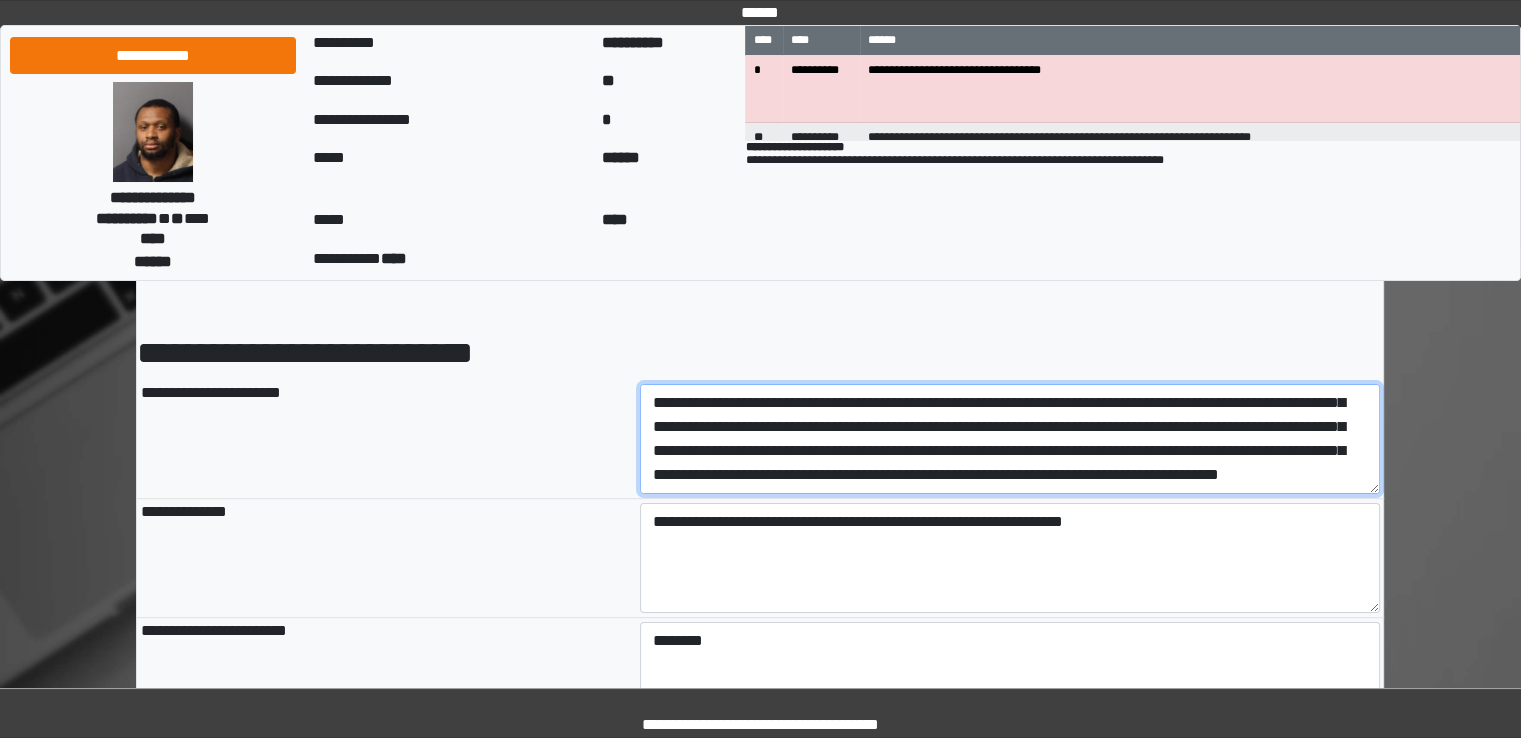 click at bounding box center [1010, 439] 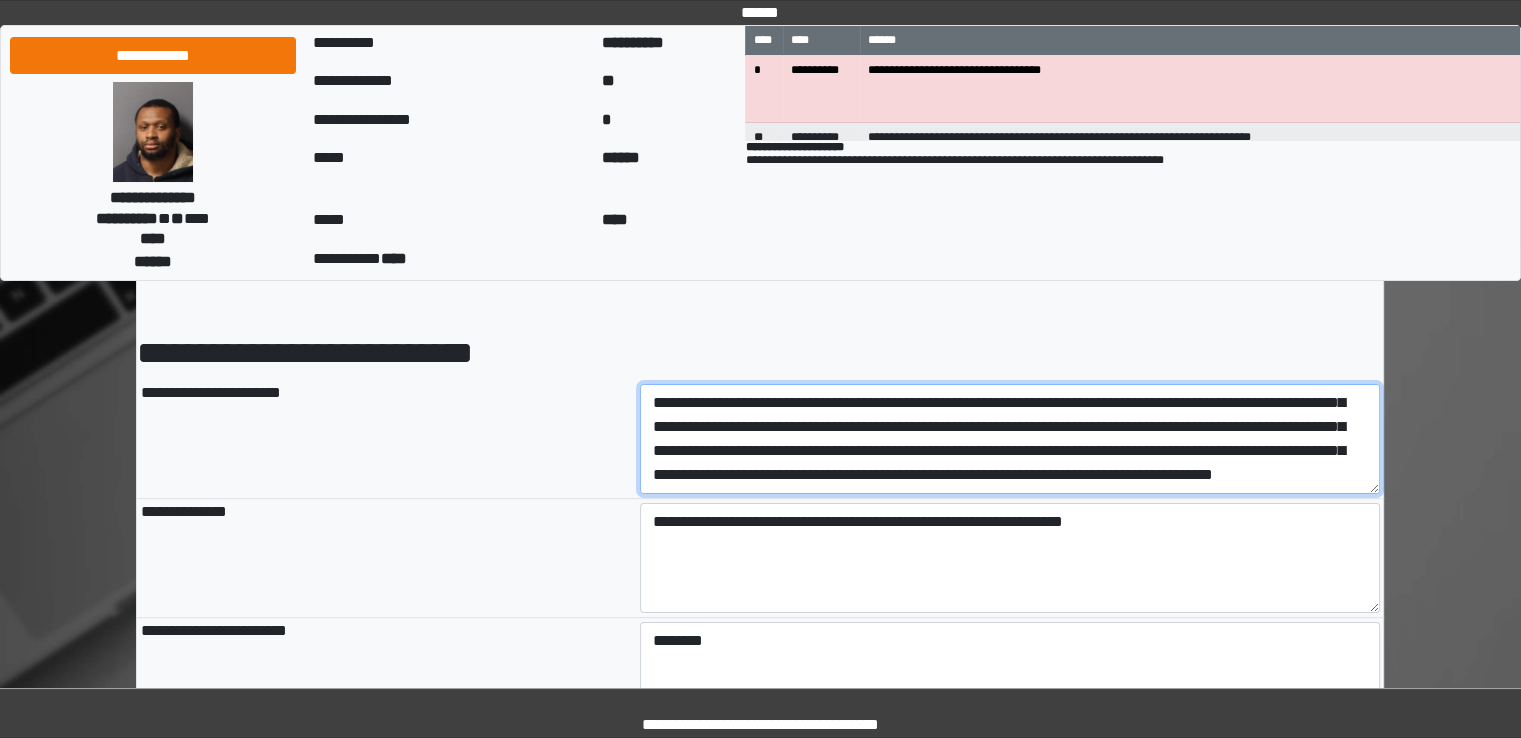 click at bounding box center (1010, 439) 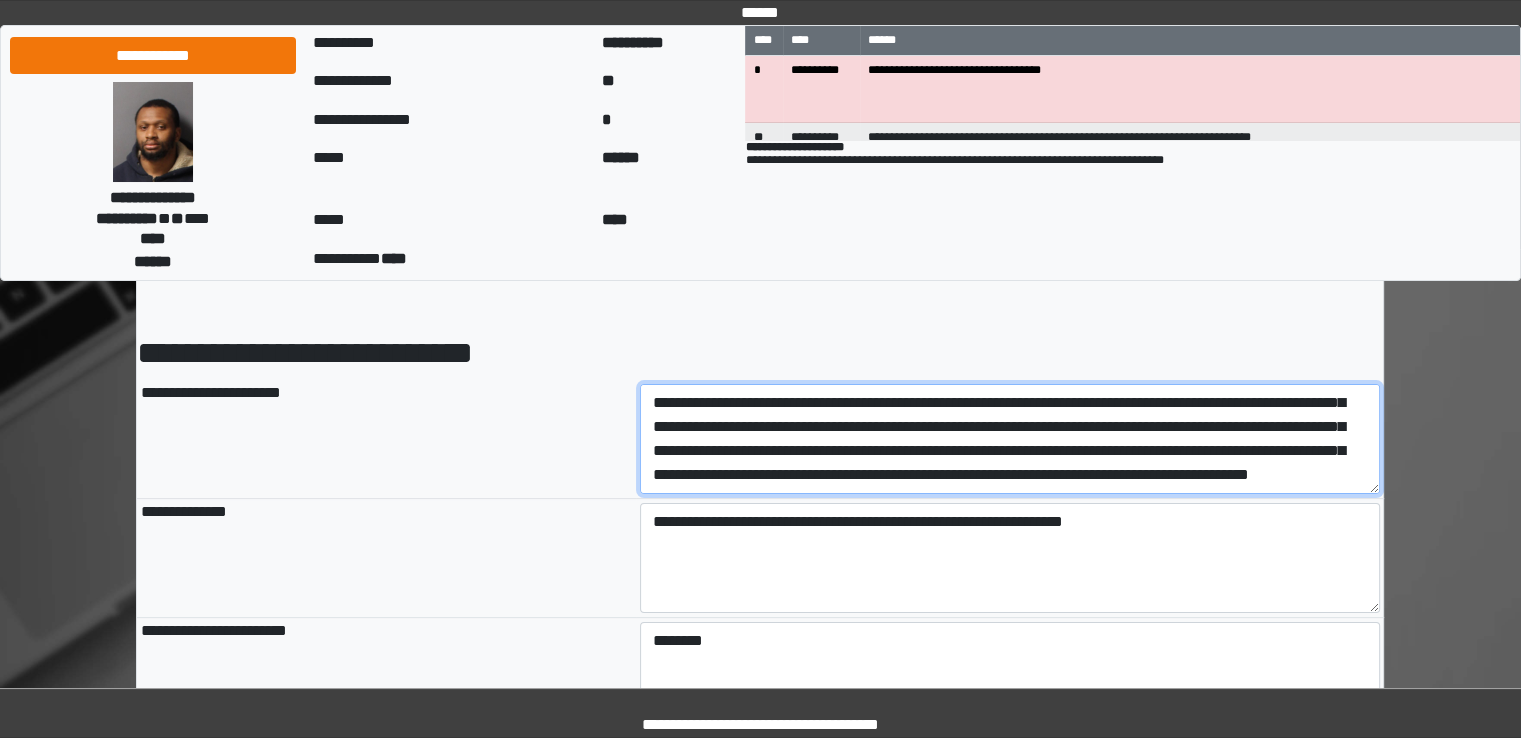 click at bounding box center (1010, 439) 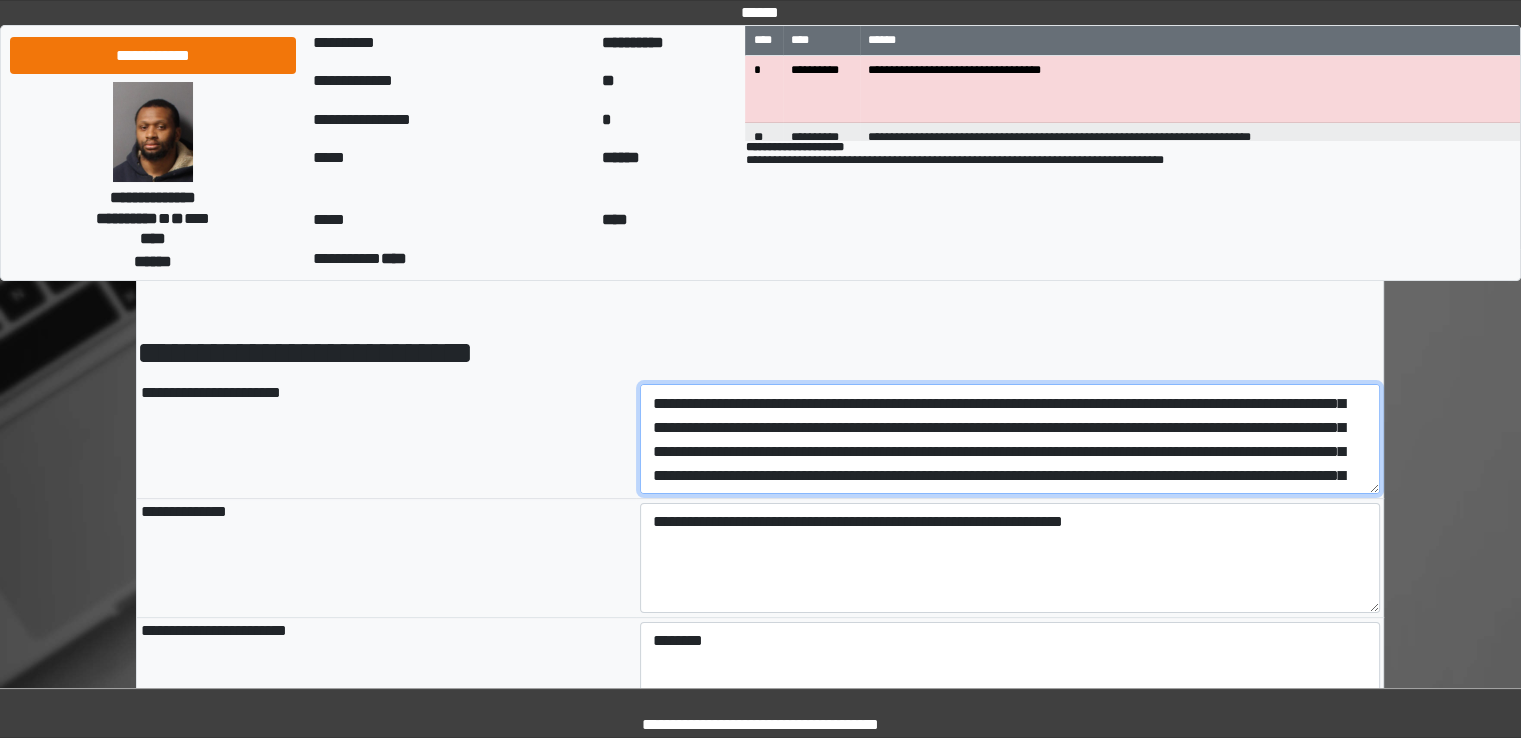 scroll, scrollTop: 432, scrollLeft: 0, axis: vertical 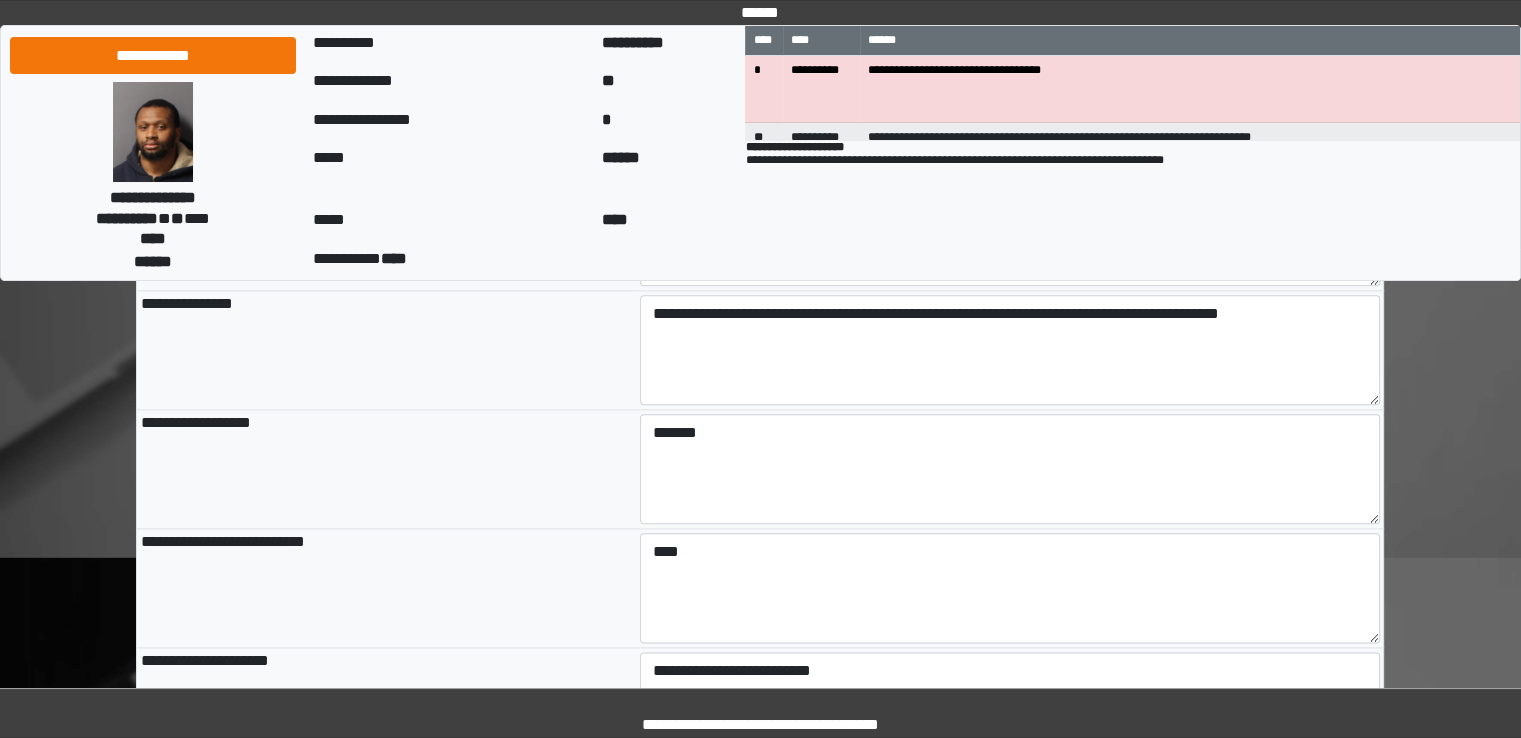 type on "**********" 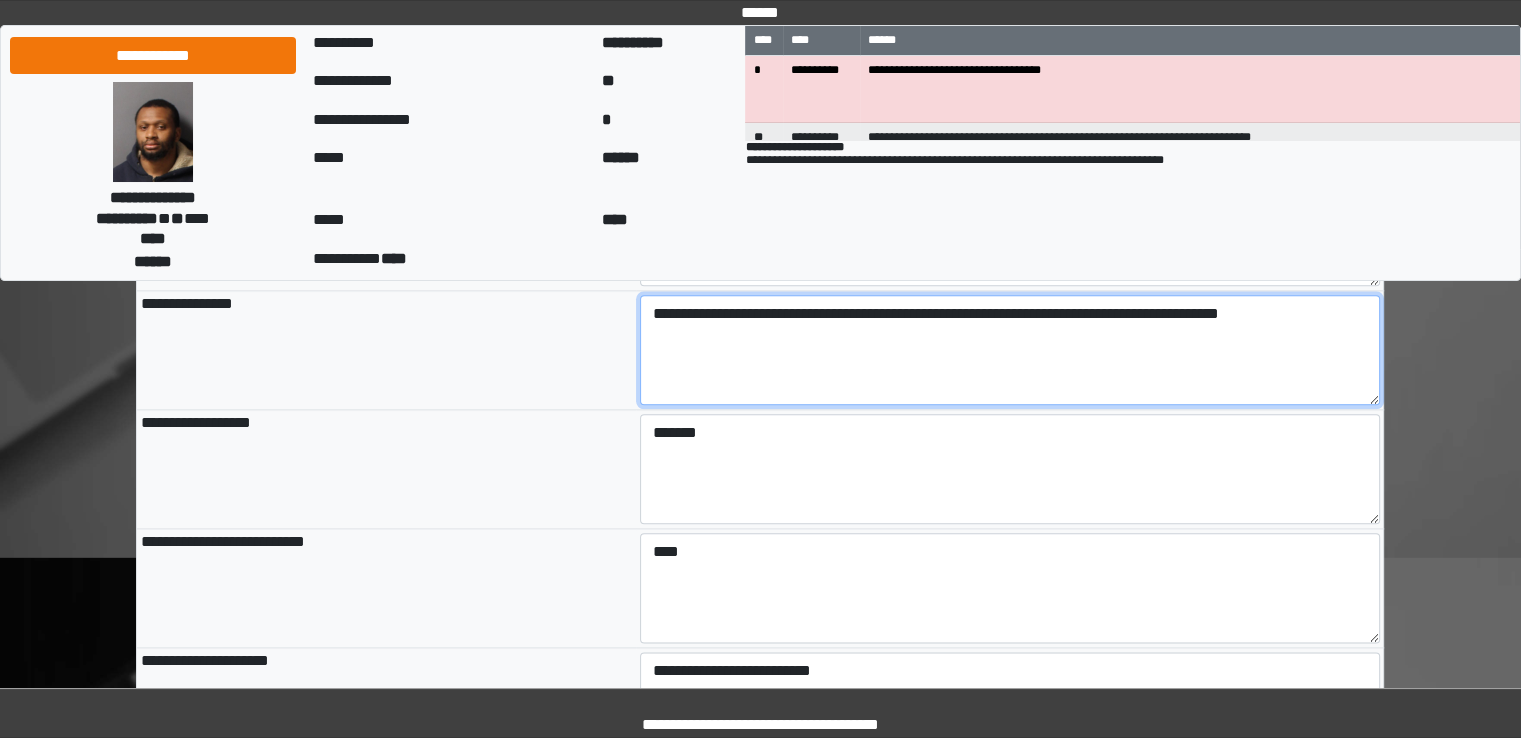 type on "**********" 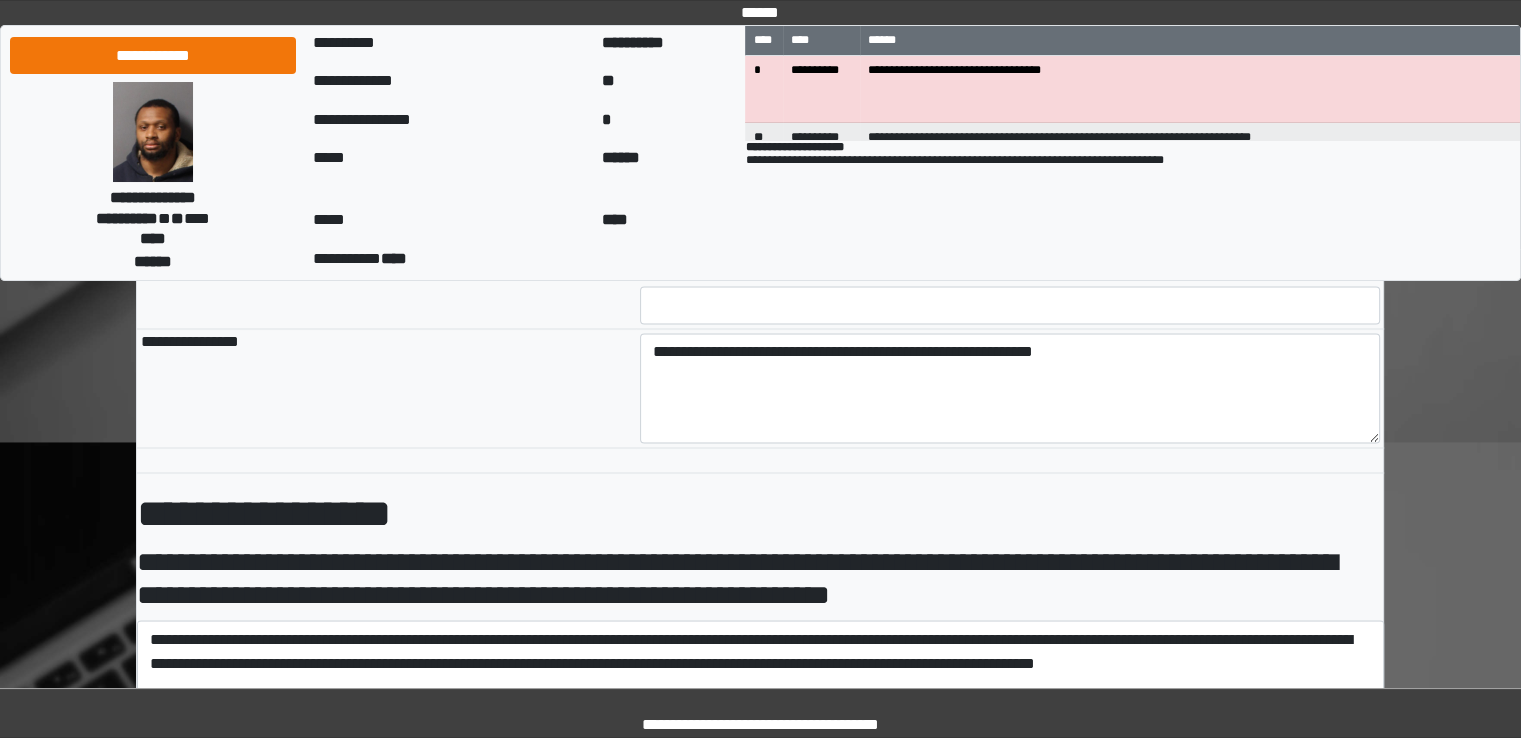 scroll, scrollTop: 3316, scrollLeft: 0, axis: vertical 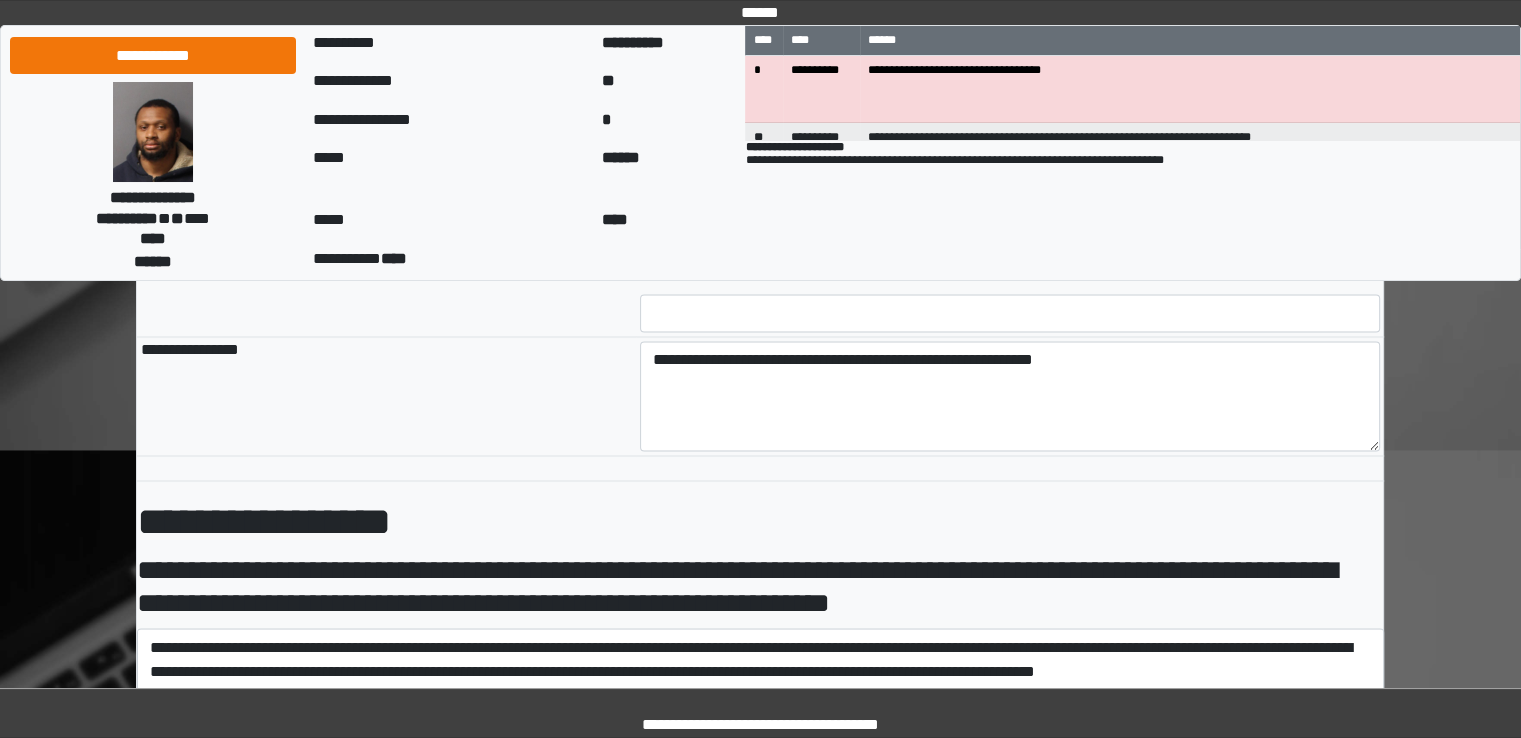 type on "**********" 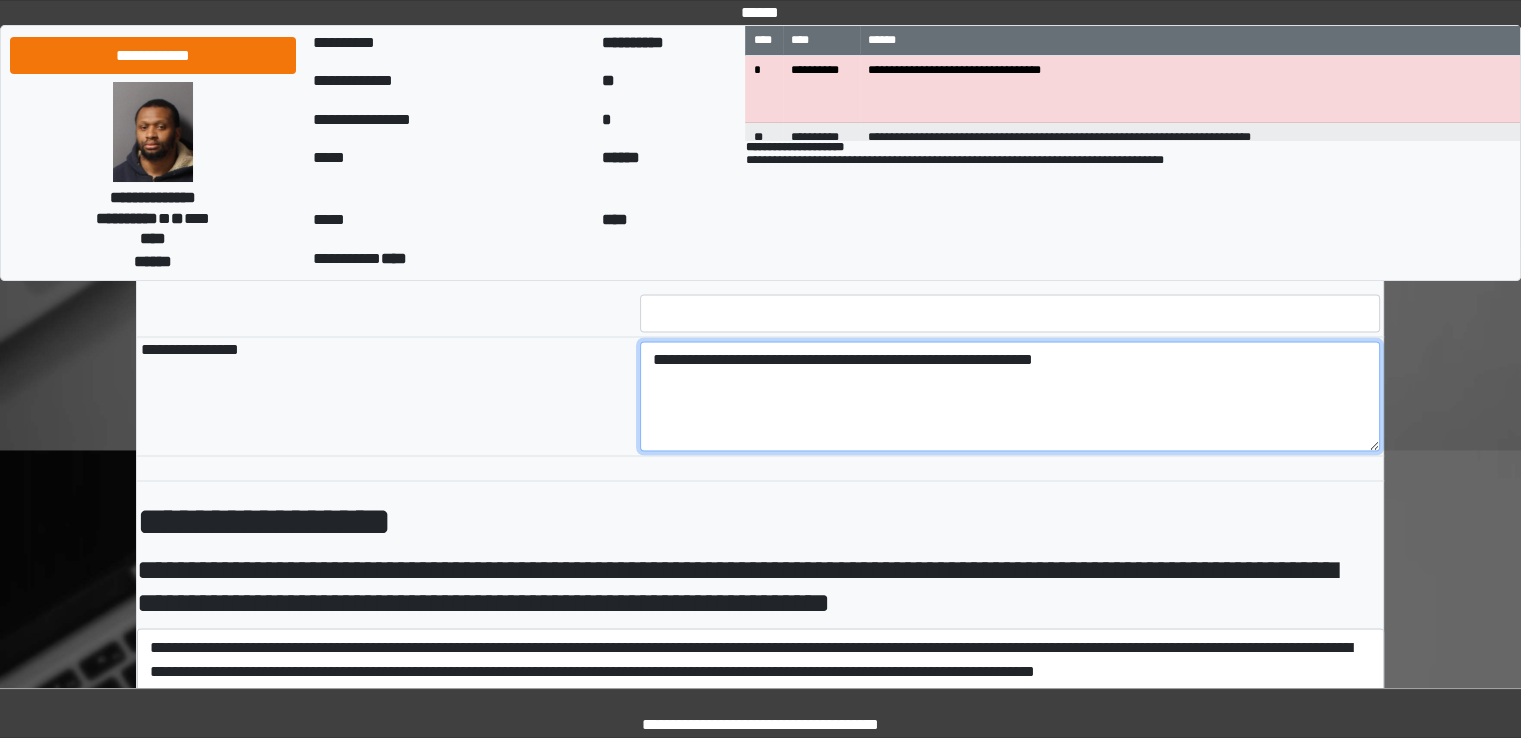 type on "**********" 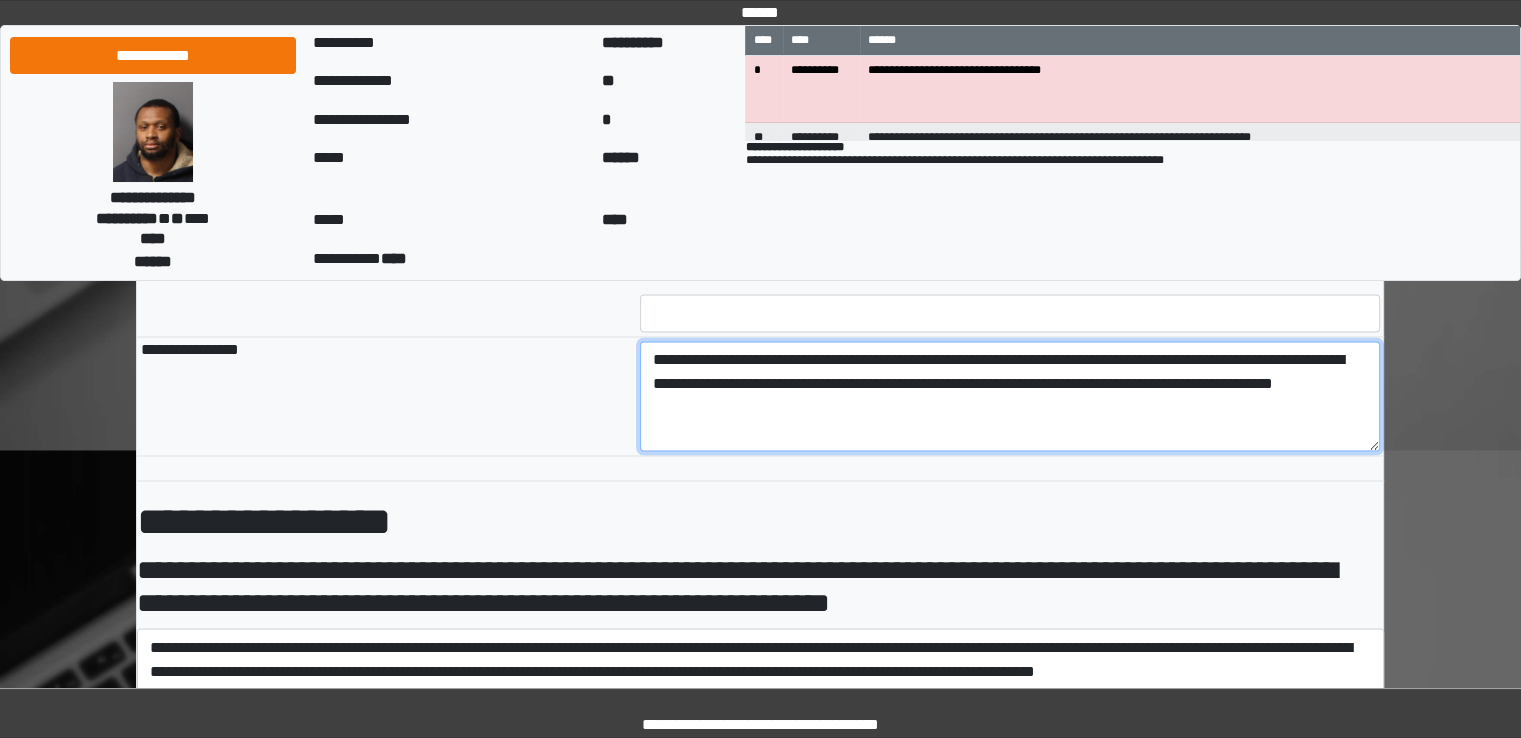 click on "**********" at bounding box center [1010, 396] 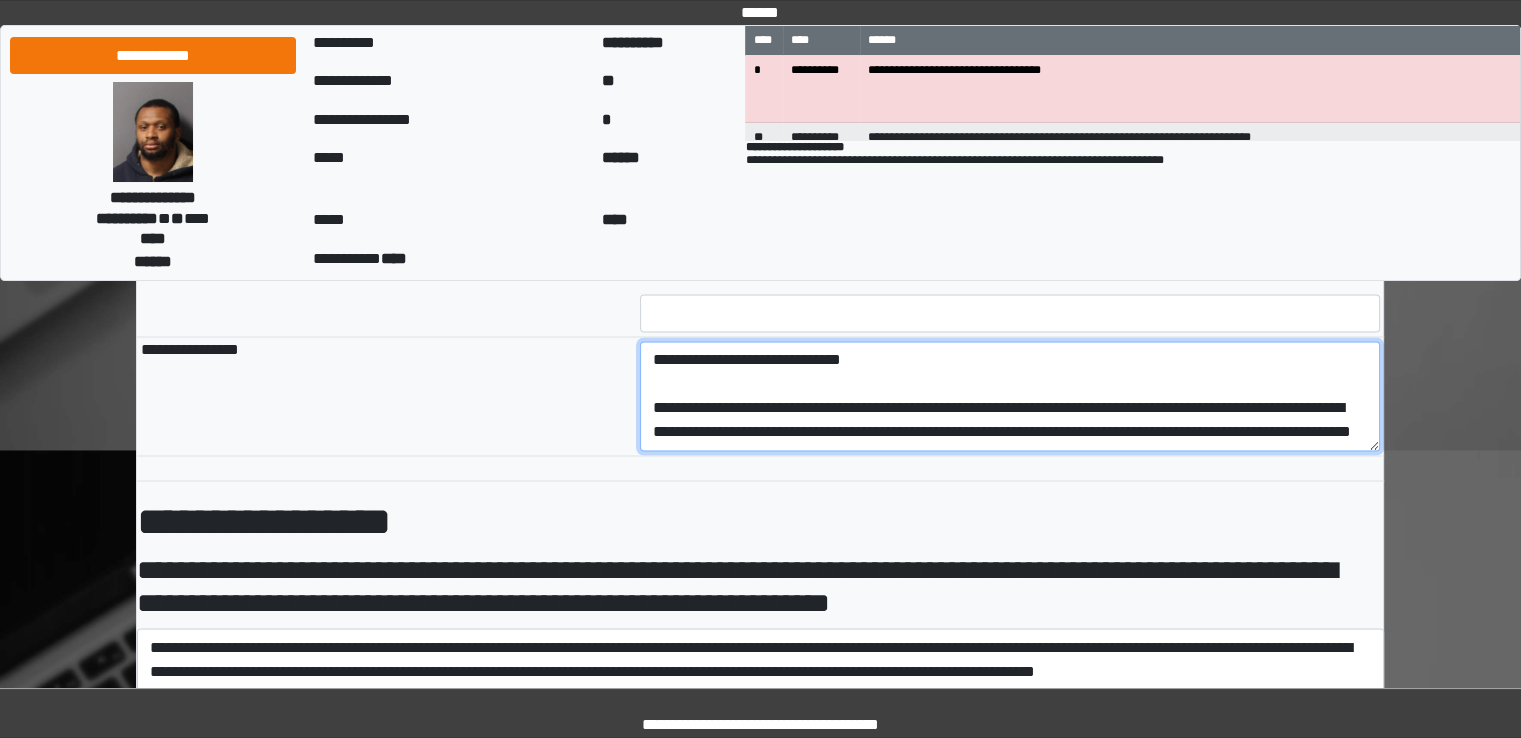 click on "**********" at bounding box center (1010, 396) 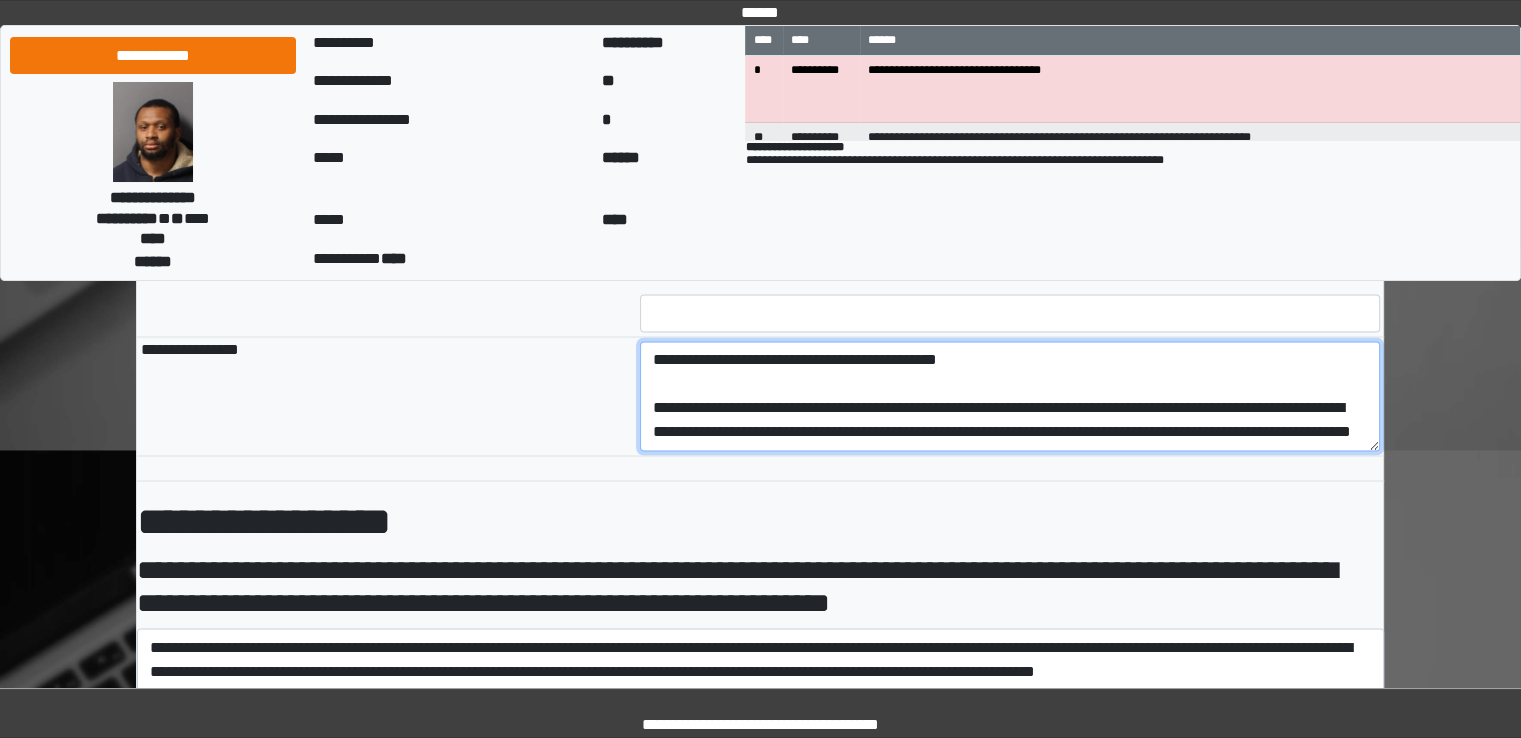 click on "**********" at bounding box center [1010, 396] 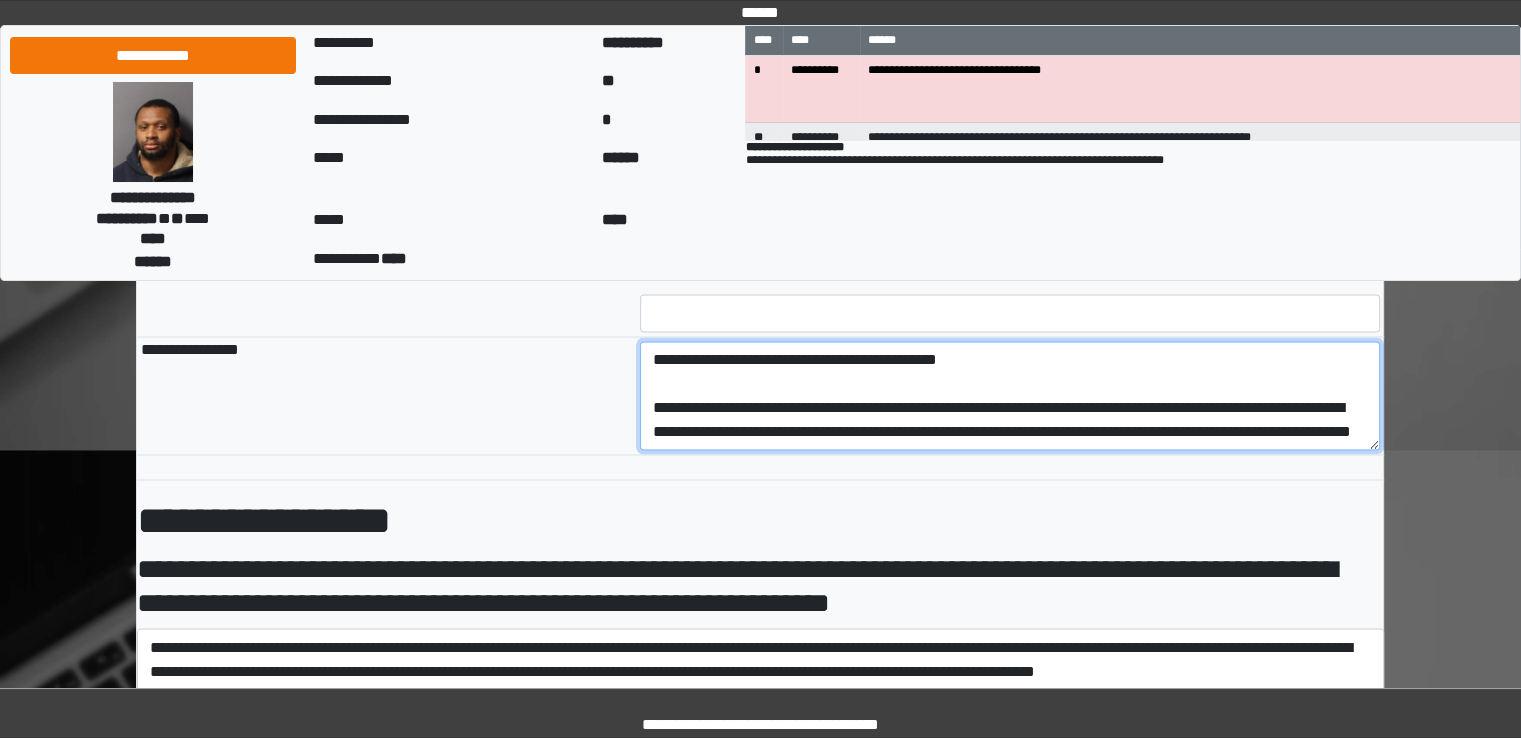 scroll, scrollTop: 24, scrollLeft: 0, axis: vertical 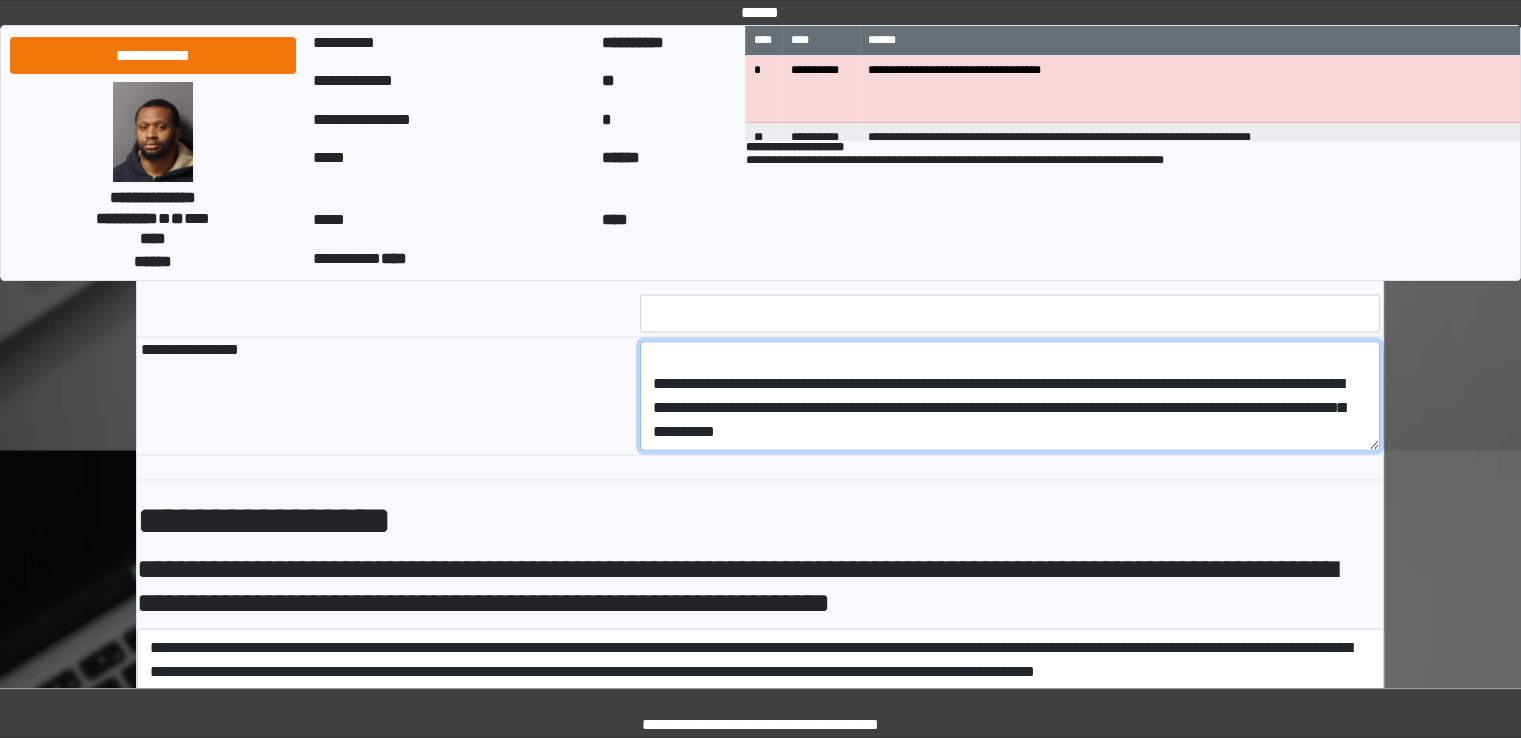 click on "**********" at bounding box center (1010, 396) 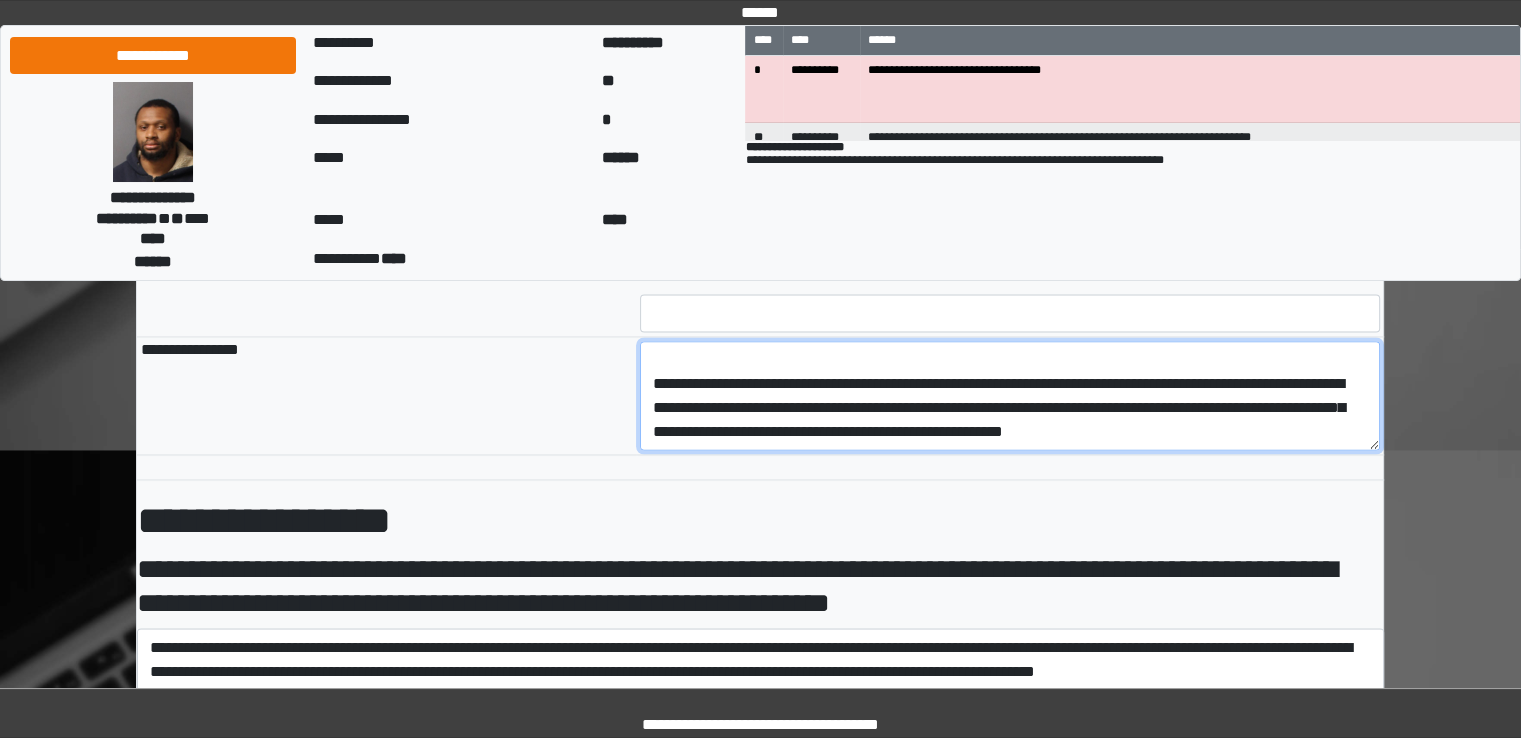 scroll, scrollTop: 40, scrollLeft: 0, axis: vertical 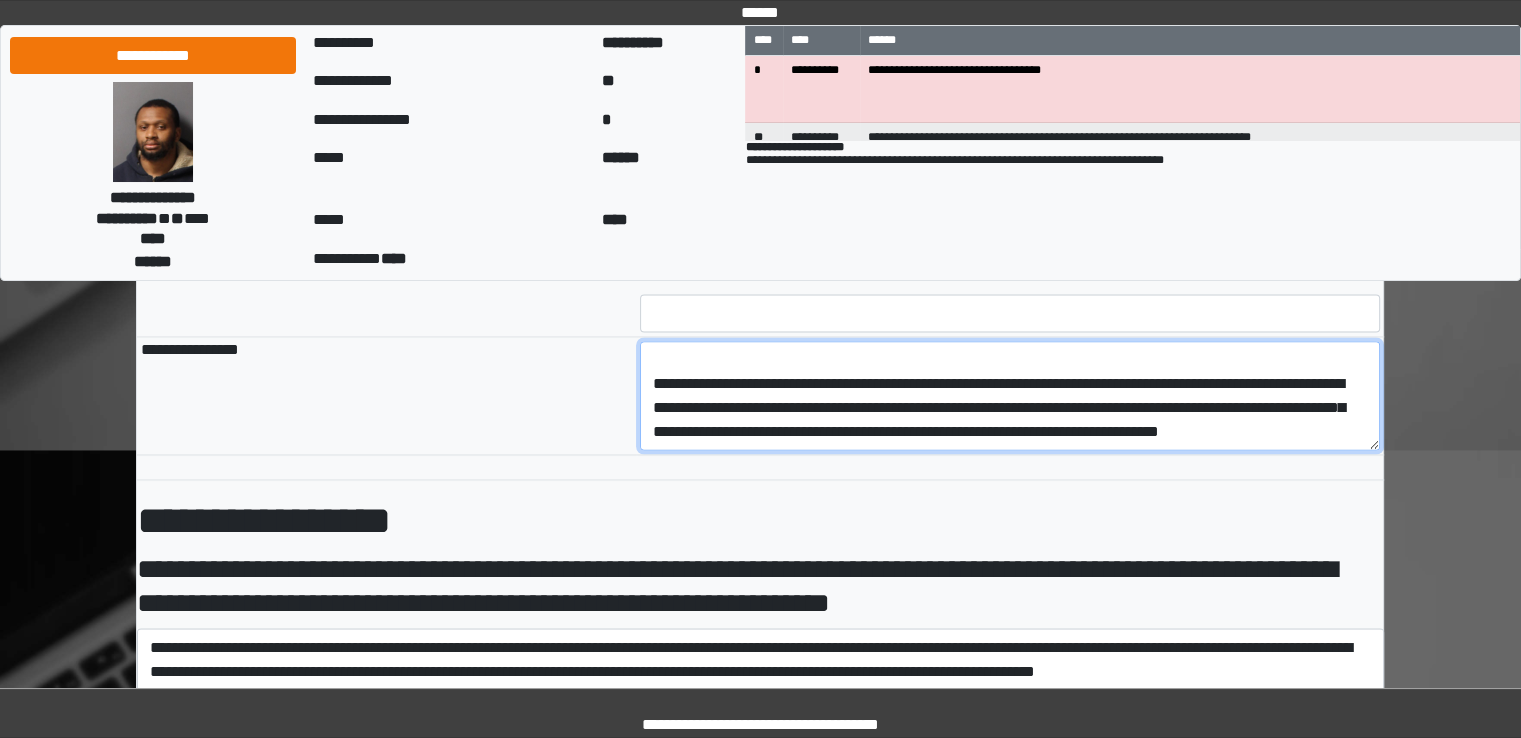 click on "**********" at bounding box center (1010, 396) 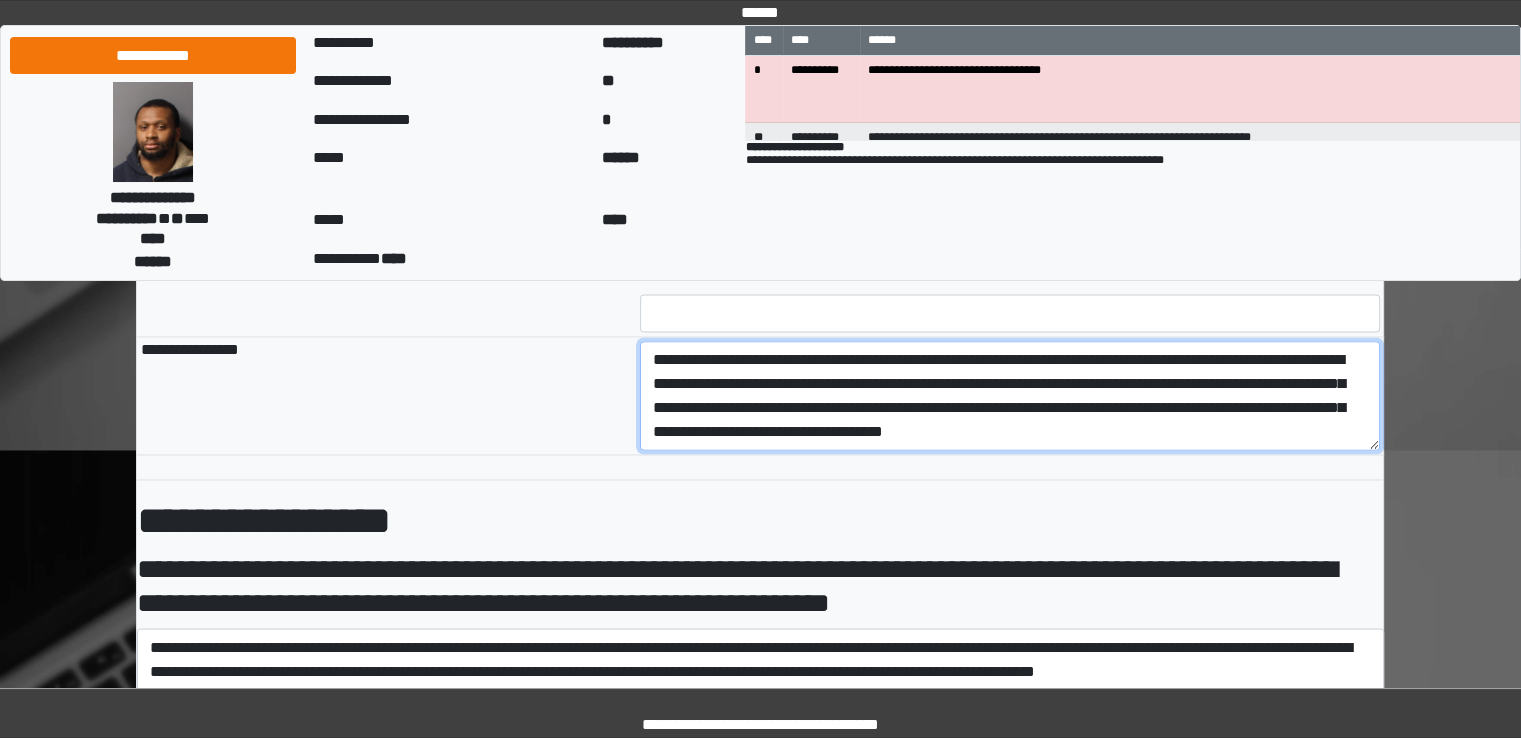 scroll, scrollTop: 64, scrollLeft: 0, axis: vertical 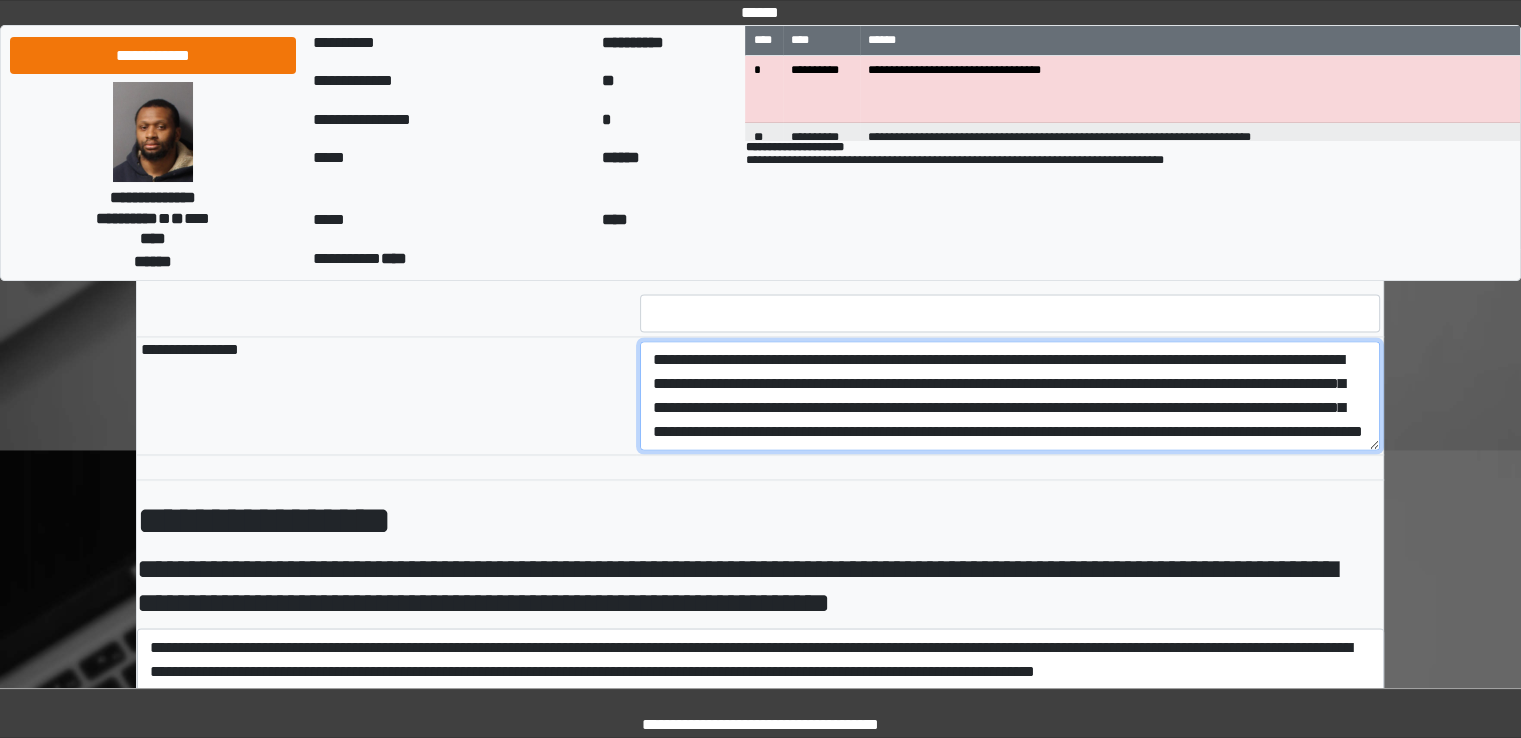click on "**********" at bounding box center (1010, 396) 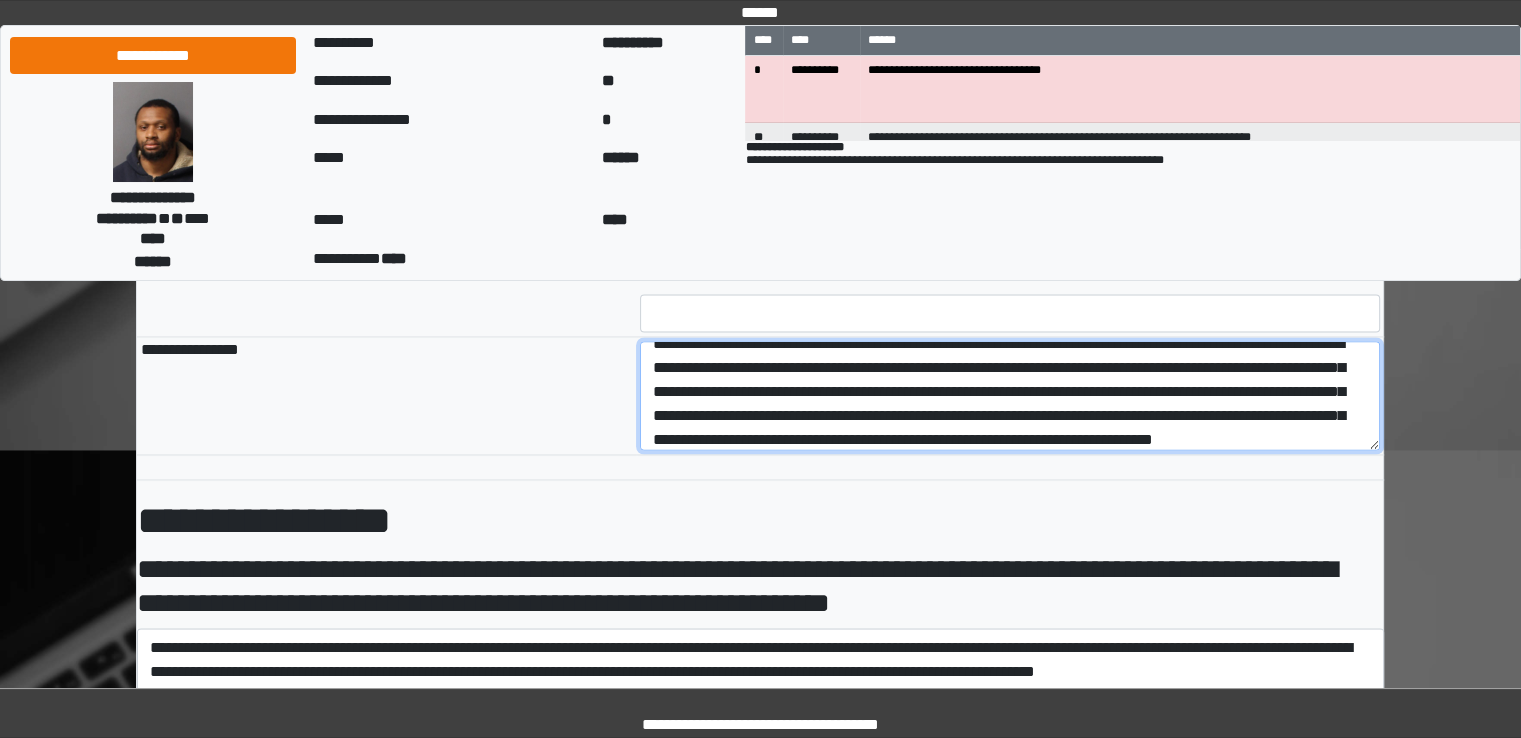 click on "**********" at bounding box center (1010, 396) 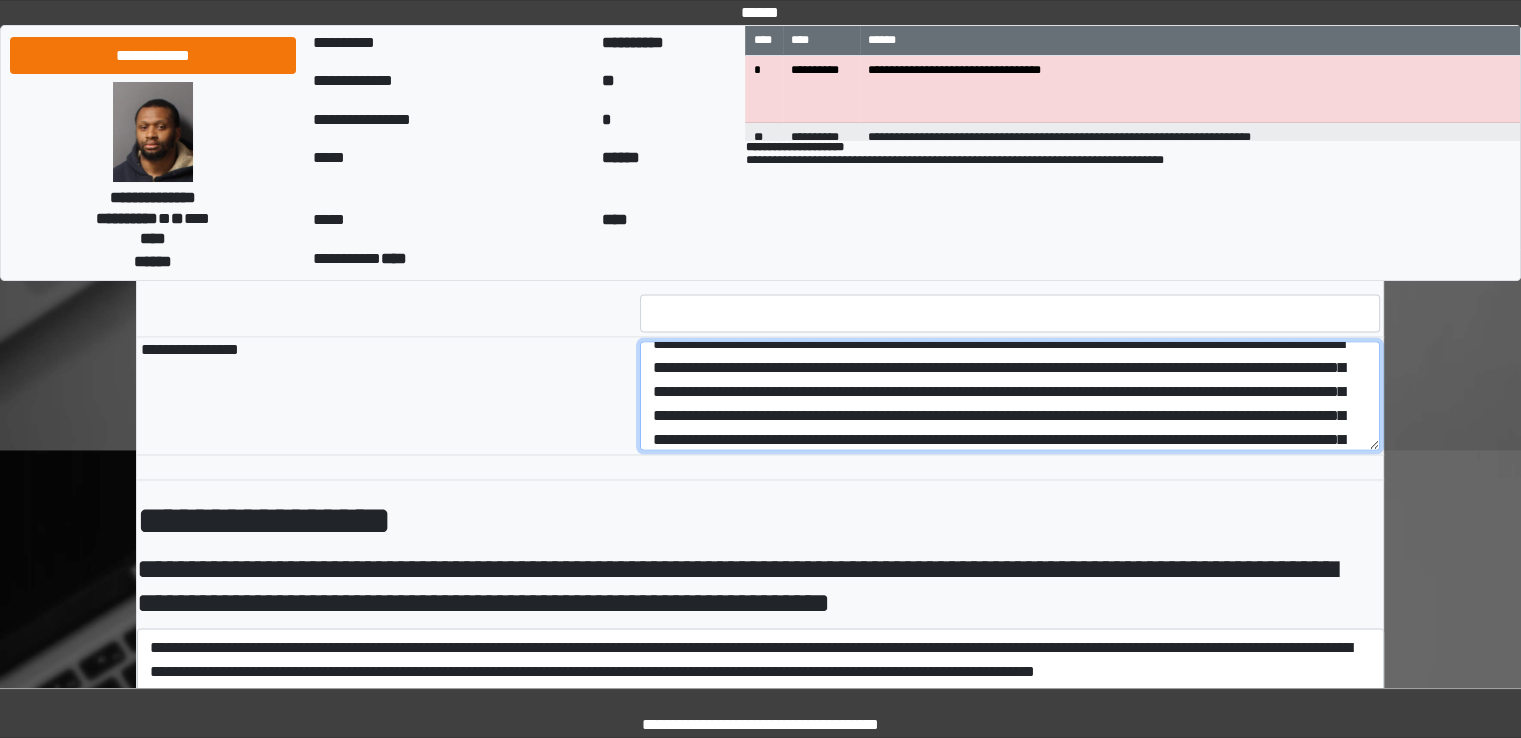 click on "**********" at bounding box center (1010, 396) 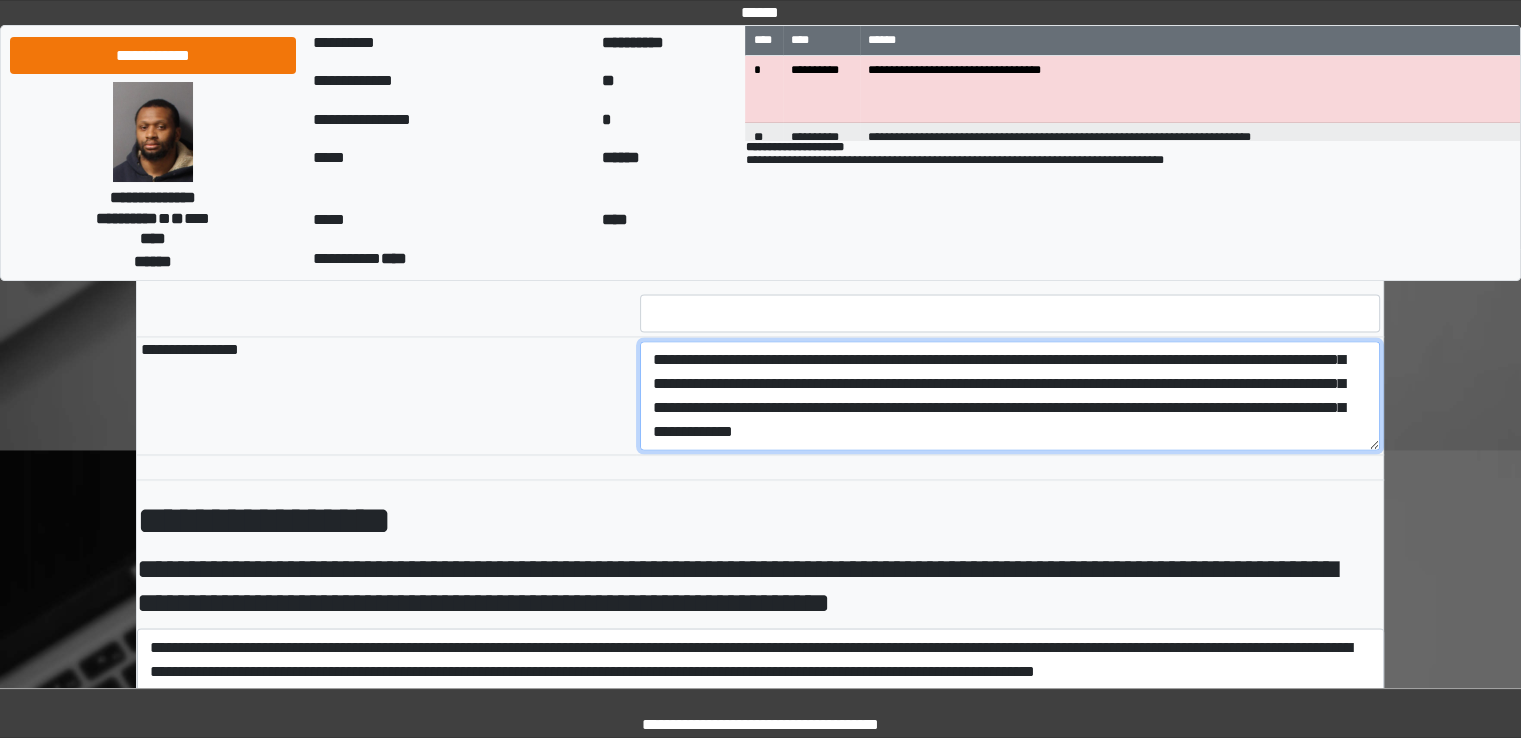 scroll, scrollTop: 120, scrollLeft: 0, axis: vertical 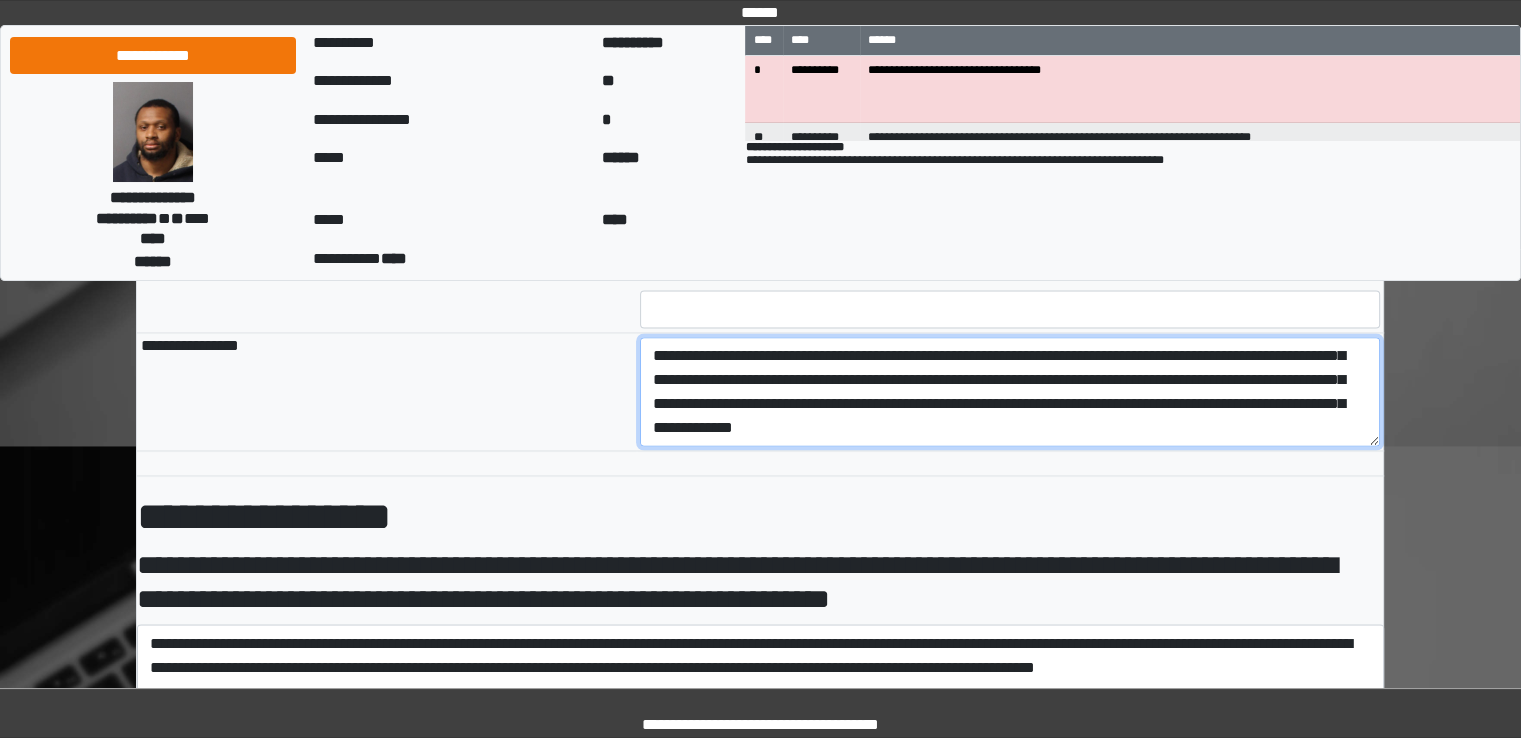 click on "**********" at bounding box center (1010, 392) 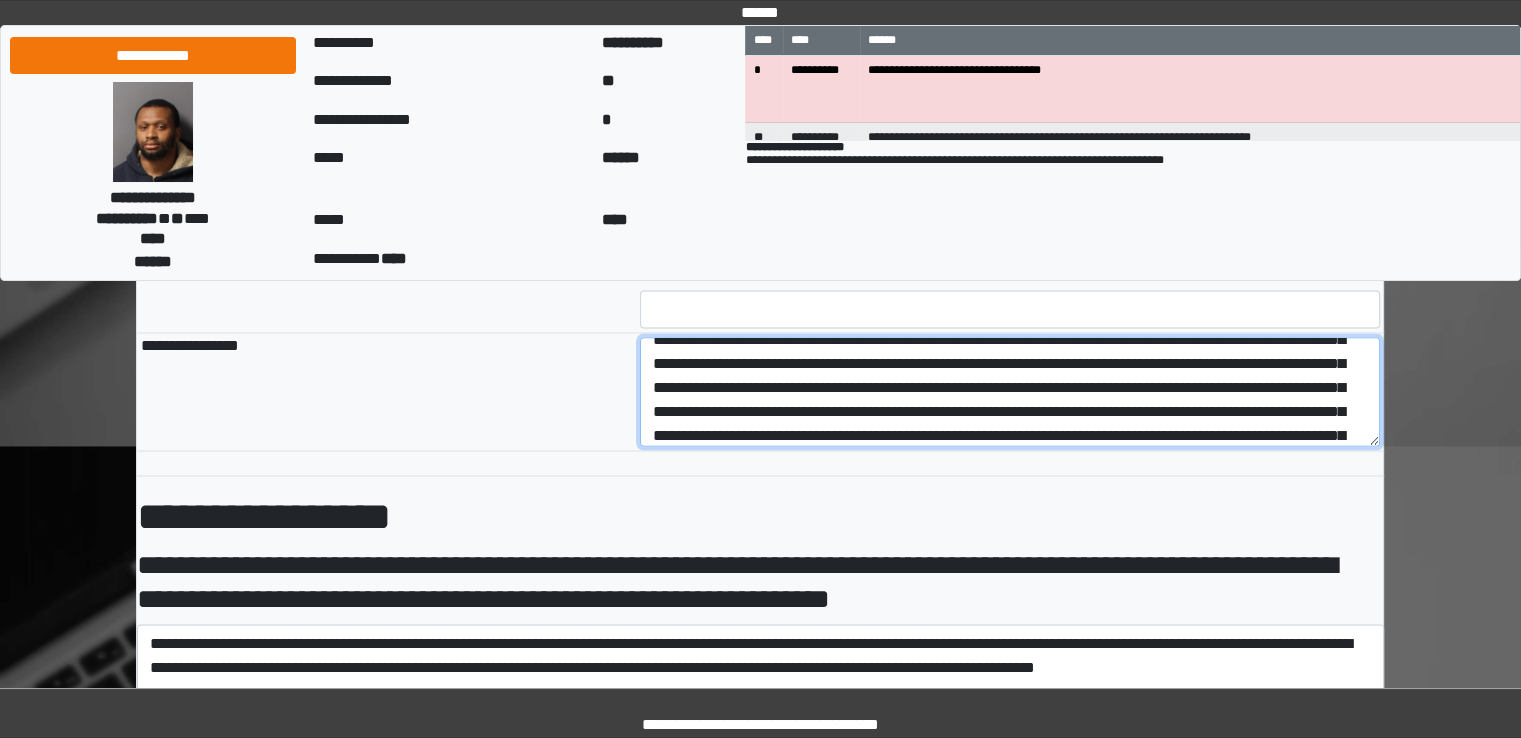scroll, scrollTop: 0, scrollLeft: 0, axis: both 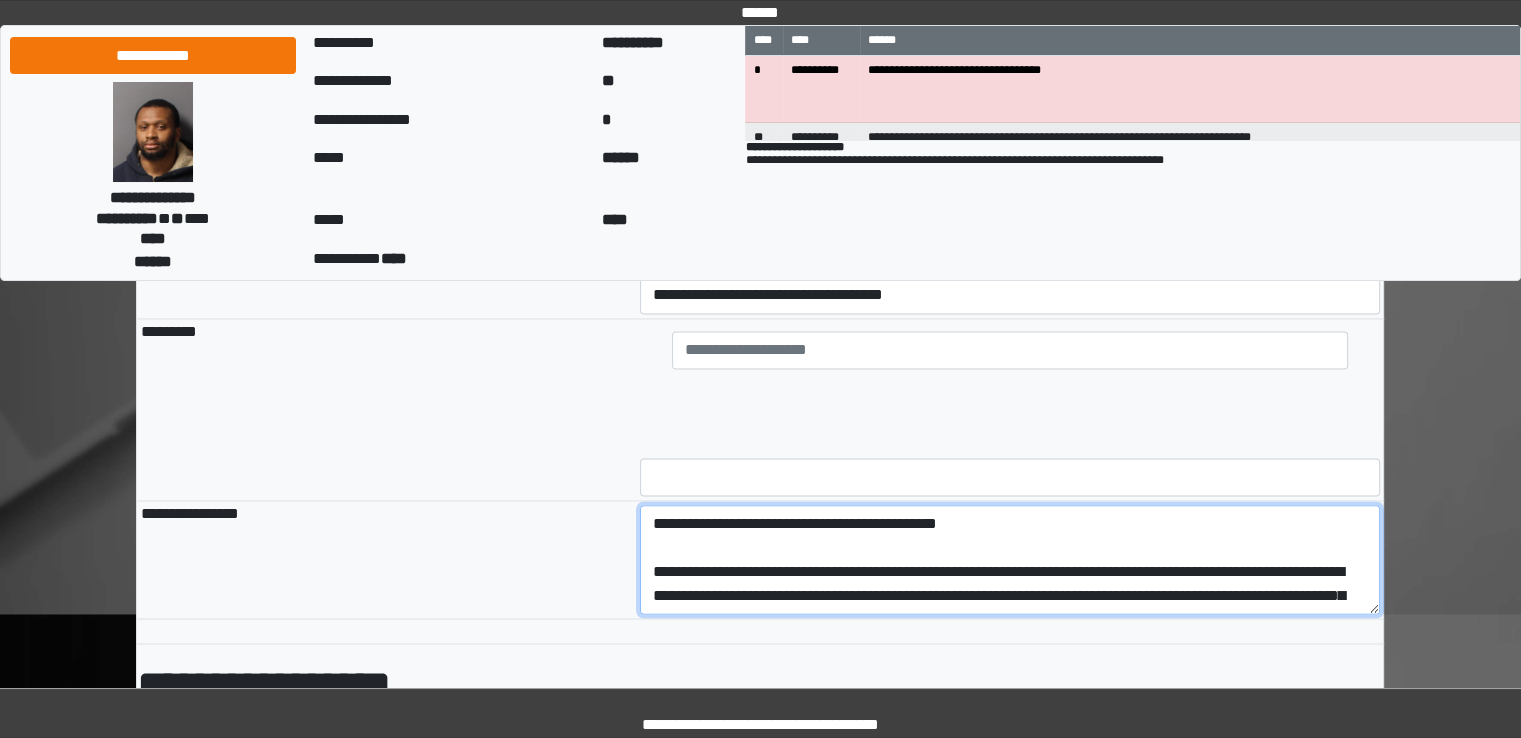 click on "**********" at bounding box center (1010, 560) 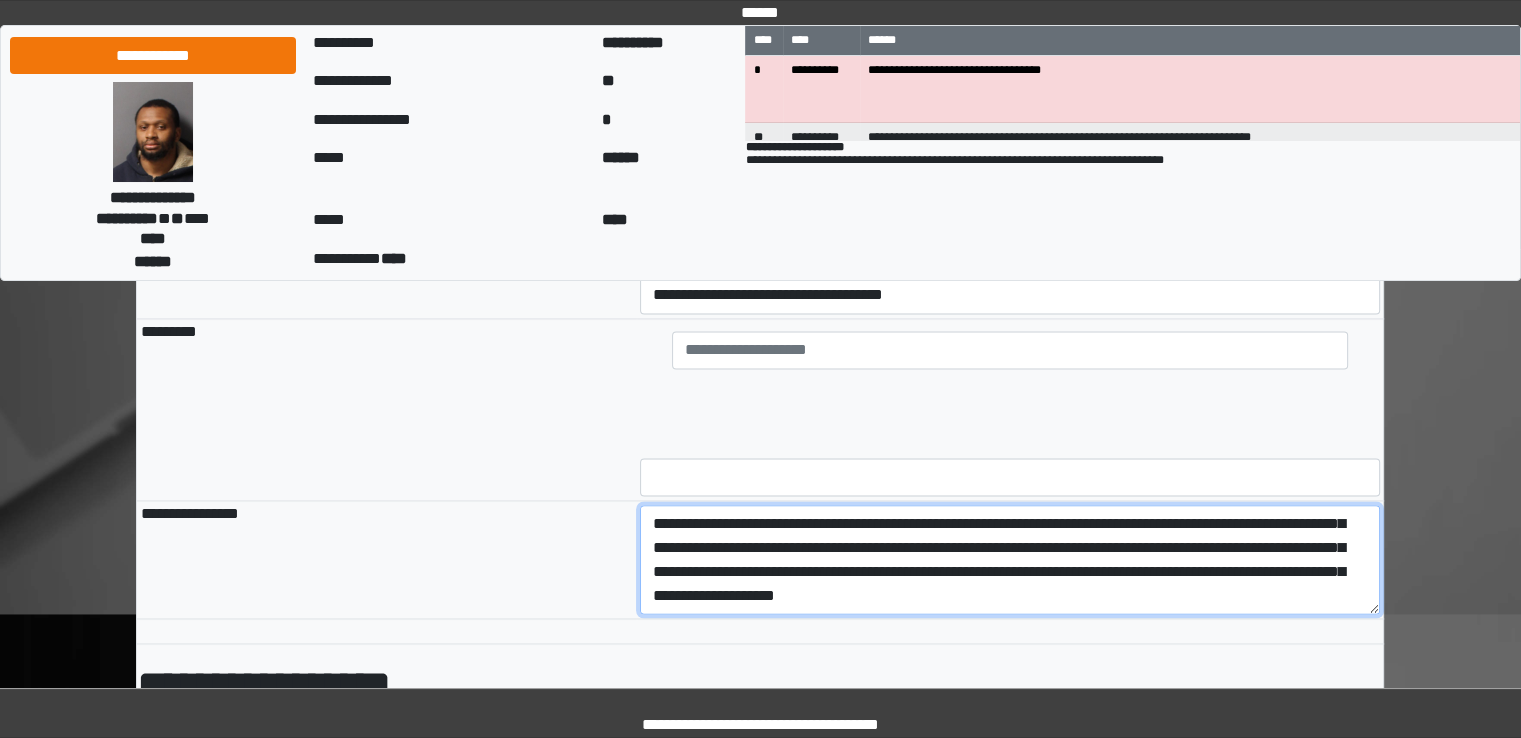scroll, scrollTop: 144, scrollLeft: 0, axis: vertical 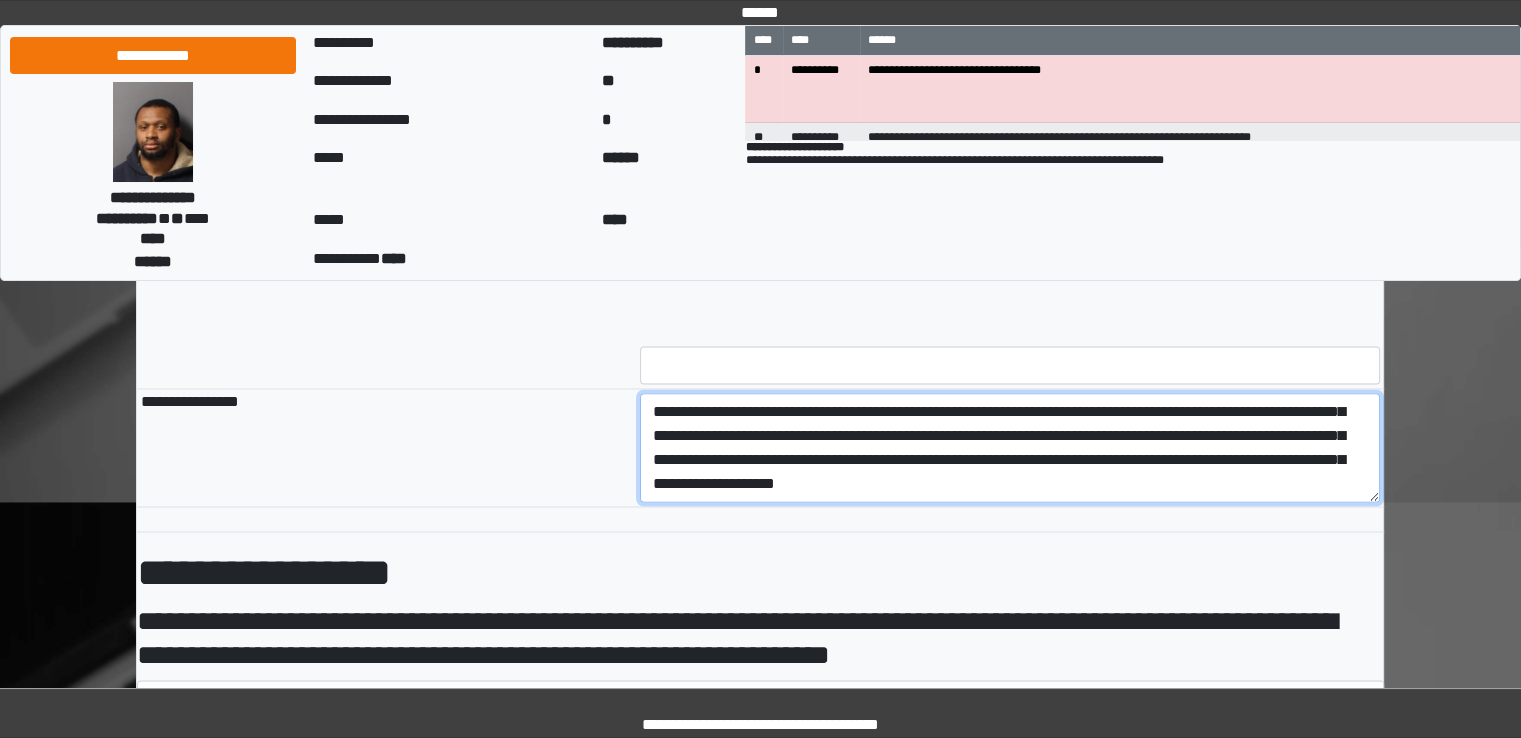 drag, startPoint x: 746, startPoint y: 566, endPoint x: 1093, endPoint y: 501, distance: 353.0354 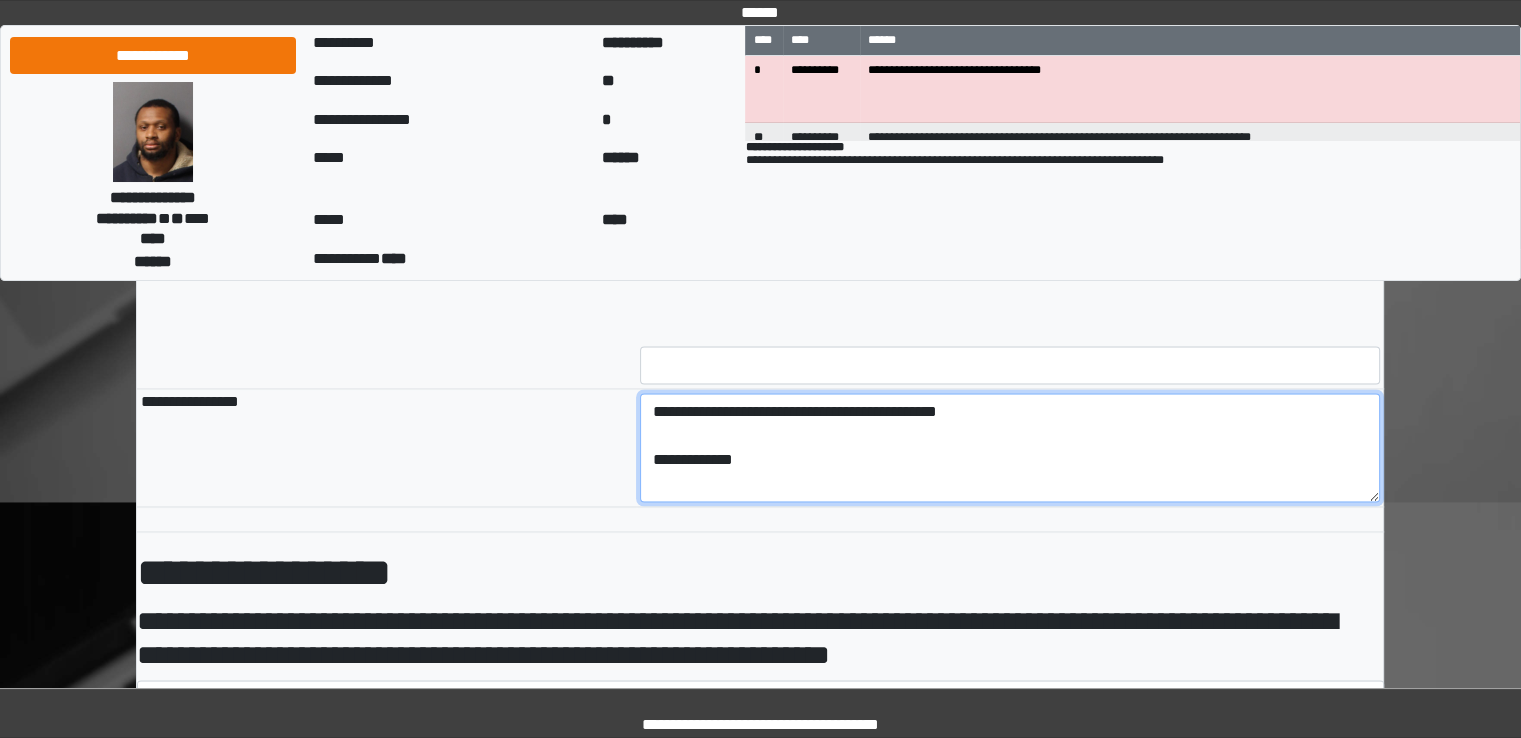 scroll, scrollTop: 0, scrollLeft: 0, axis: both 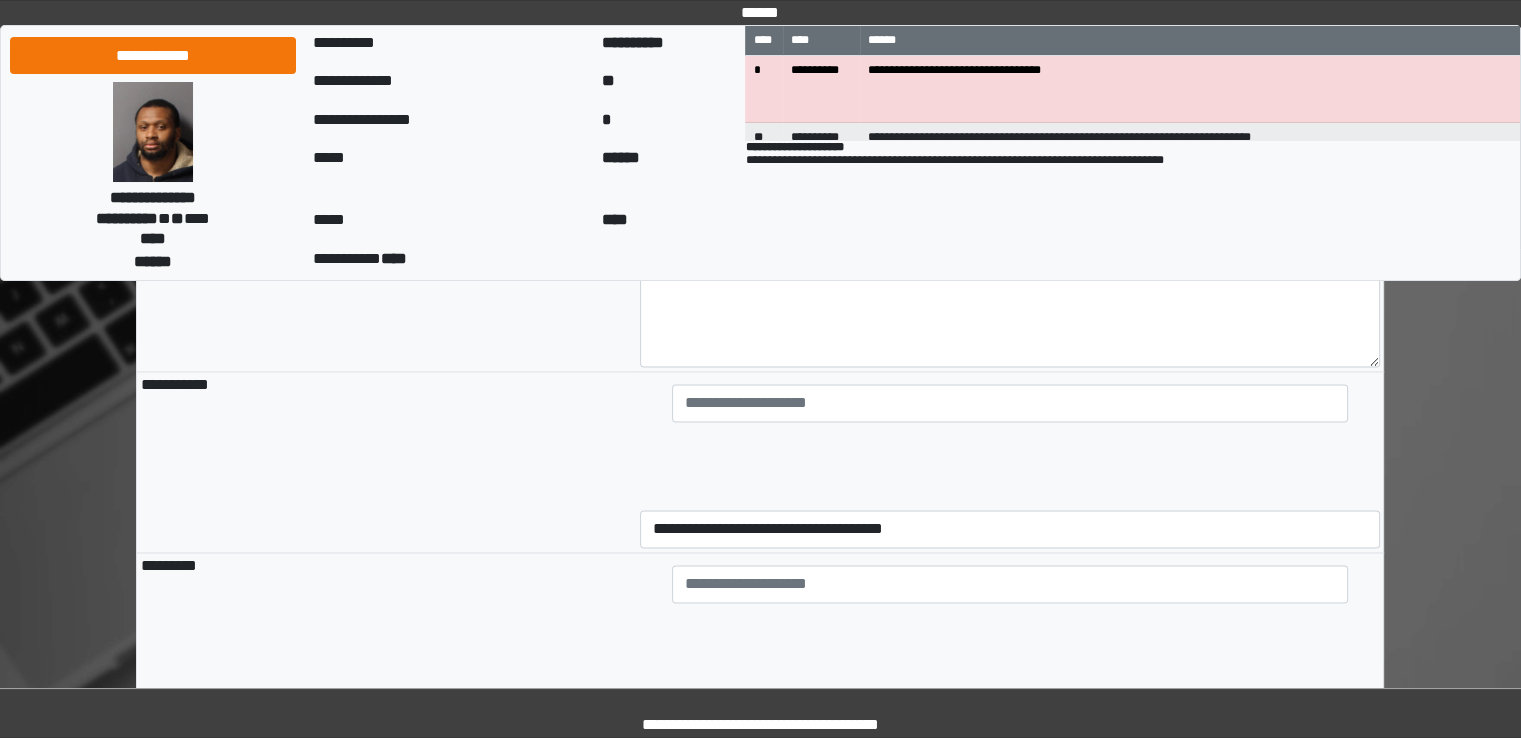 type on "**********" 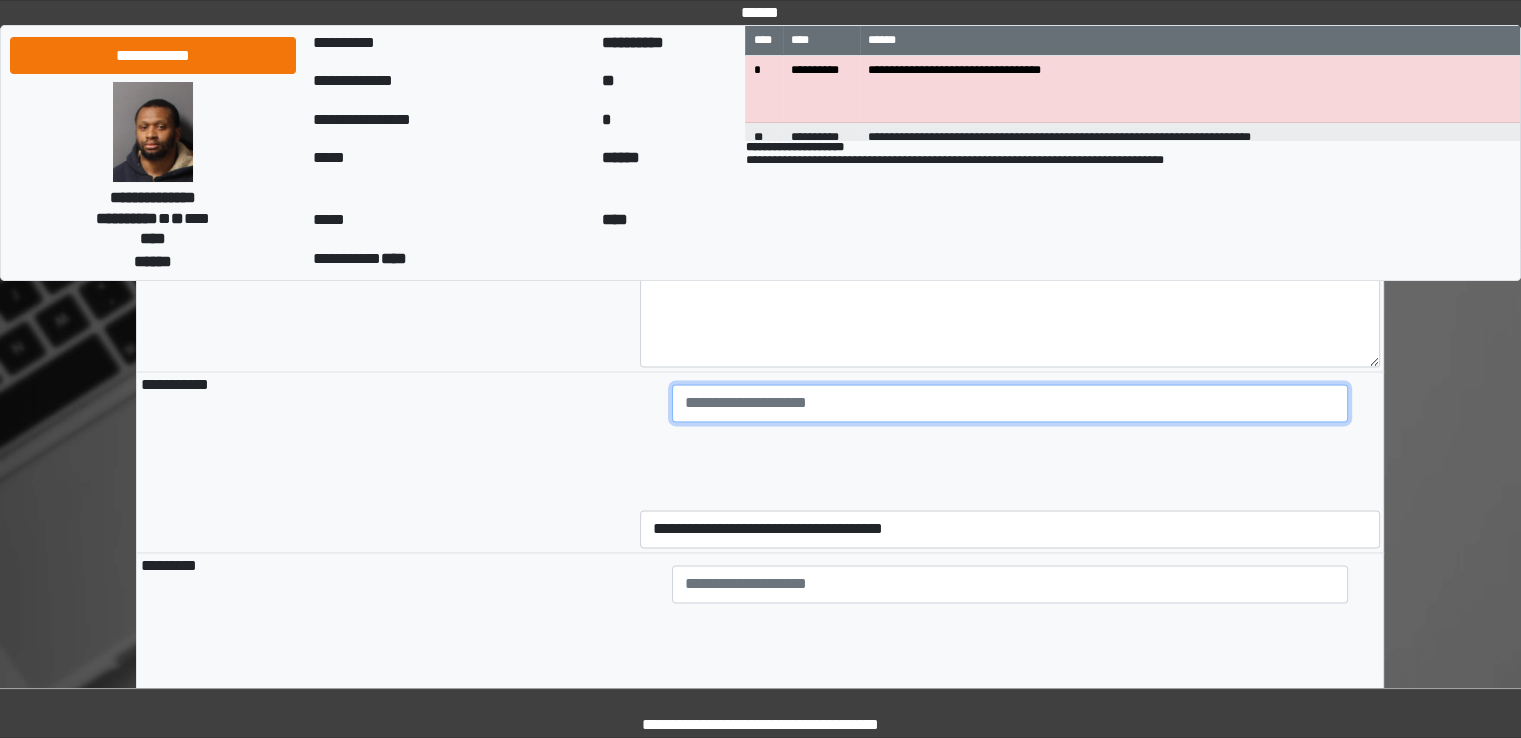 type on "**********" 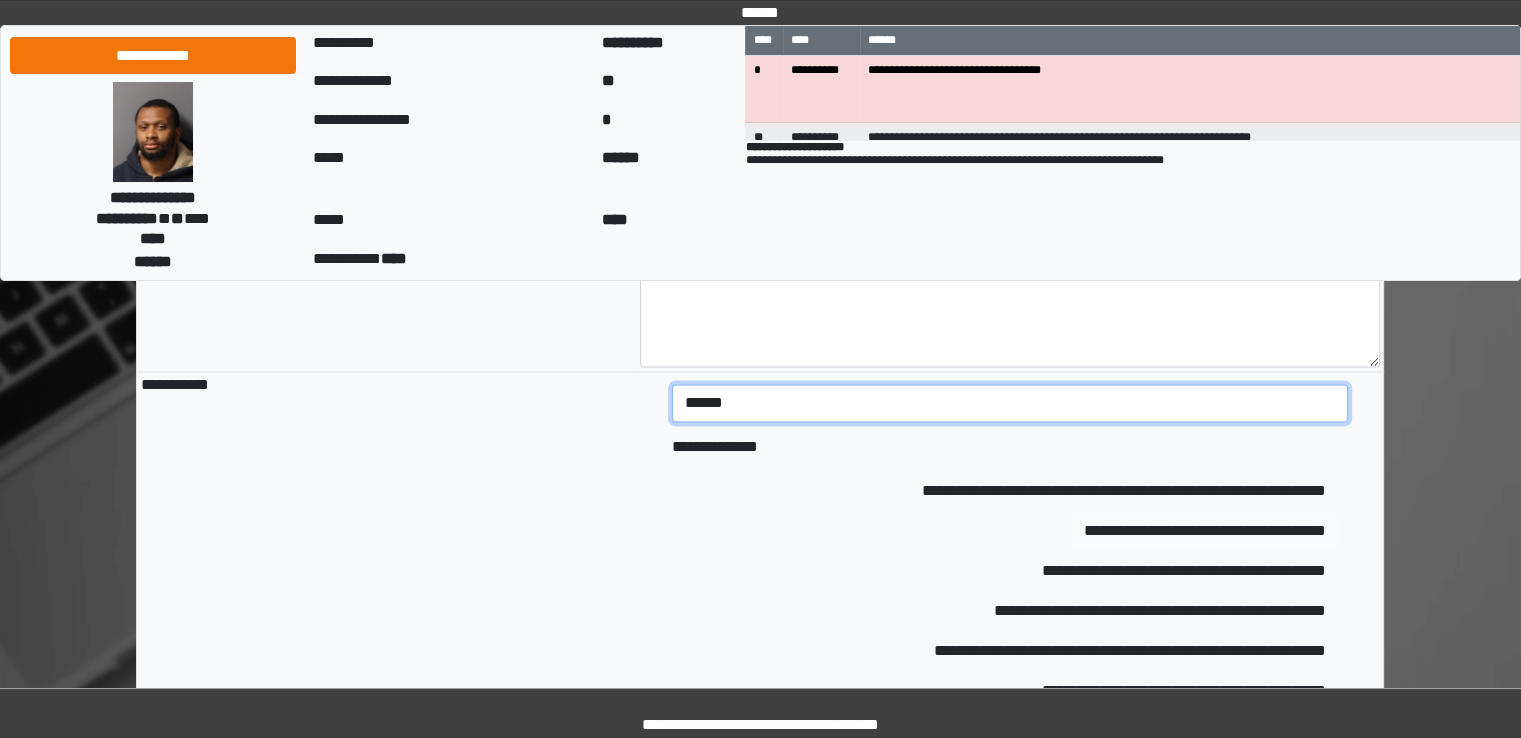 type on "******" 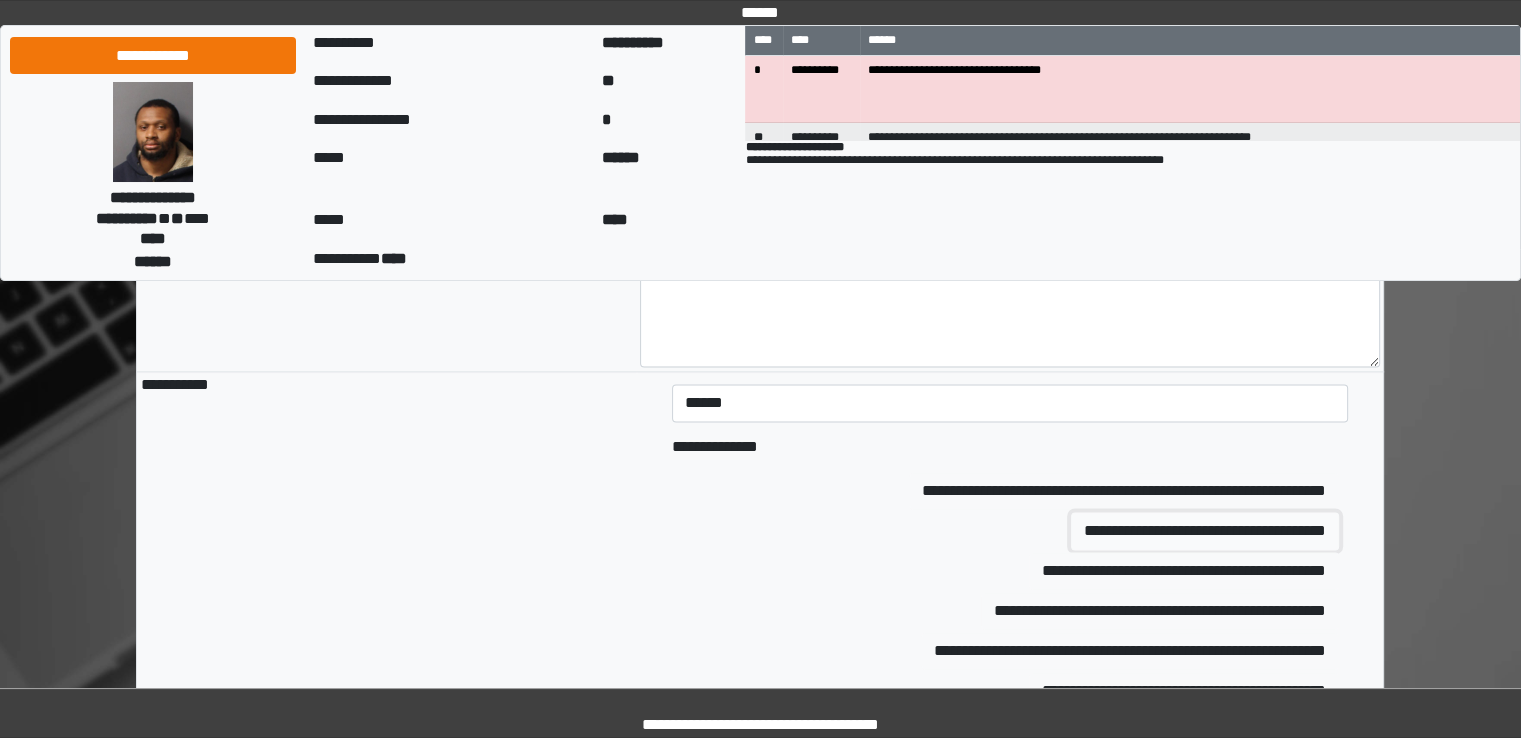 click on "**********" at bounding box center (1205, 531) 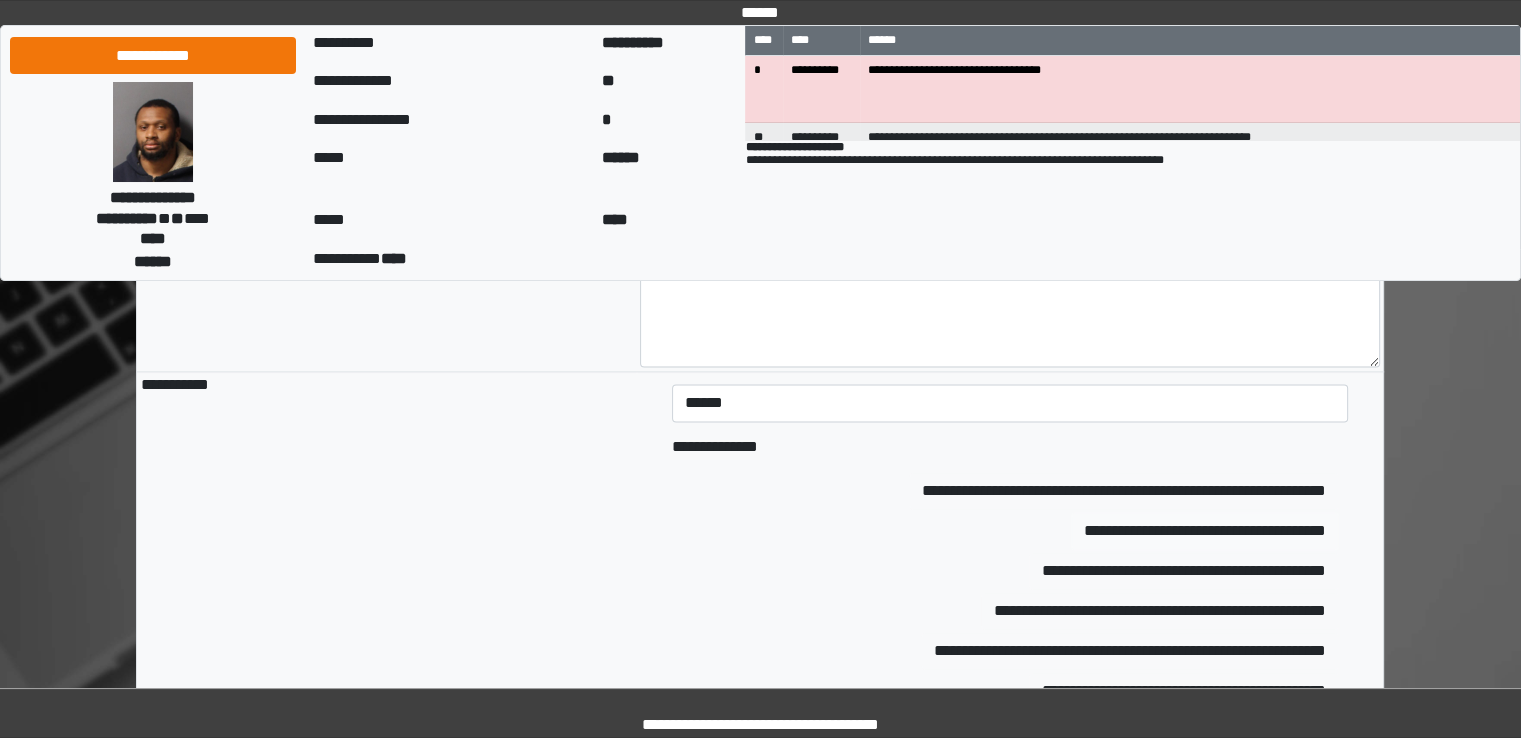 type 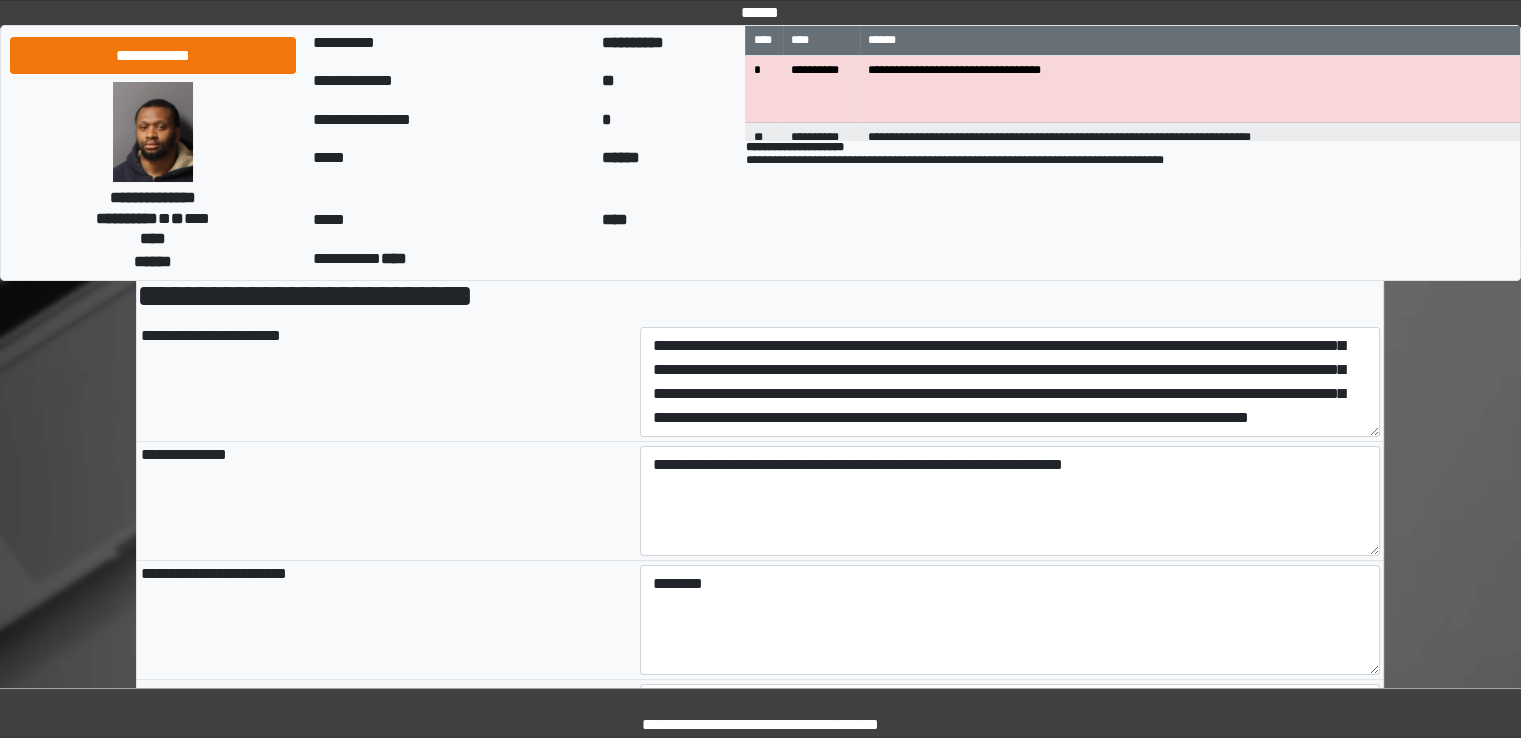 scroll, scrollTop: 30, scrollLeft: 0, axis: vertical 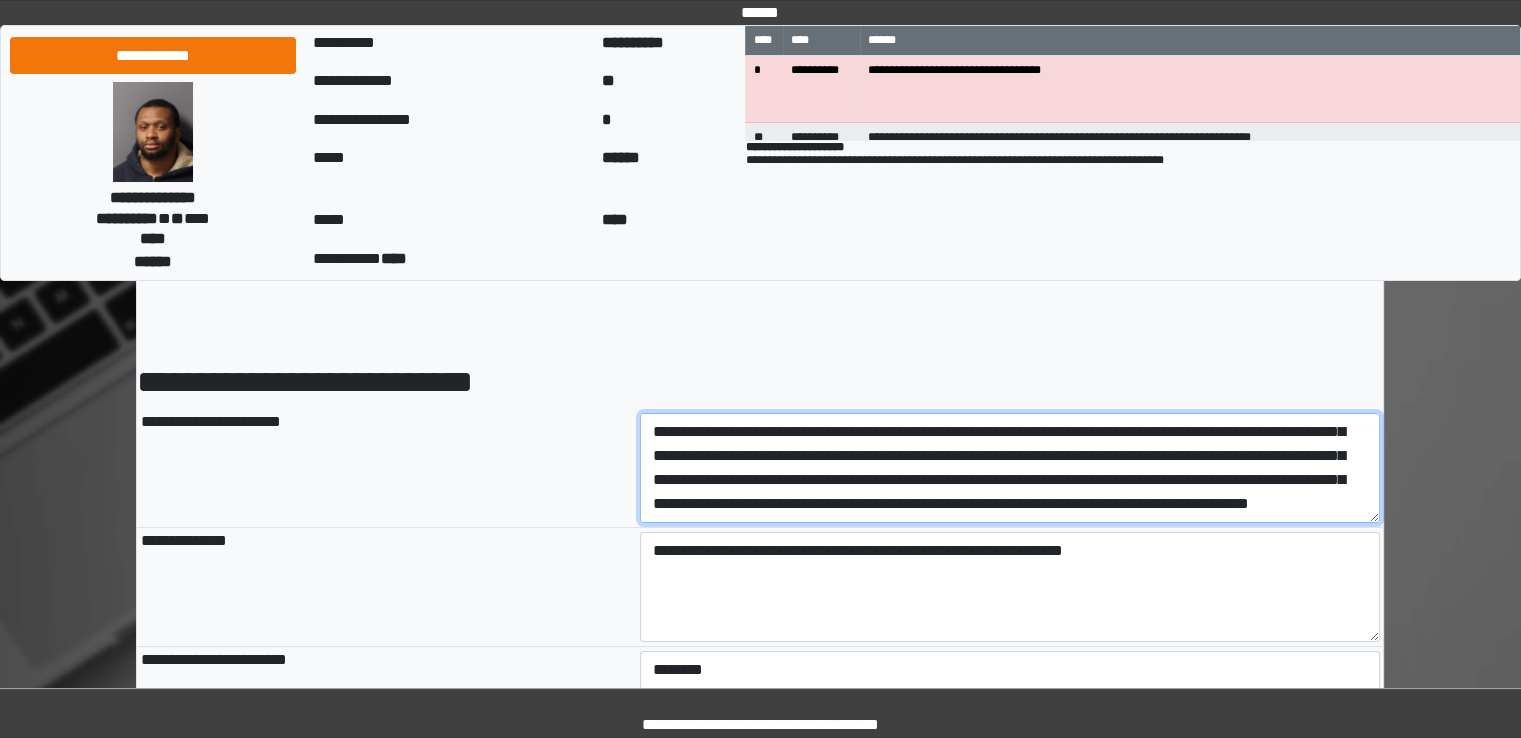 drag, startPoint x: 642, startPoint y: 432, endPoint x: 1244, endPoint y: 561, distance: 615.6663 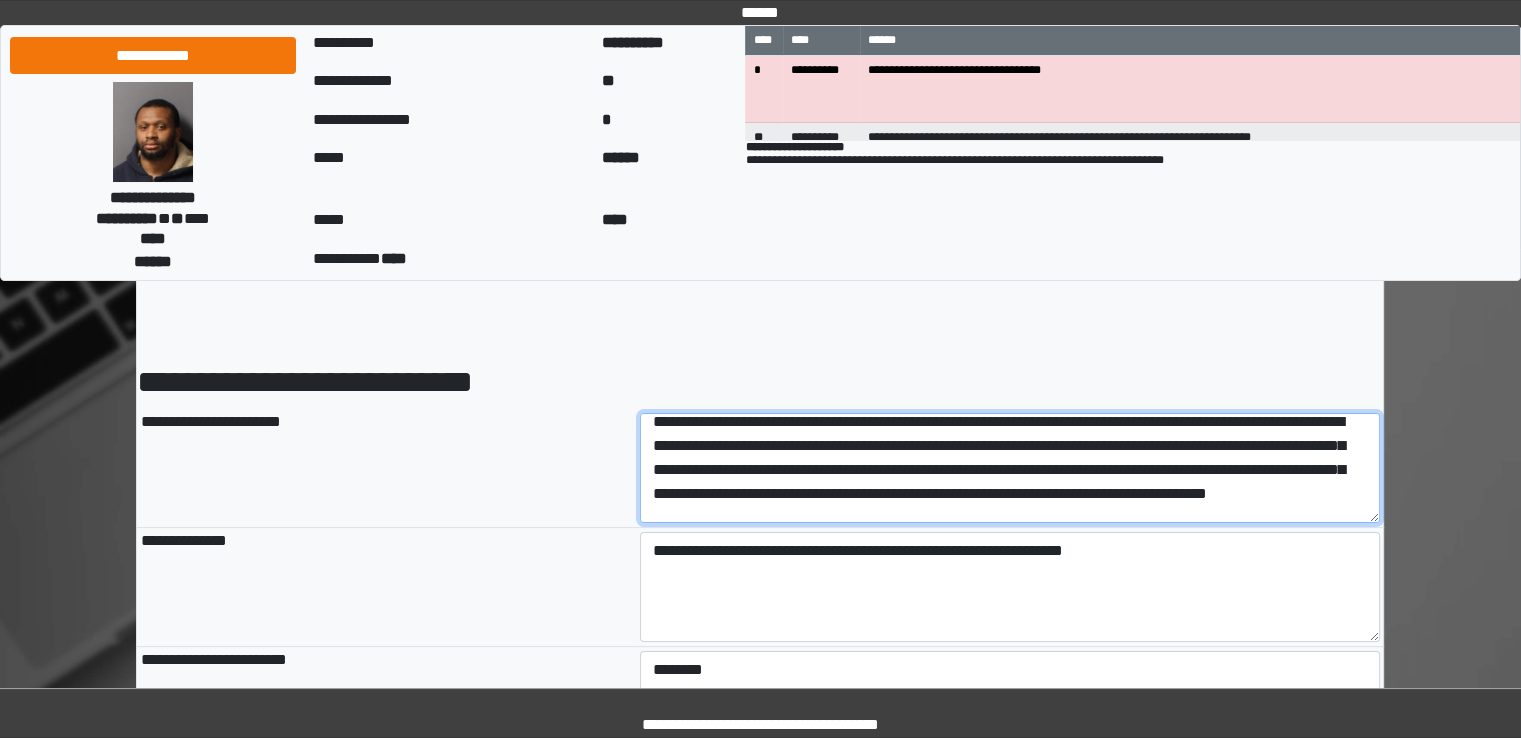 scroll, scrollTop: 8, scrollLeft: 0, axis: vertical 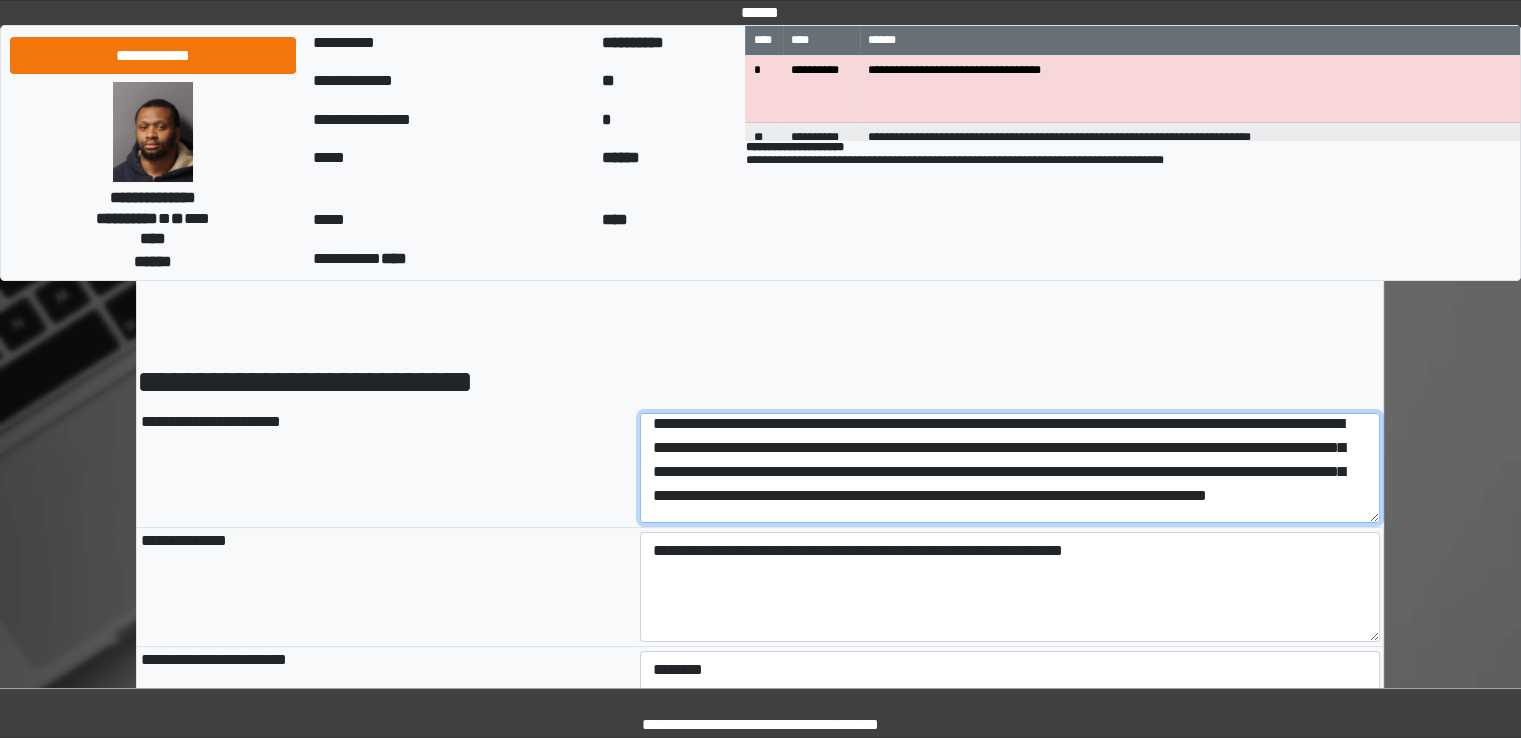 click at bounding box center [1010, 468] 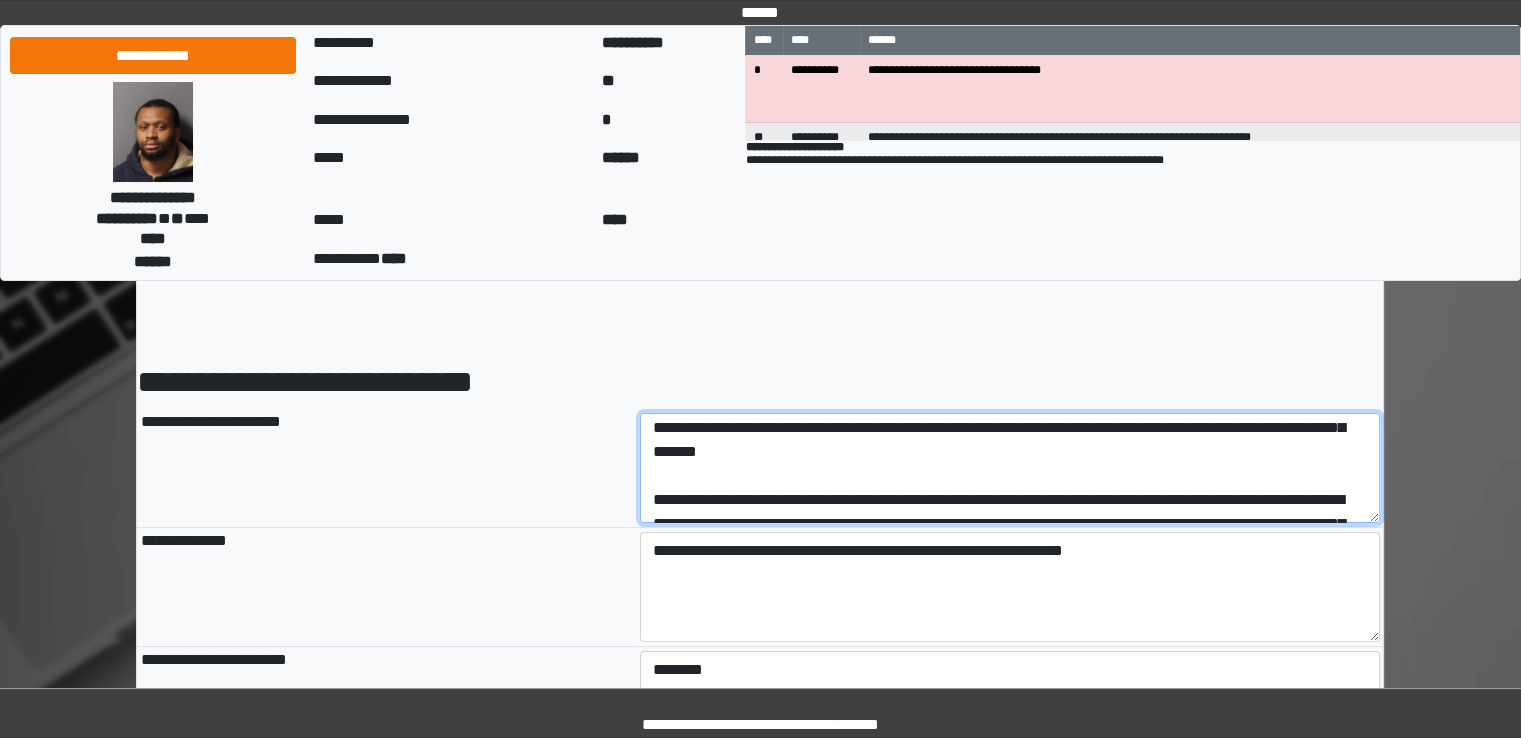 scroll, scrollTop: 237, scrollLeft: 0, axis: vertical 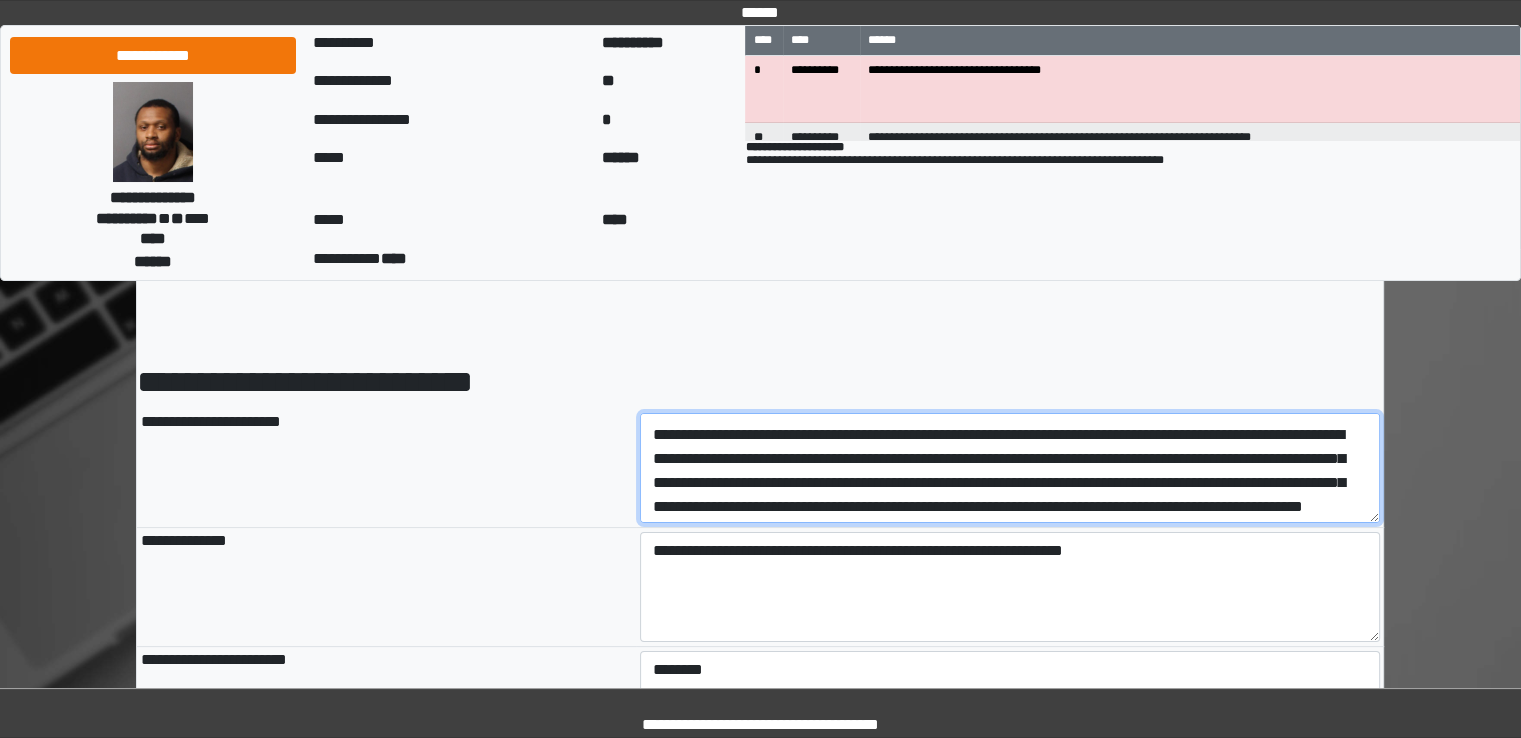 click at bounding box center [1010, 468] 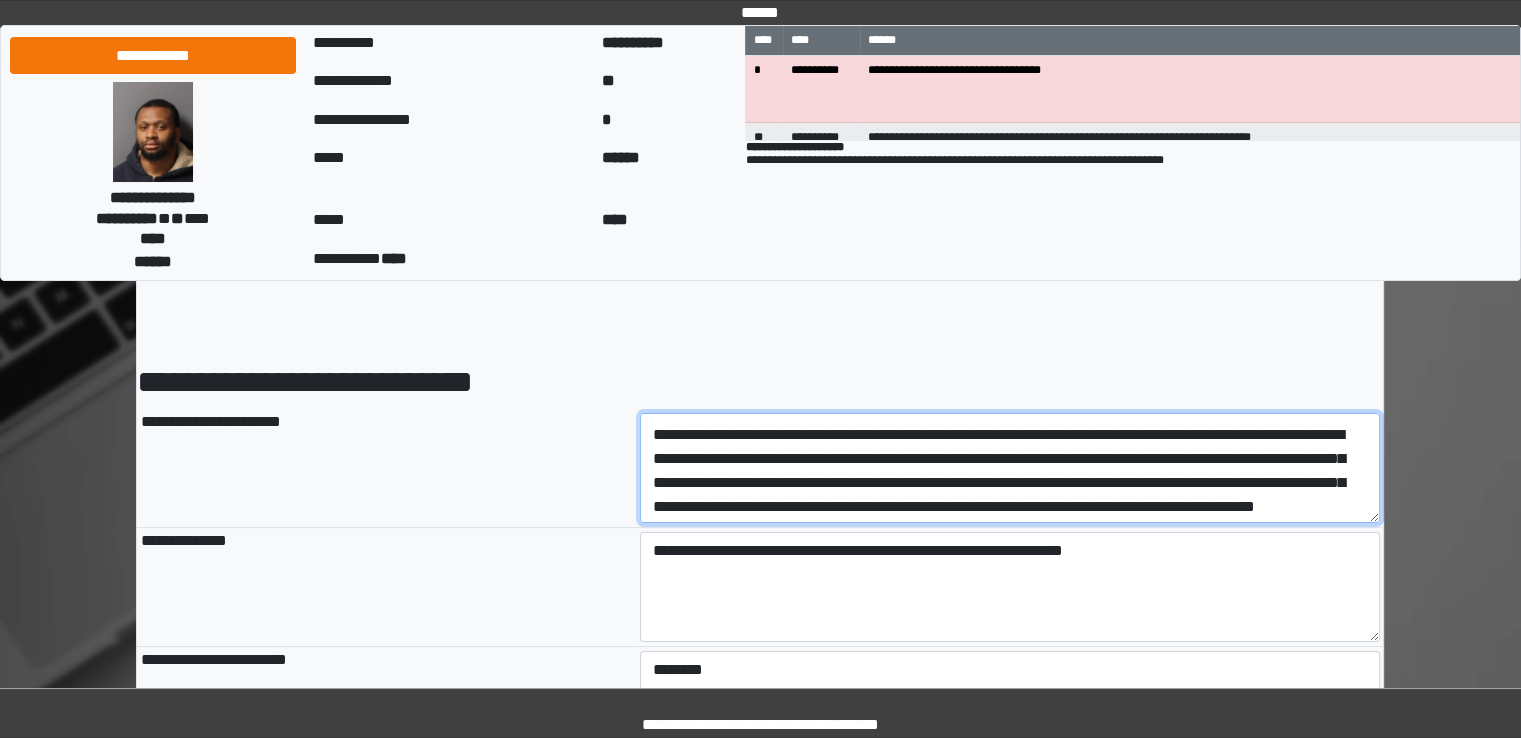 type on "**********" 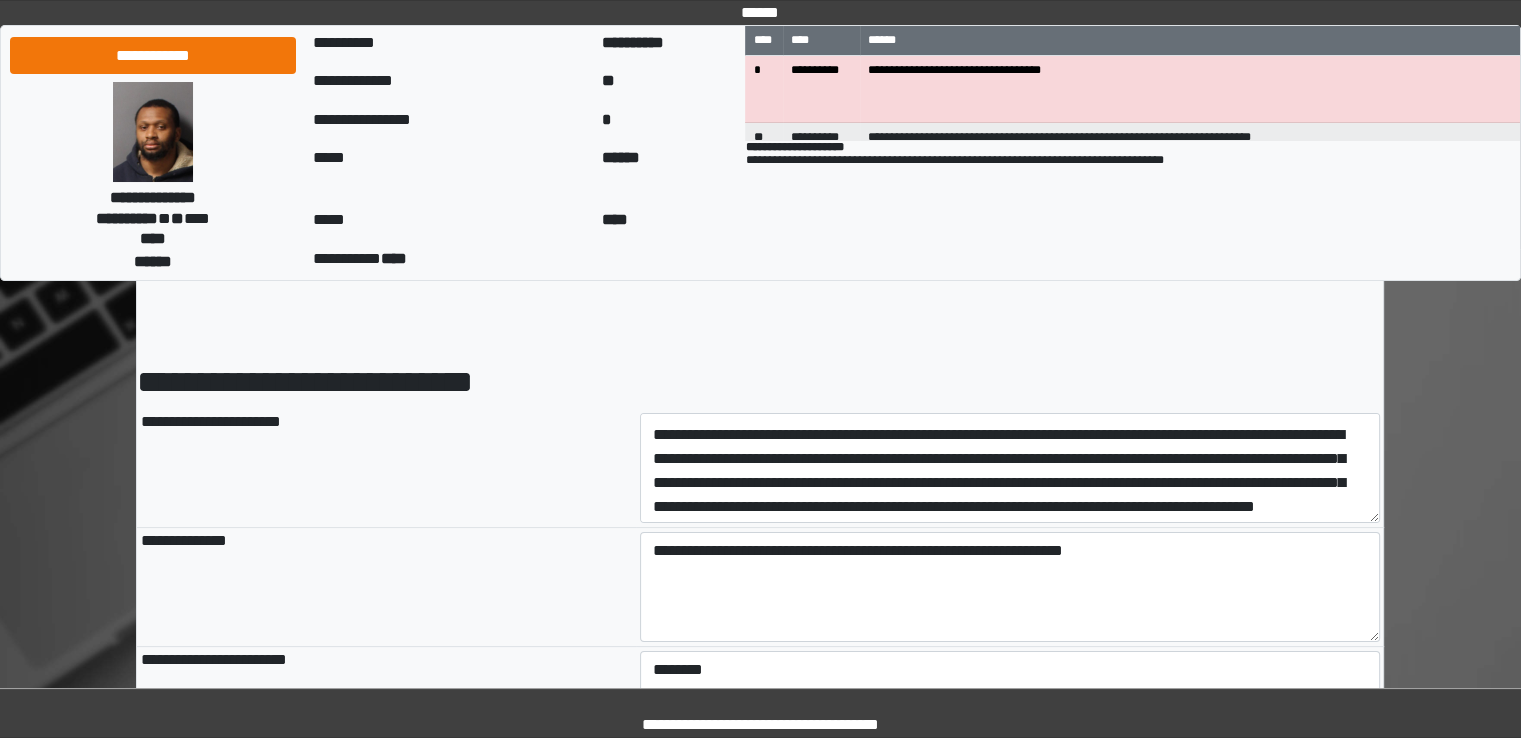type on "**********" 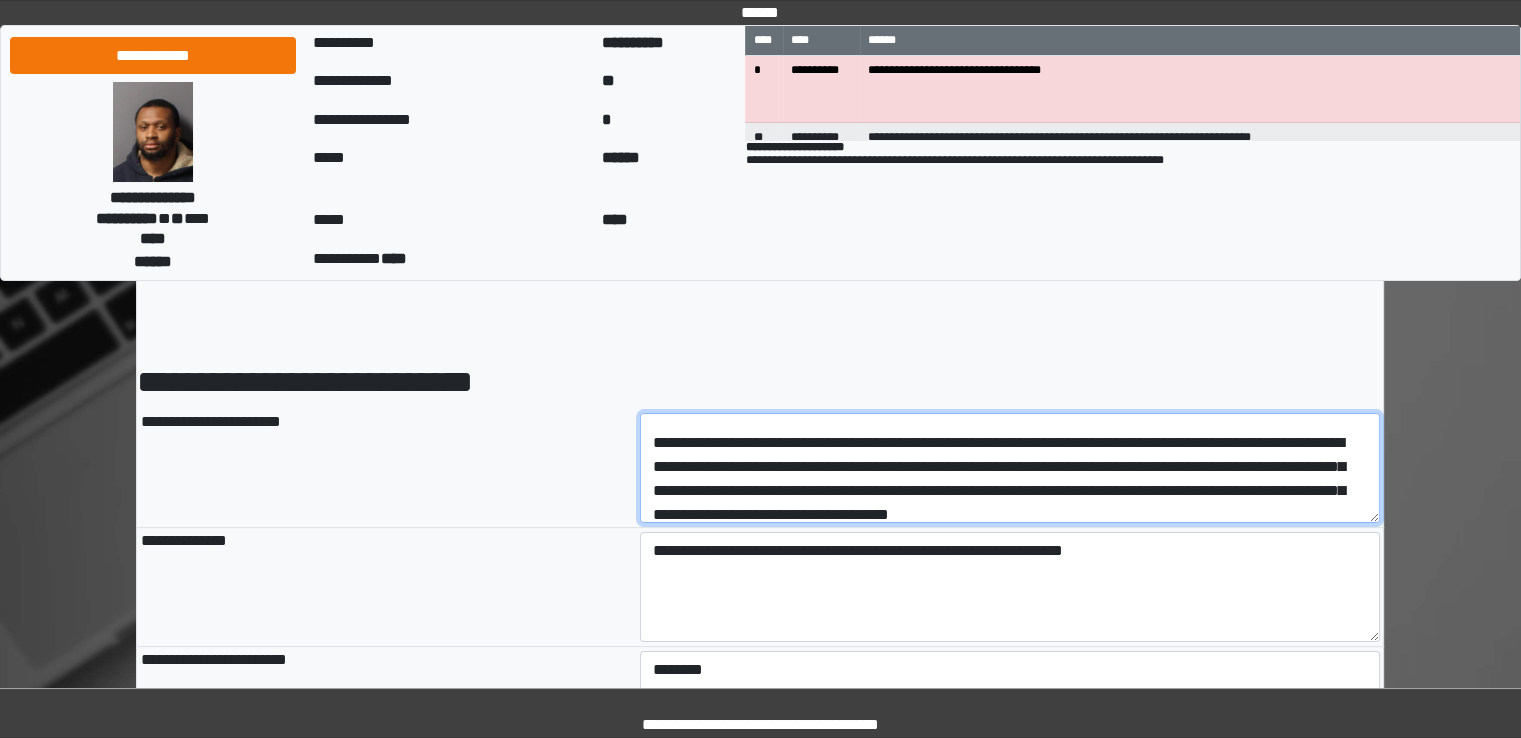 click at bounding box center [1010, 468] 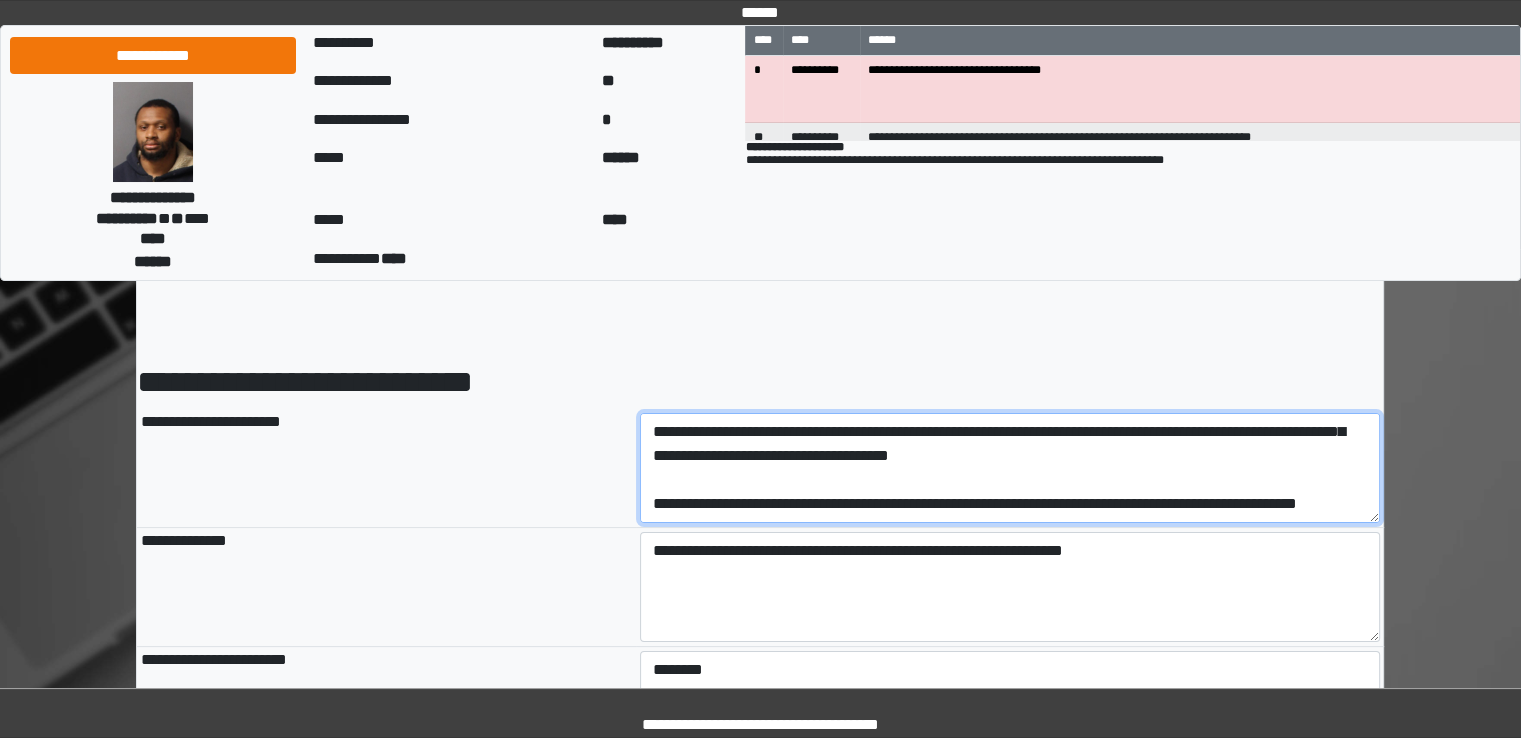 scroll, scrollTop: 600, scrollLeft: 0, axis: vertical 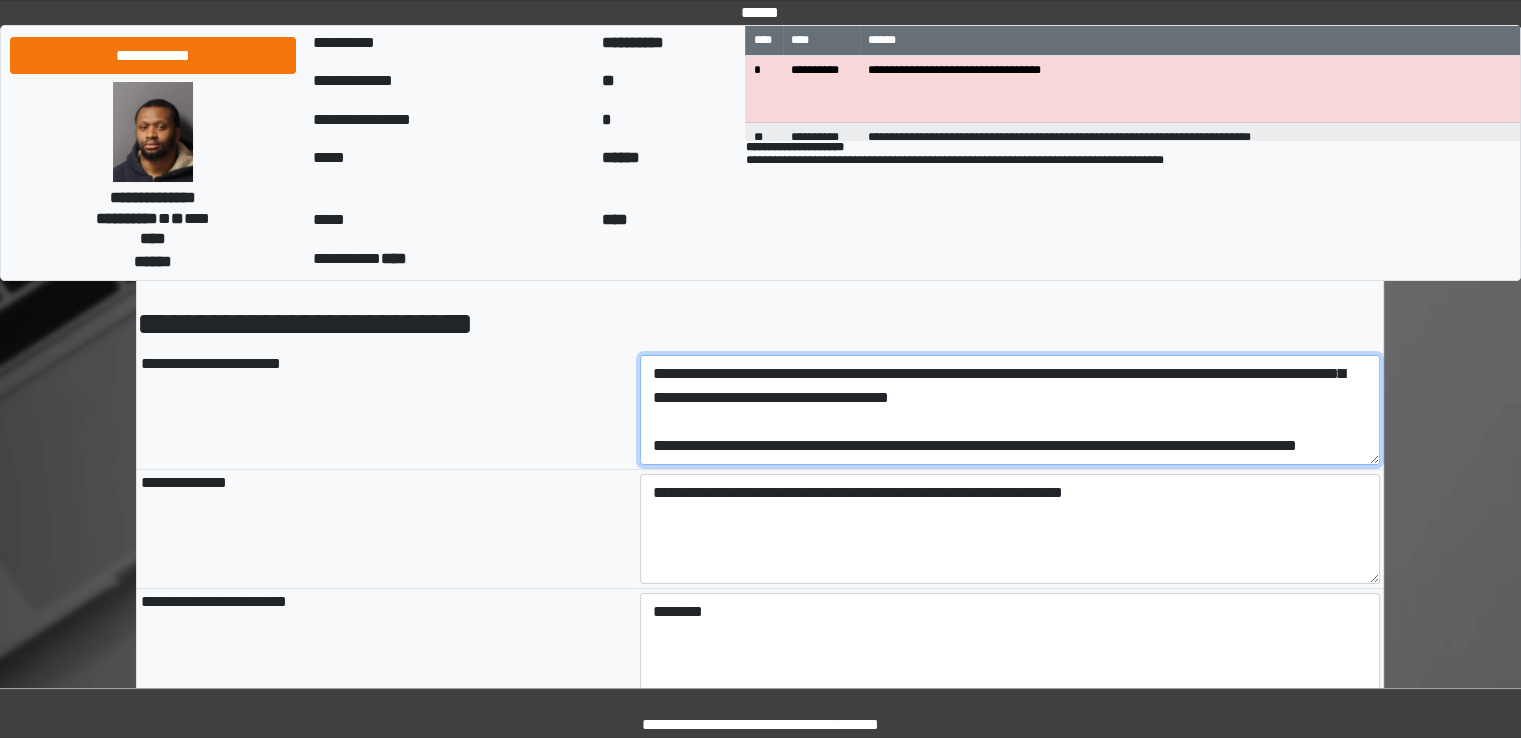 click at bounding box center [1010, 410] 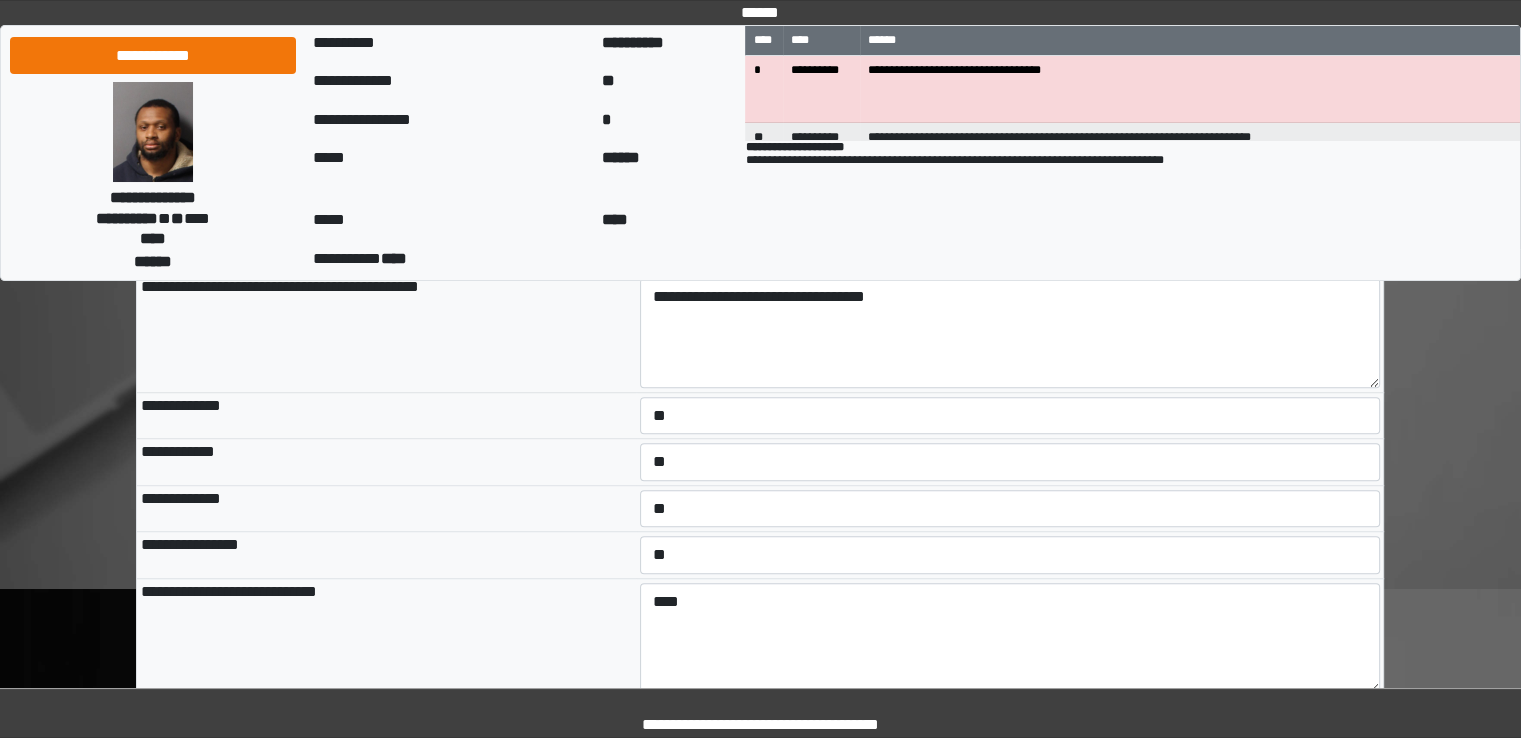 scroll, scrollTop: 1024, scrollLeft: 0, axis: vertical 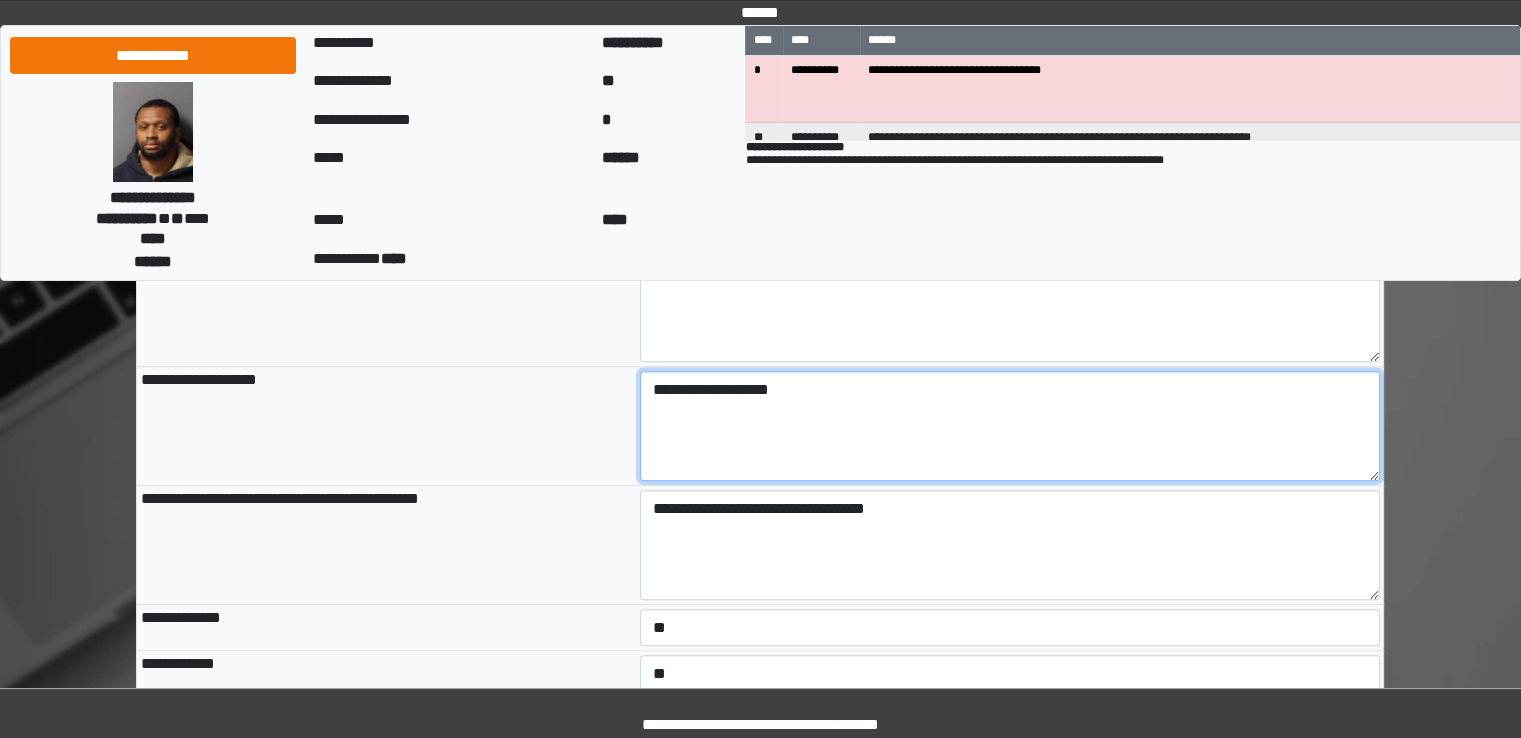 click on "**********" at bounding box center [1010, 426] 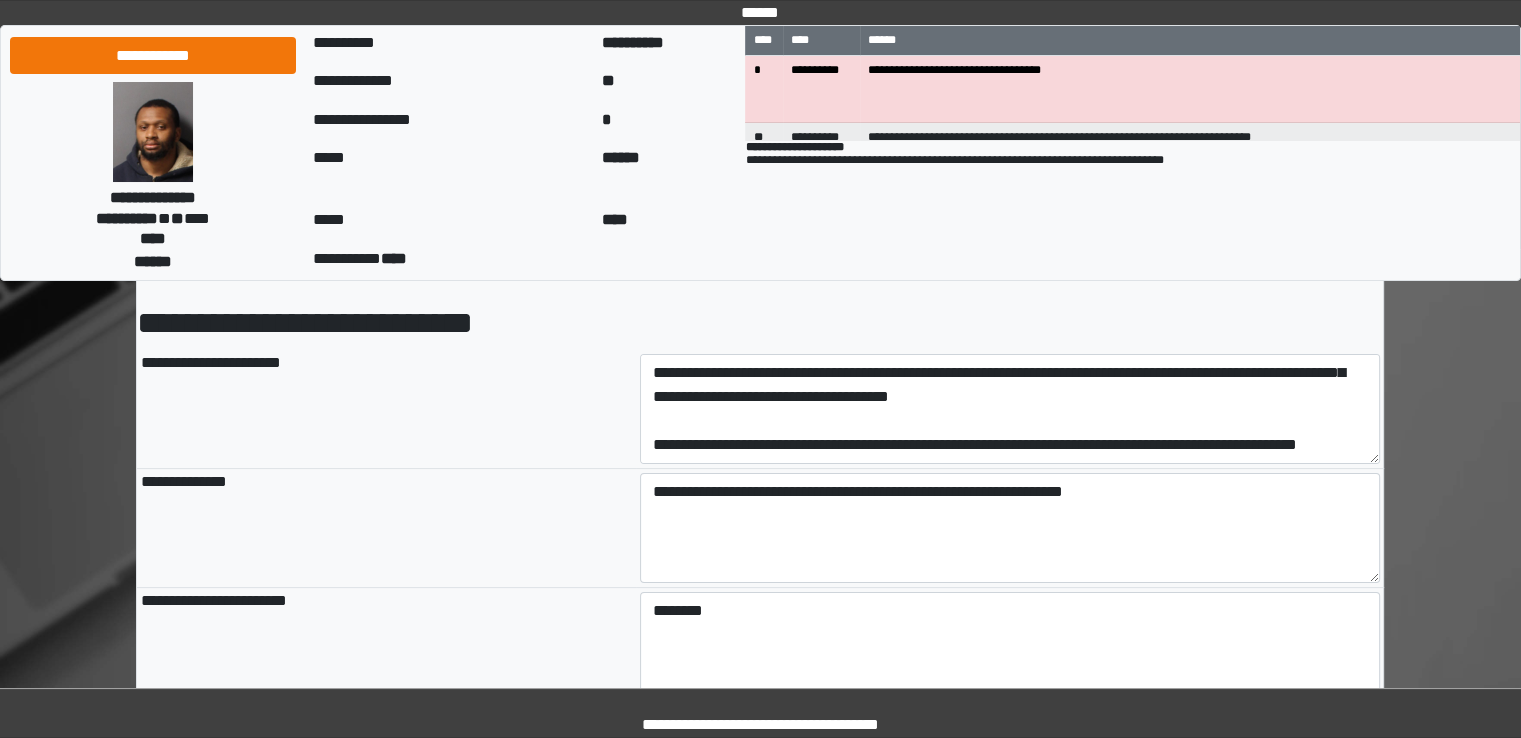 scroll, scrollTop: 86, scrollLeft: 0, axis: vertical 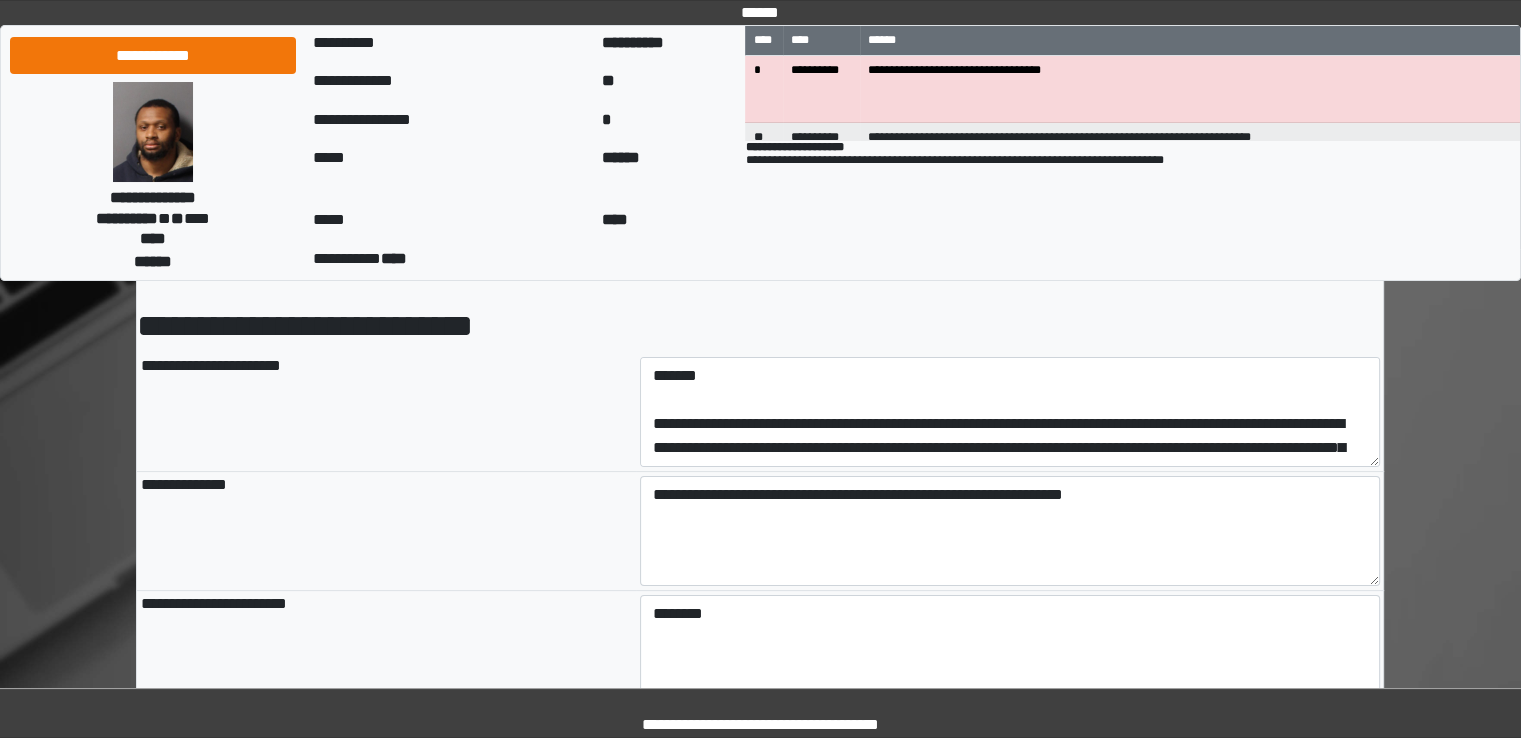 type on "**********" 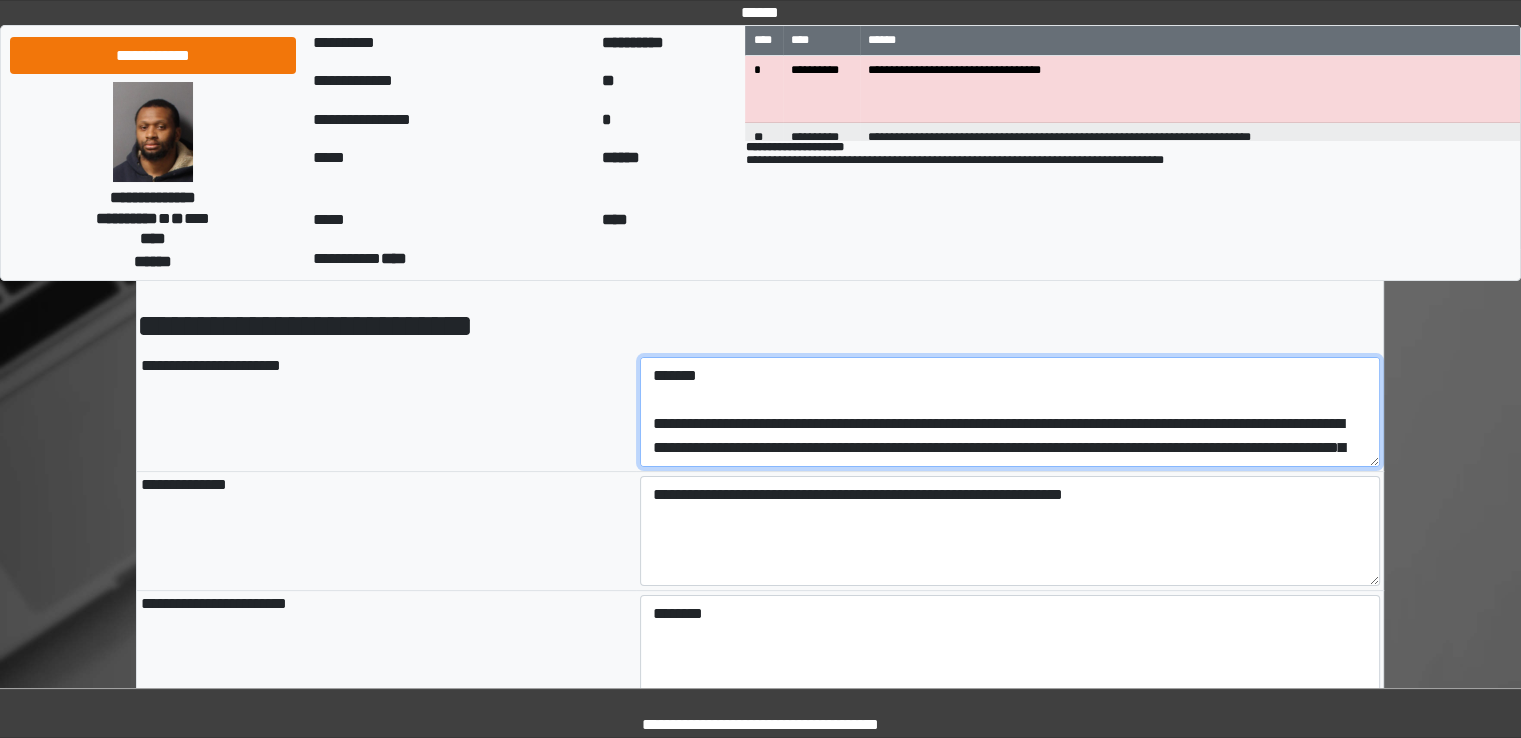 type on "**********" 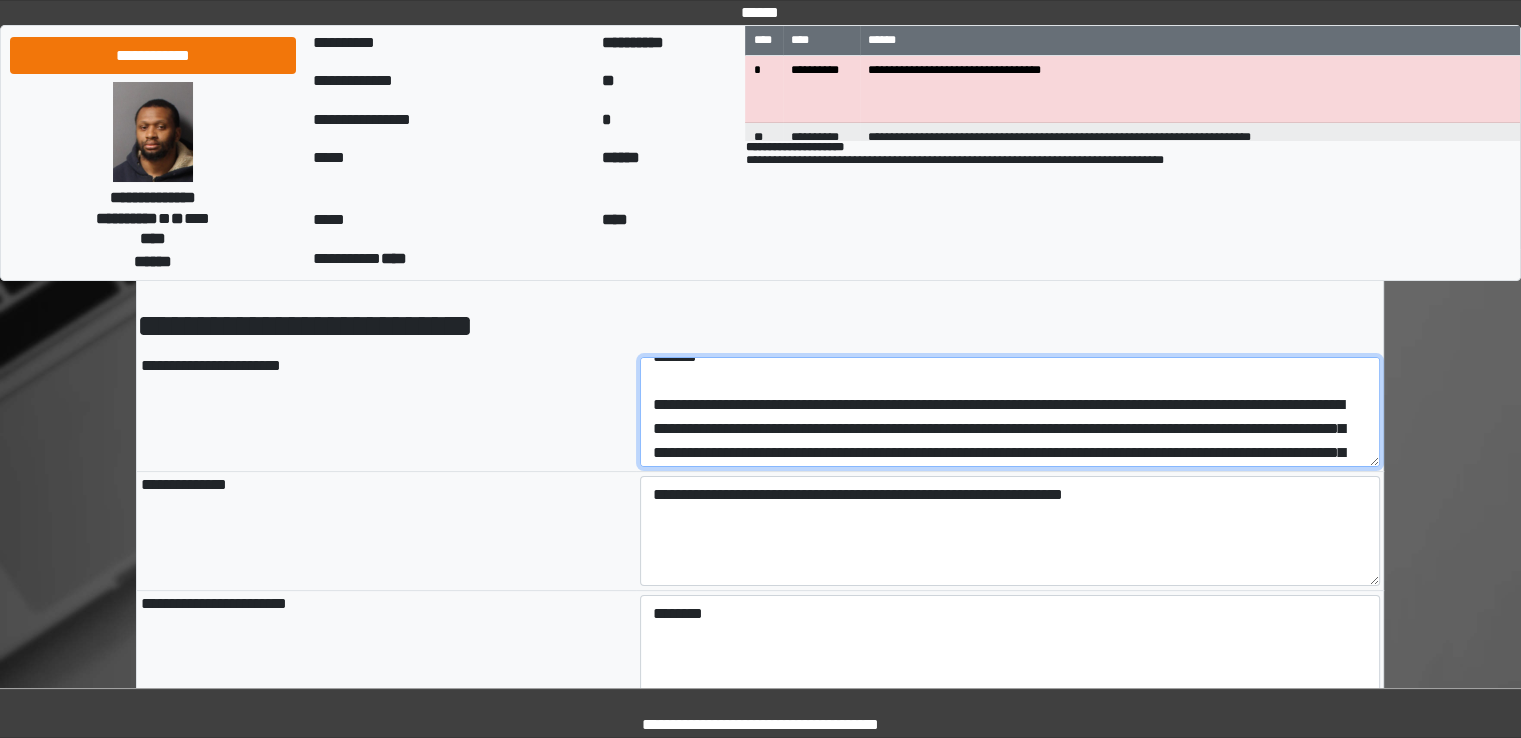scroll, scrollTop: 284, scrollLeft: 0, axis: vertical 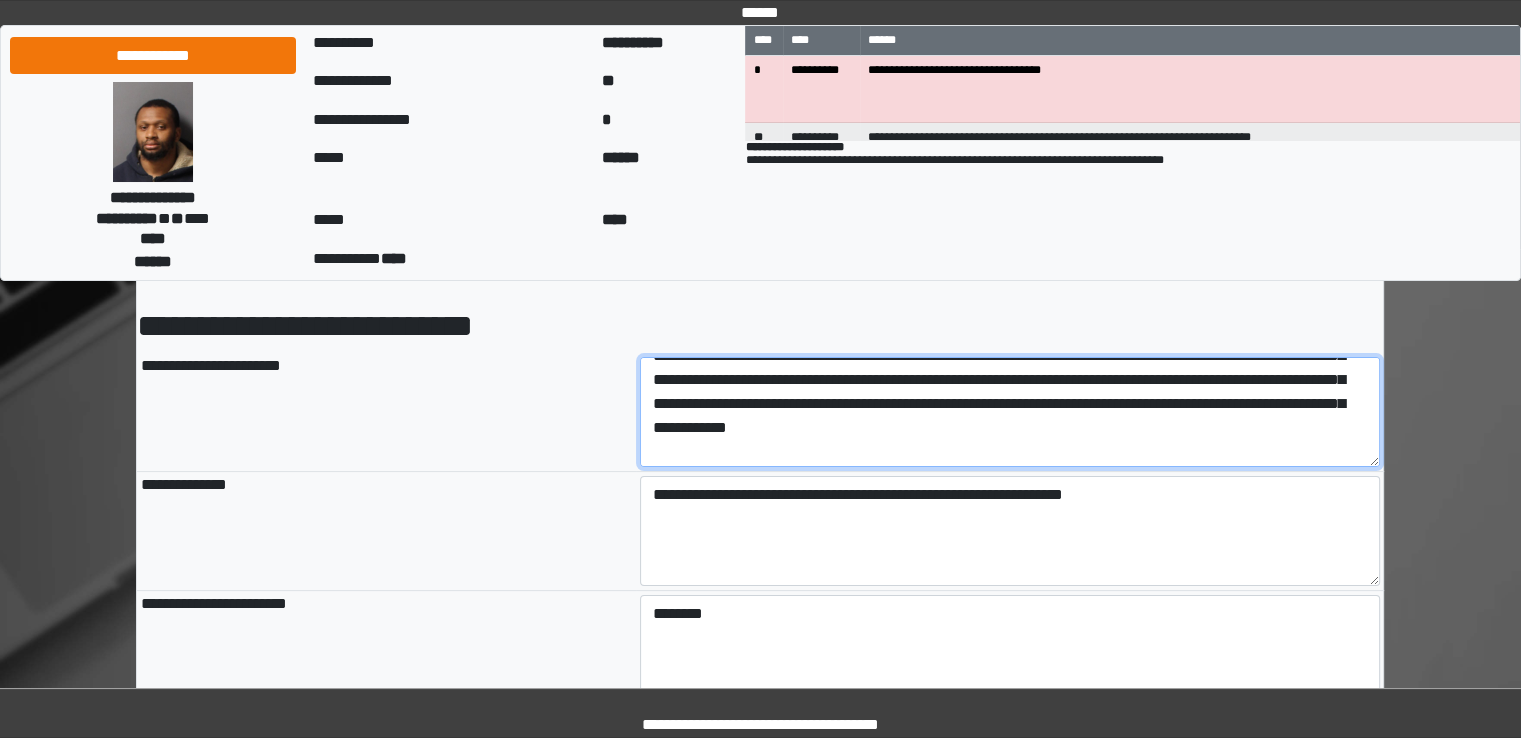 click at bounding box center (1010, 412) 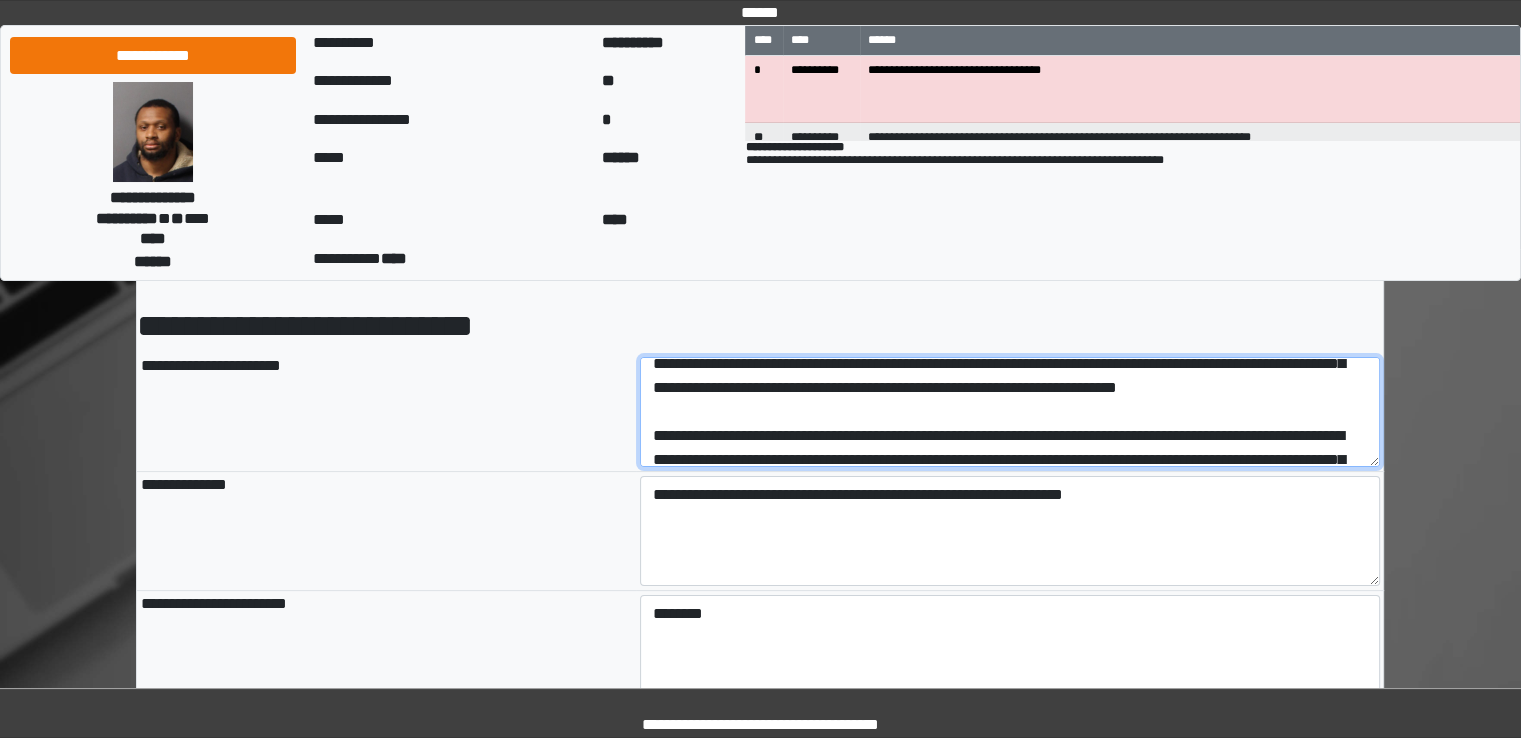 scroll, scrollTop: 467, scrollLeft: 0, axis: vertical 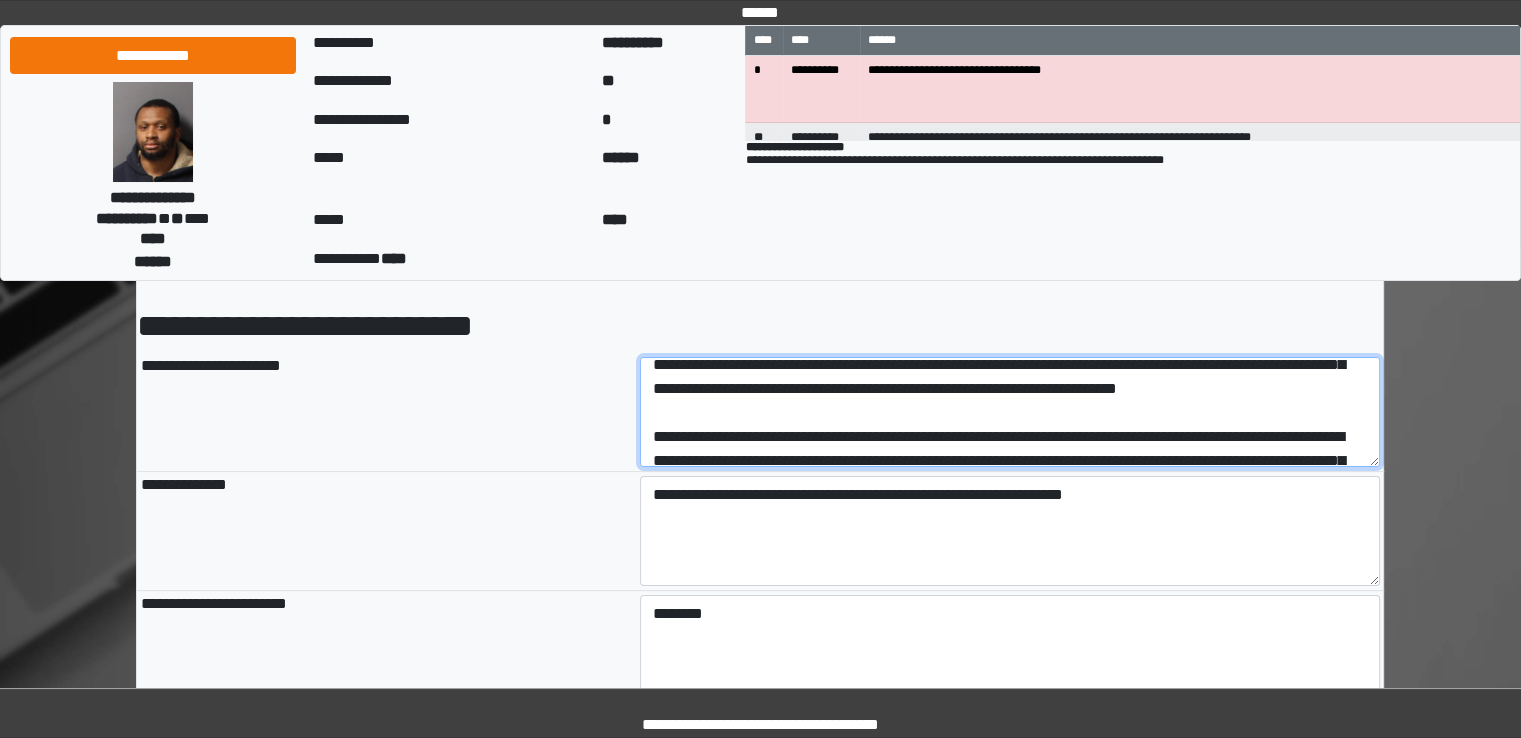 click at bounding box center (1010, 412) 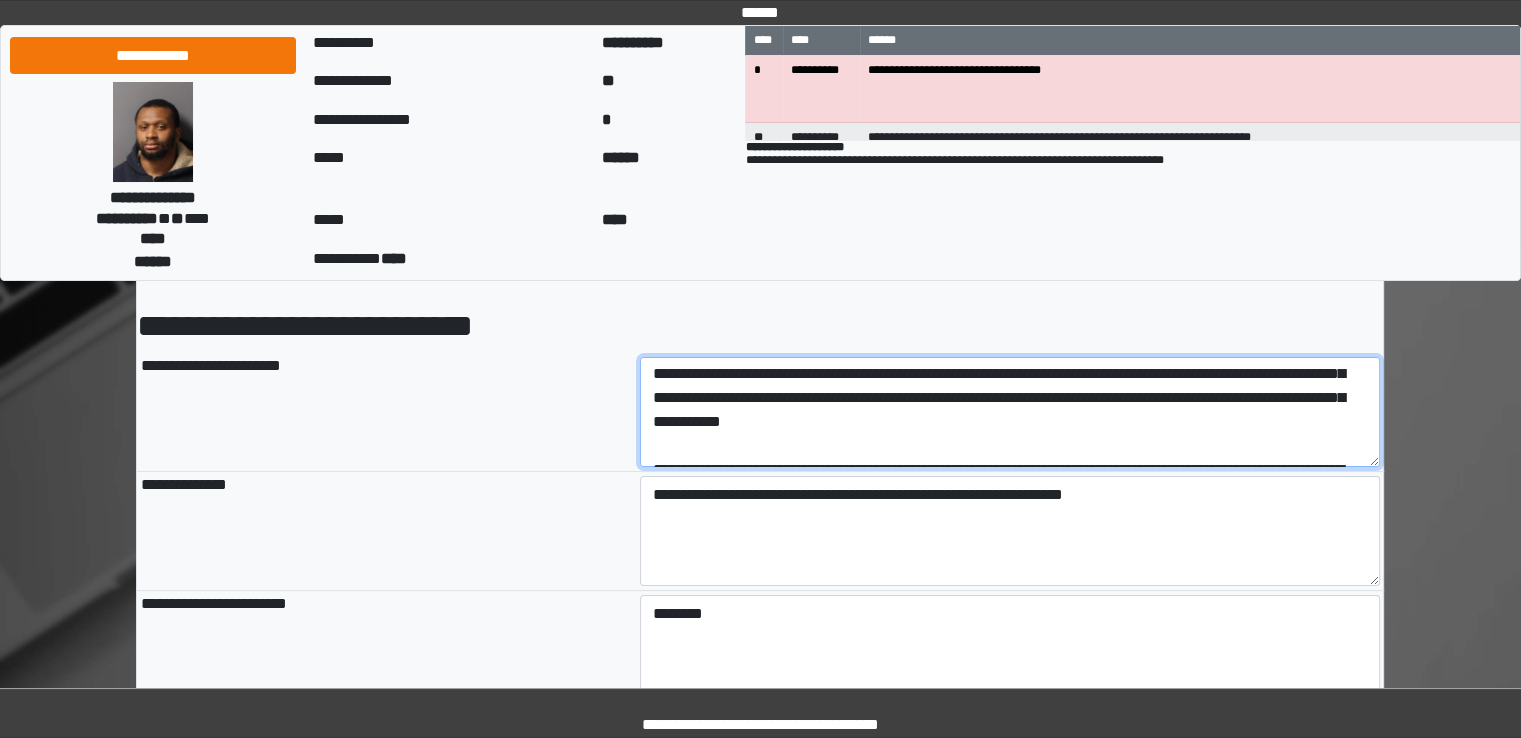 scroll, scrollTop: 339, scrollLeft: 0, axis: vertical 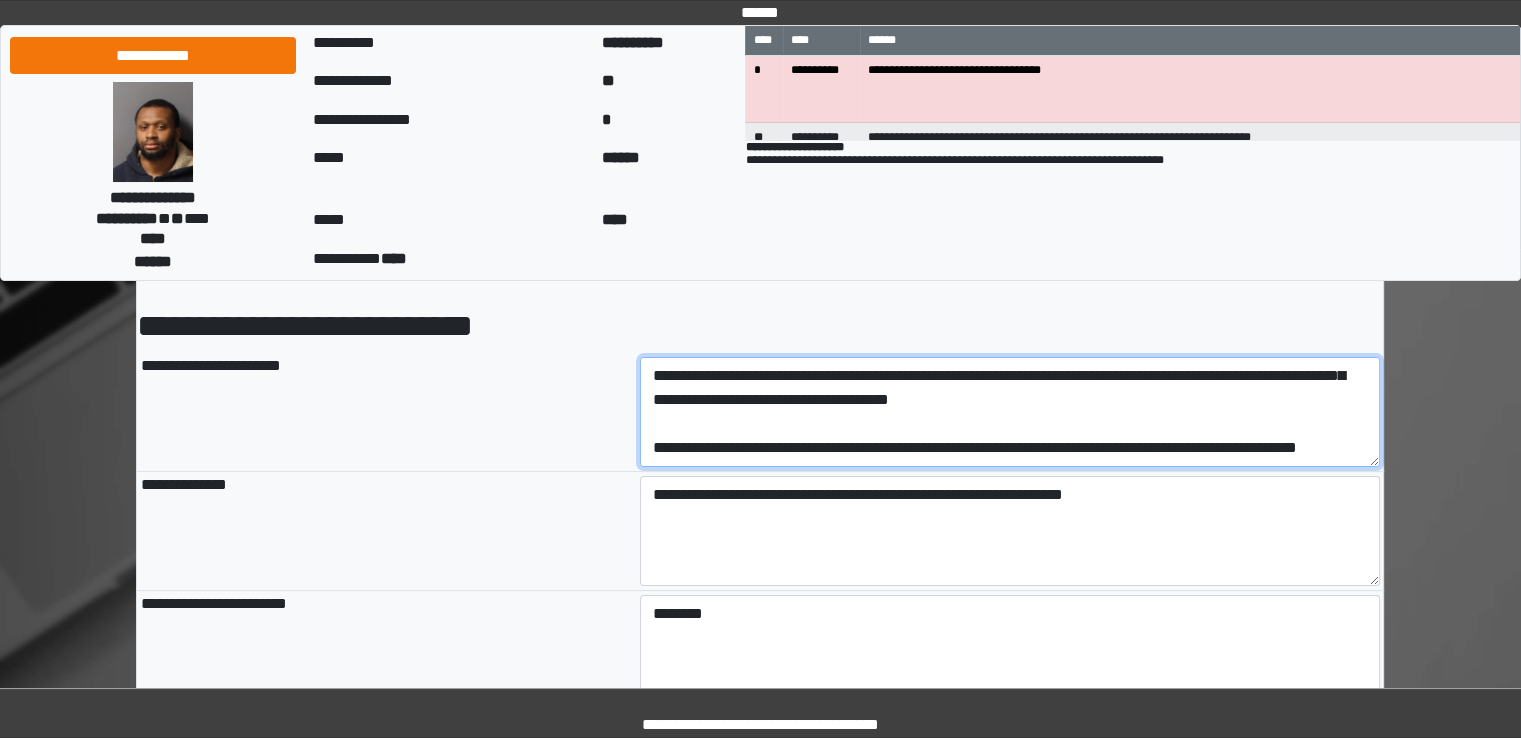drag, startPoint x: 885, startPoint y: 418, endPoint x: 939, endPoint y: 374, distance: 69.656296 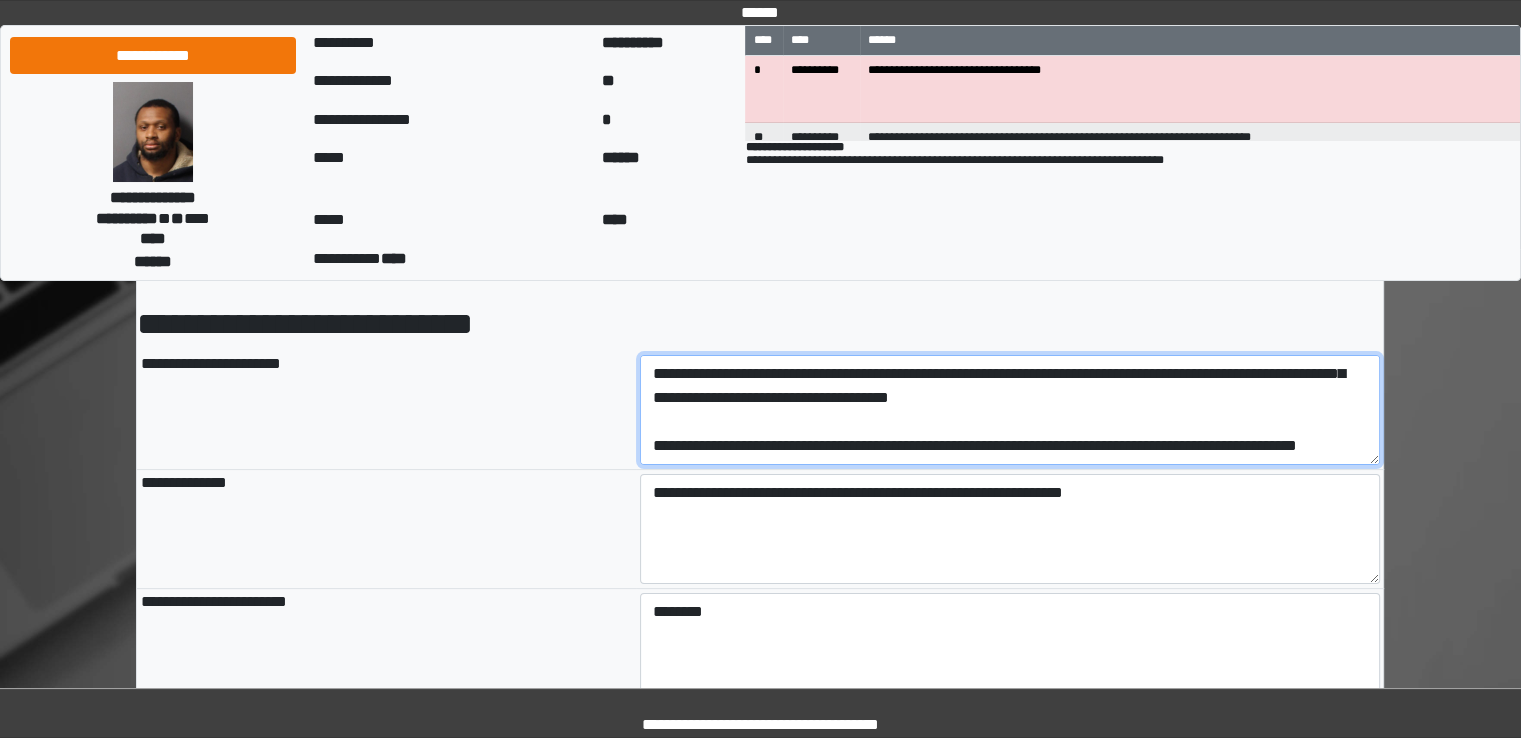 scroll, scrollTop: 52, scrollLeft: 0, axis: vertical 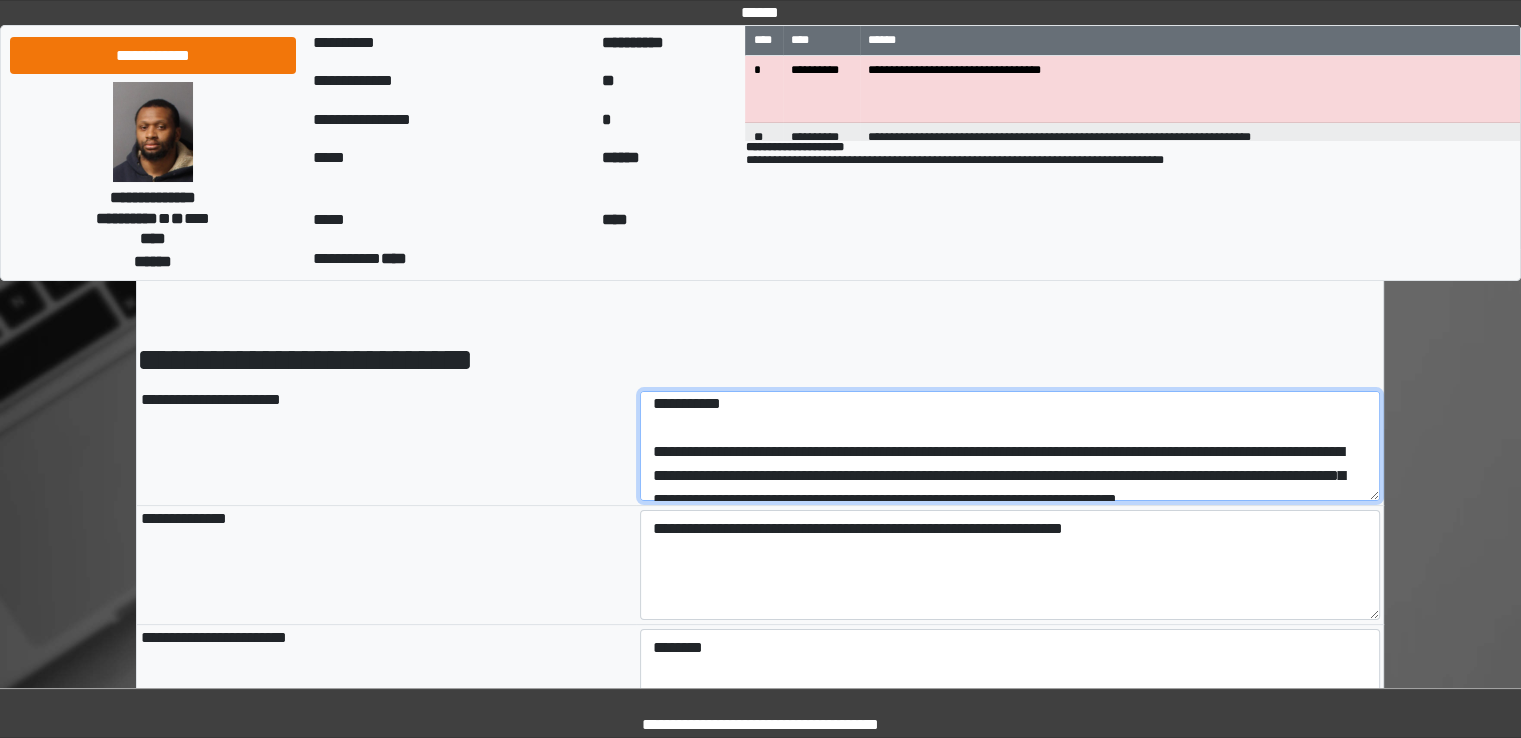 drag, startPoint x: 944, startPoint y: 415, endPoint x: 839, endPoint y: 448, distance: 110.06362 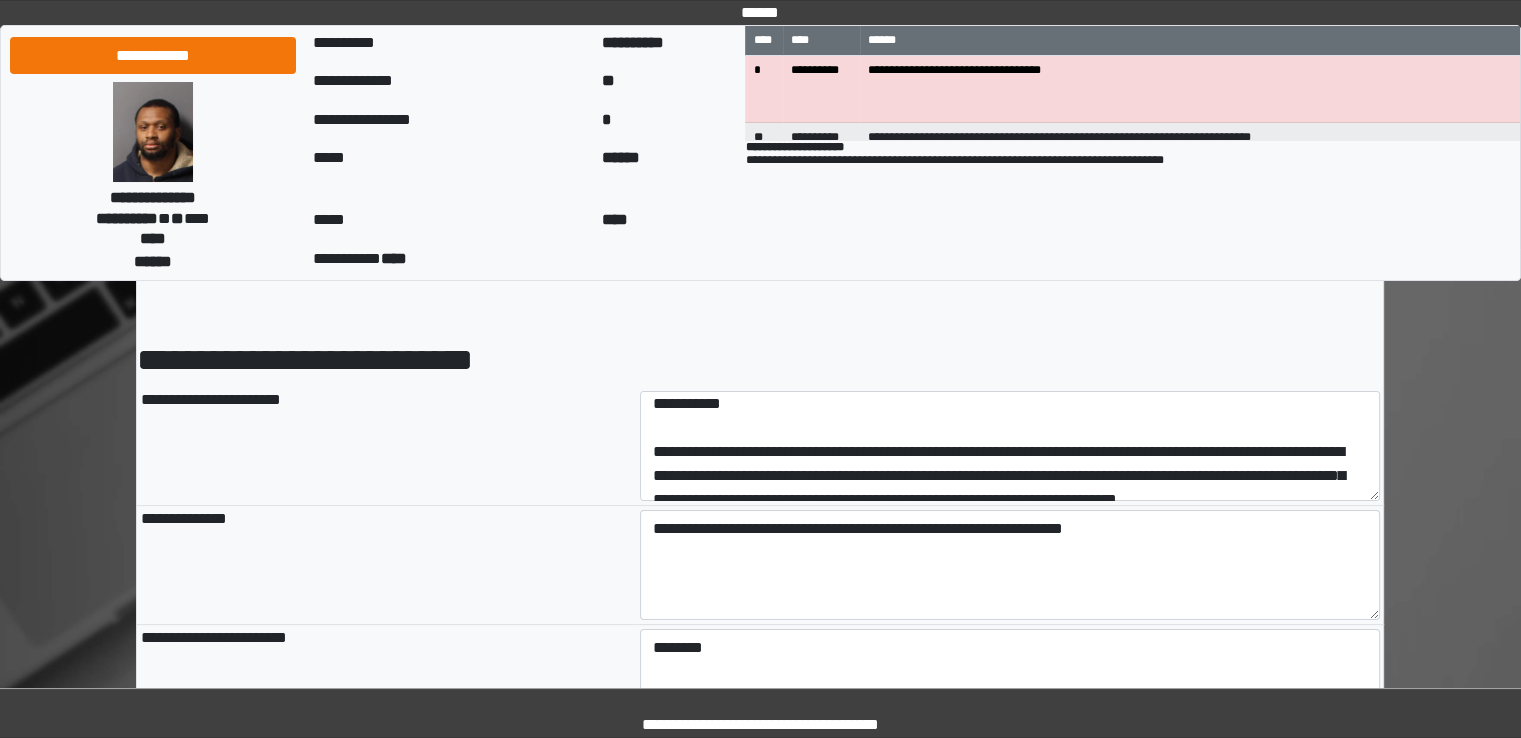type on "**********" 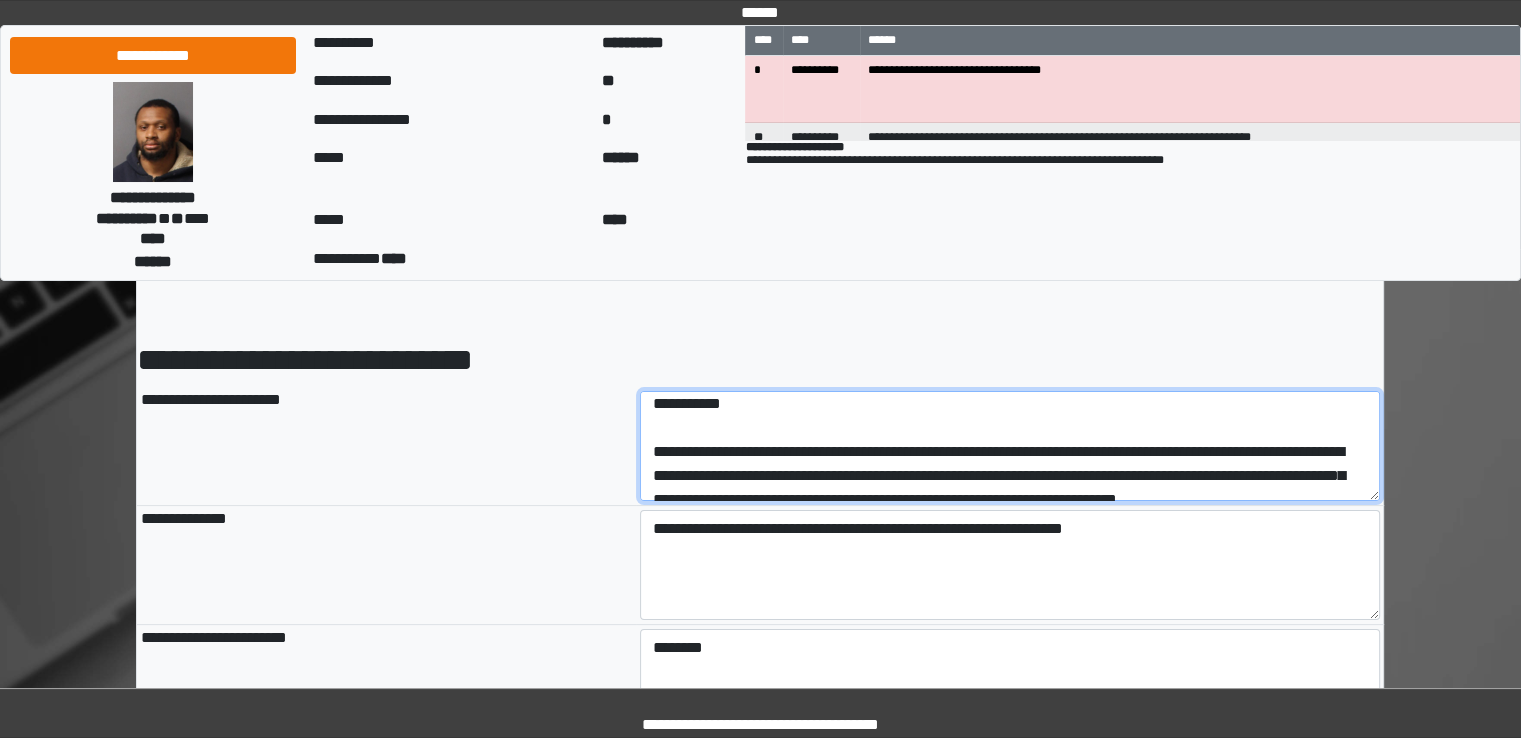 click at bounding box center [1010, 446] 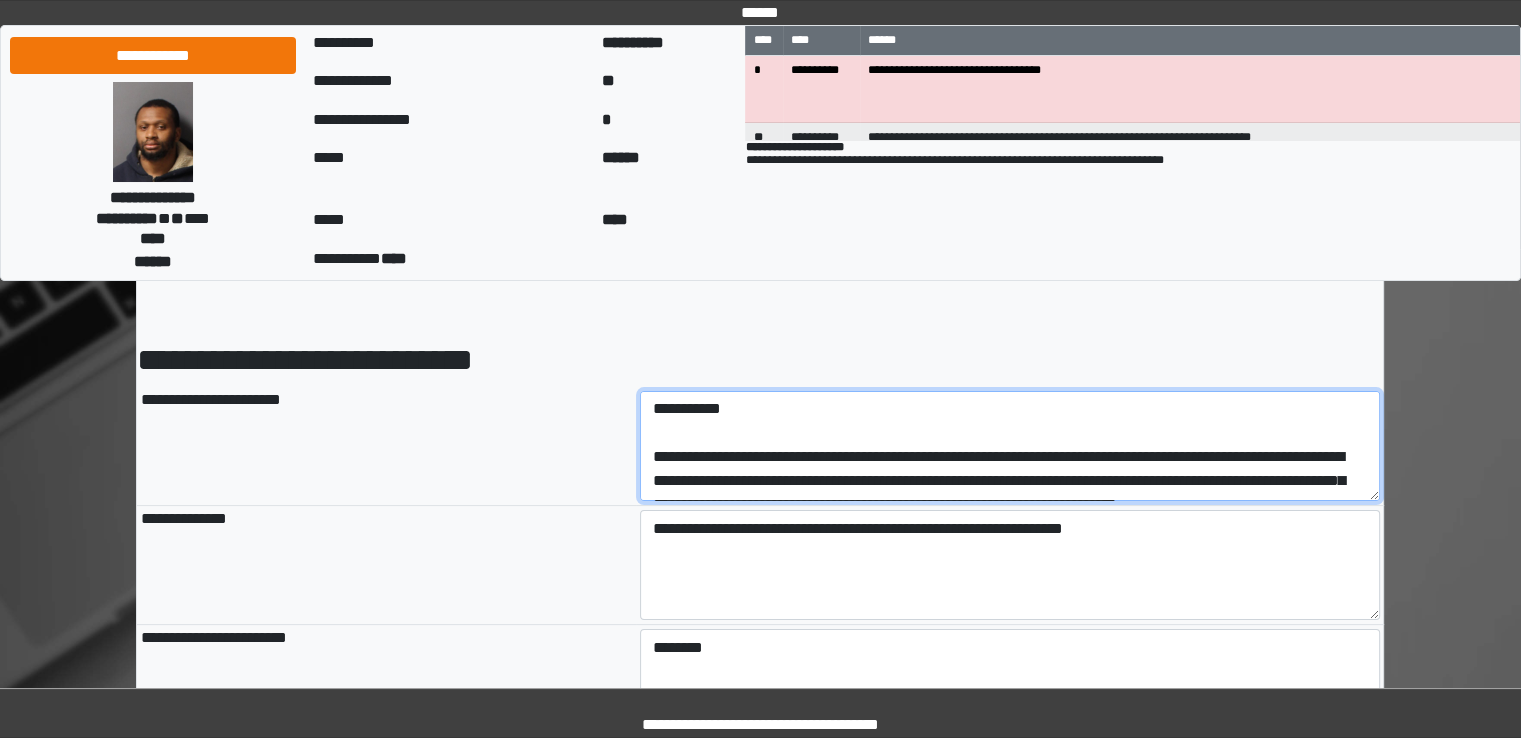 drag, startPoint x: 884, startPoint y: 403, endPoint x: 913, endPoint y: 449, distance: 54.378304 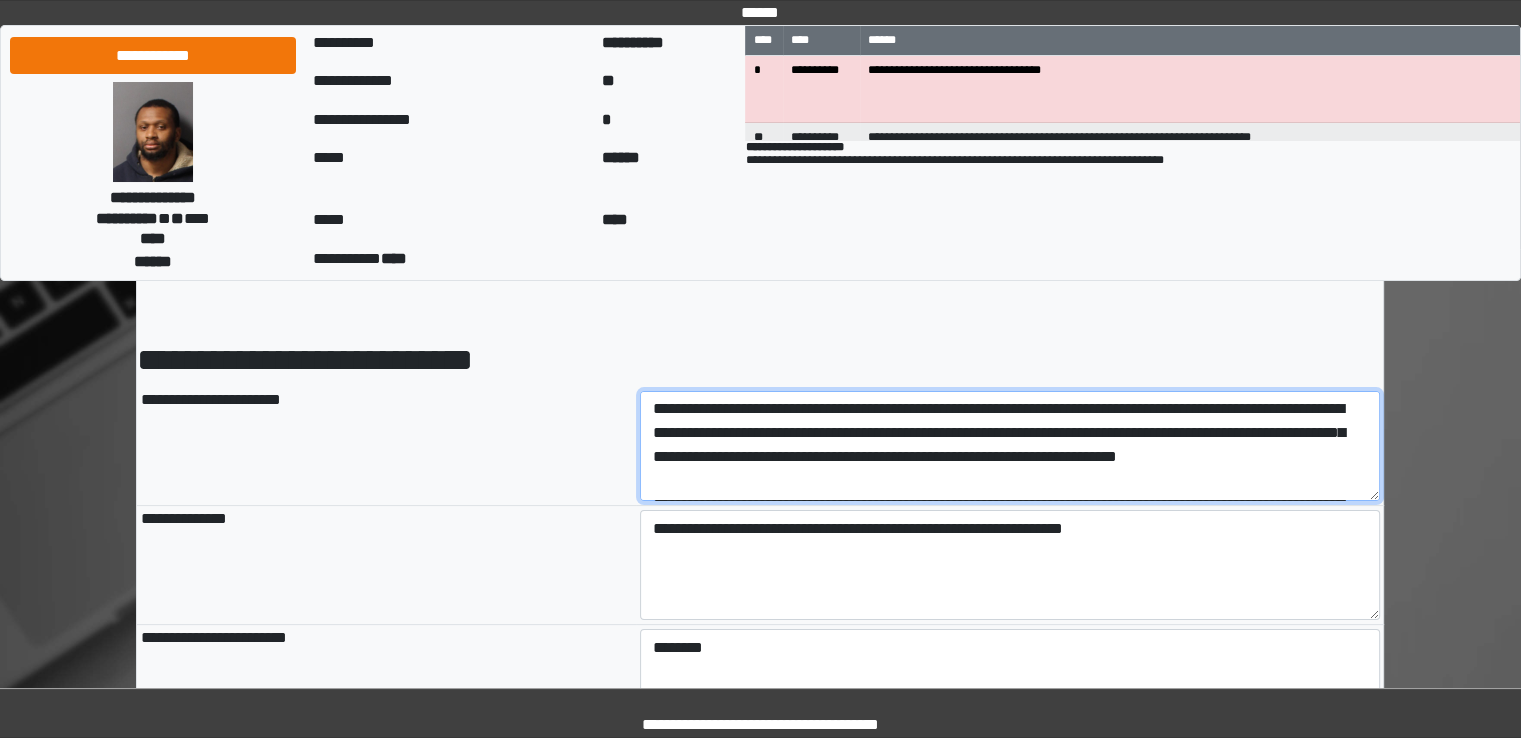 click at bounding box center [1010, 446] 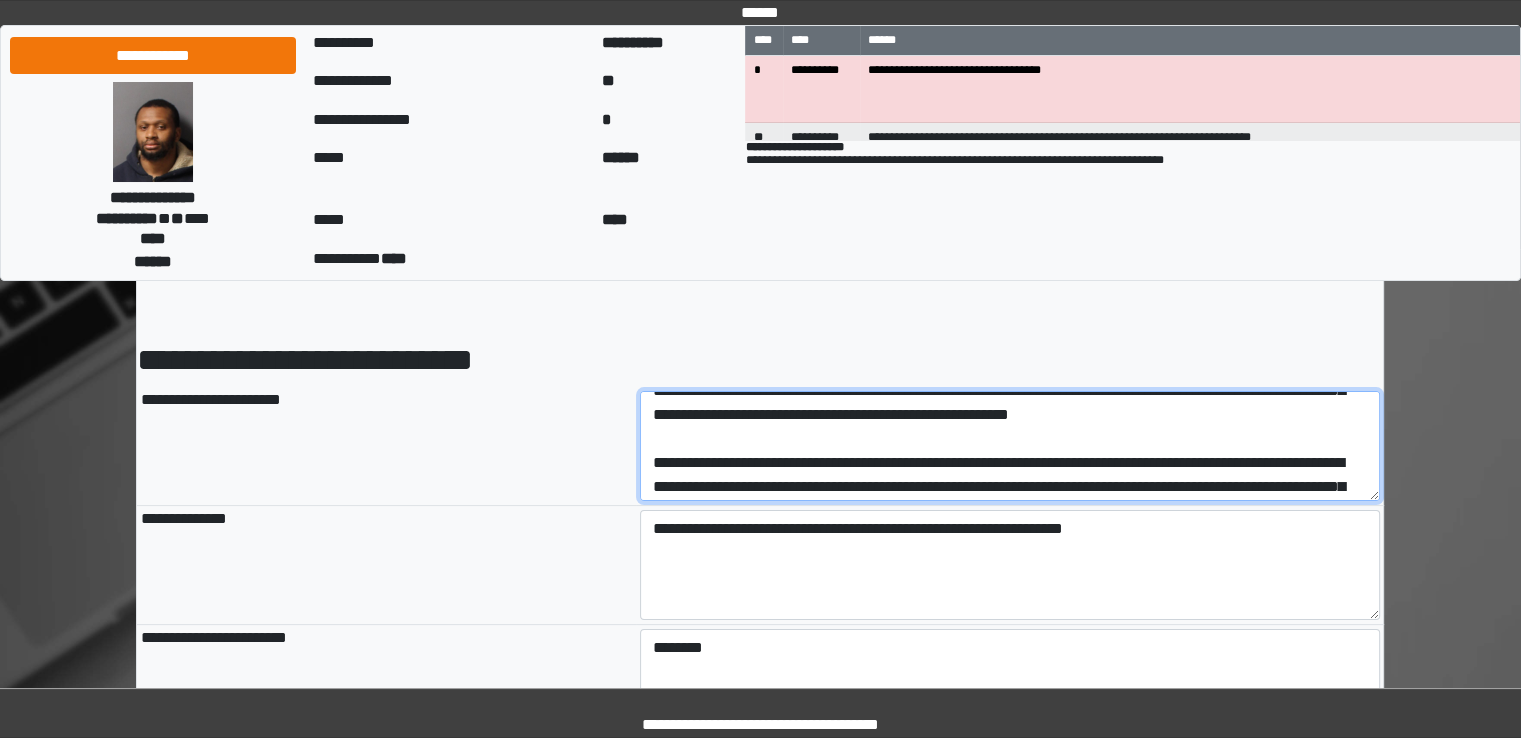 scroll, scrollTop: 332, scrollLeft: 0, axis: vertical 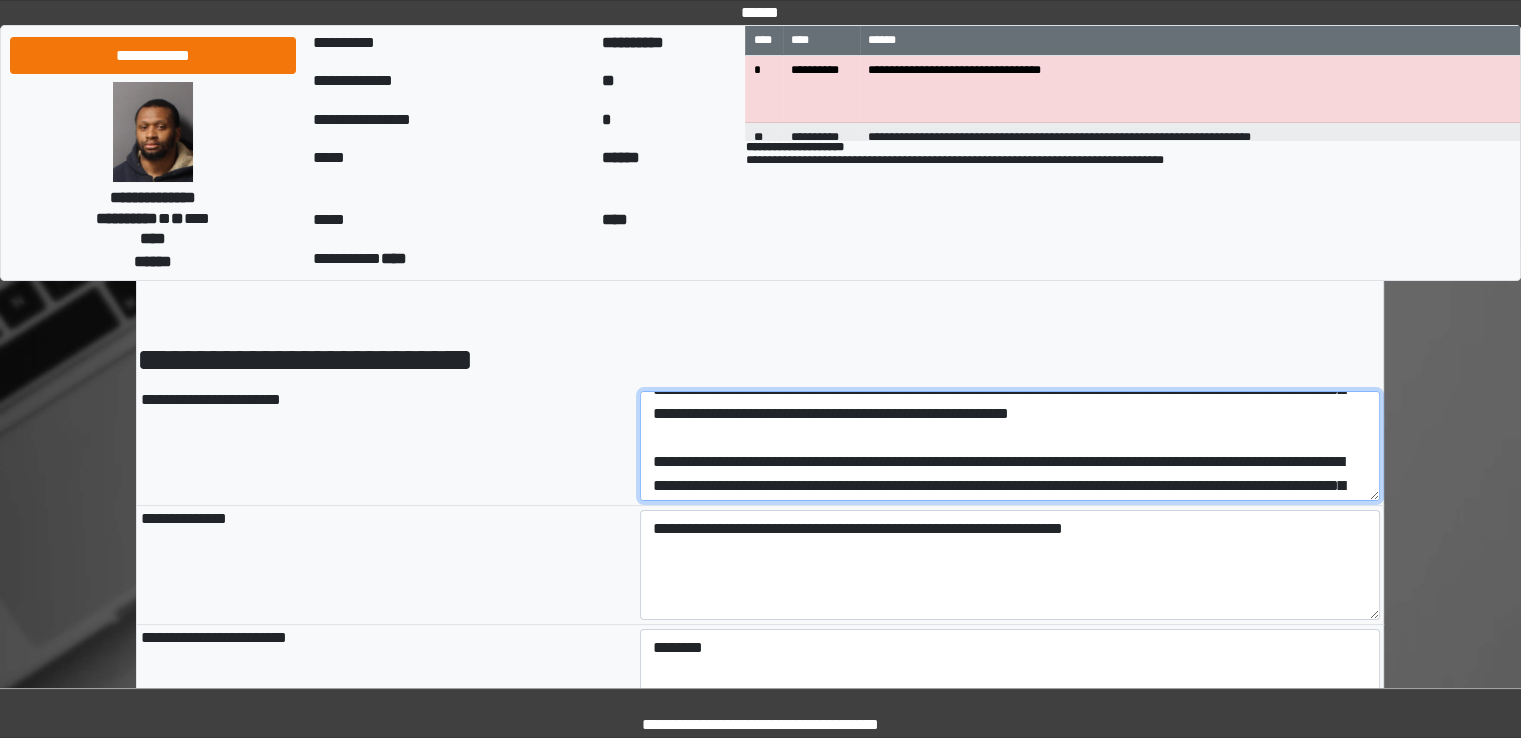click at bounding box center (1010, 446) 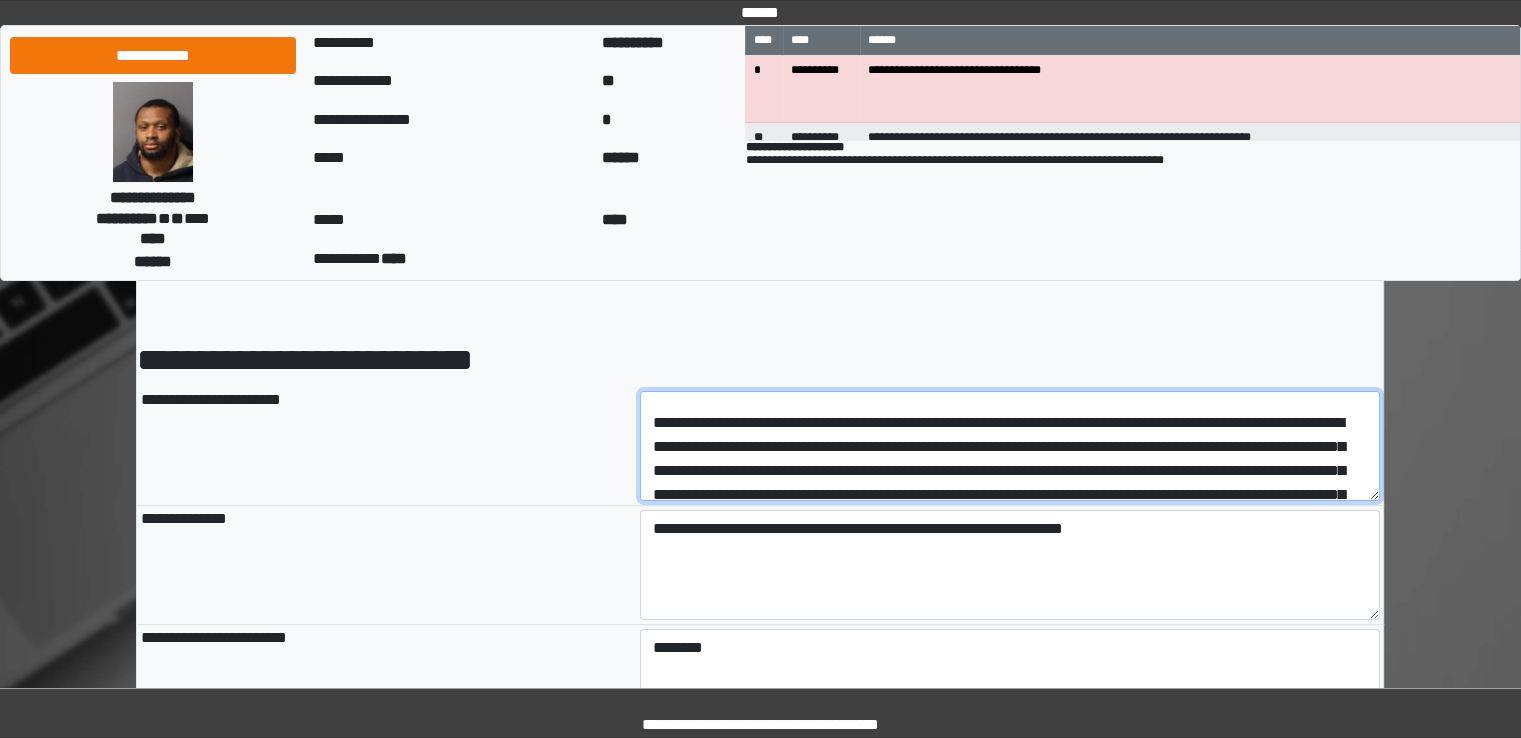 scroll, scrollTop: 370, scrollLeft: 0, axis: vertical 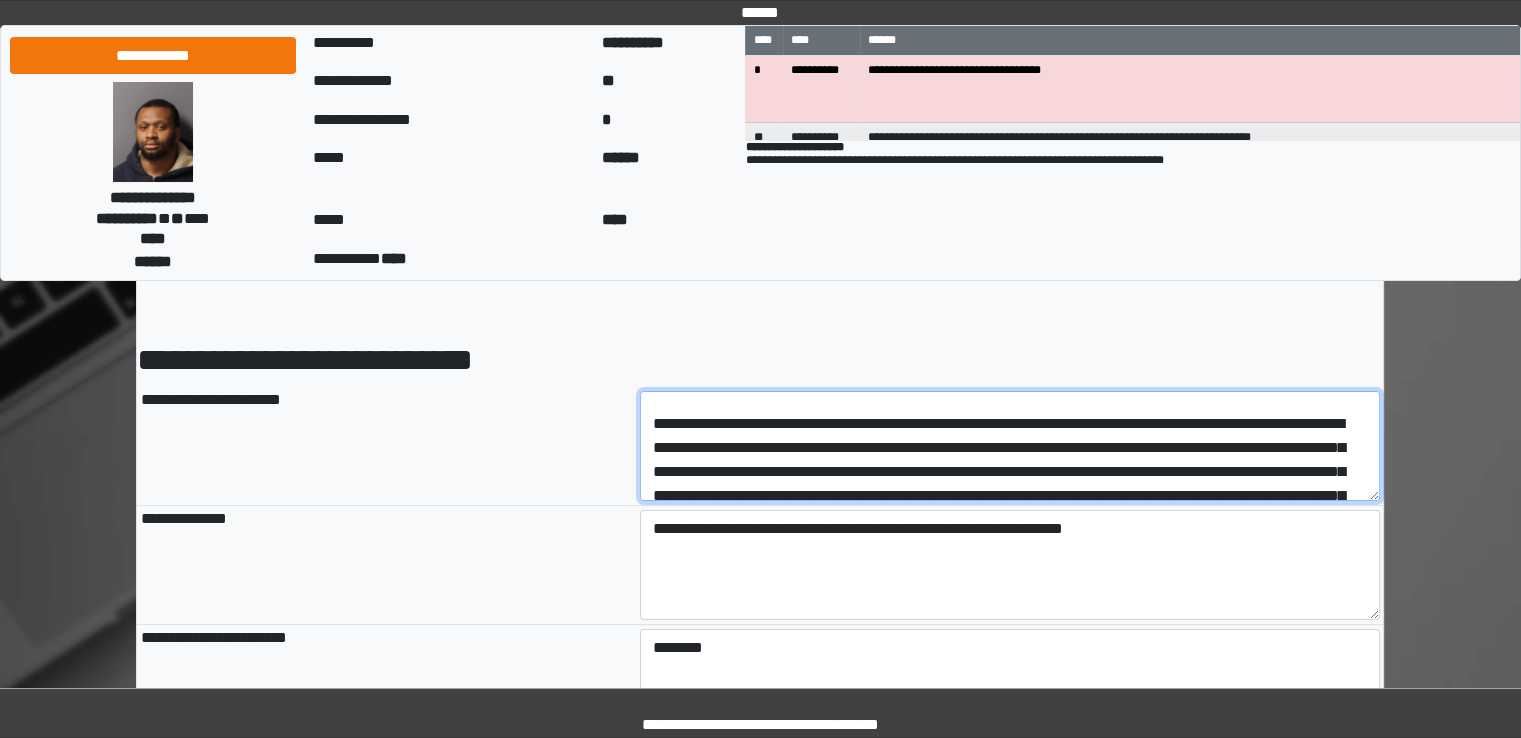 click at bounding box center (1010, 446) 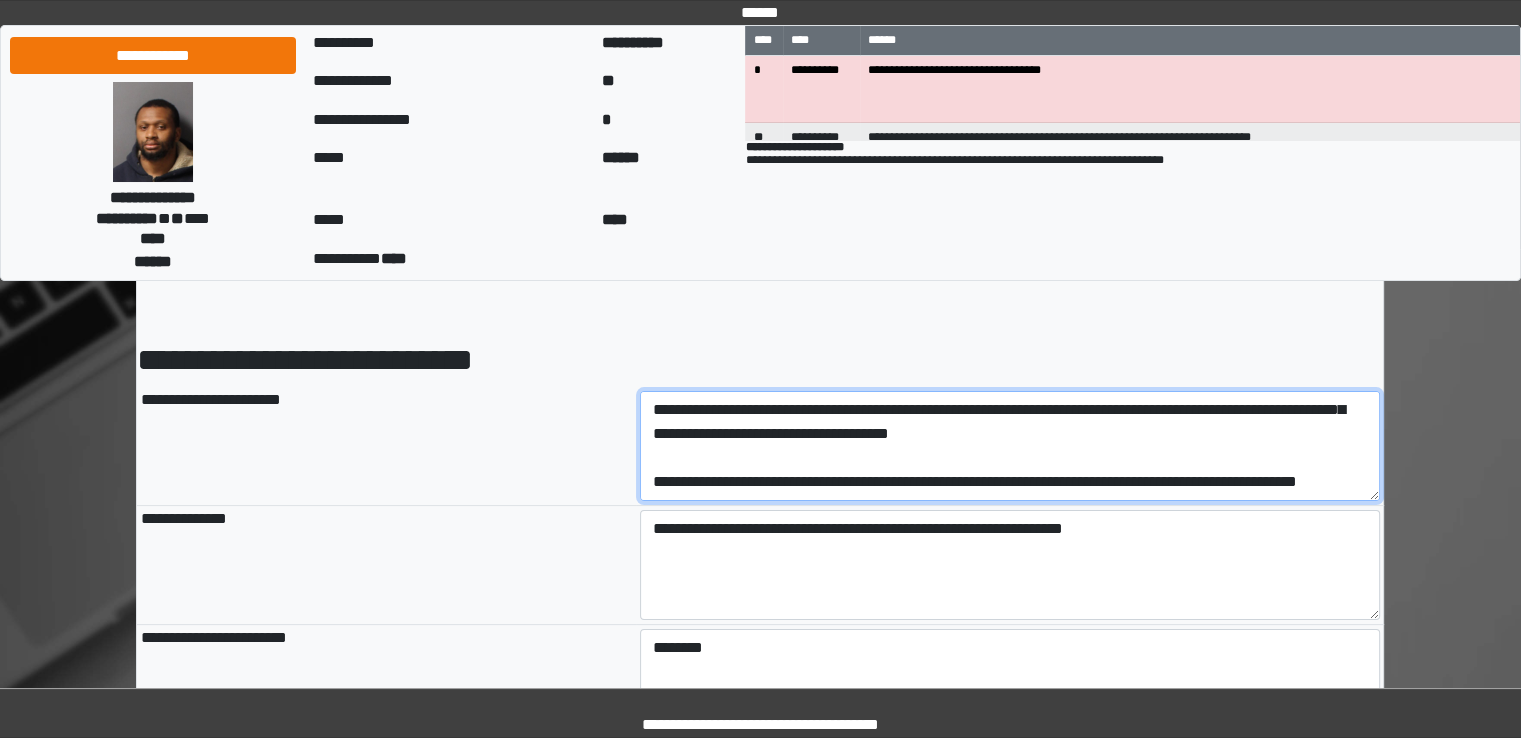 scroll, scrollTop: 672, scrollLeft: 0, axis: vertical 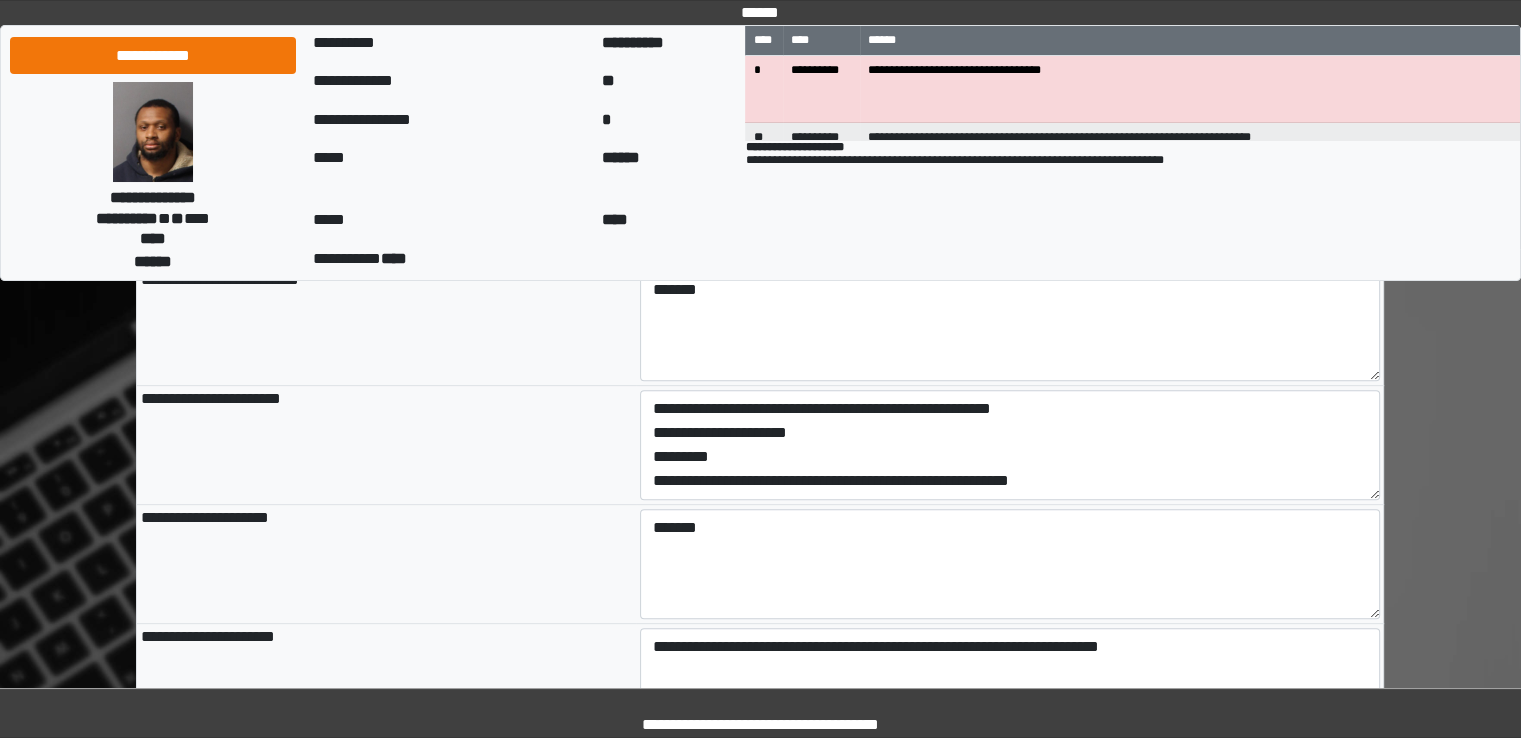 type on "**********" 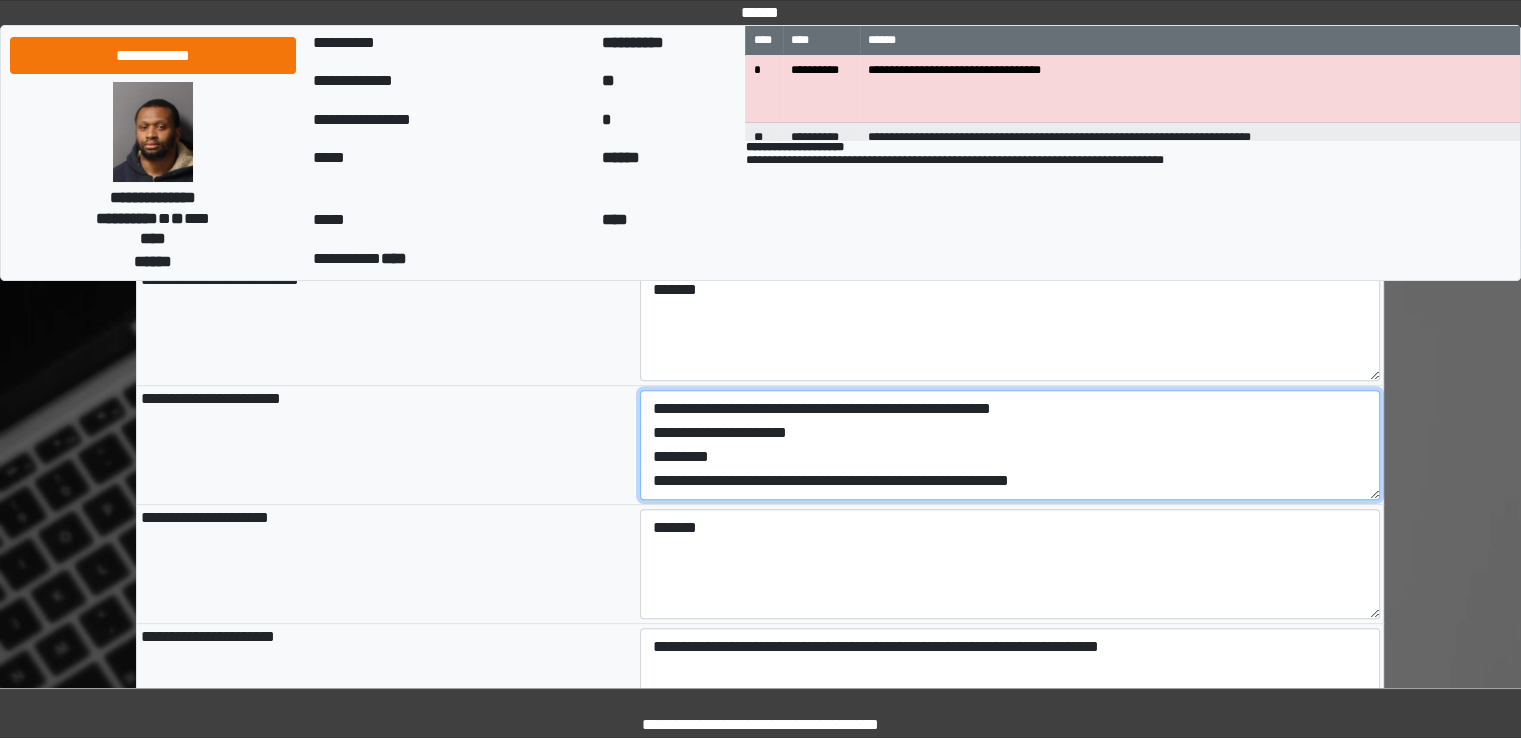type on "**********" 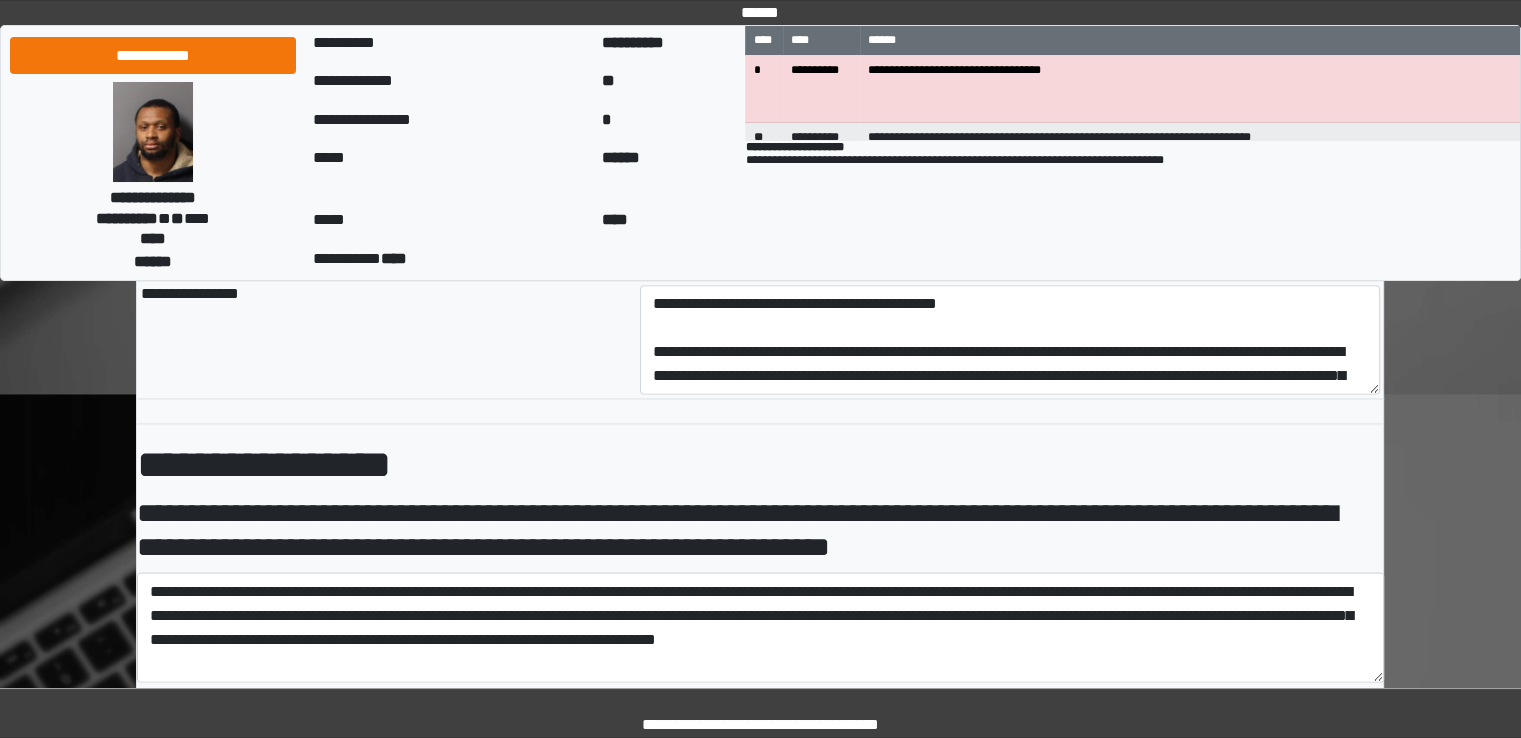 scroll, scrollTop: 3369, scrollLeft: 0, axis: vertical 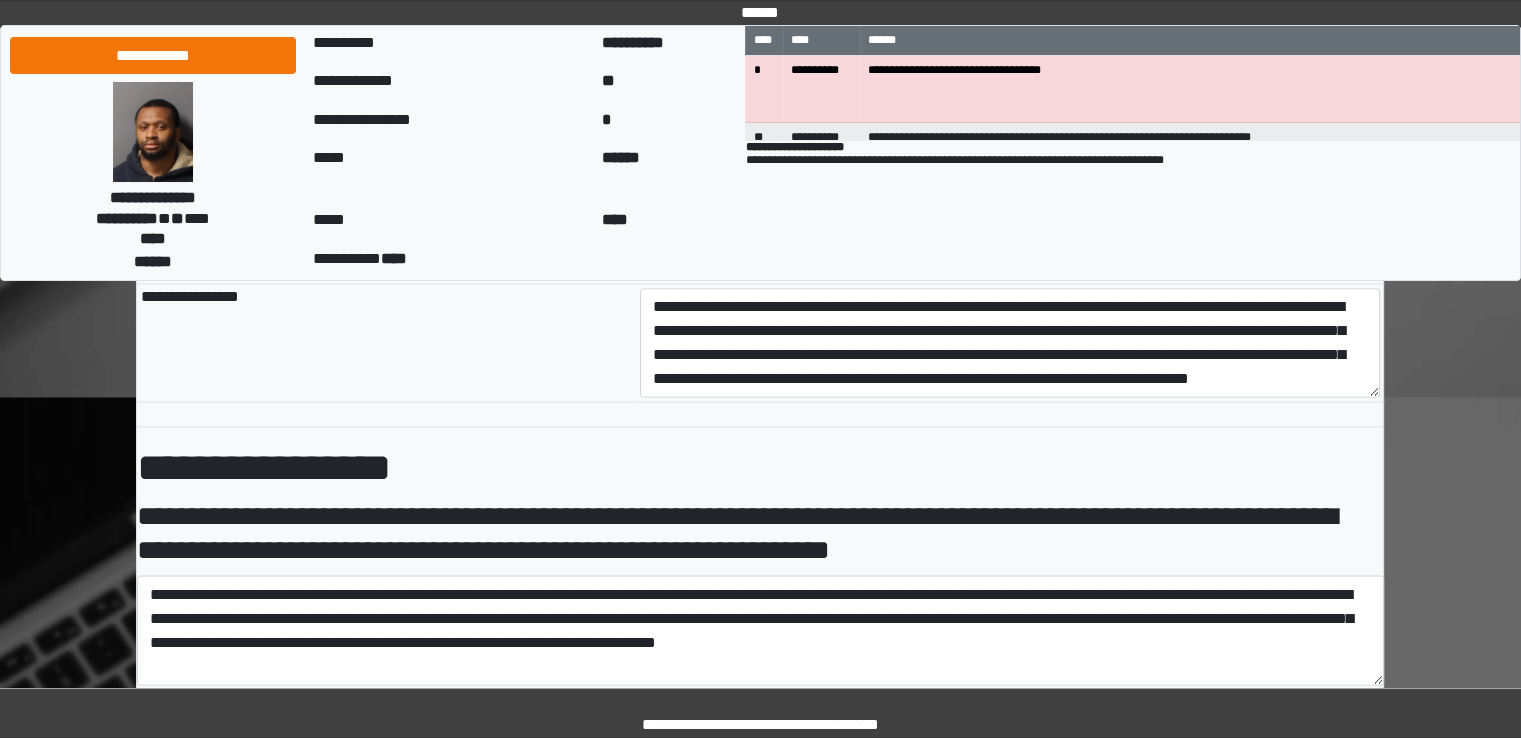 type on "**********" 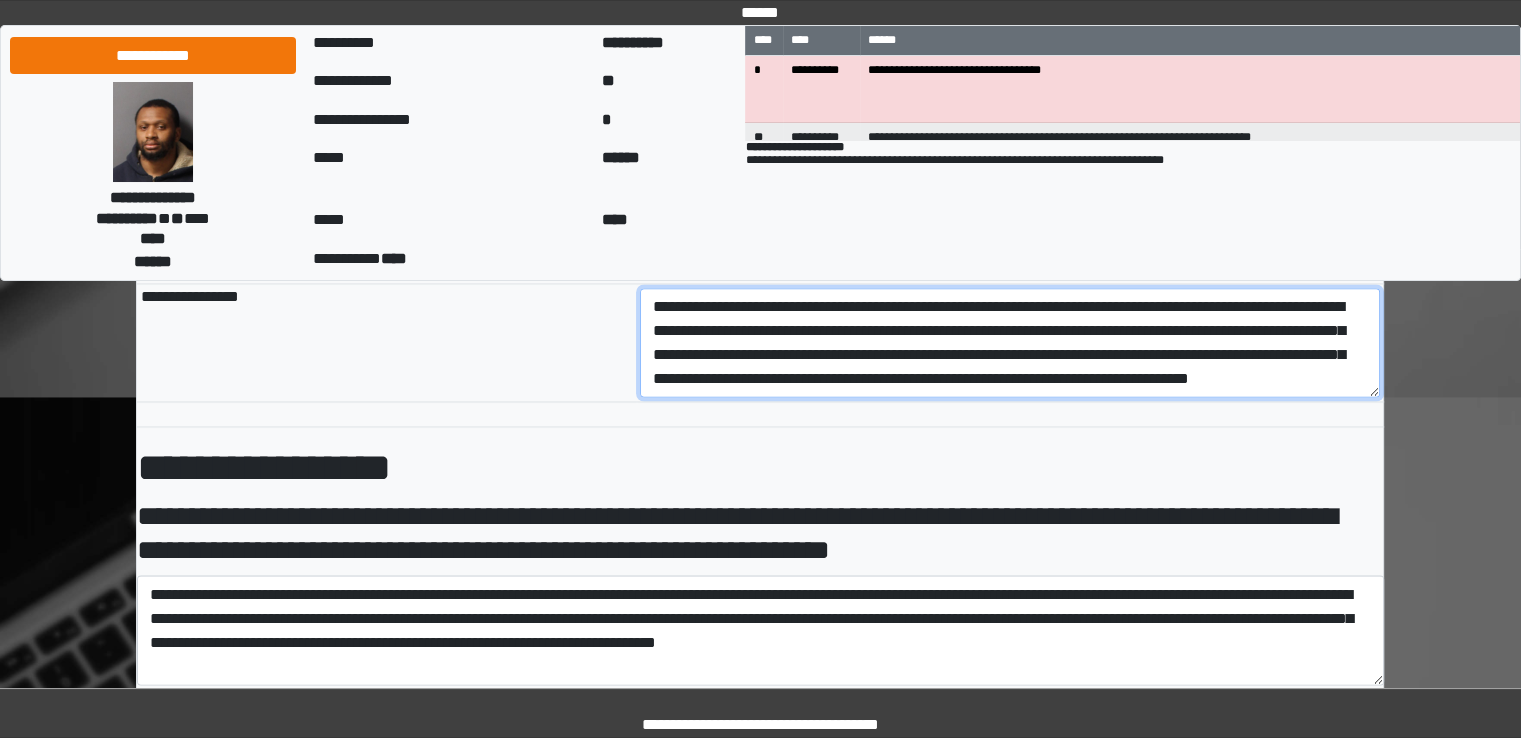 type on "**********" 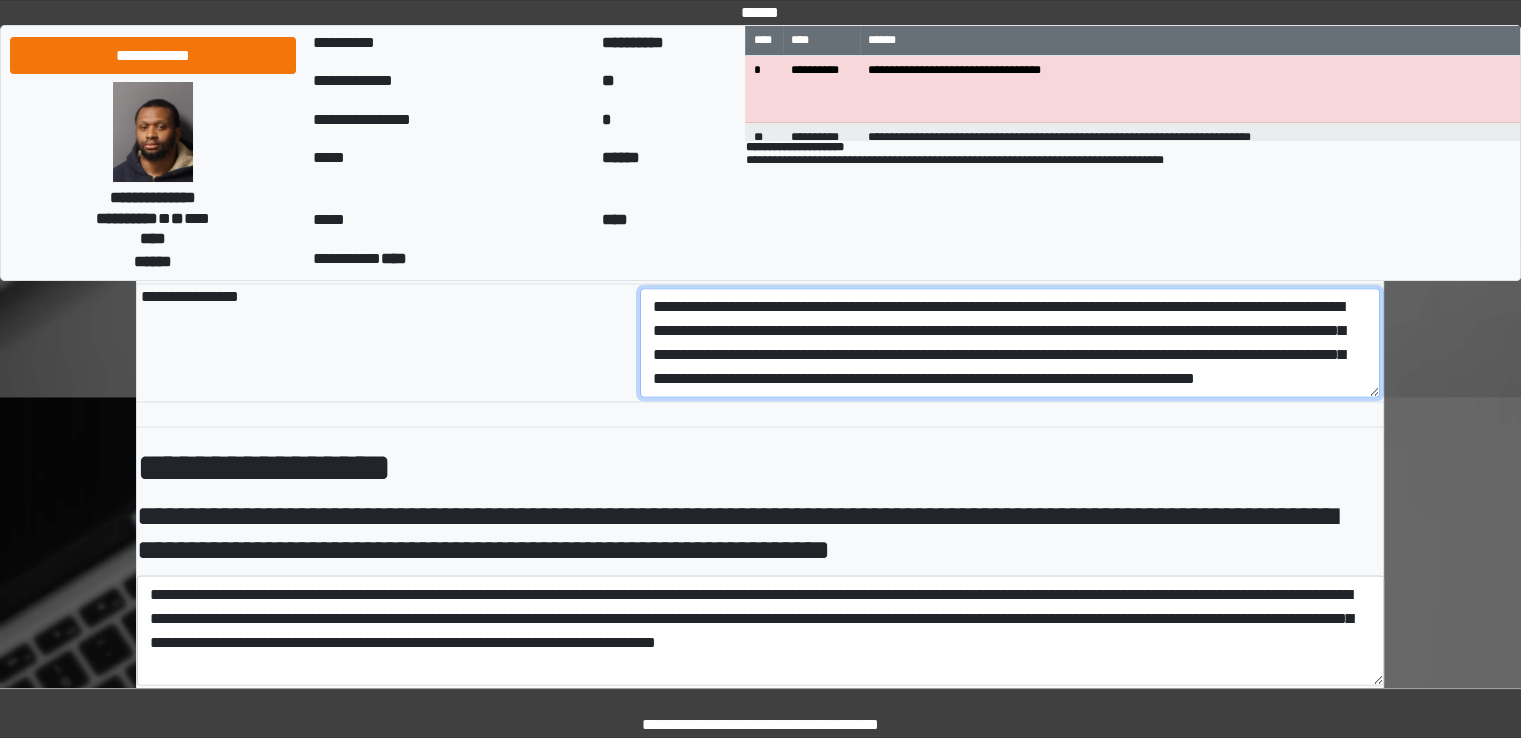click on "**********" at bounding box center [1010, 343] 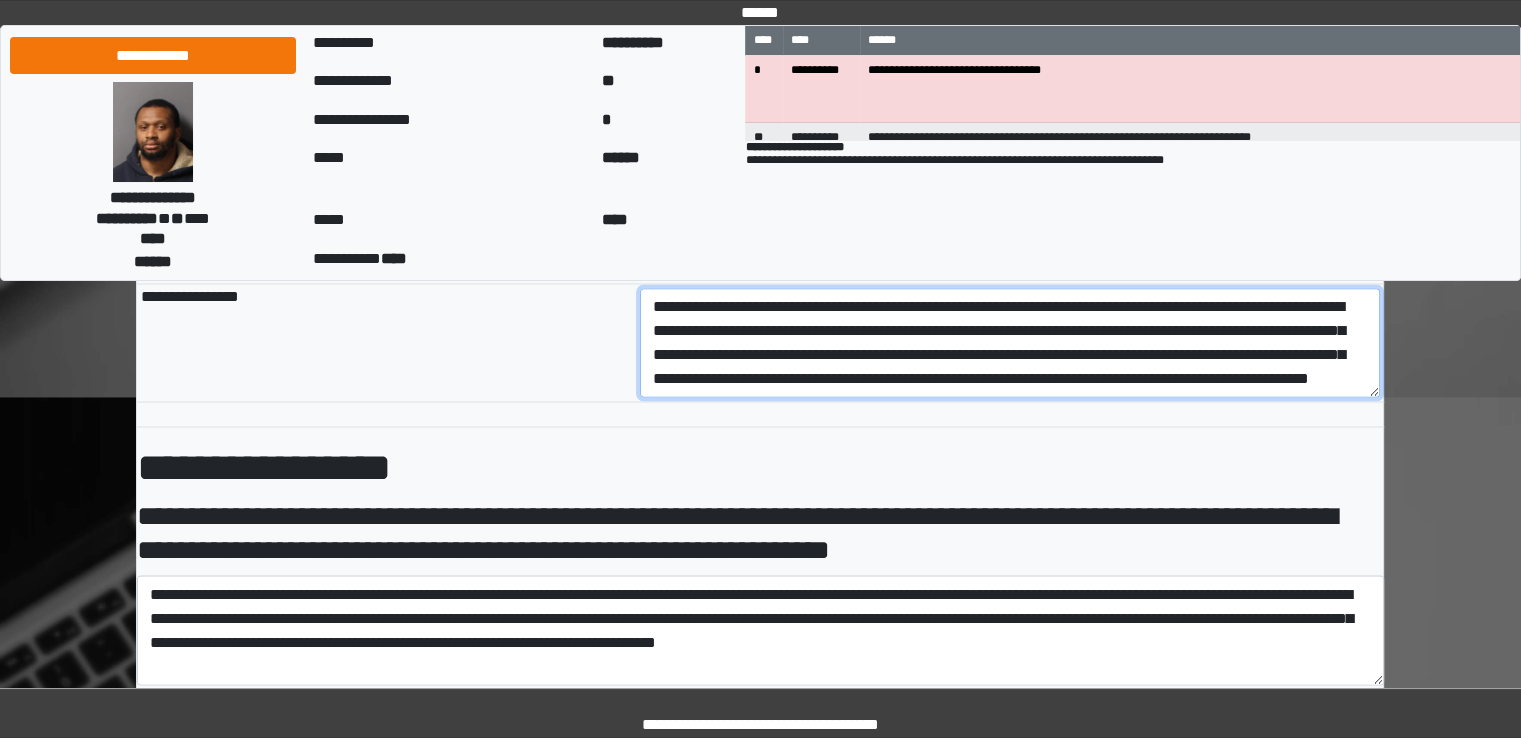 click on "**********" at bounding box center (1010, 343) 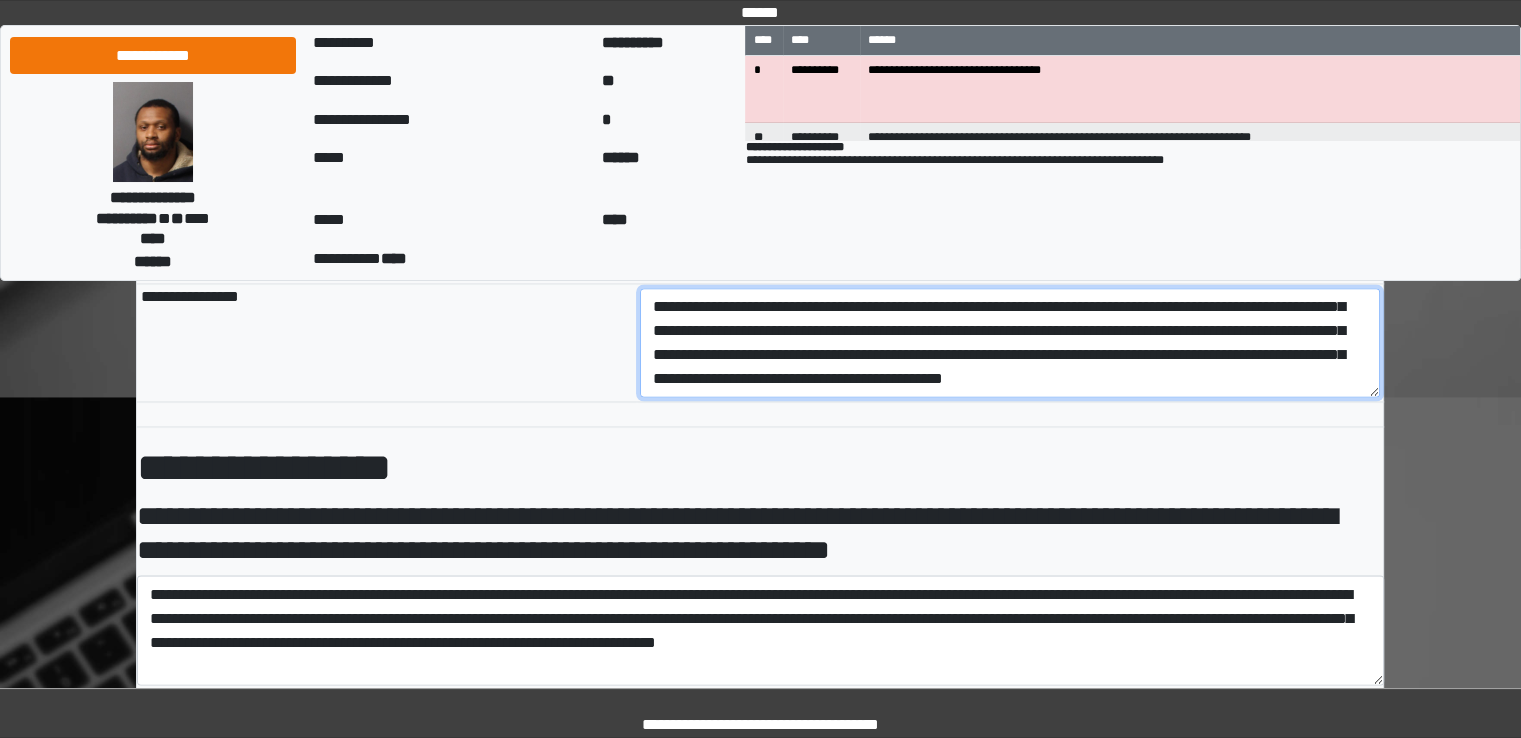 scroll, scrollTop: 240, scrollLeft: 0, axis: vertical 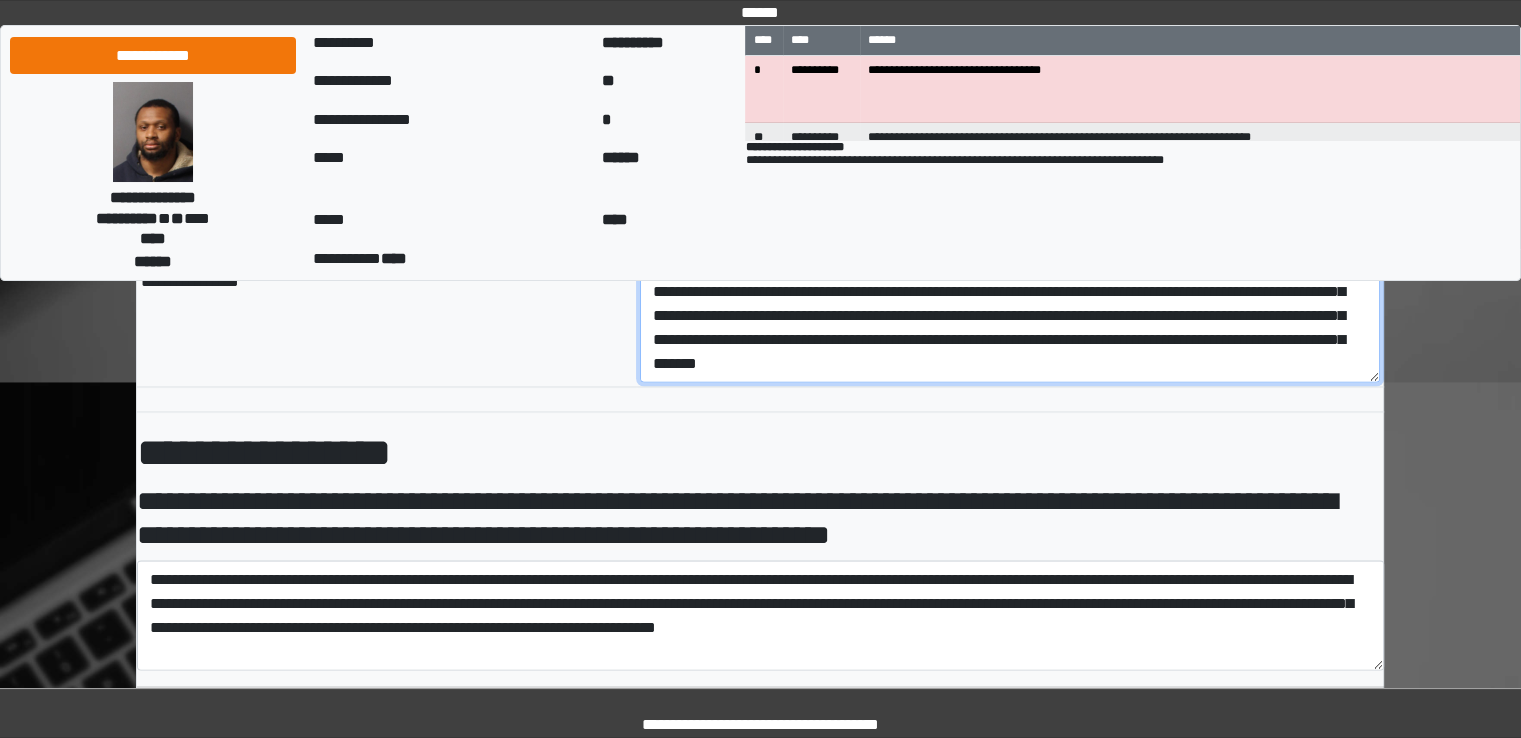 click at bounding box center [1010, 328] 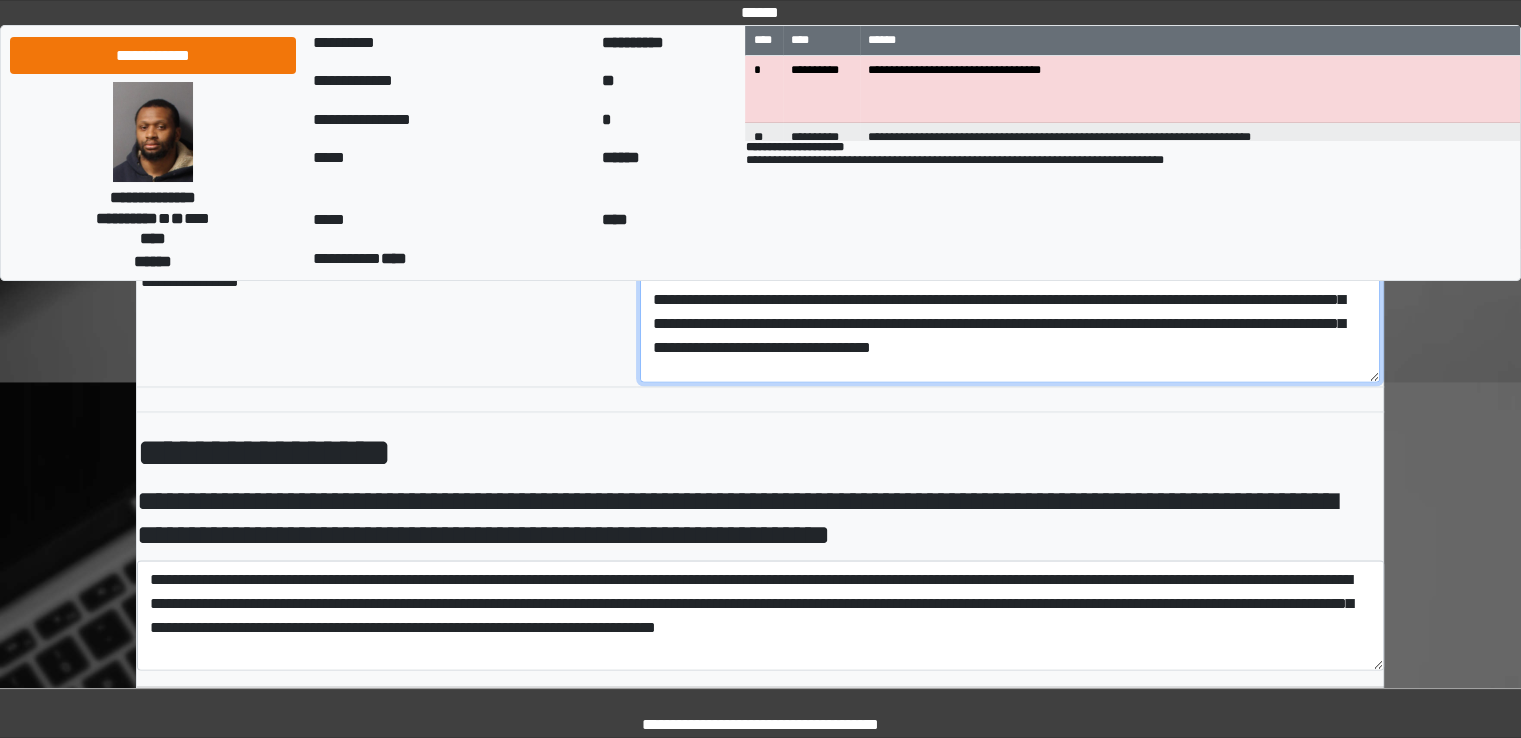 scroll, scrollTop: 0, scrollLeft: 0, axis: both 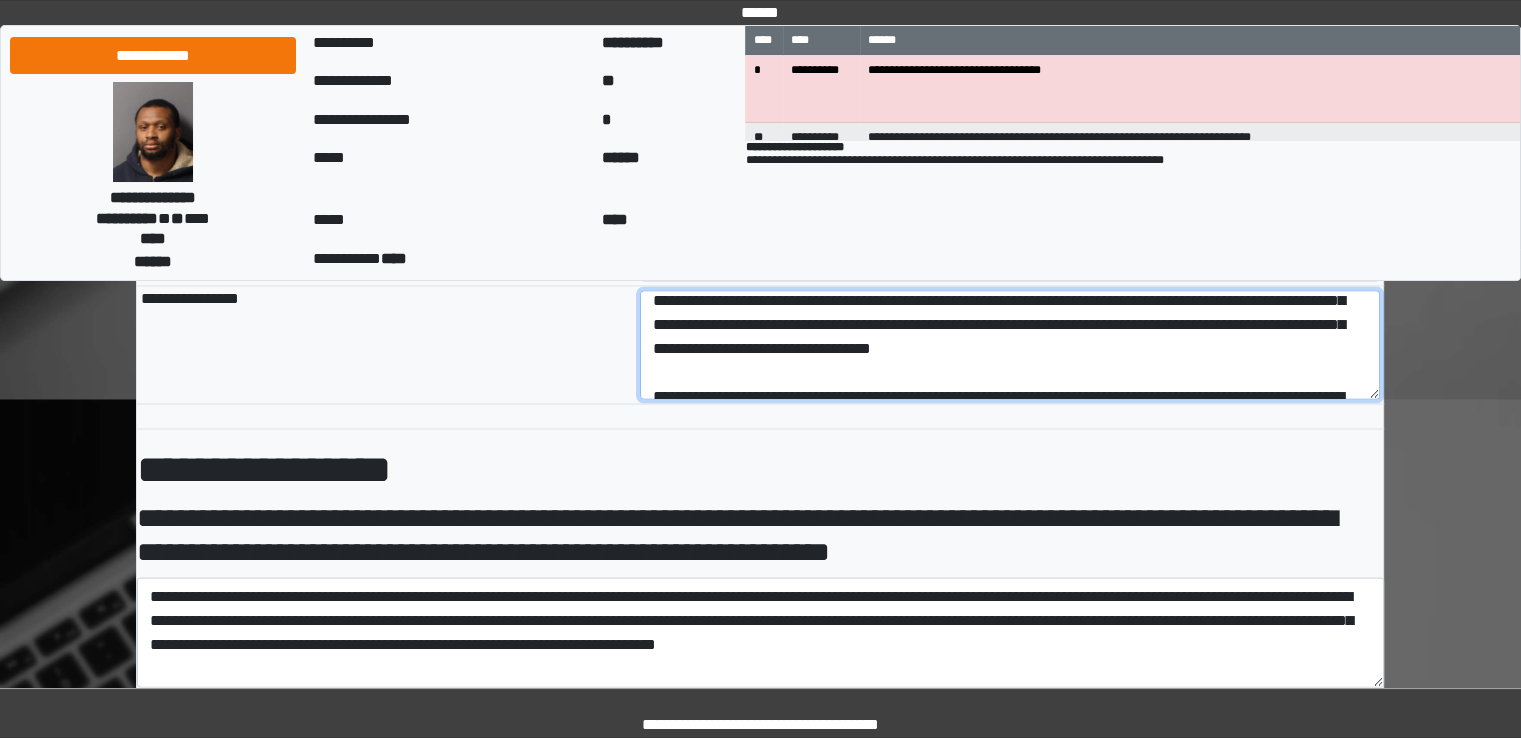 click at bounding box center [1010, 345] 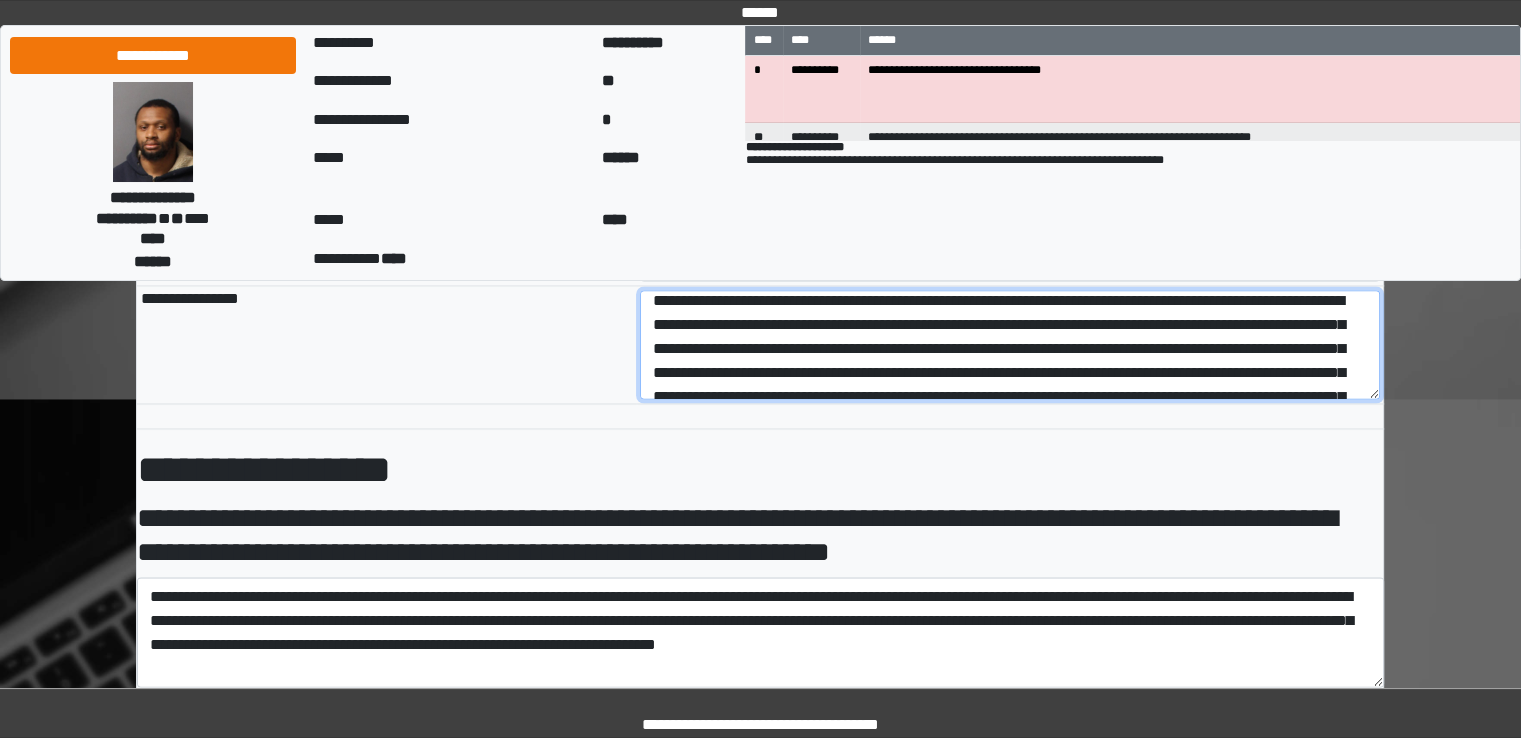 scroll, scrollTop: 178, scrollLeft: 0, axis: vertical 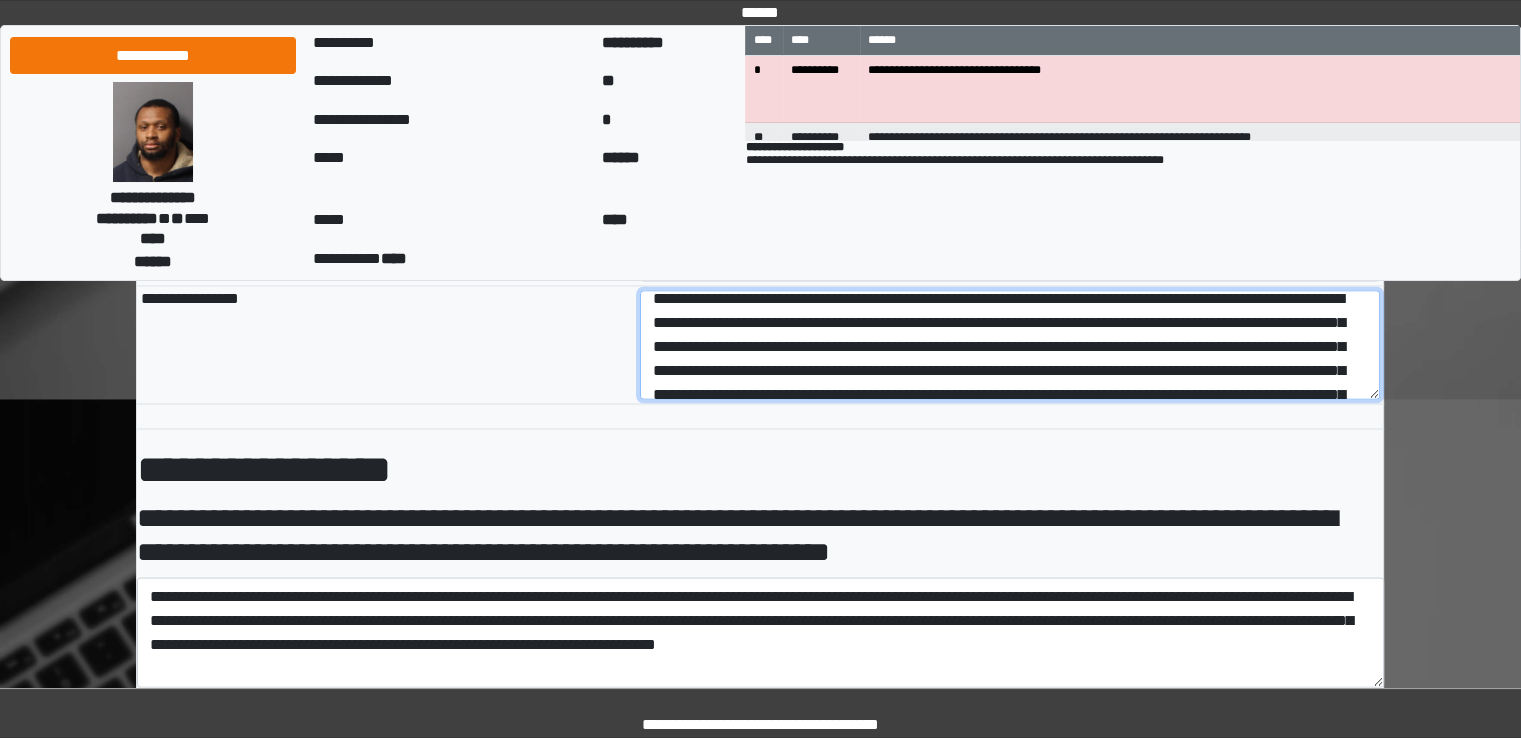 drag, startPoint x: 995, startPoint y: 342, endPoint x: 791, endPoint y: 370, distance: 205.9126 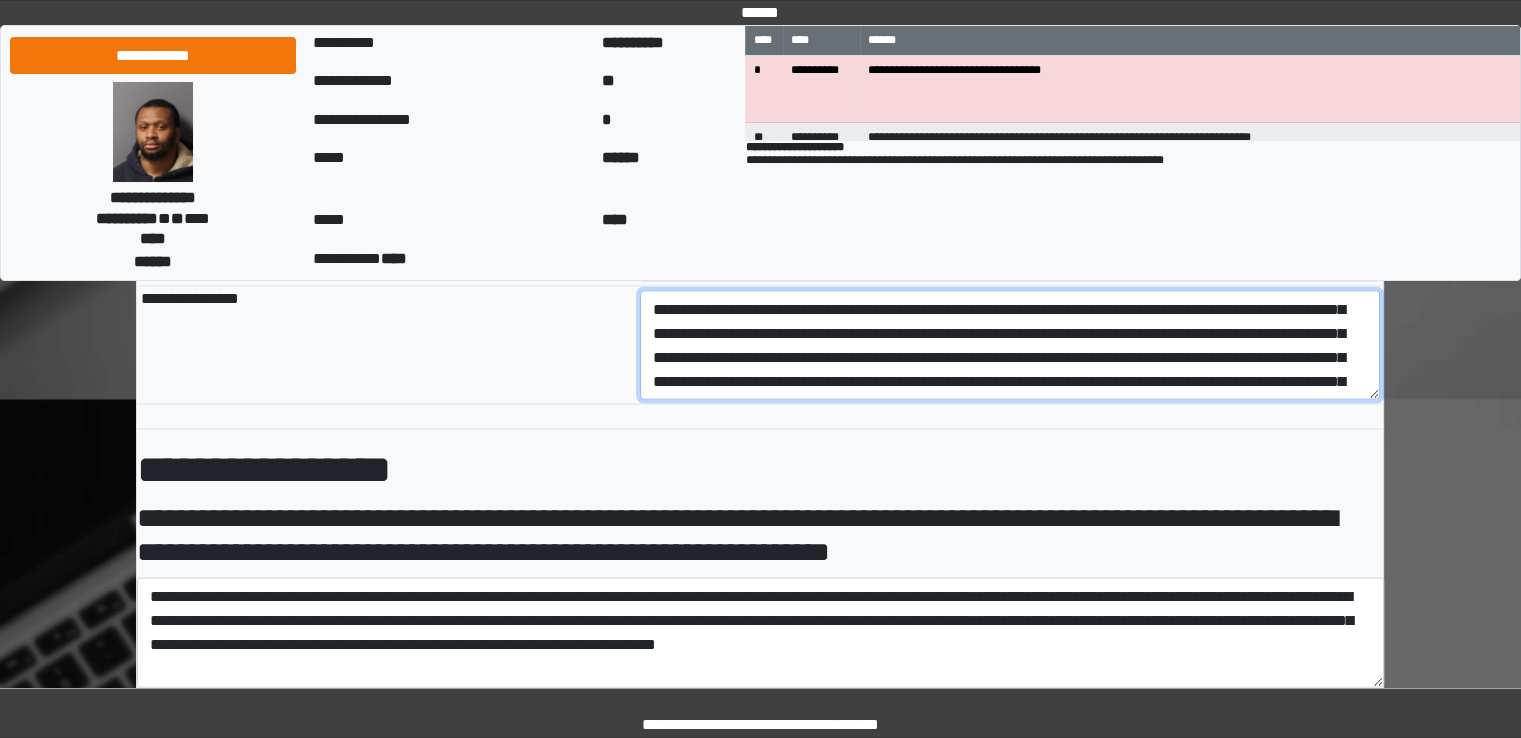 scroll, scrollTop: 192, scrollLeft: 0, axis: vertical 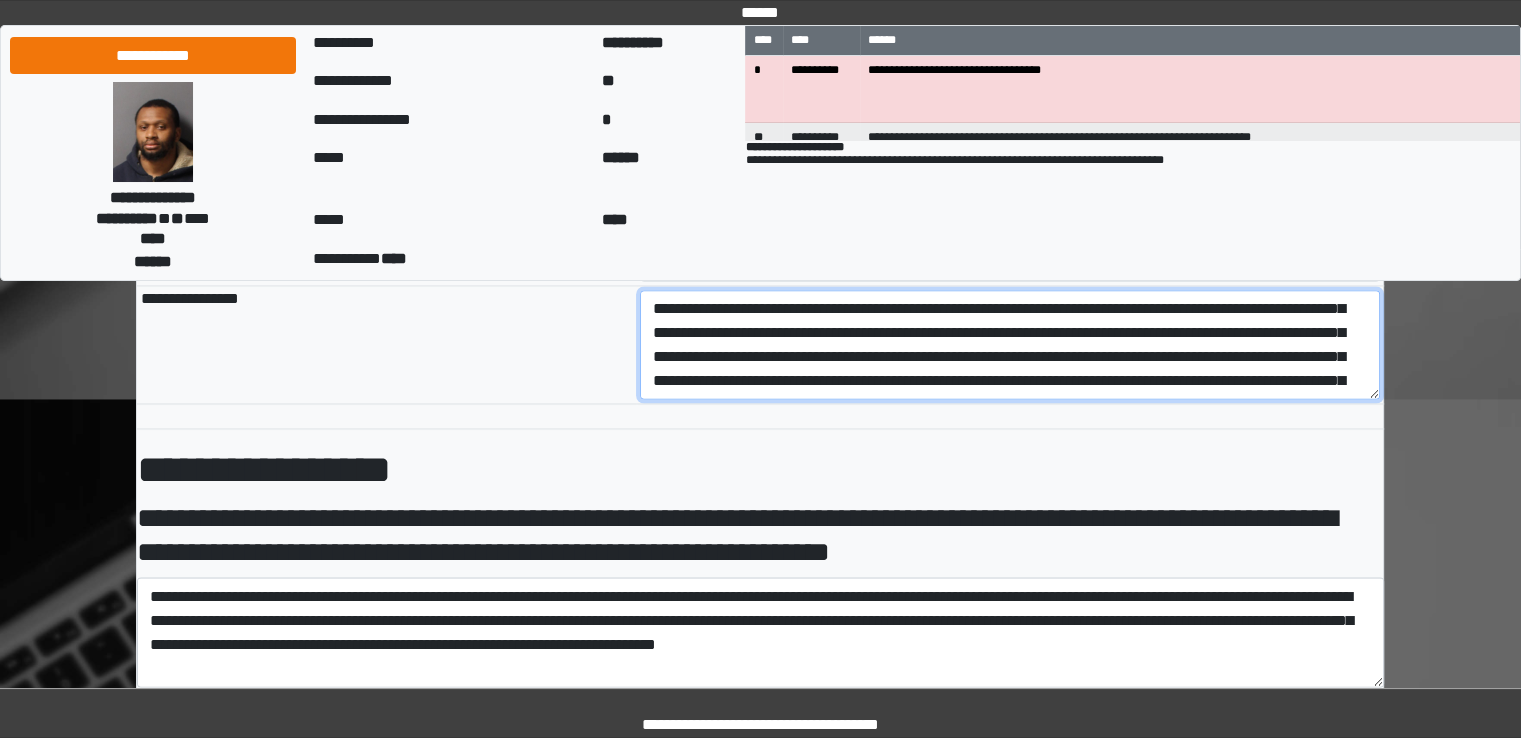 click at bounding box center (1010, 345) 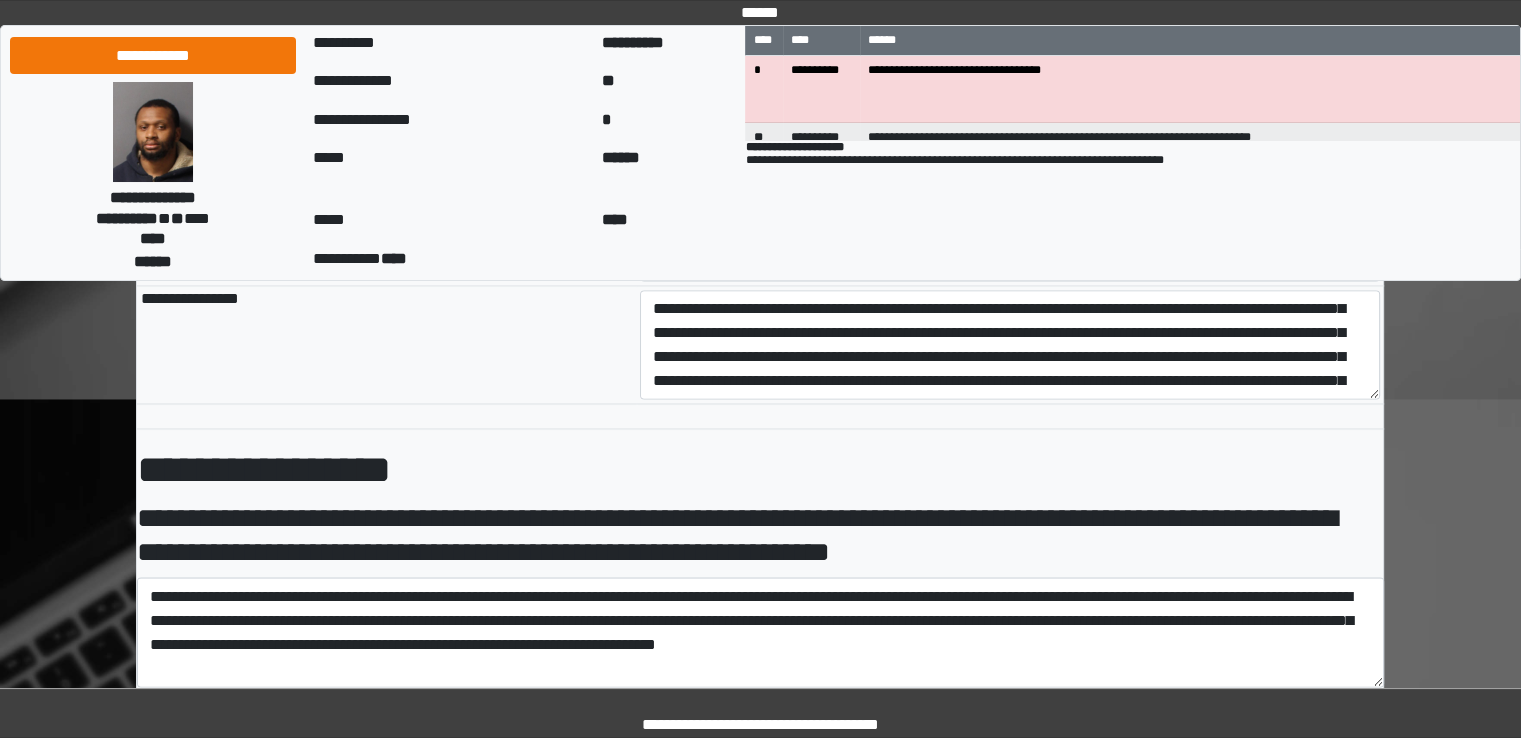 type on "**********" 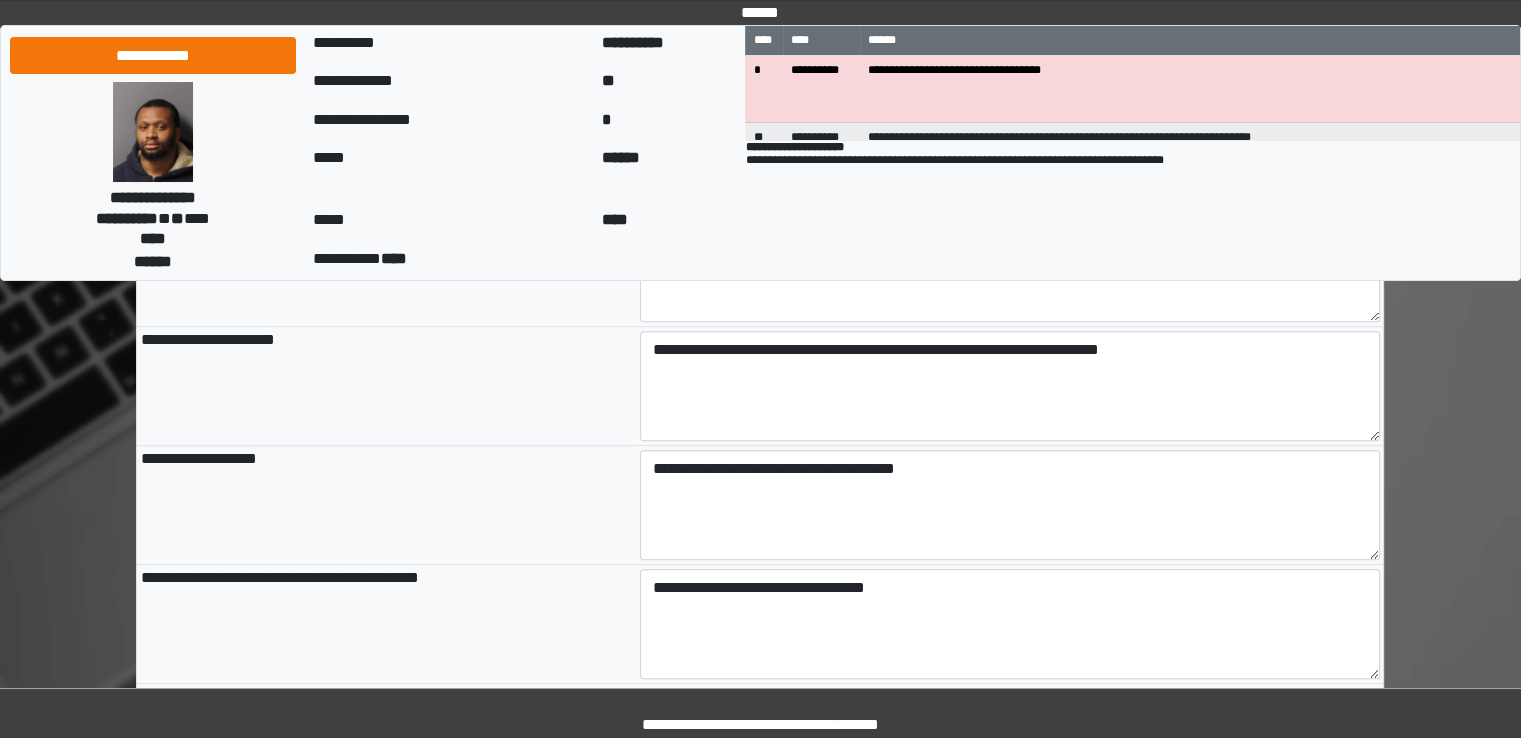 scroll, scrollTop: 701, scrollLeft: 0, axis: vertical 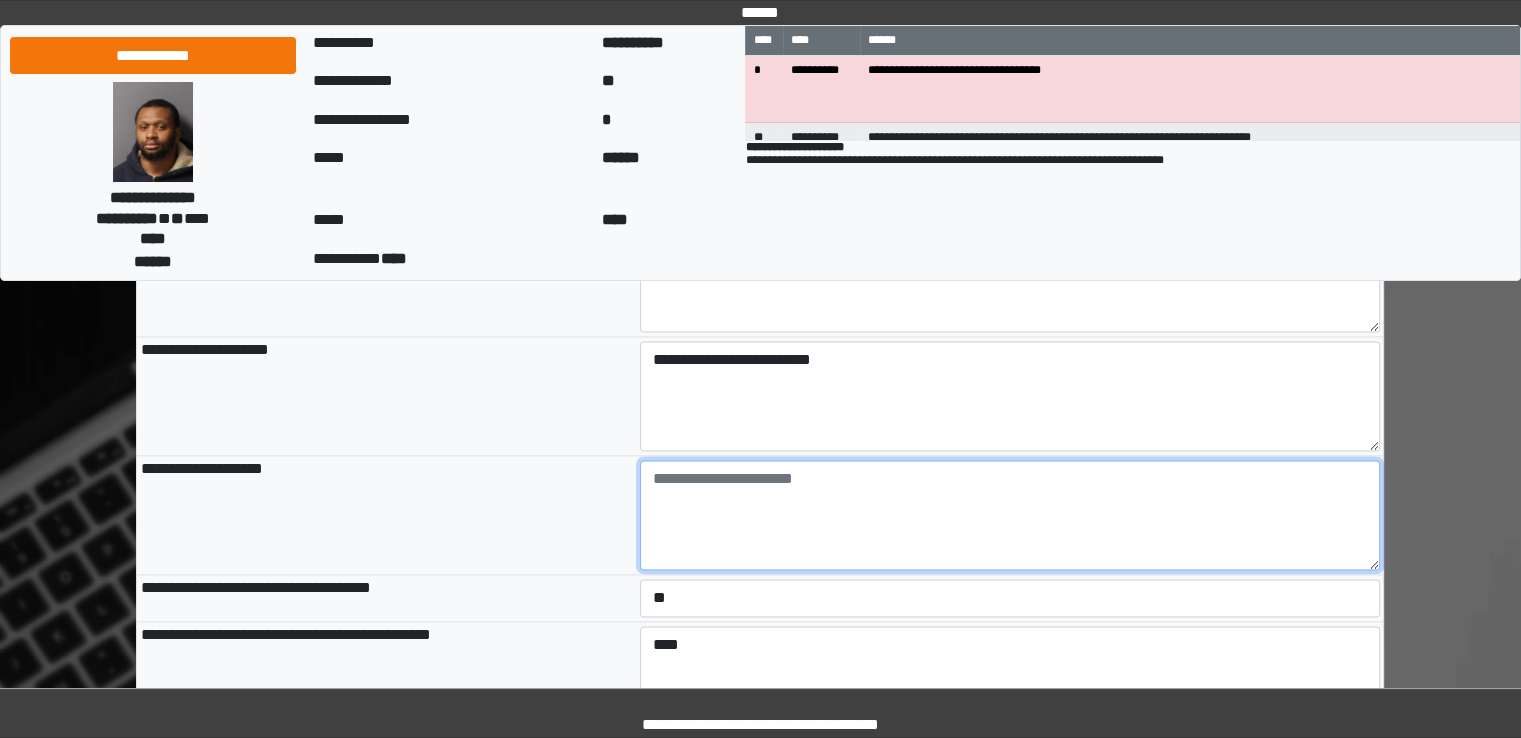 click at bounding box center [1010, 515] 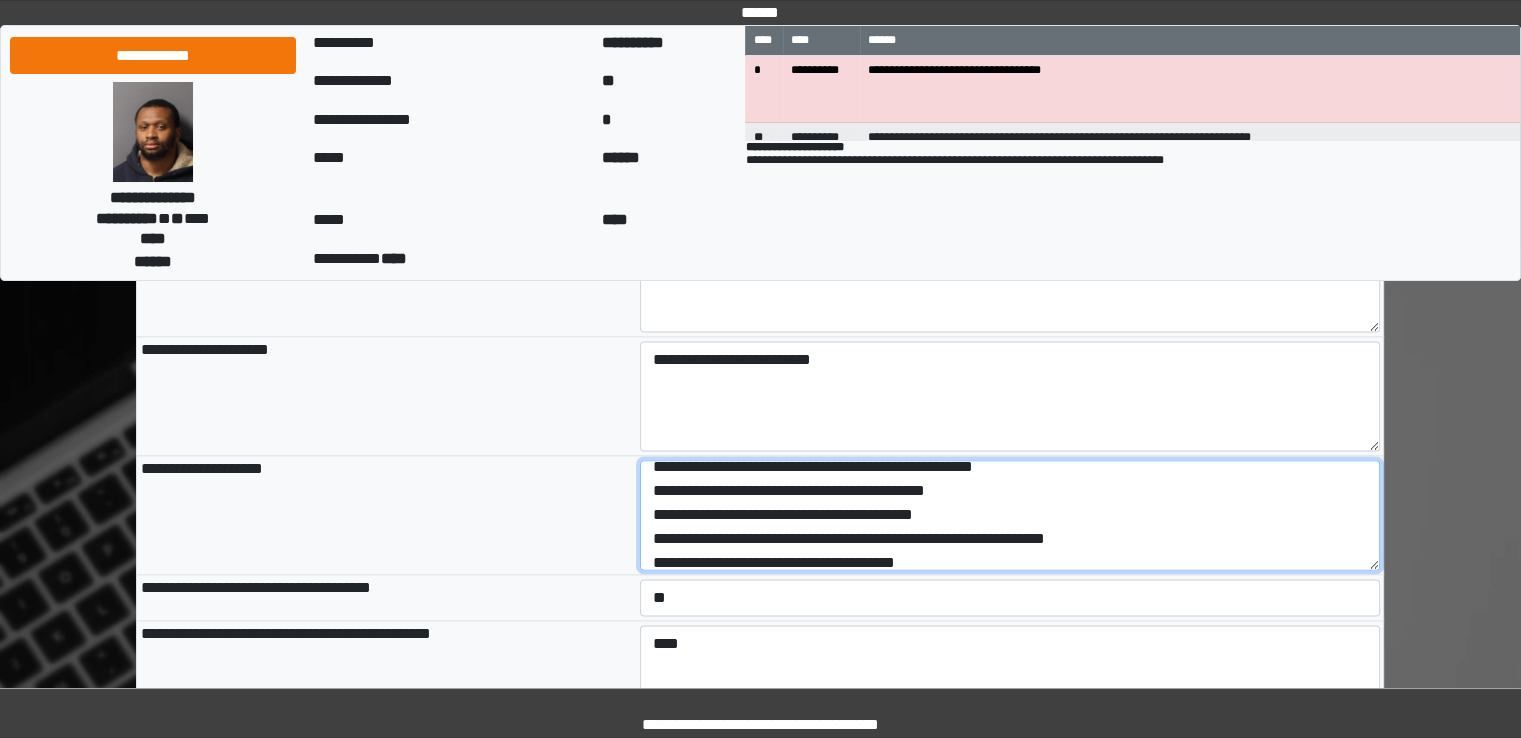 scroll, scrollTop: 216, scrollLeft: 0, axis: vertical 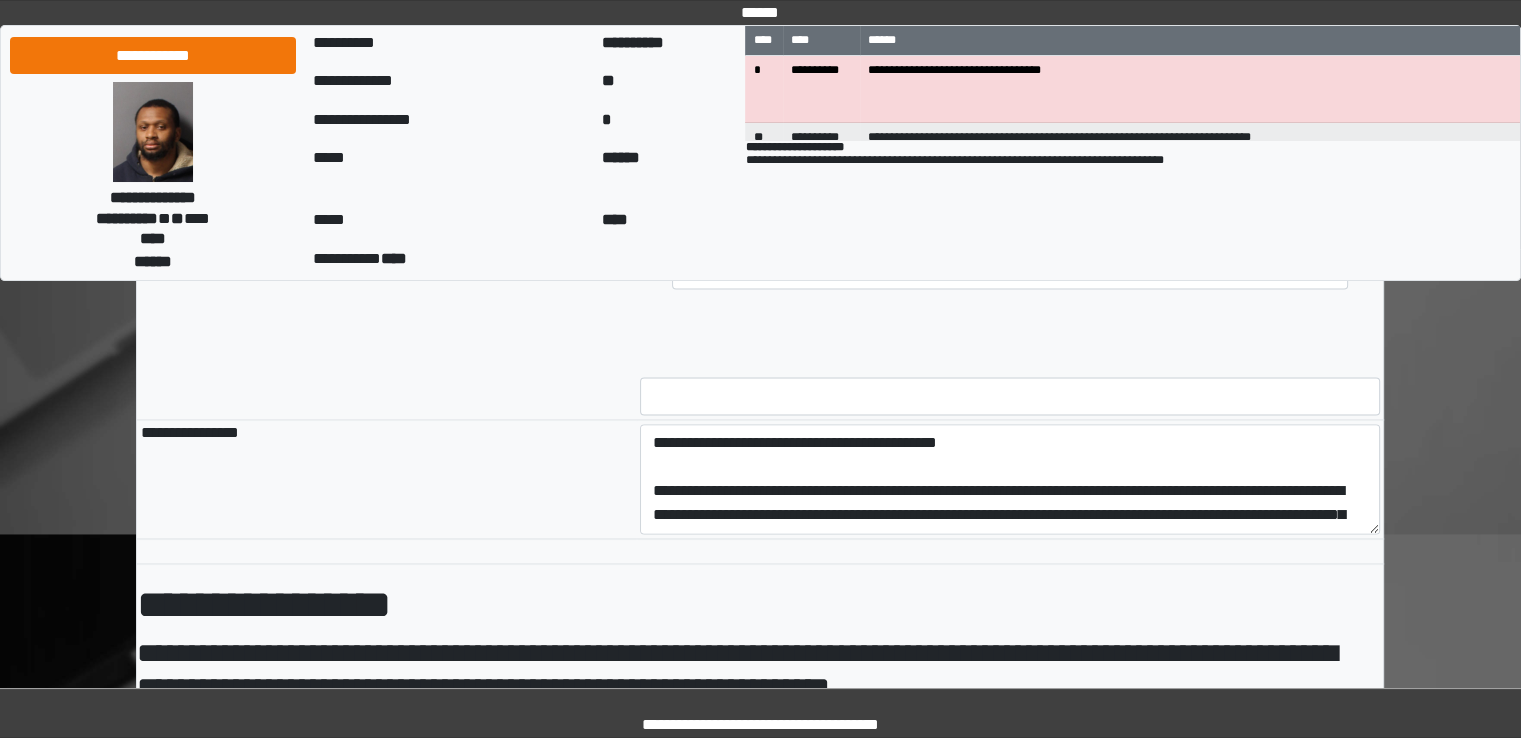 type on "**********" 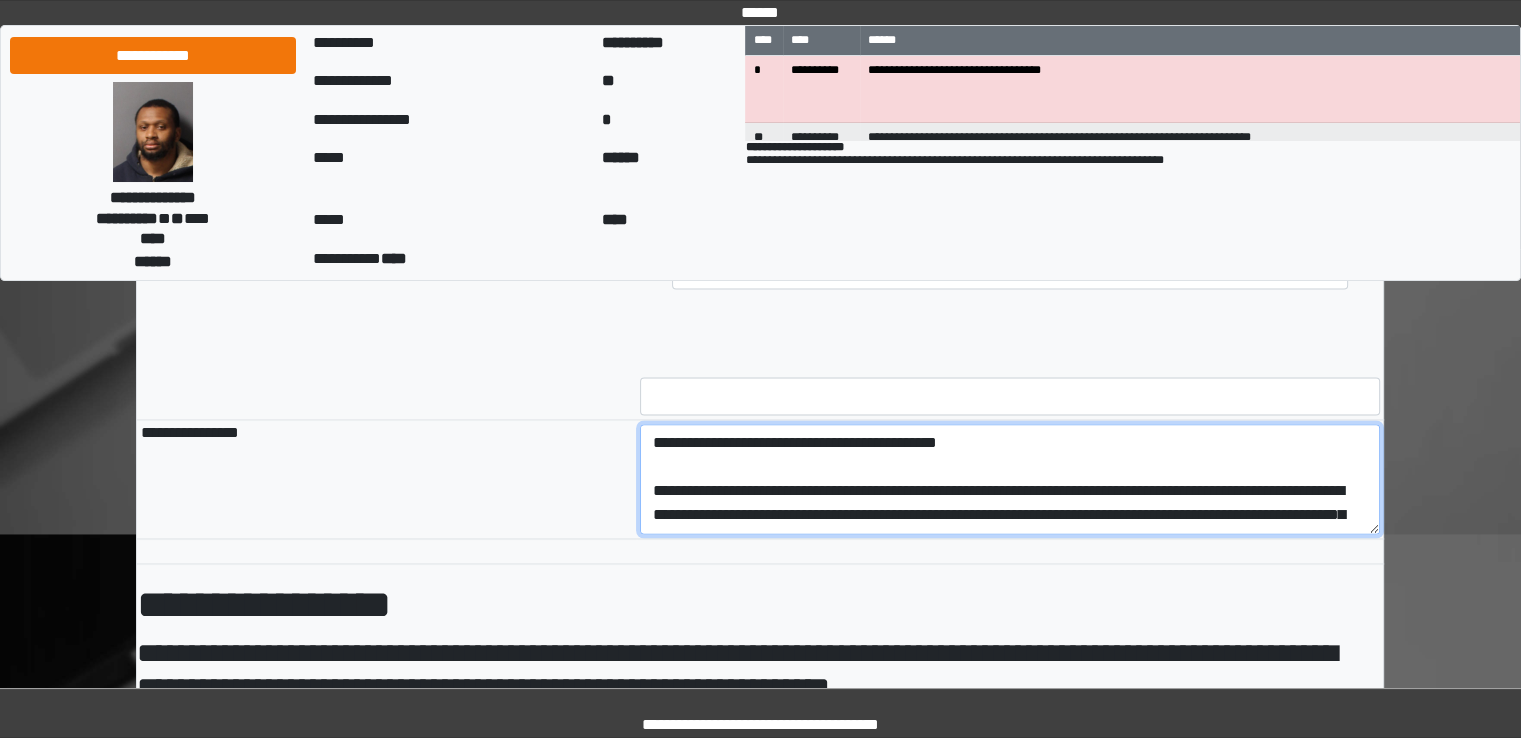 type on "**********" 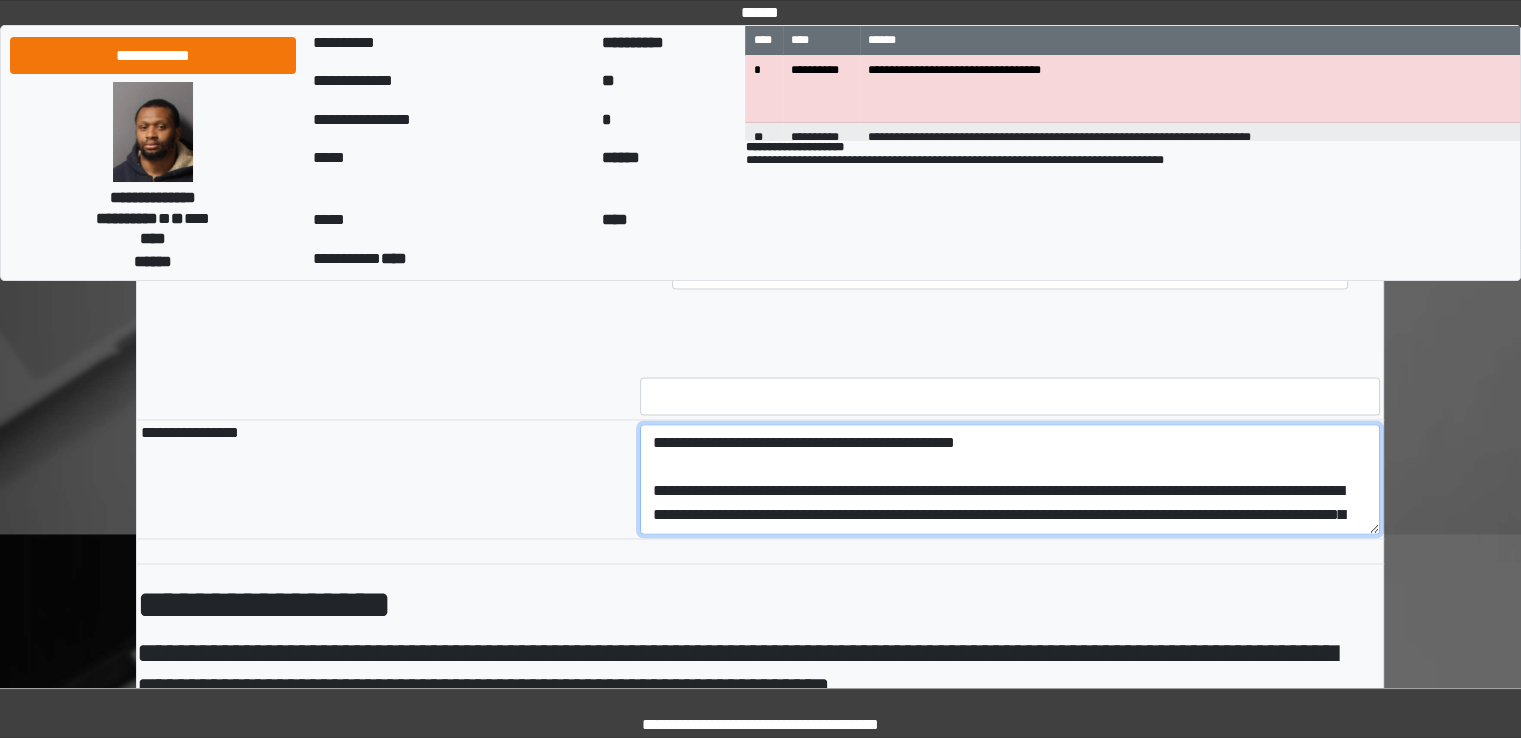 scroll, scrollTop: 3508, scrollLeft: 0, axis: vertical 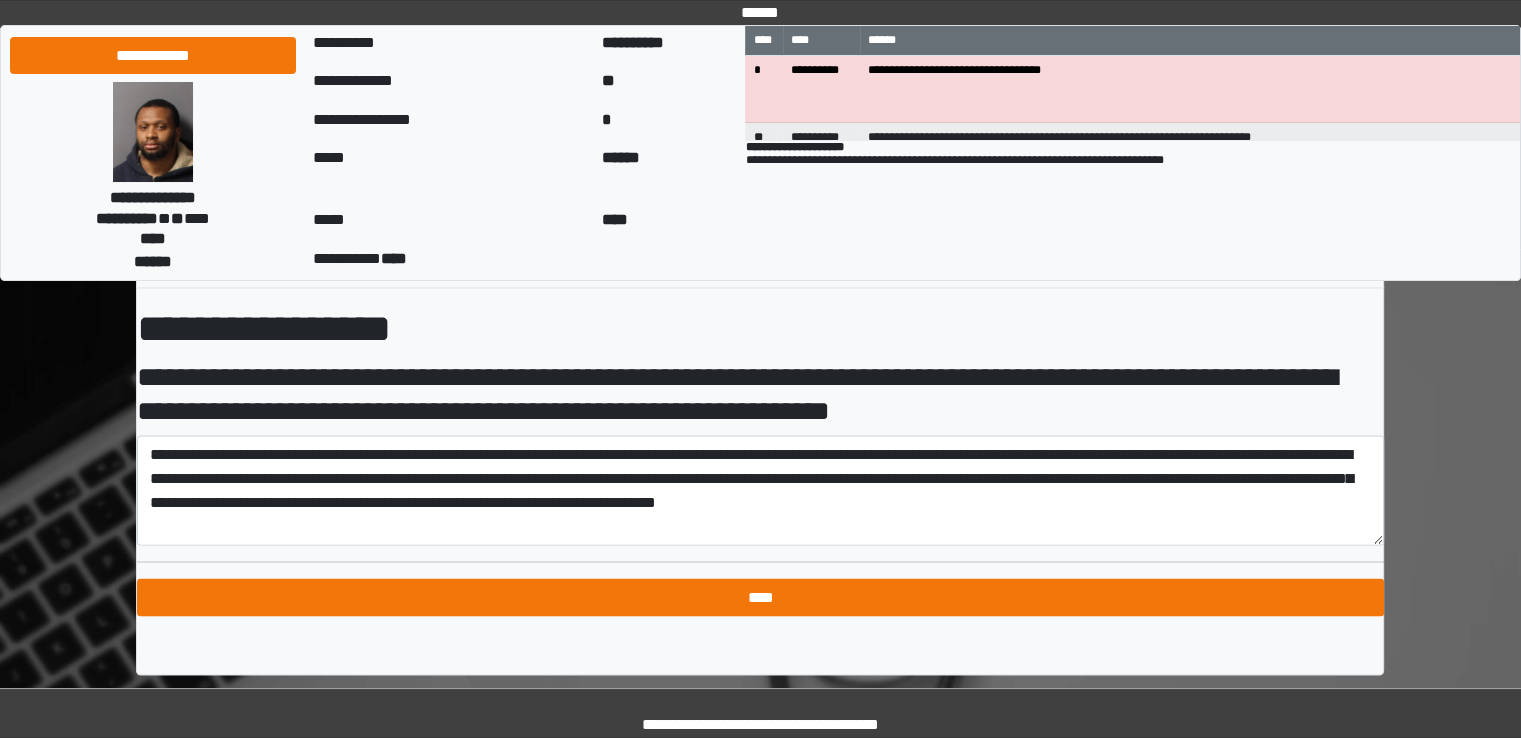 type on "**********" 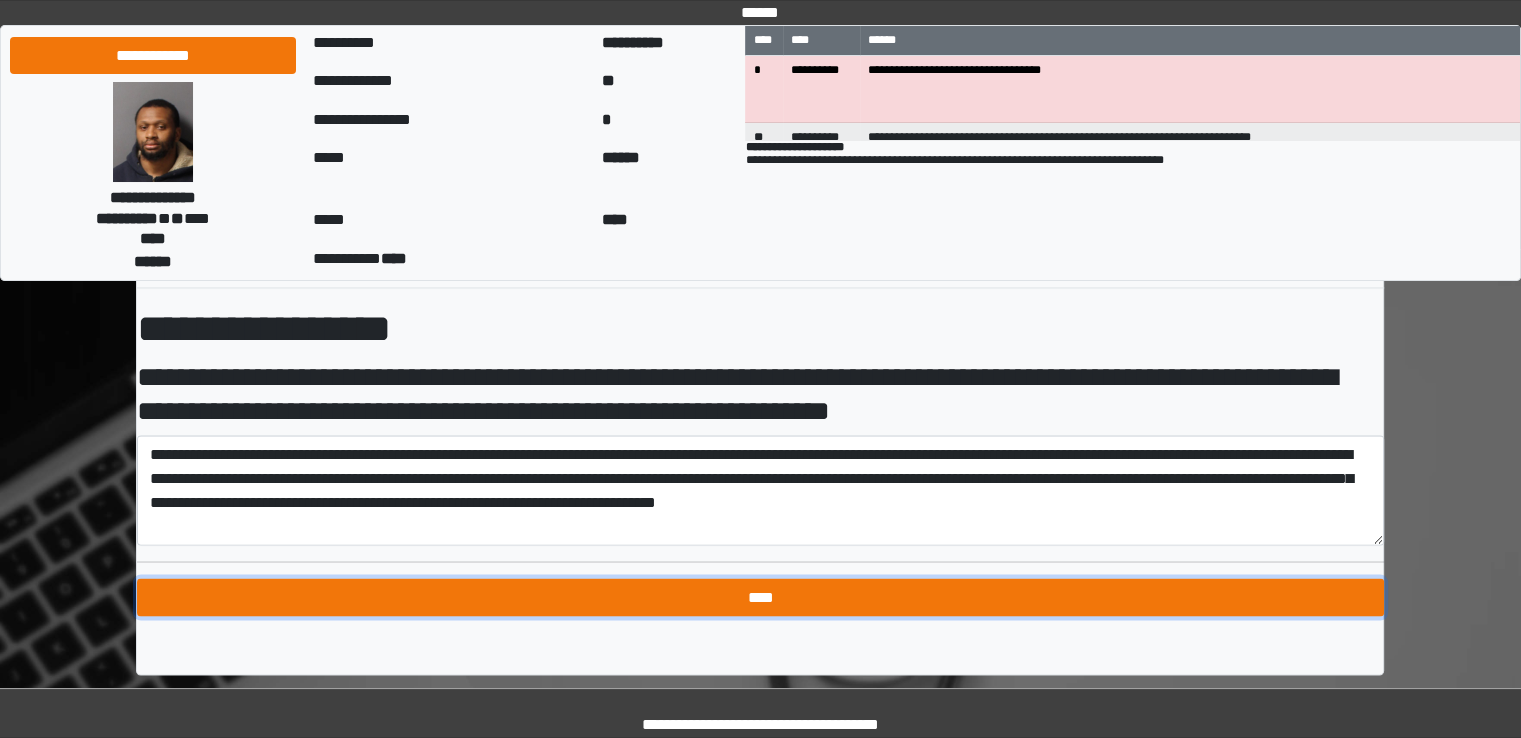 type on "**********" 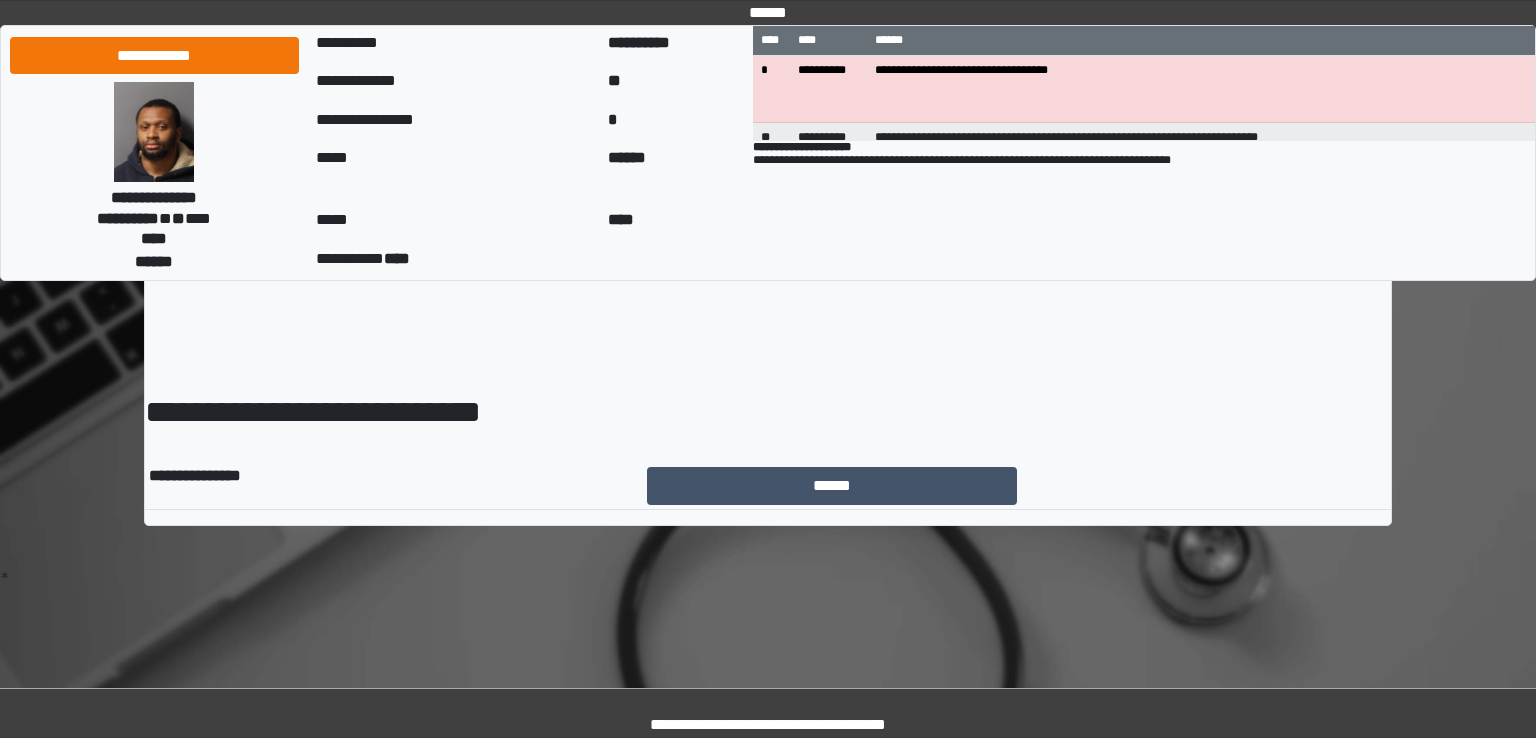 scroll, scrollTop: 0, scrollLeft: 0, axis: both 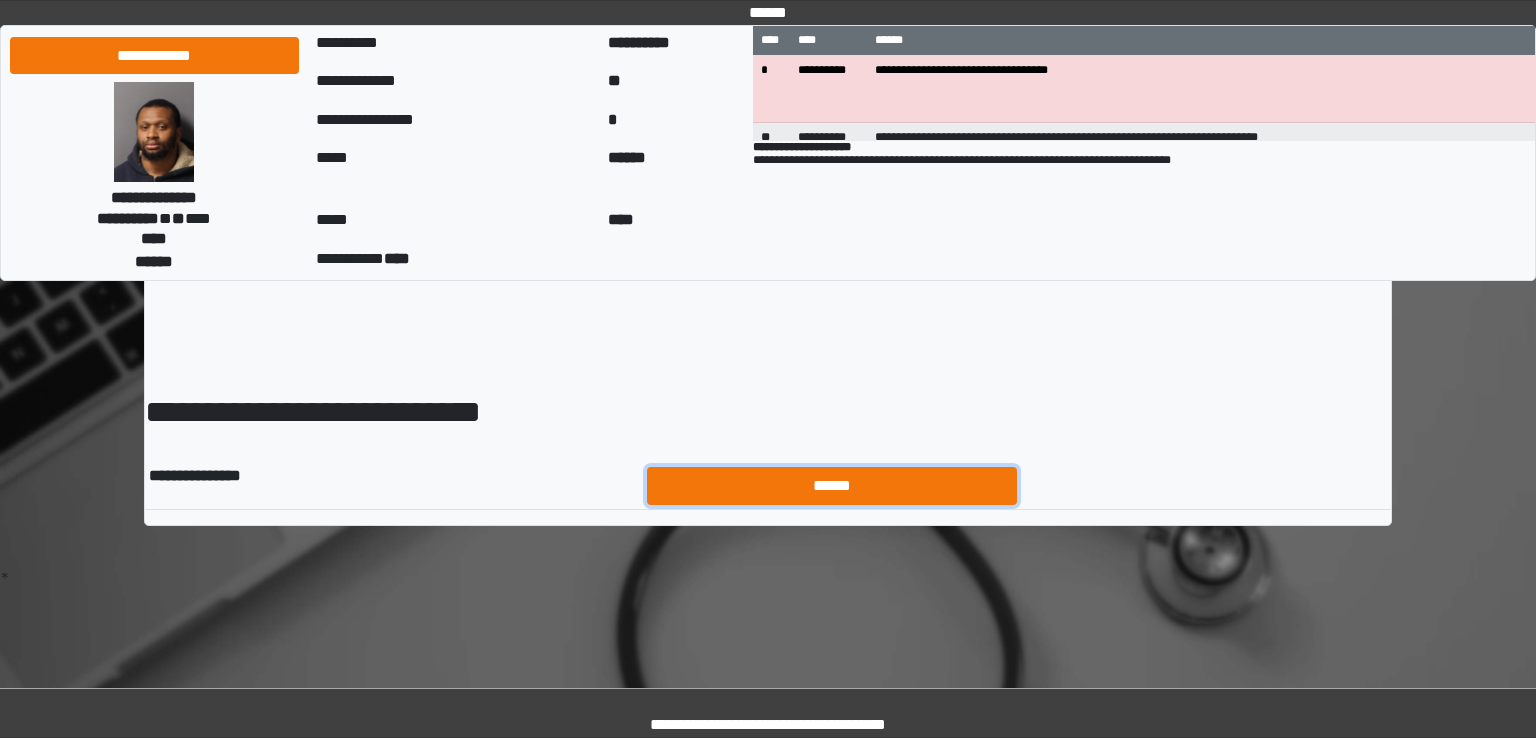 click on "******" at bounding box center [832, 486] 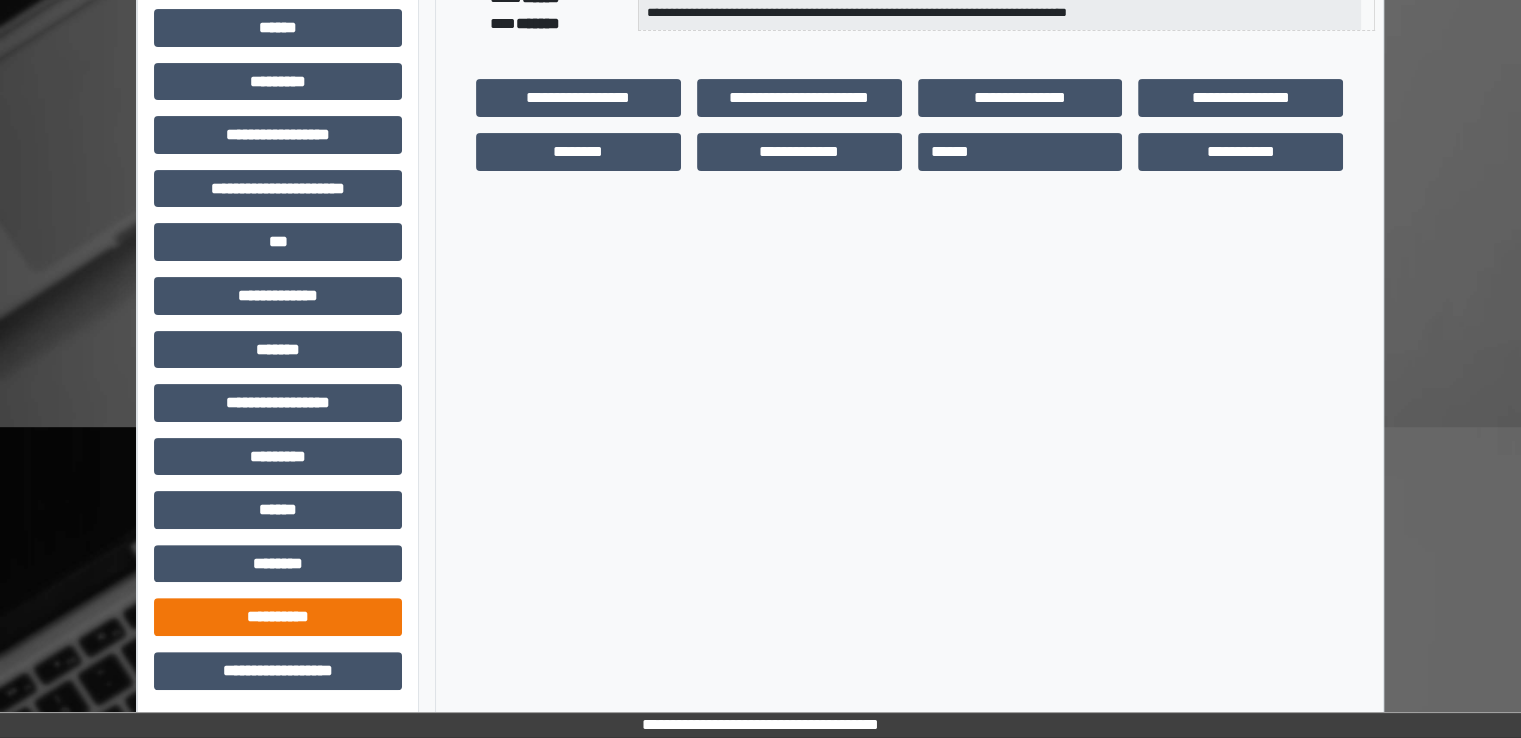 scroll, scrollTop: 428, scrollLeft: 0, axis: vertical 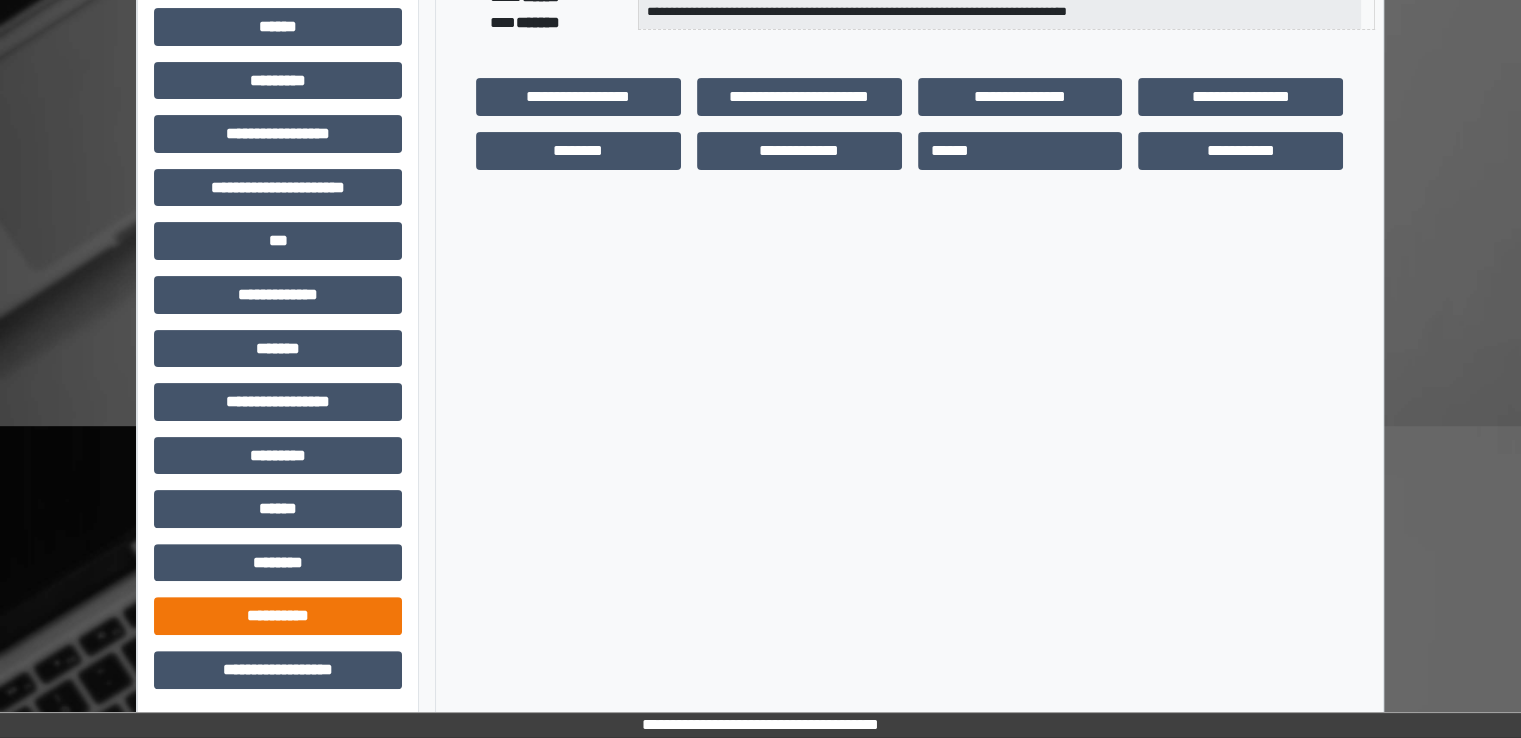 drag, startPoint x: 313, startPoint y: 643, endPoint x: 311, endPoint y: 625, distance: 18.110771 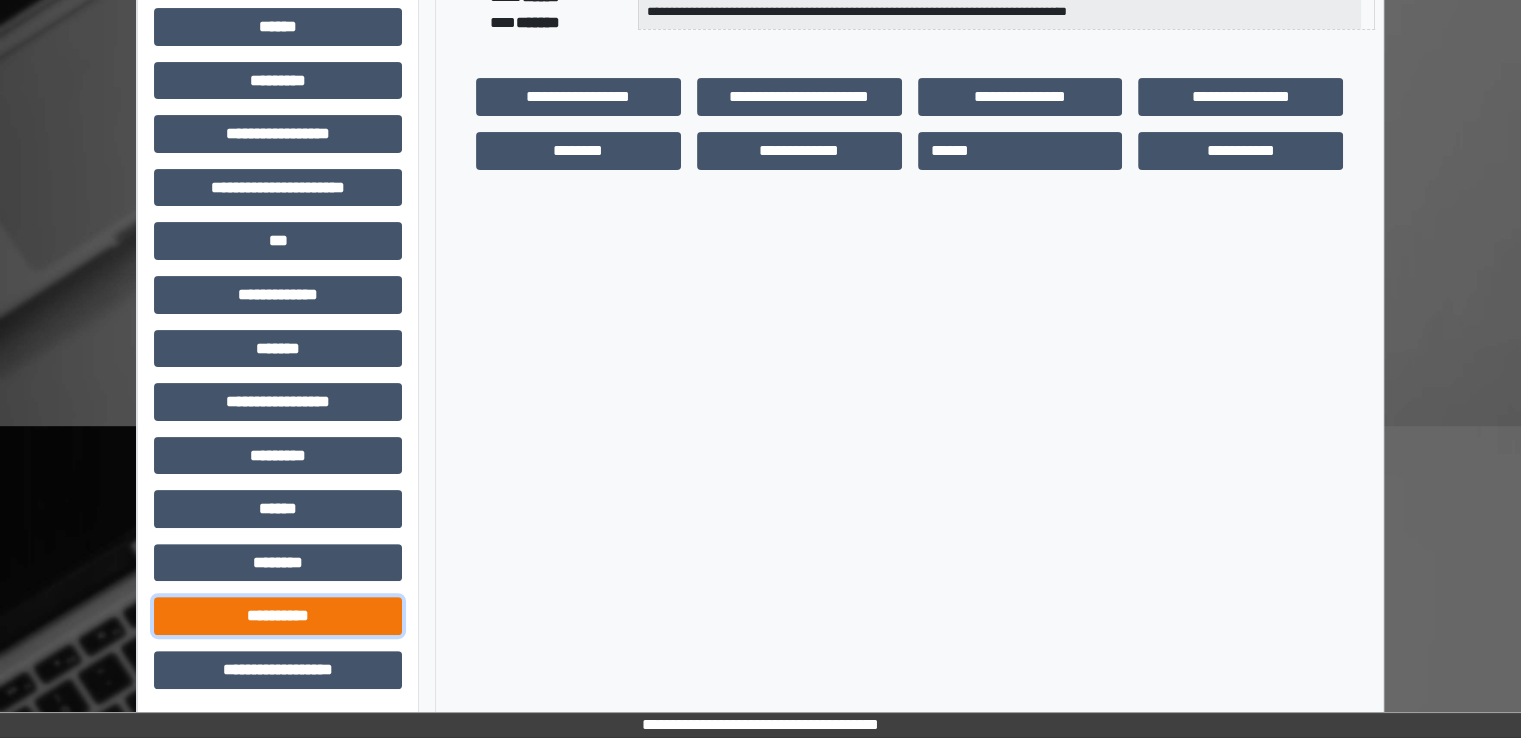 click on "**********" at bounding box center (278, 616) 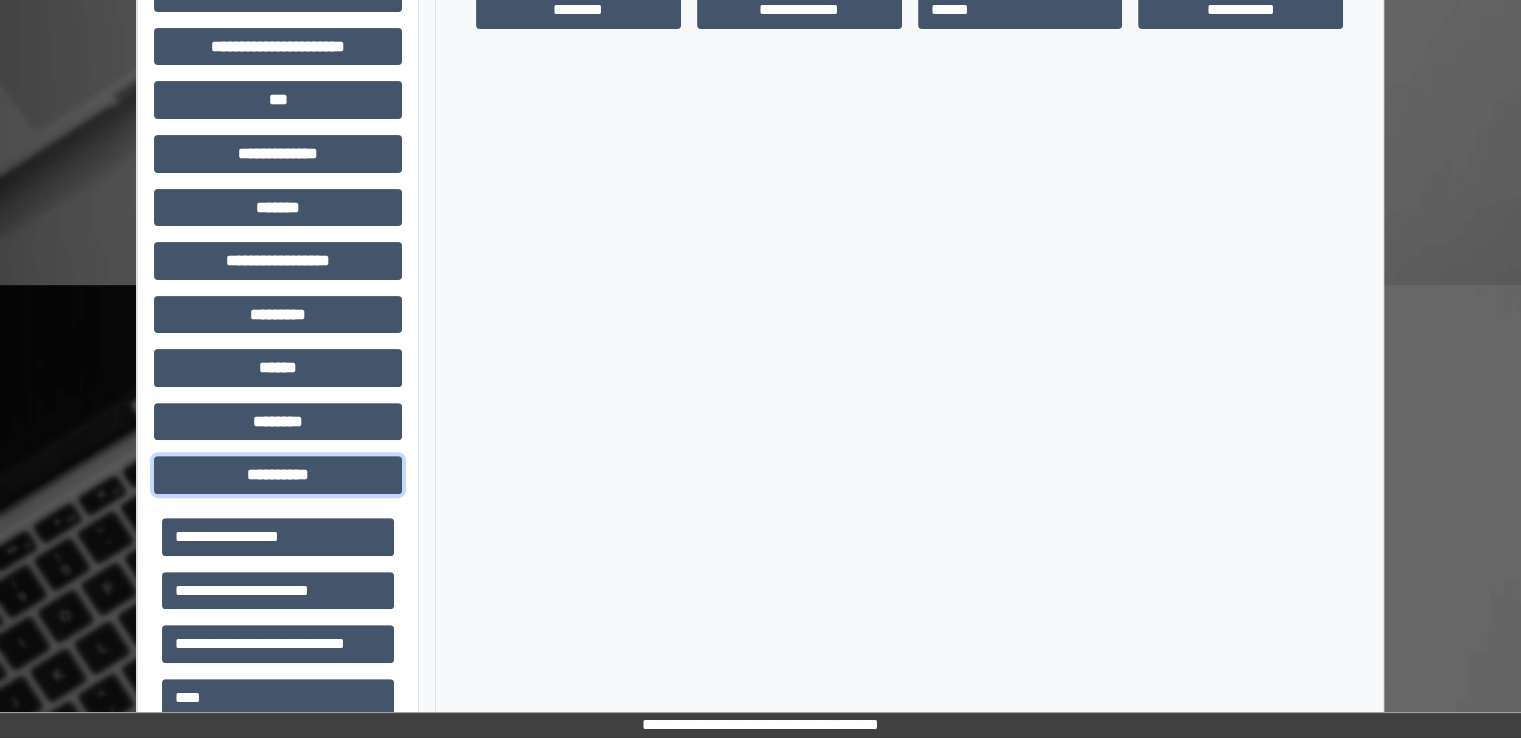 scroll, scrollTop: 575, scrollLeft: 0, axis: vertical 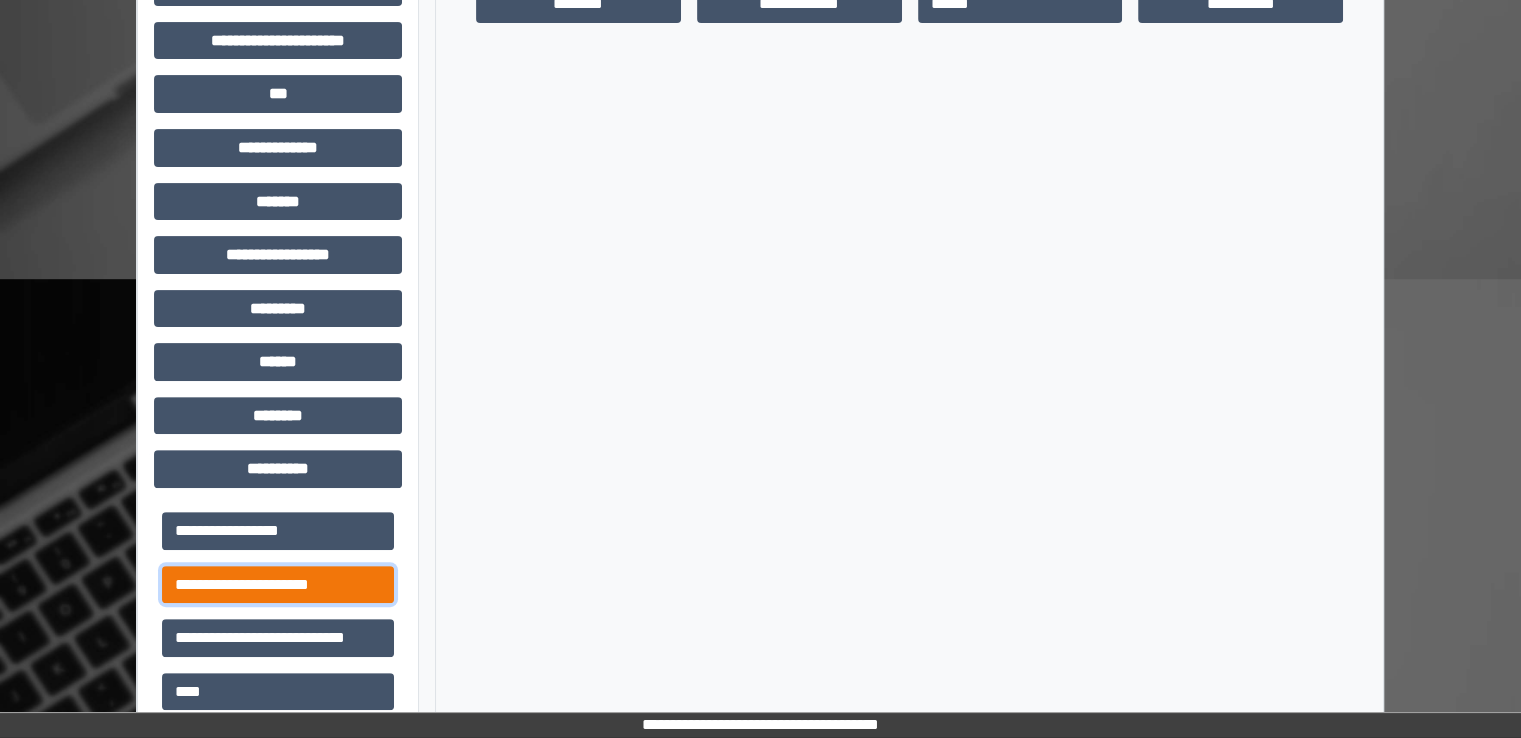 click on "**********" at bounding box center [278, 585] 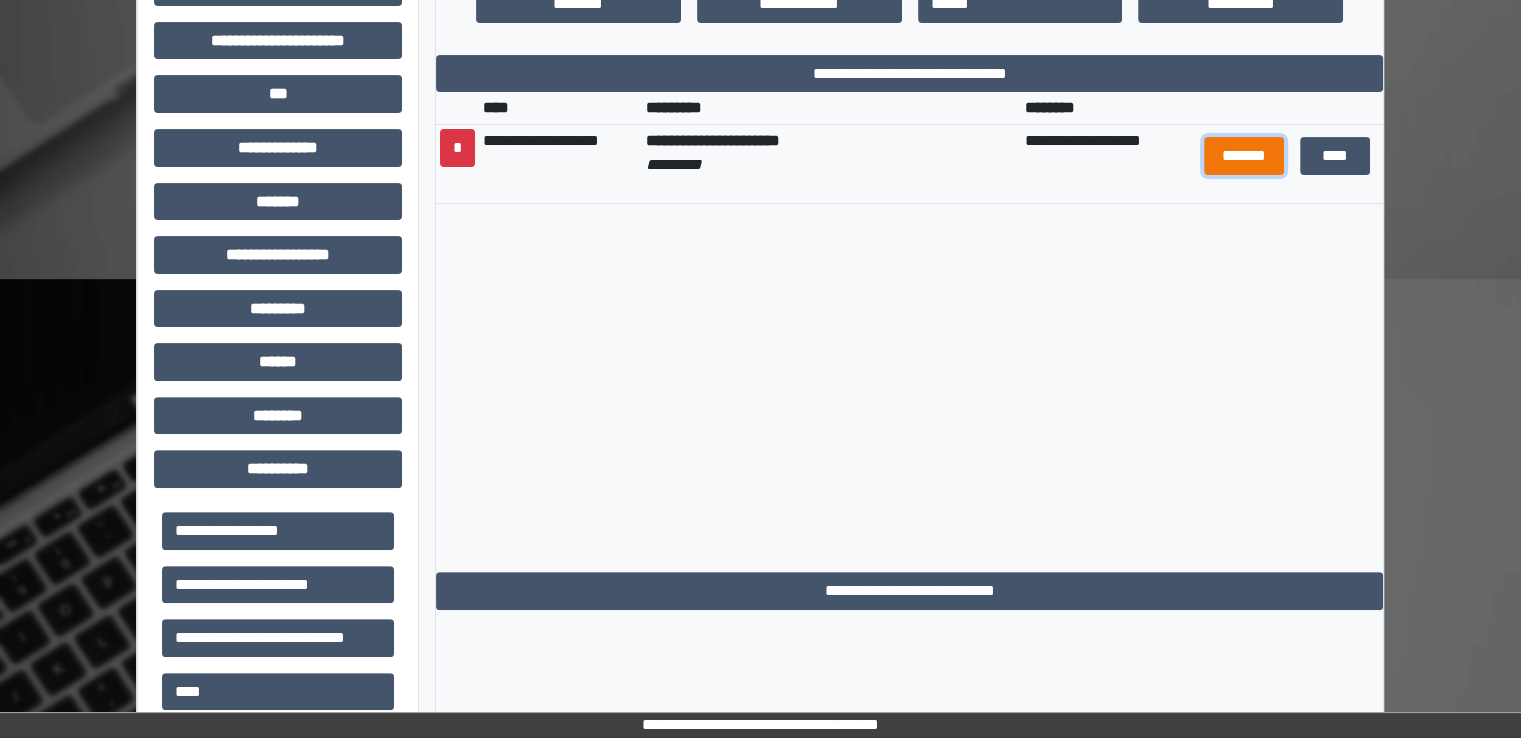 click on "*******" at bounding box center [1244, 156] 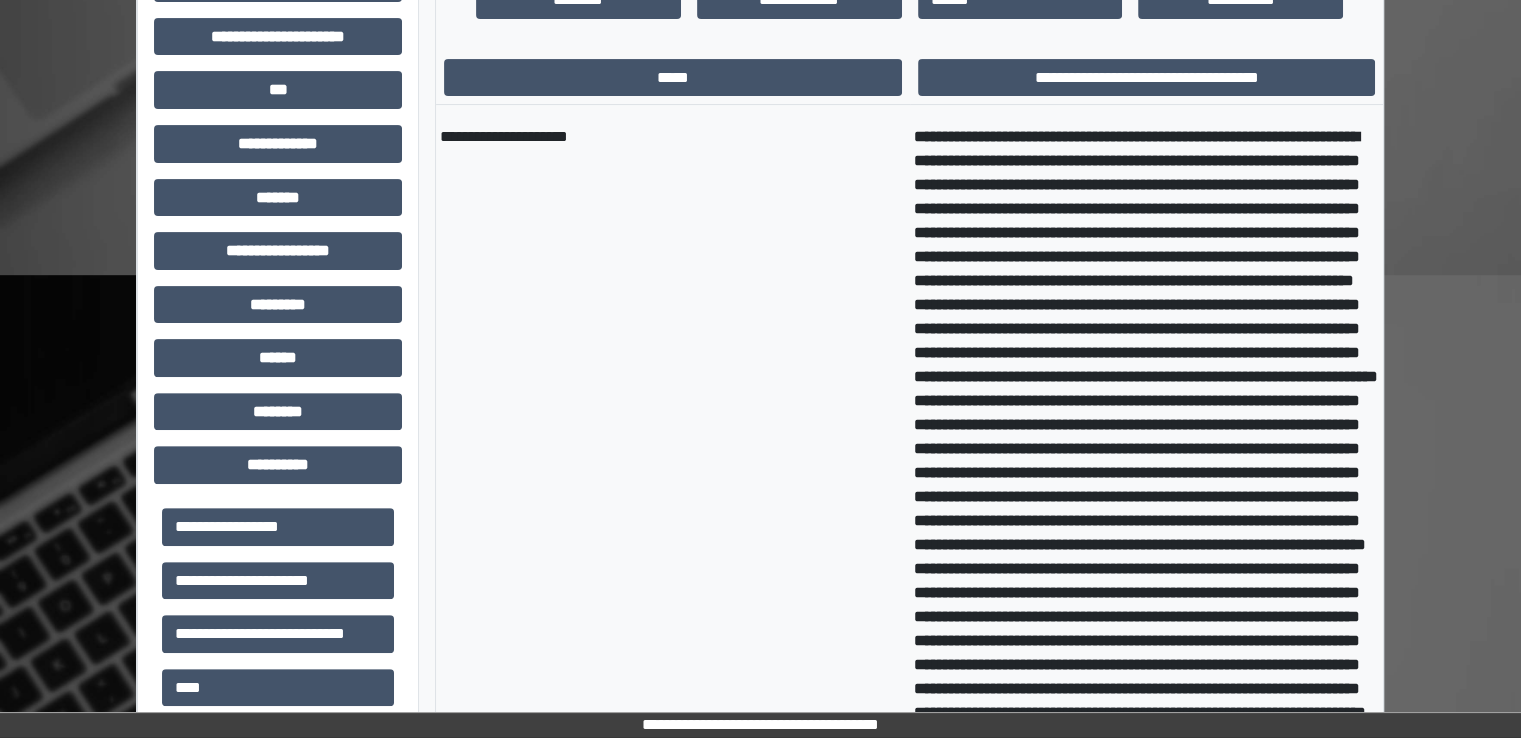 scroll, scrollTop: 698, scrollLeft: 0, axis: vertical 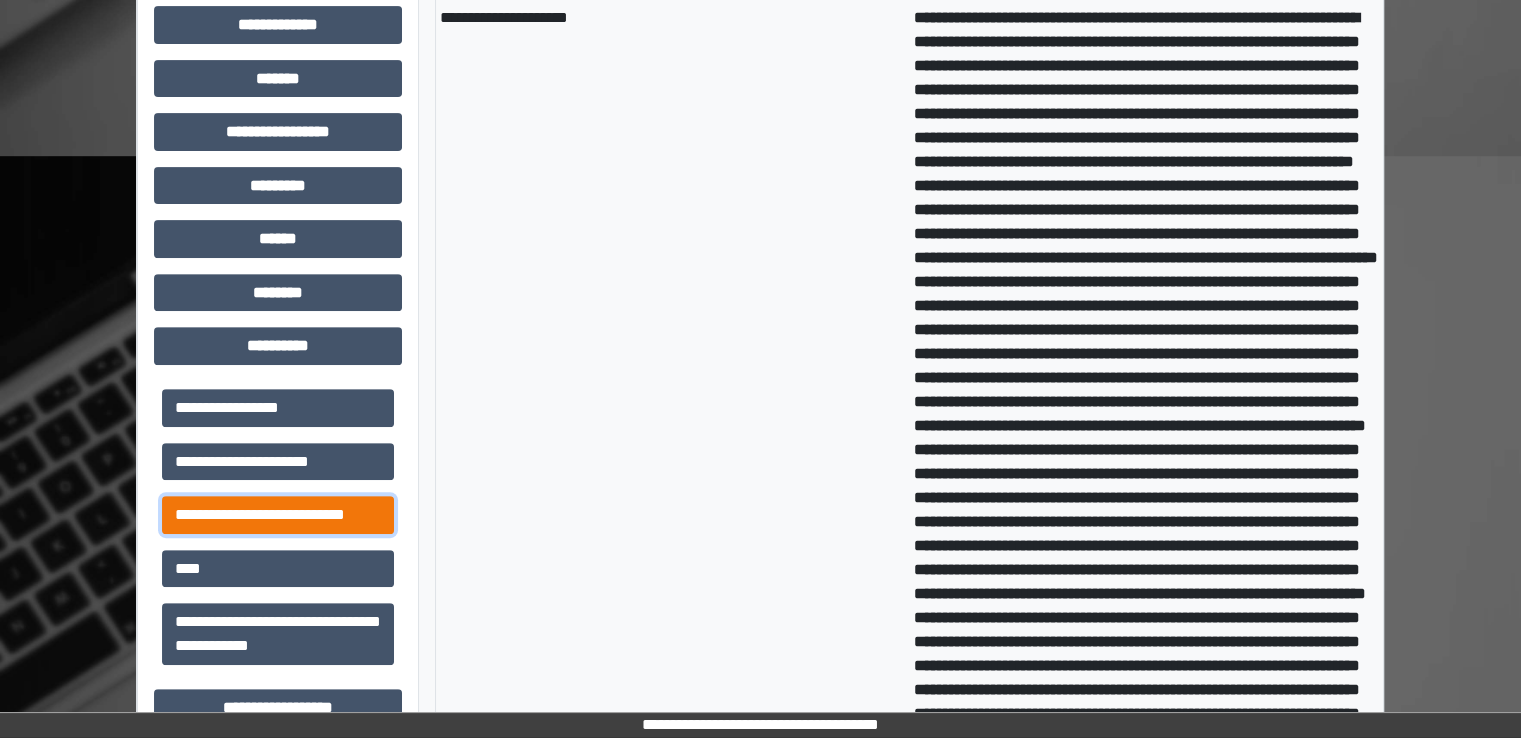 click on "**********" at bounding box center [278, 515] 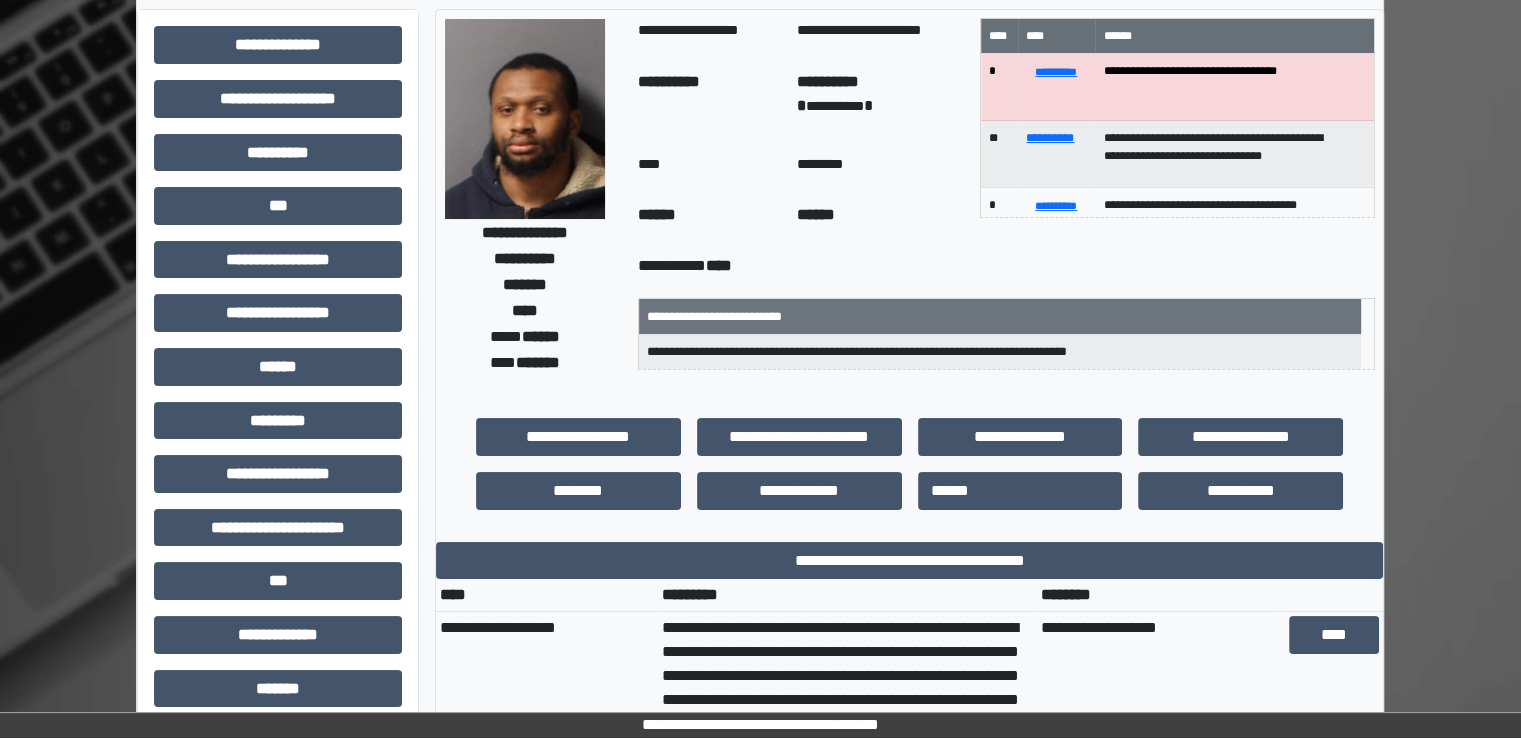 scroll, scrollTop: 88, scrollLeft: 0, axis: vertical 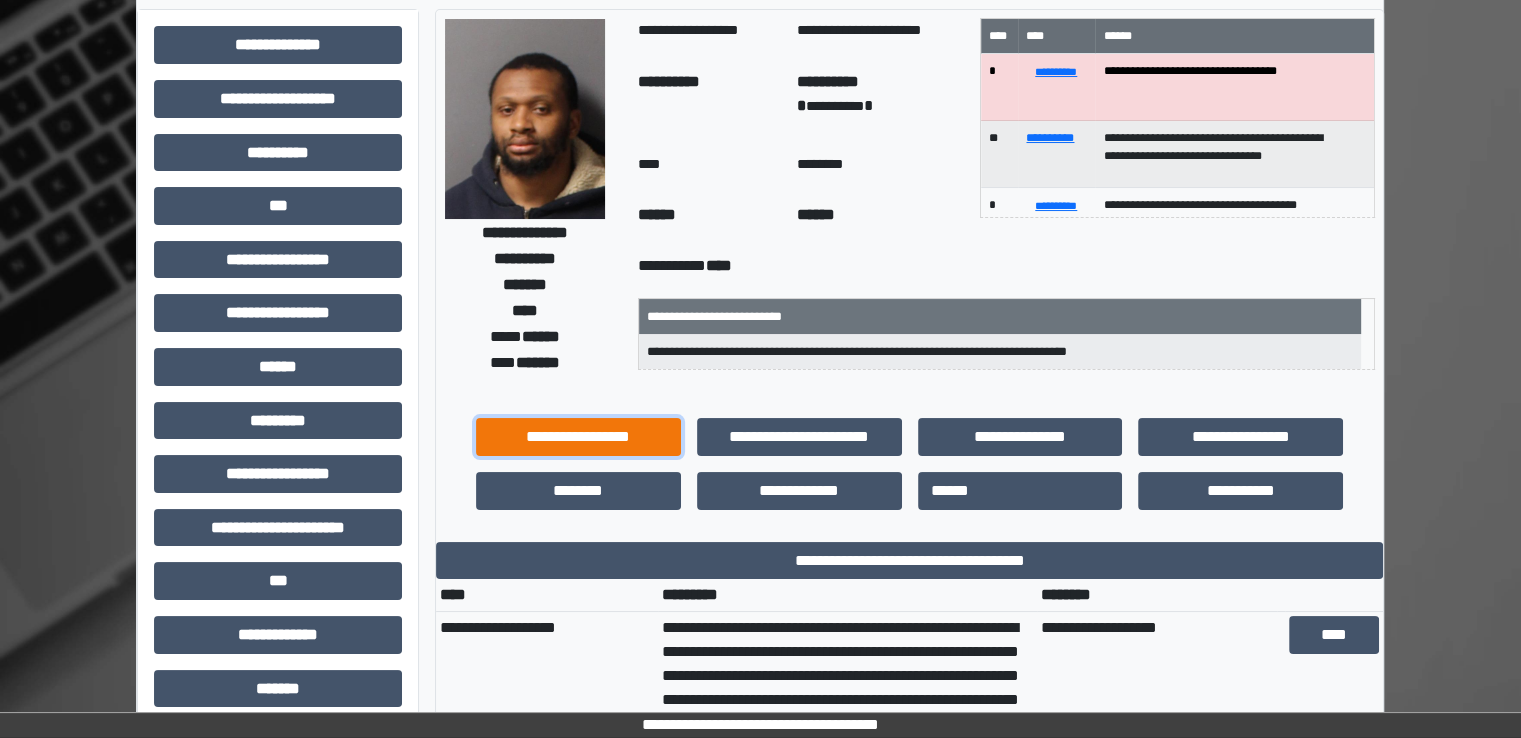 click on "**********" at bounding box center (578, 437) 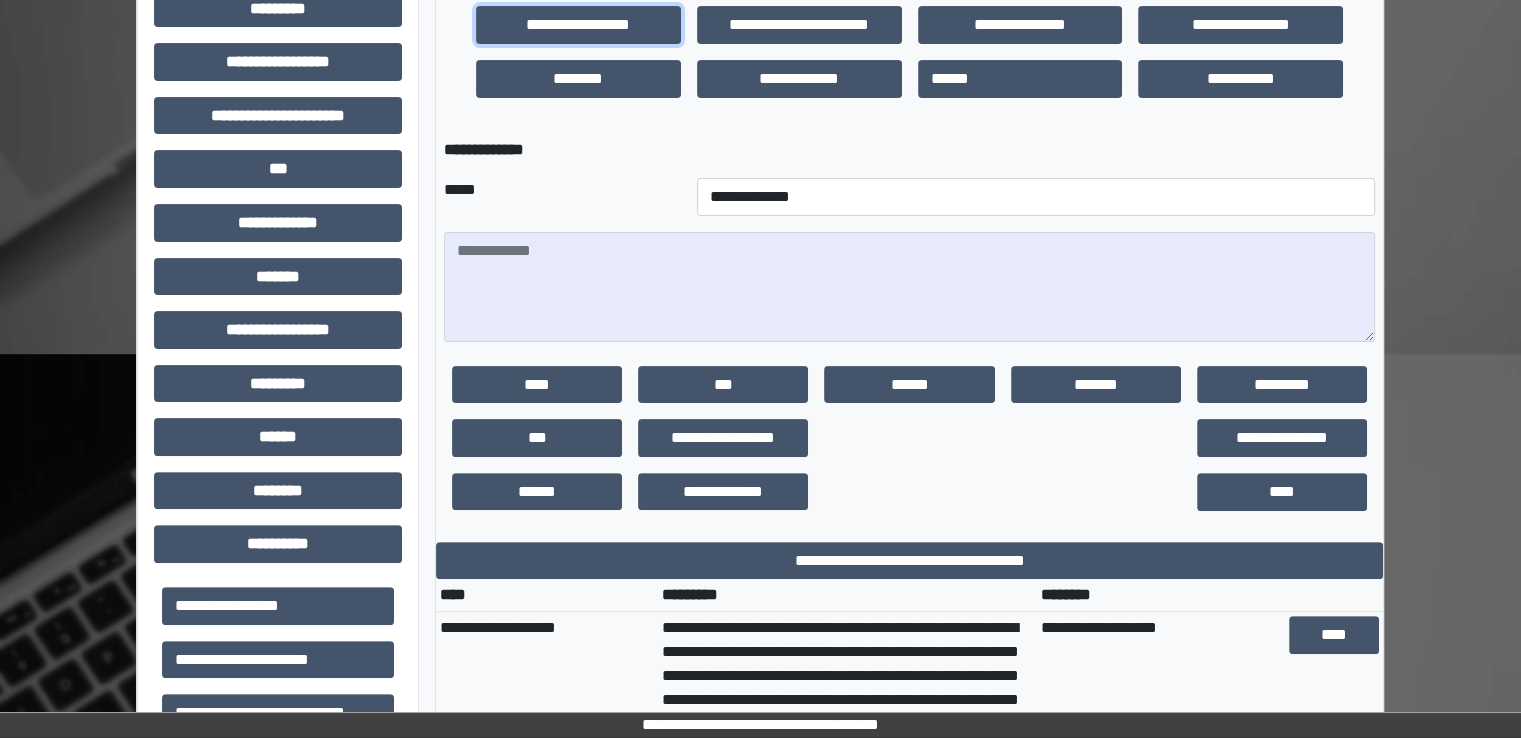 scroll, scrollTop: 506, scrollLeft: 0, axis: vertical 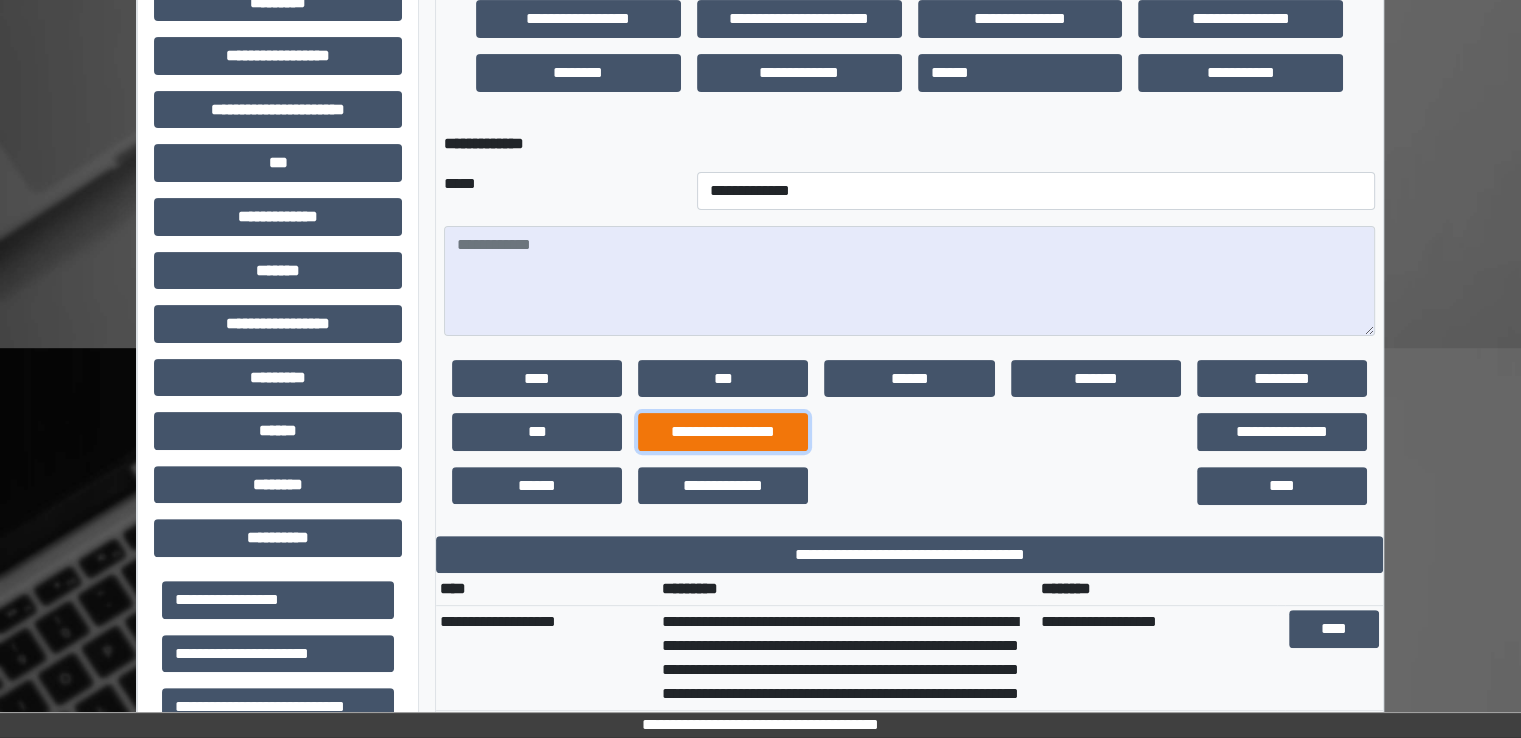drag, startPoint x: 747, startPoint y: 421, endPoint x: 668, endPoint y: 436, distance: 80.411446 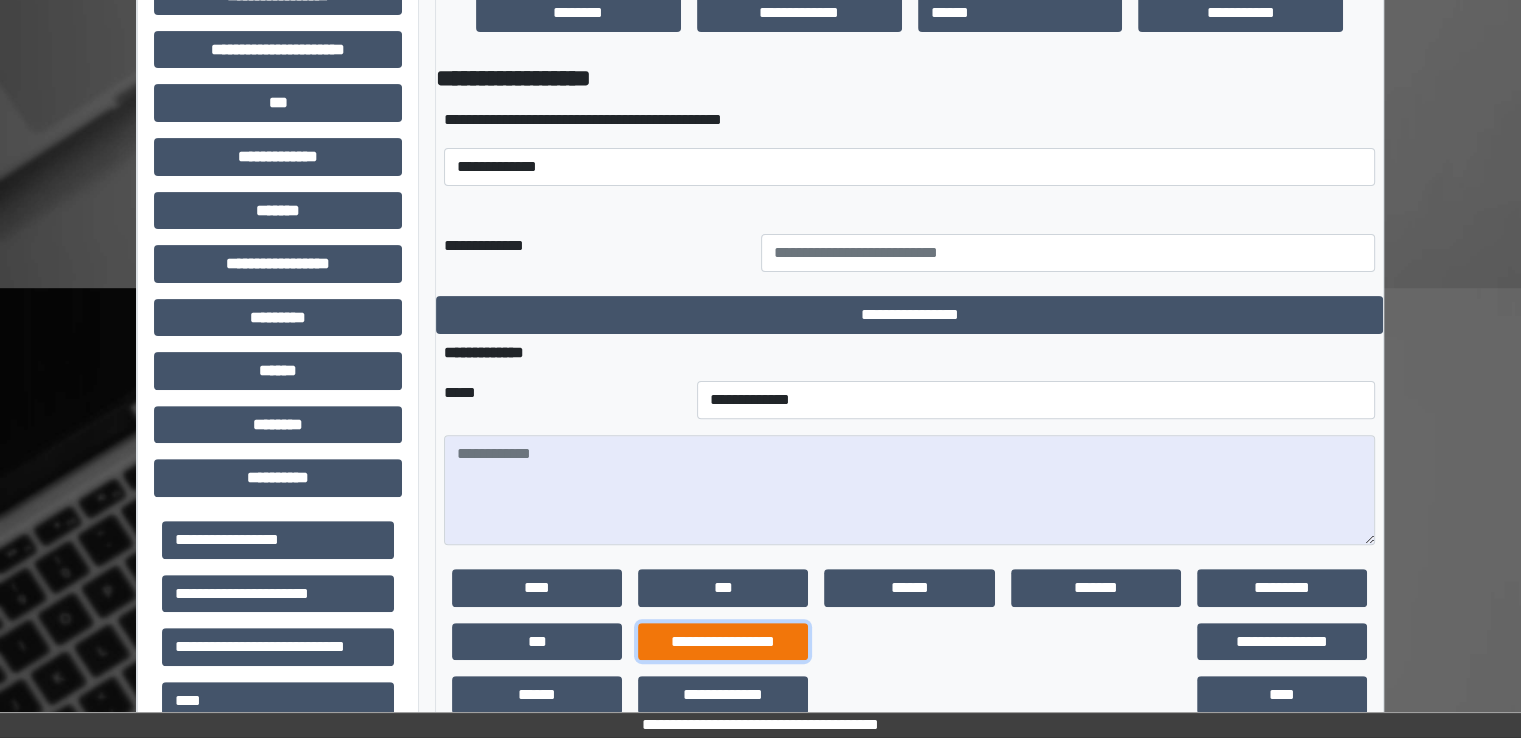 scroll, scrollTop: 563, scrollLeft: 0, axis: vertical 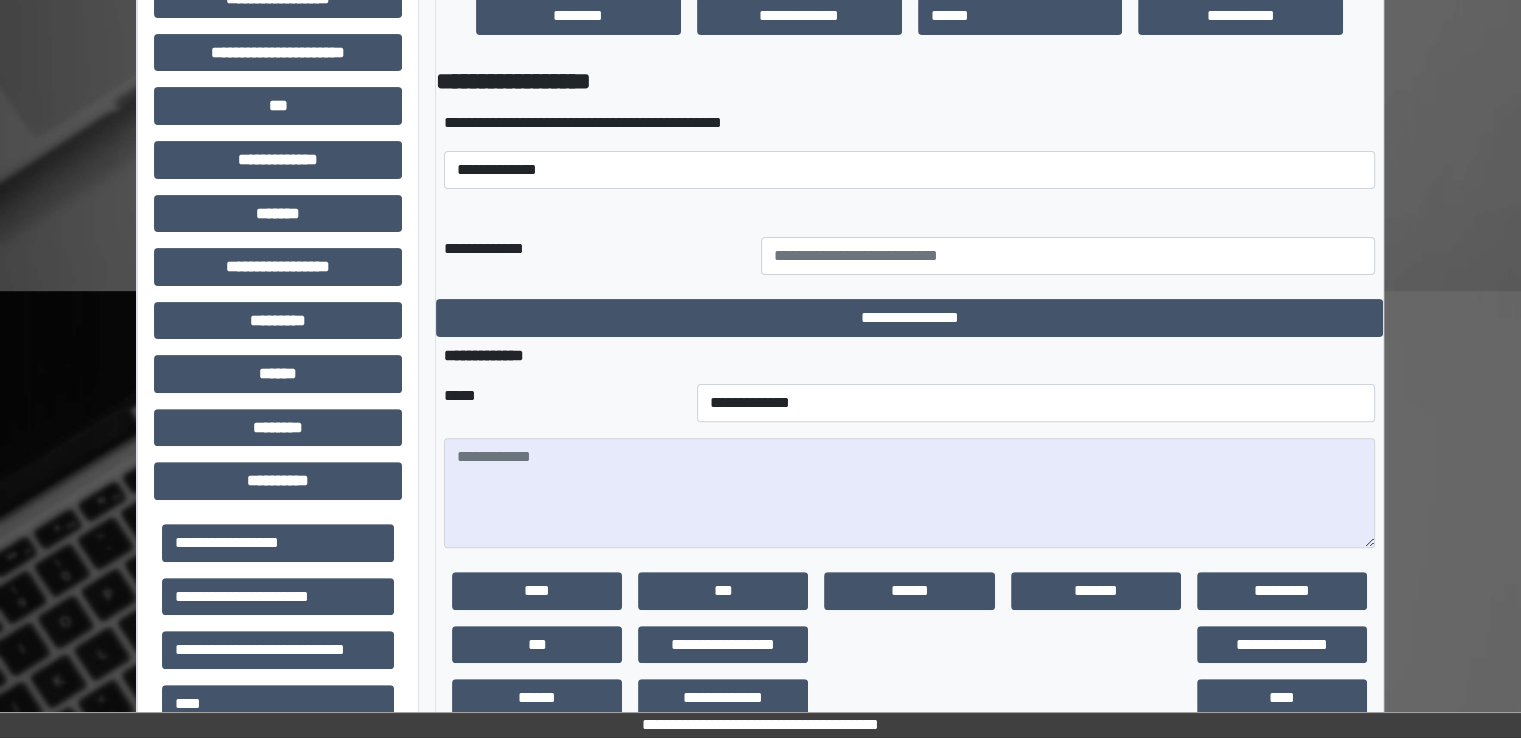 click on "**********" at bounding box center (909, 150) 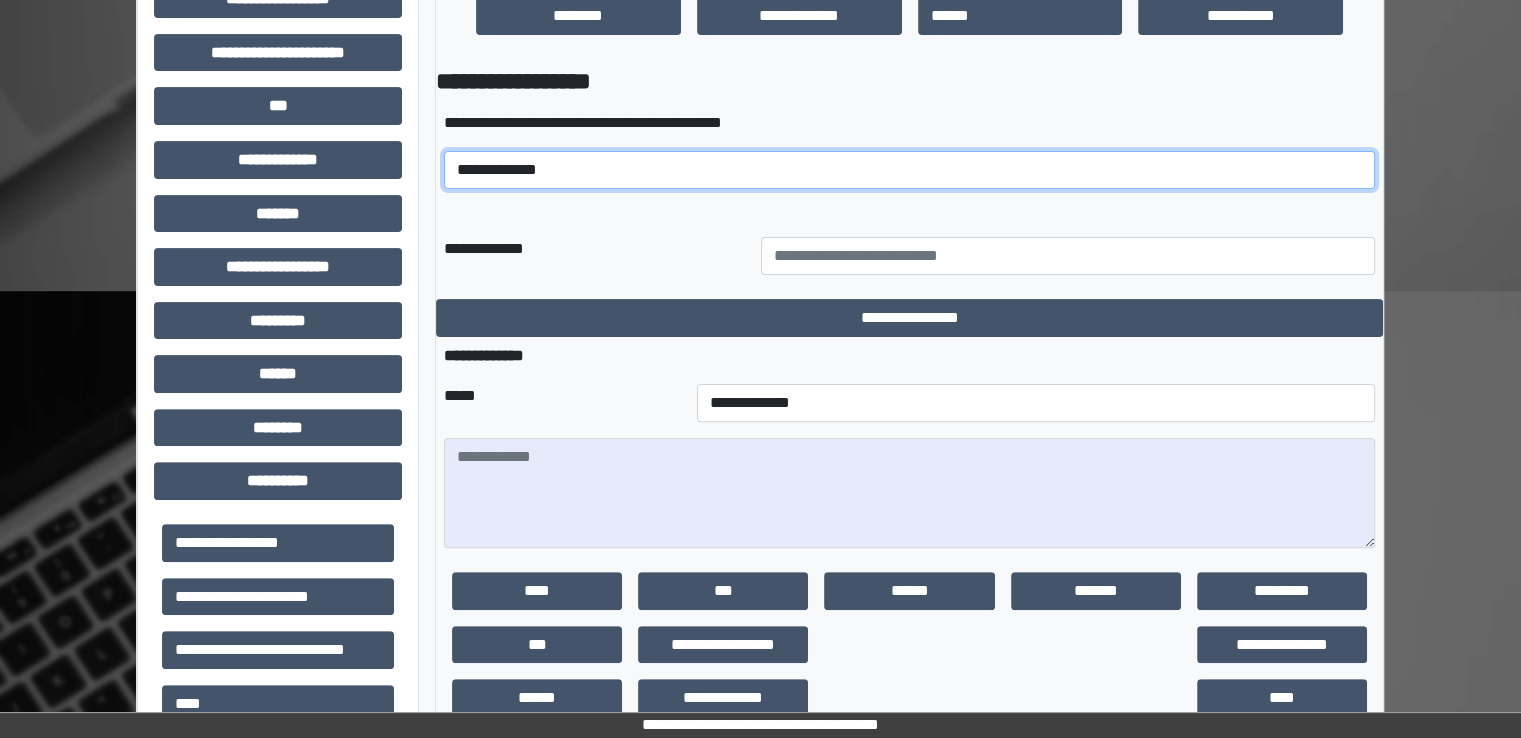 click on "**********" at bounding box center [909, 170] 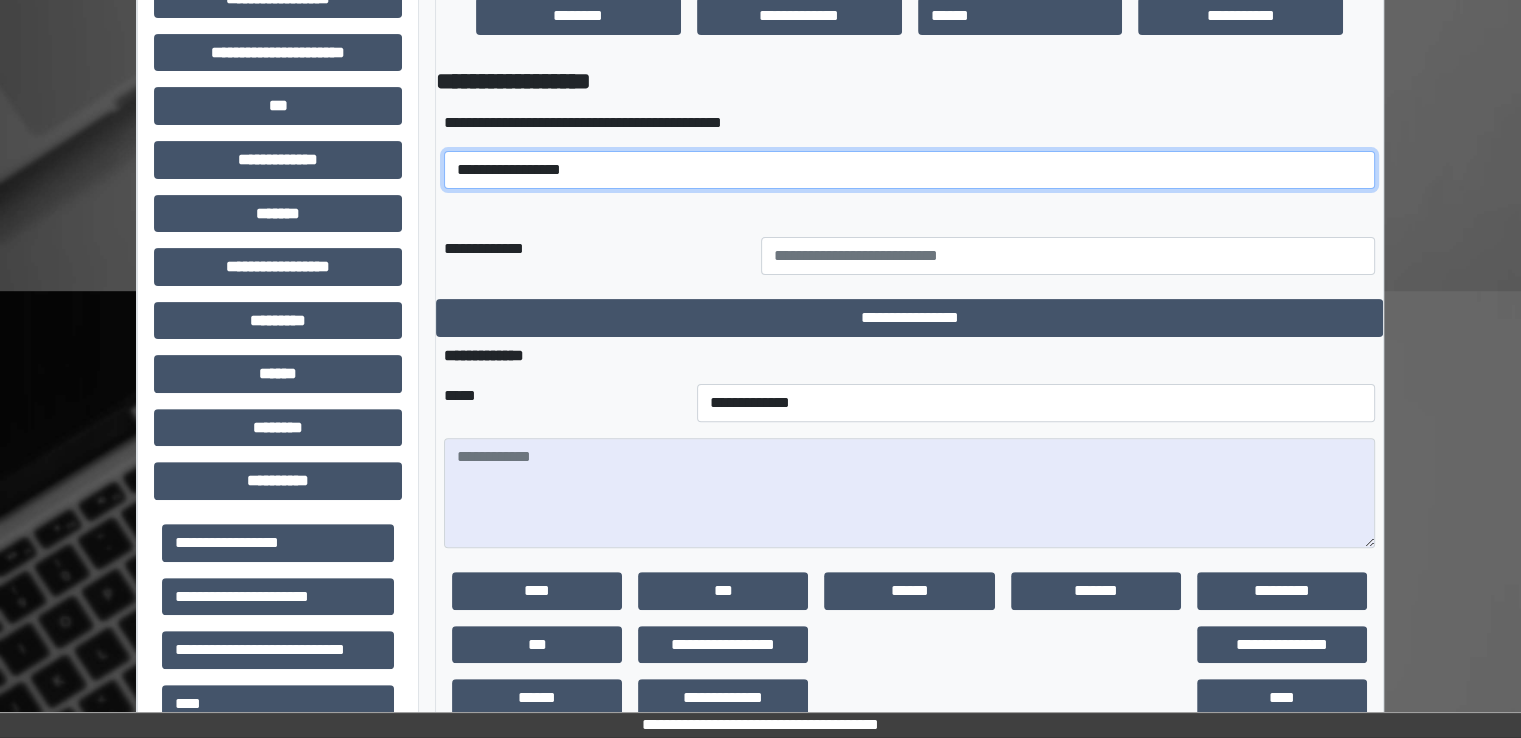 click on "**********" at bounding box center [909, 170] 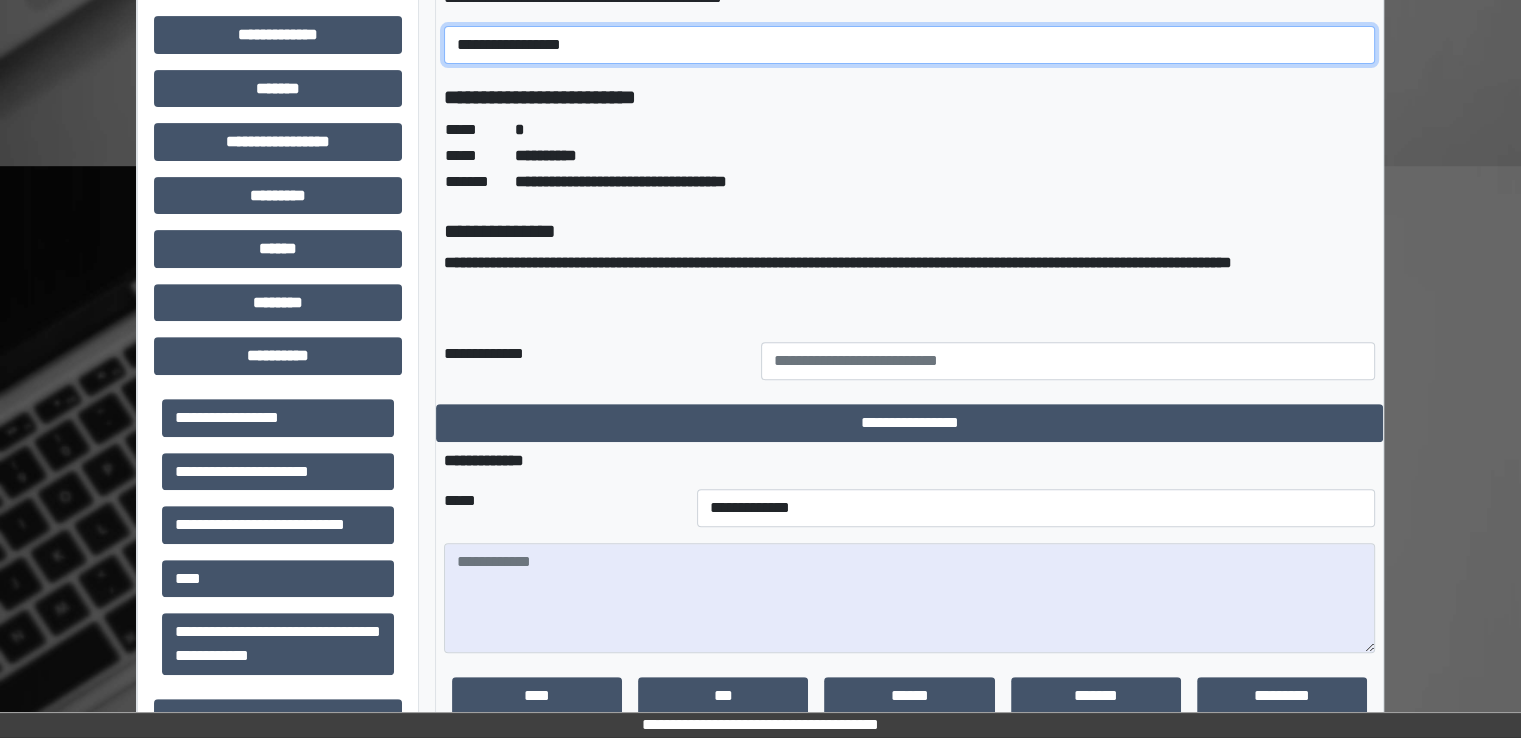 scroll, scrollTop: 780, scrollLeft: 0, axis: vertical 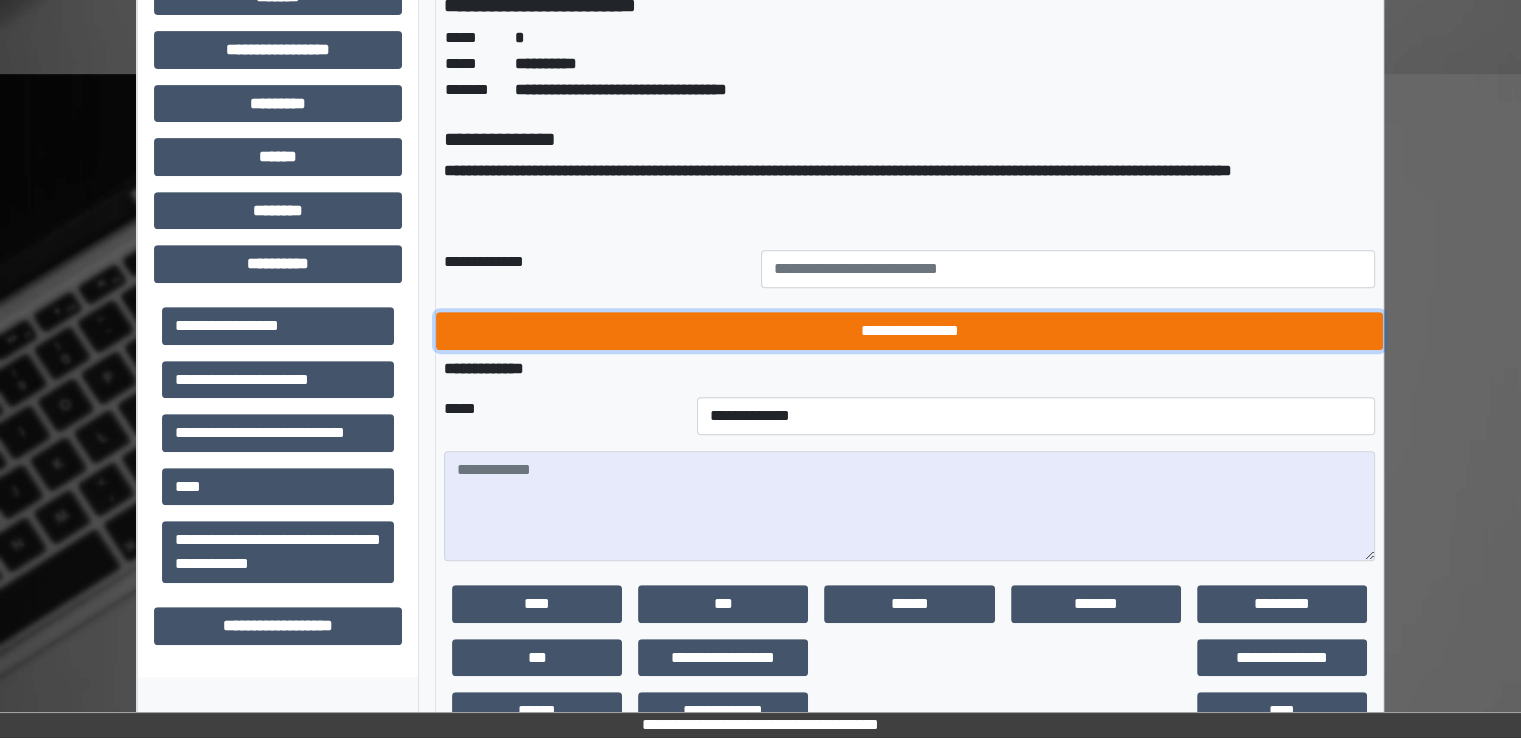 click on "**********" at bounding box center (909, 331) 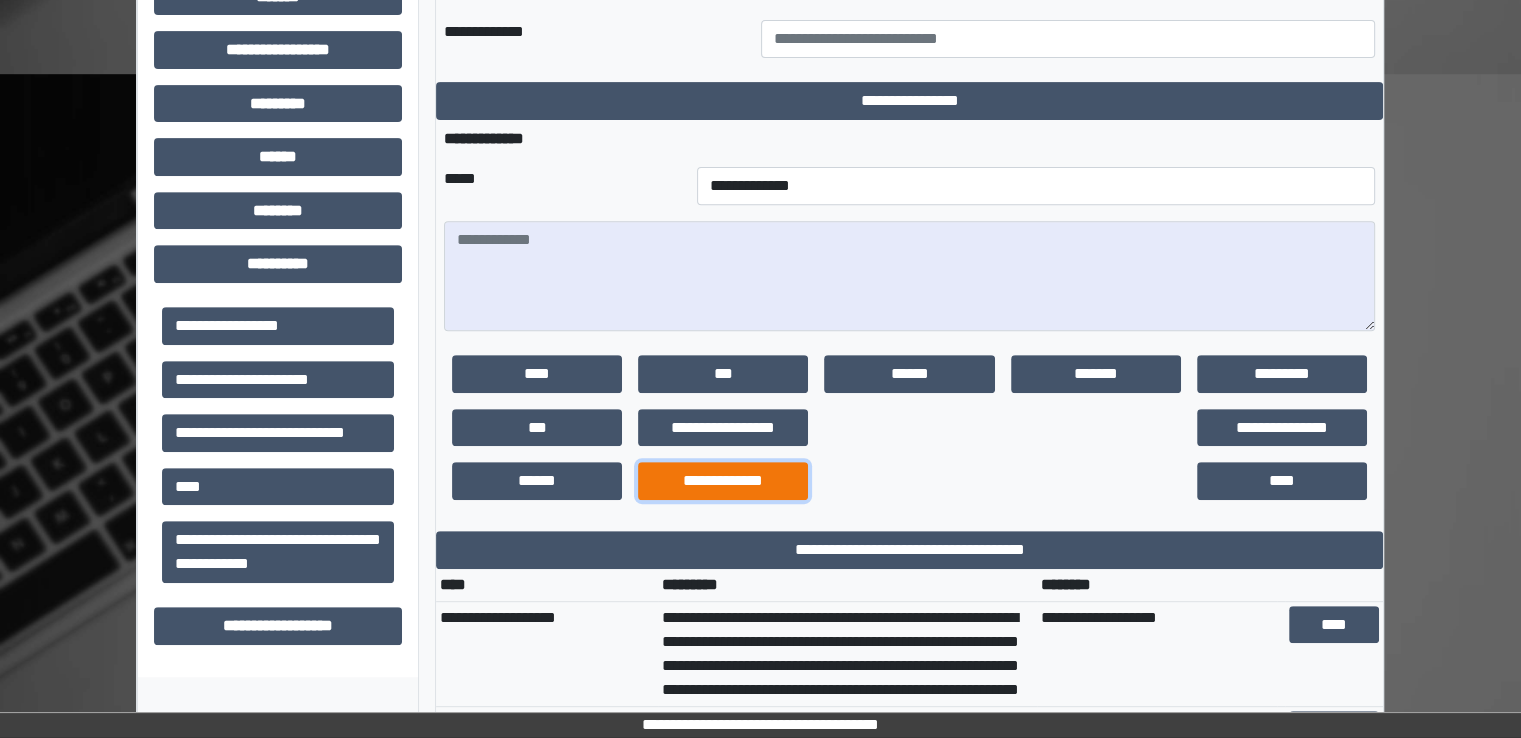 click on "**********" at bounding box center (723, 481) 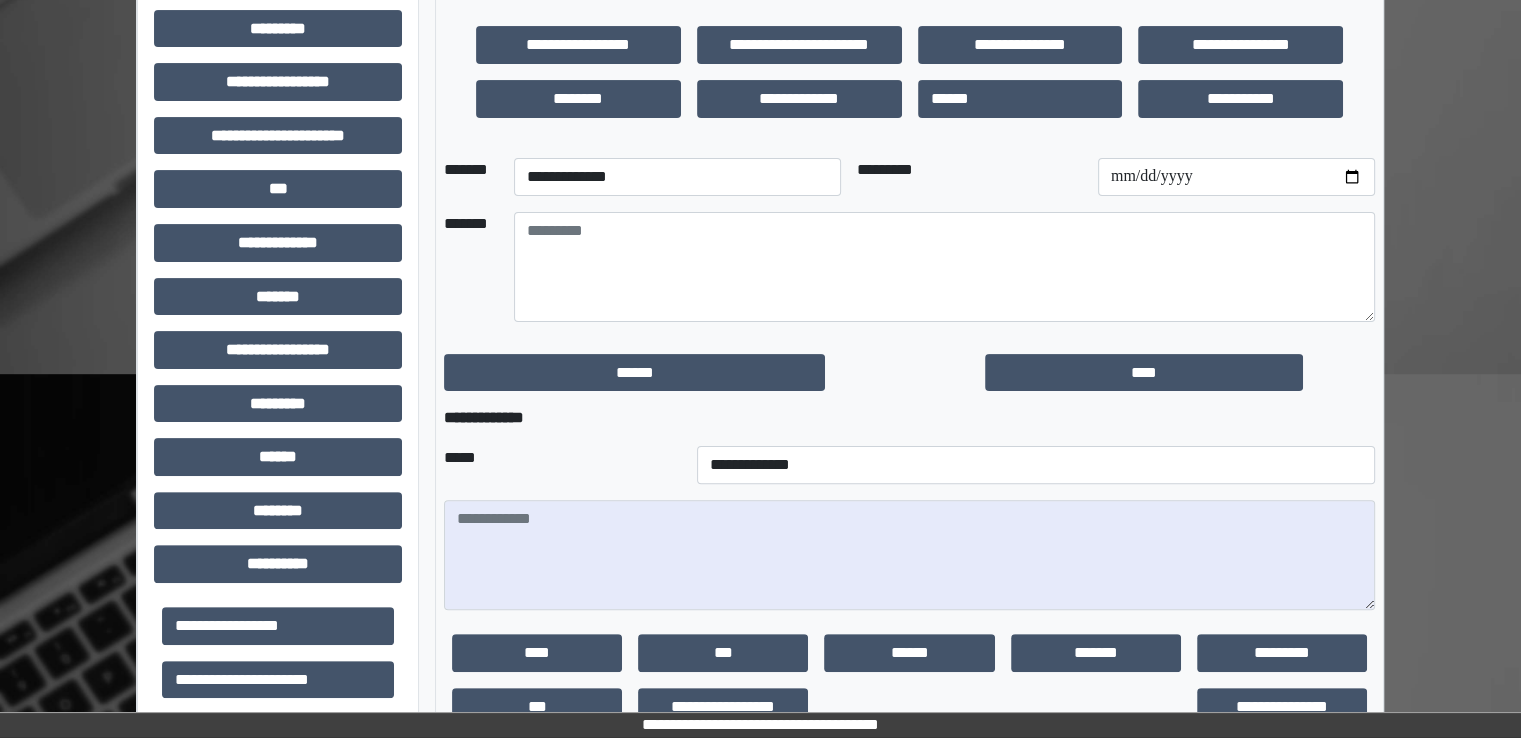 scroll, scrollTop: 468, scrollLeft: 0, axis: vertical 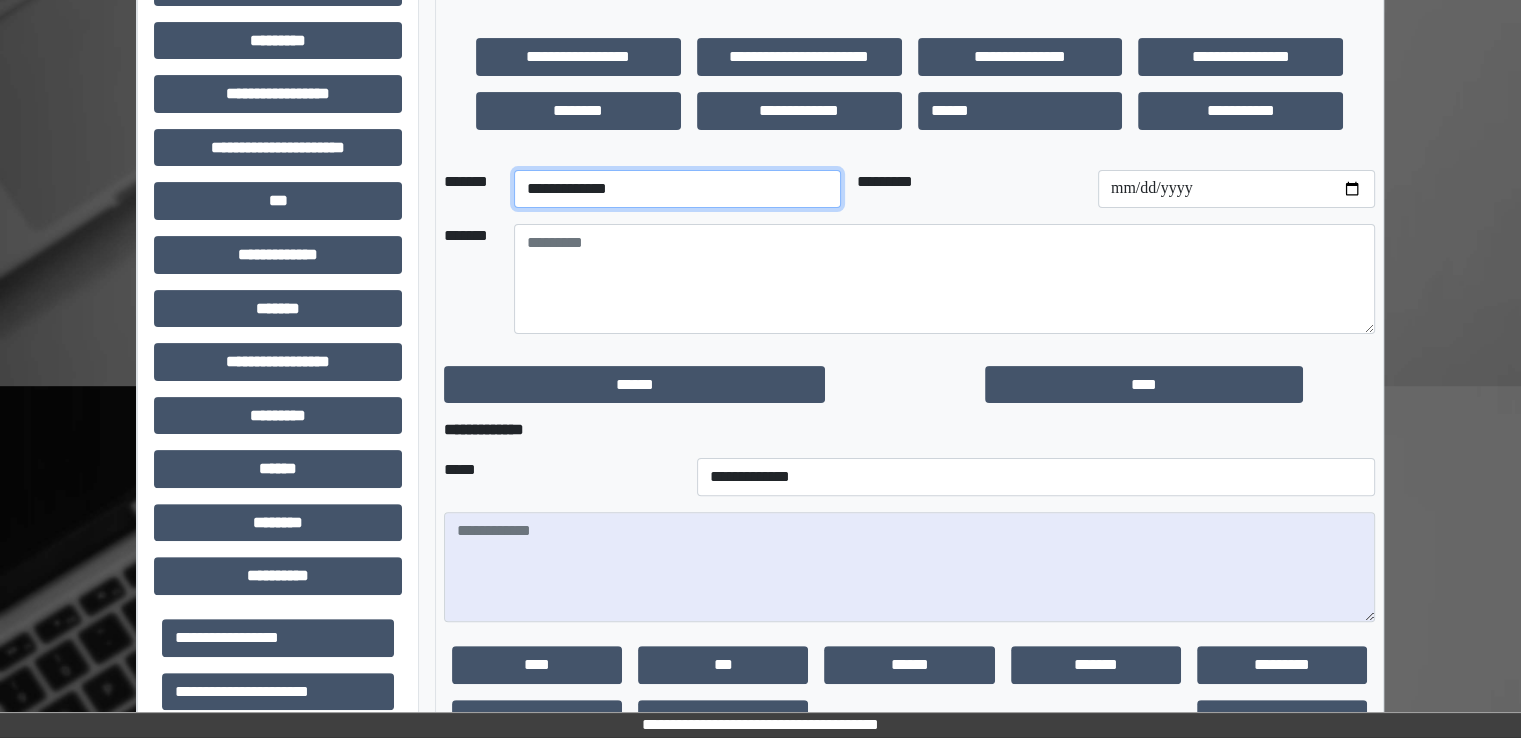 click on "**********" at bounding box center (677, 189) 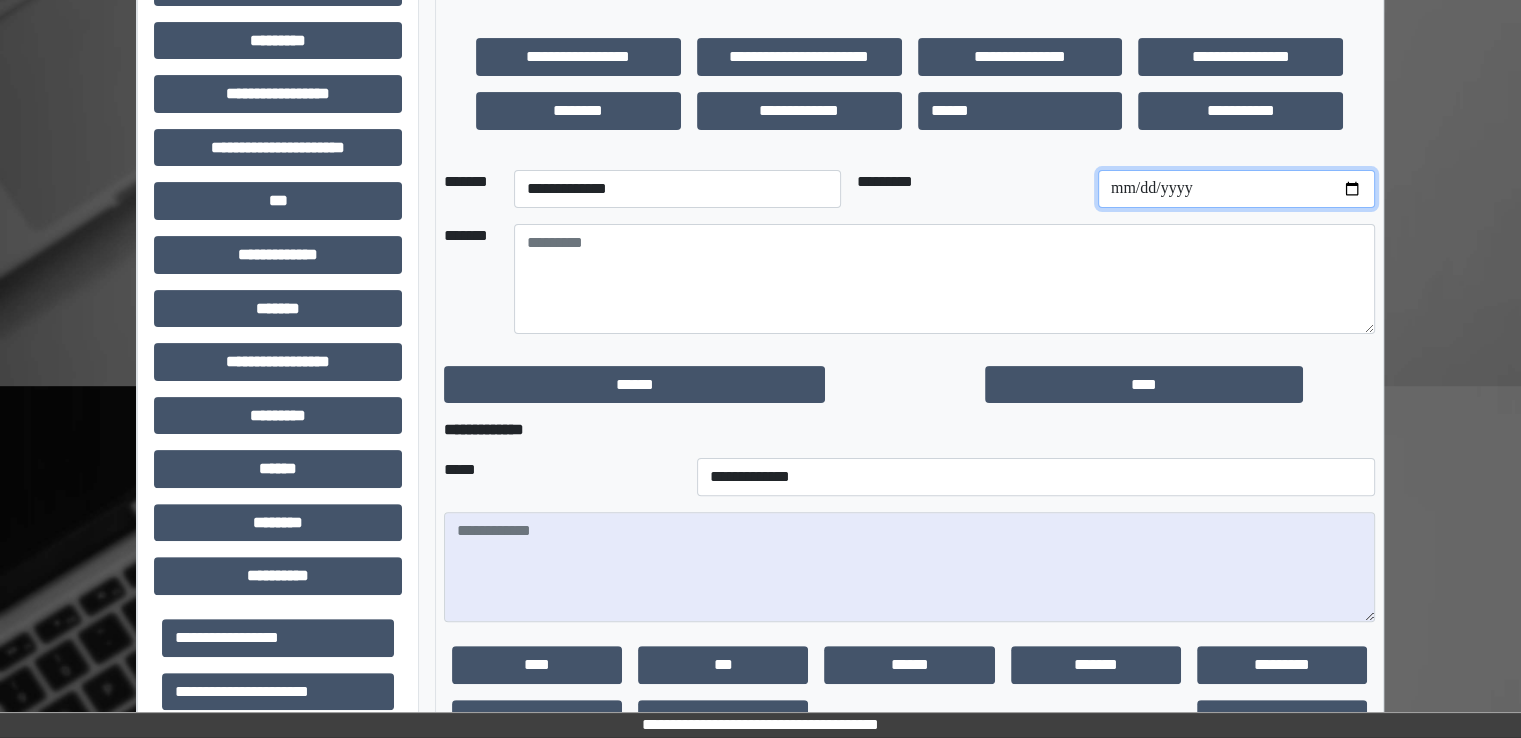 click at bounding box center [1236, 189] 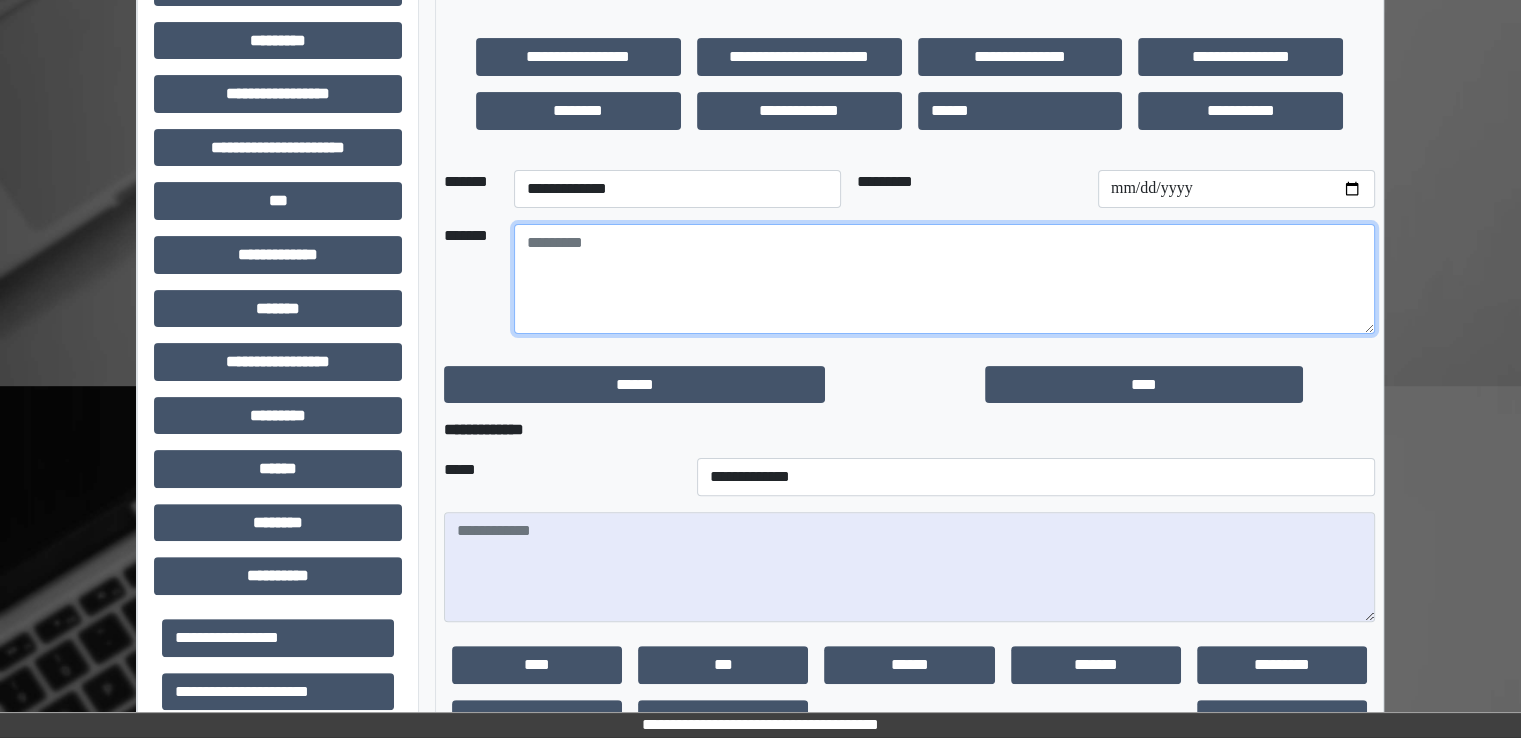 type on "**********" 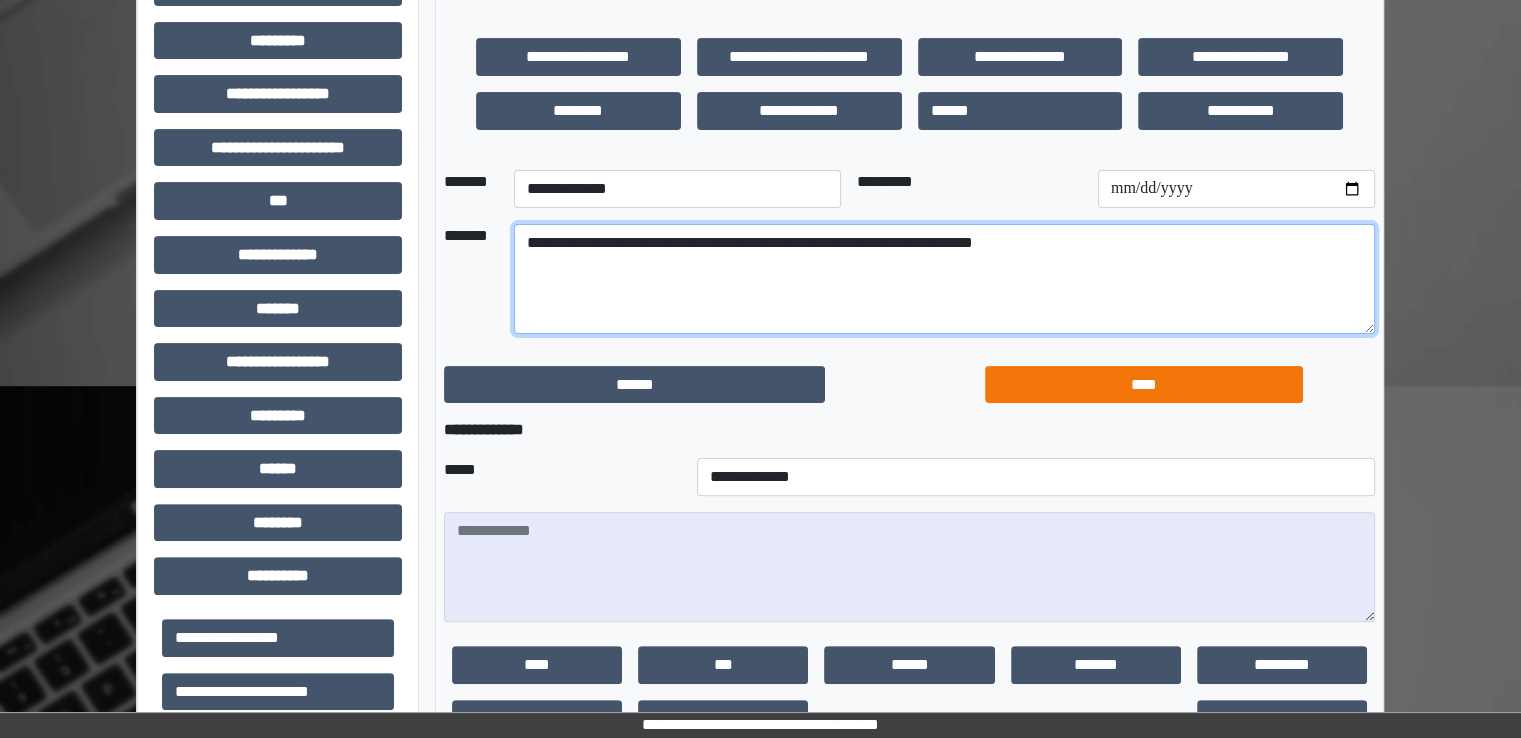 type on "**********" 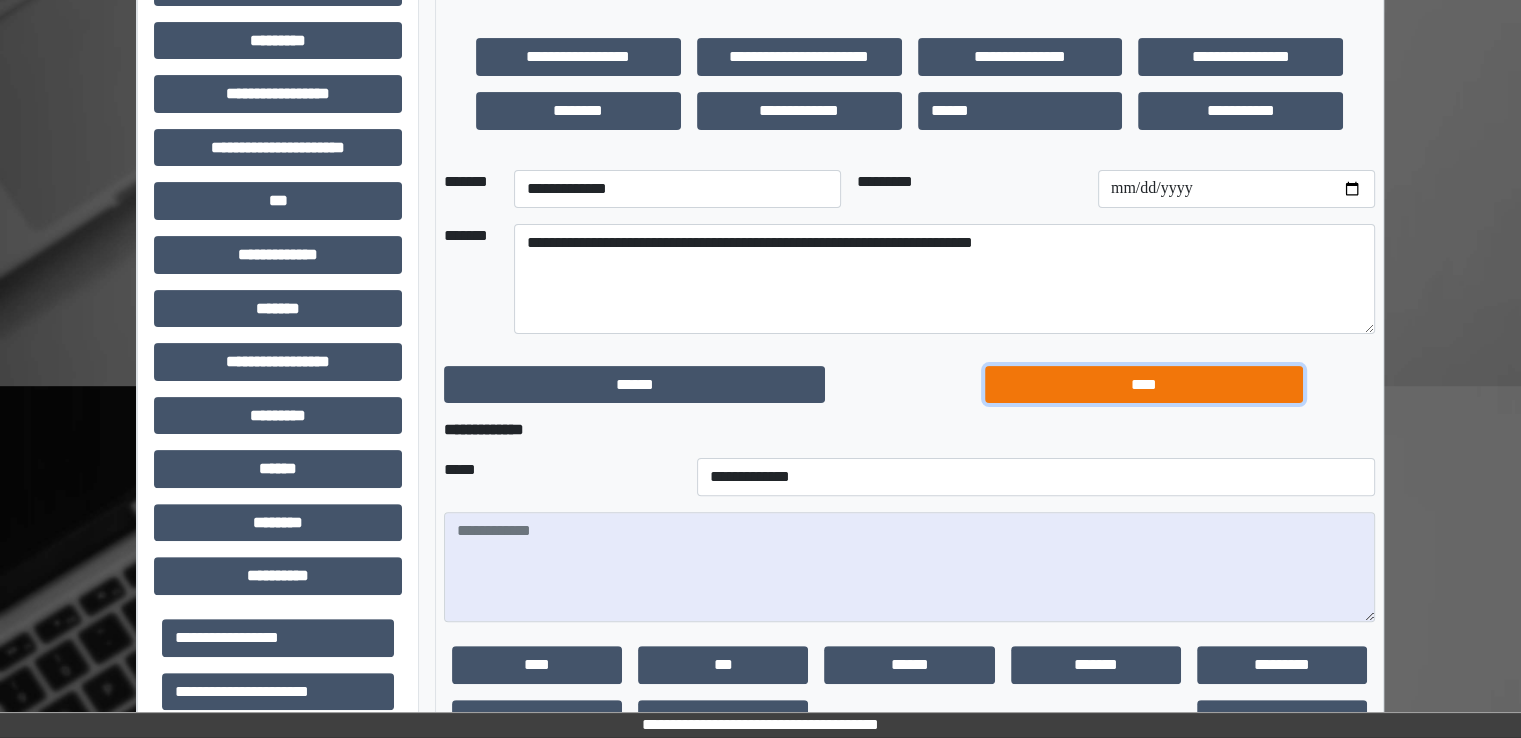 click on "****" at bounding box center [1144, 385] 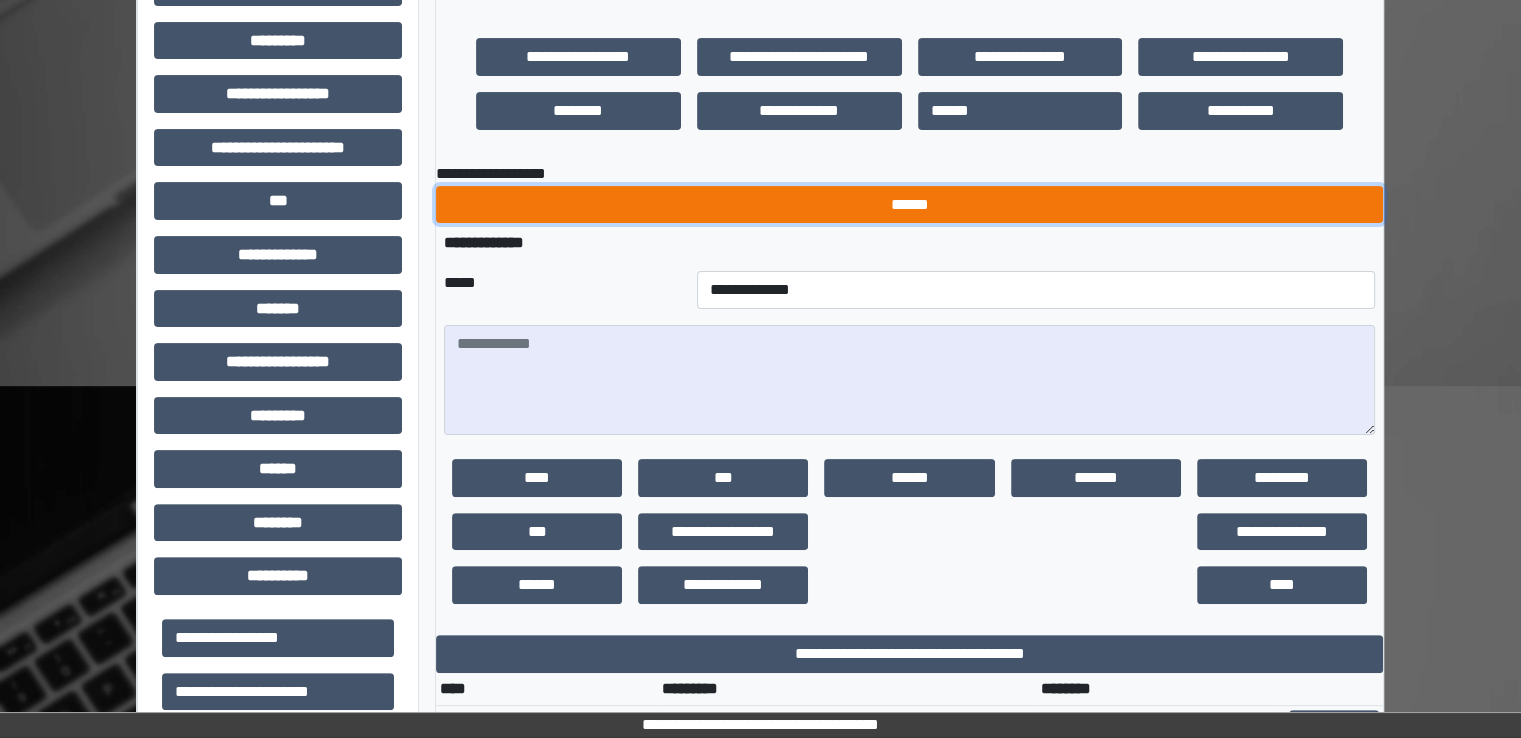 click on "******" at bounding box center (909, 205) 